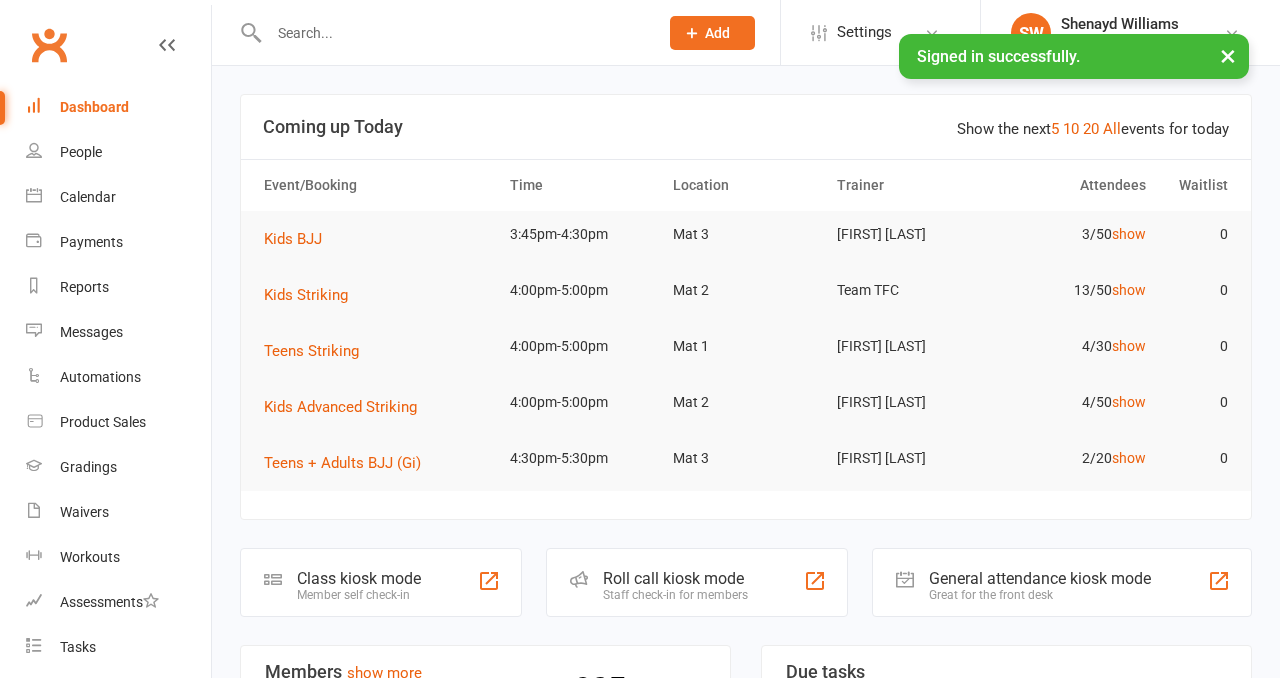 scroll, scrollTop: 0, scrollLeft: 0, axis: both 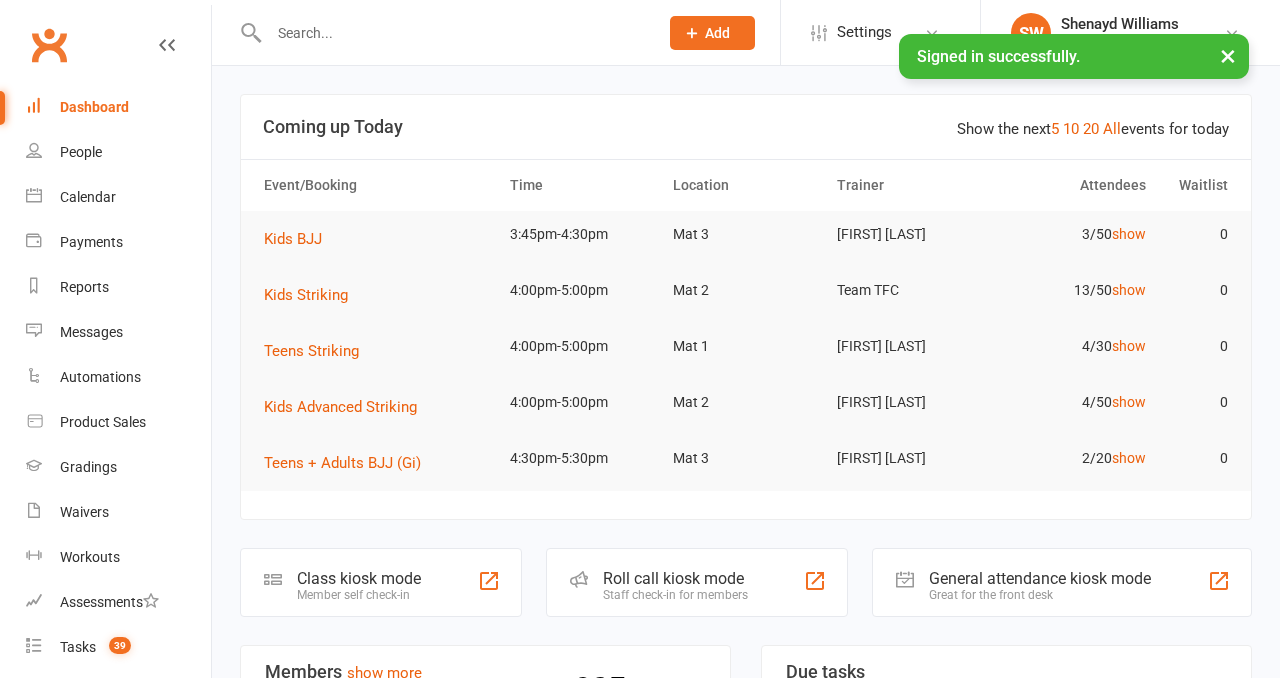 click on "×" at bounding box center (1228, 55) 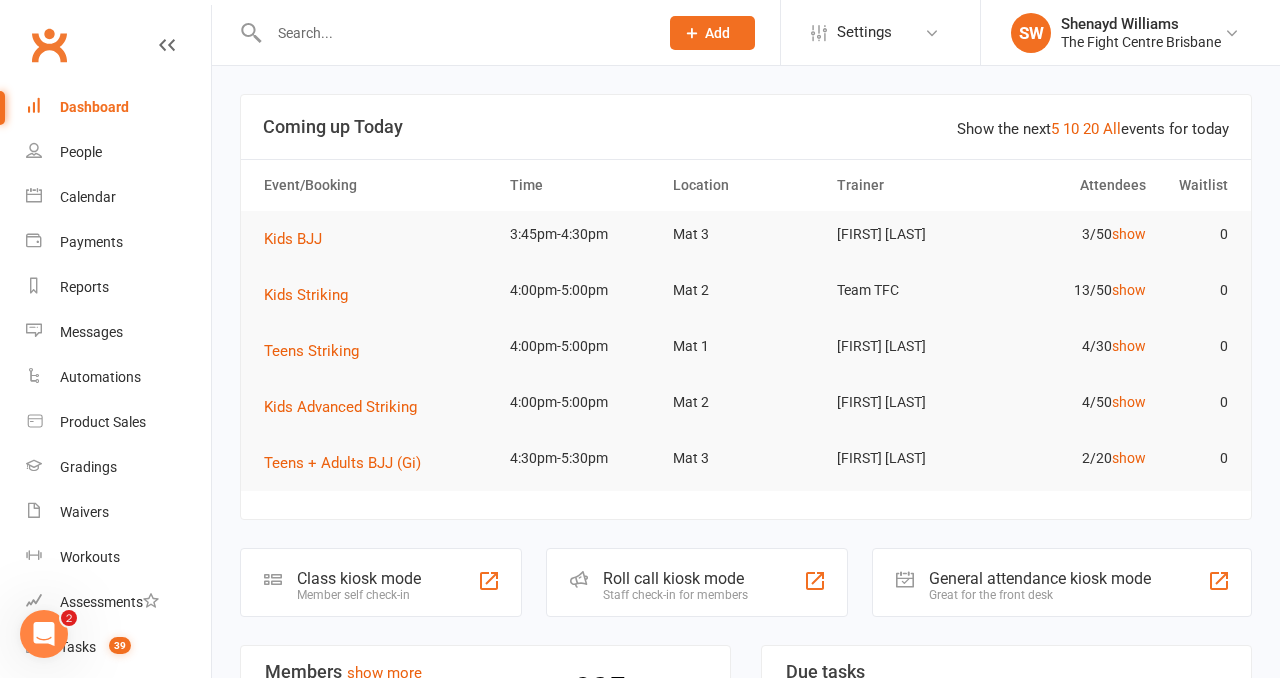 scroll, scrollTop: 0, scrollLeft: 0, axis: both 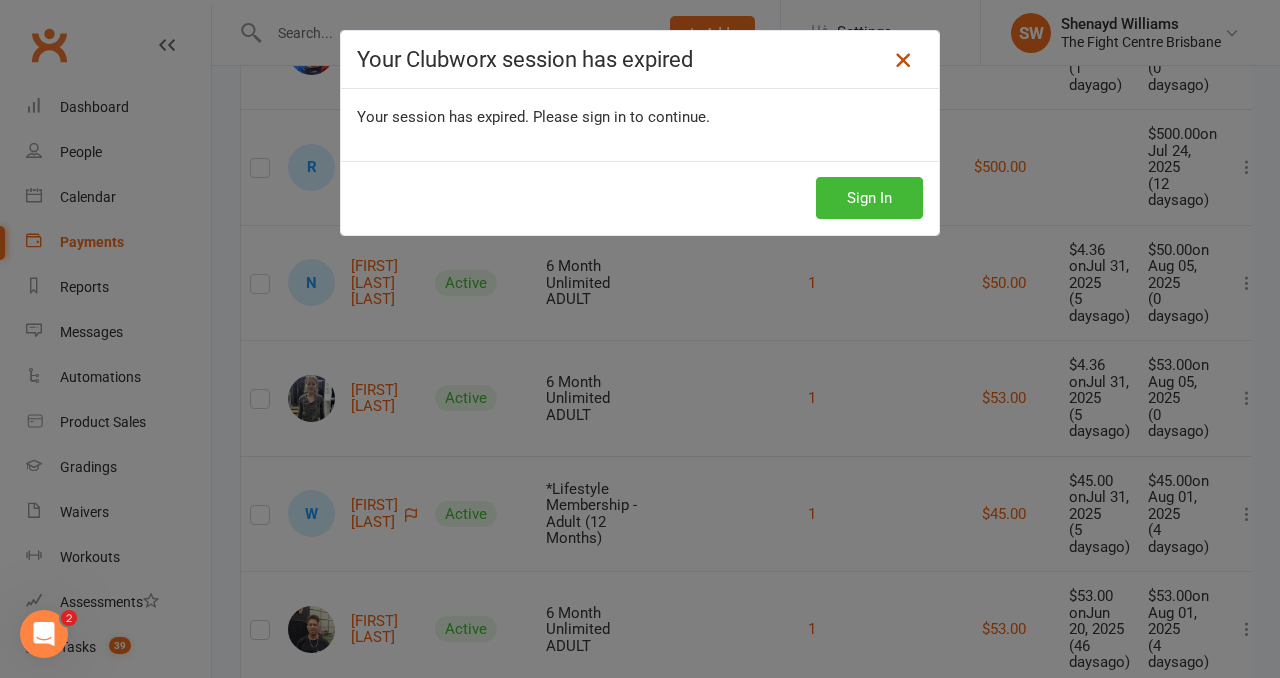 click at bounding box center (903, 60) 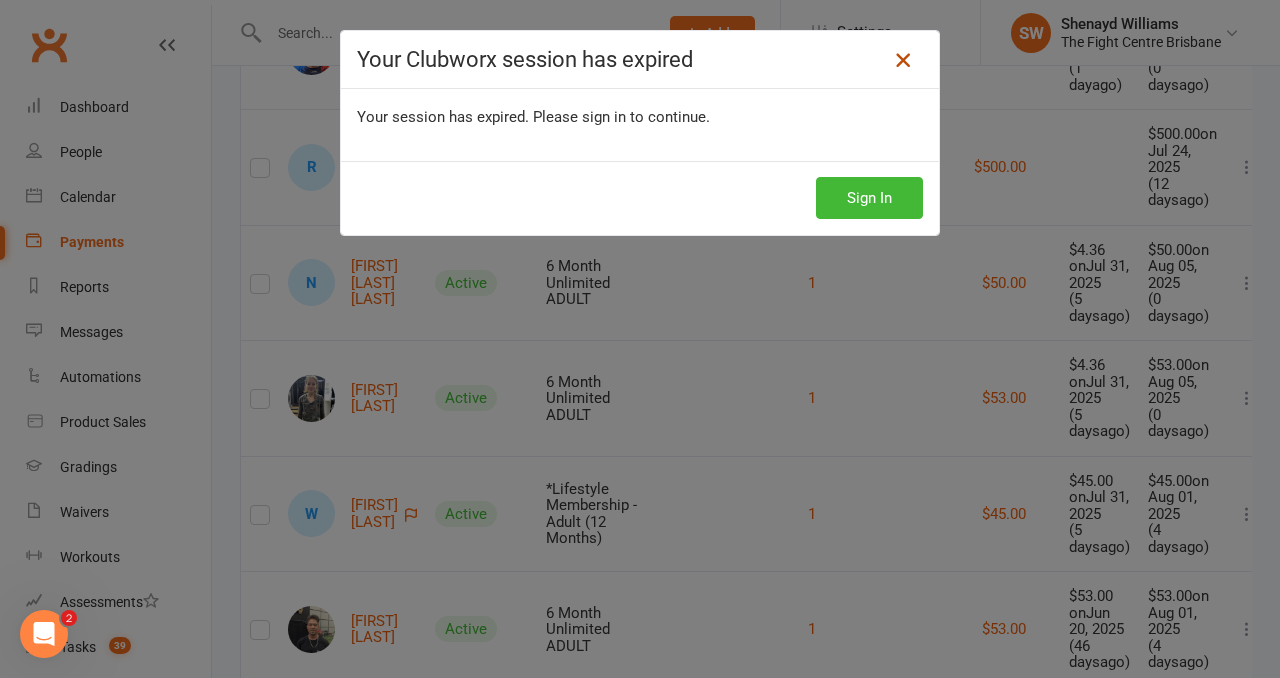 click at bounding box center (903, 60) 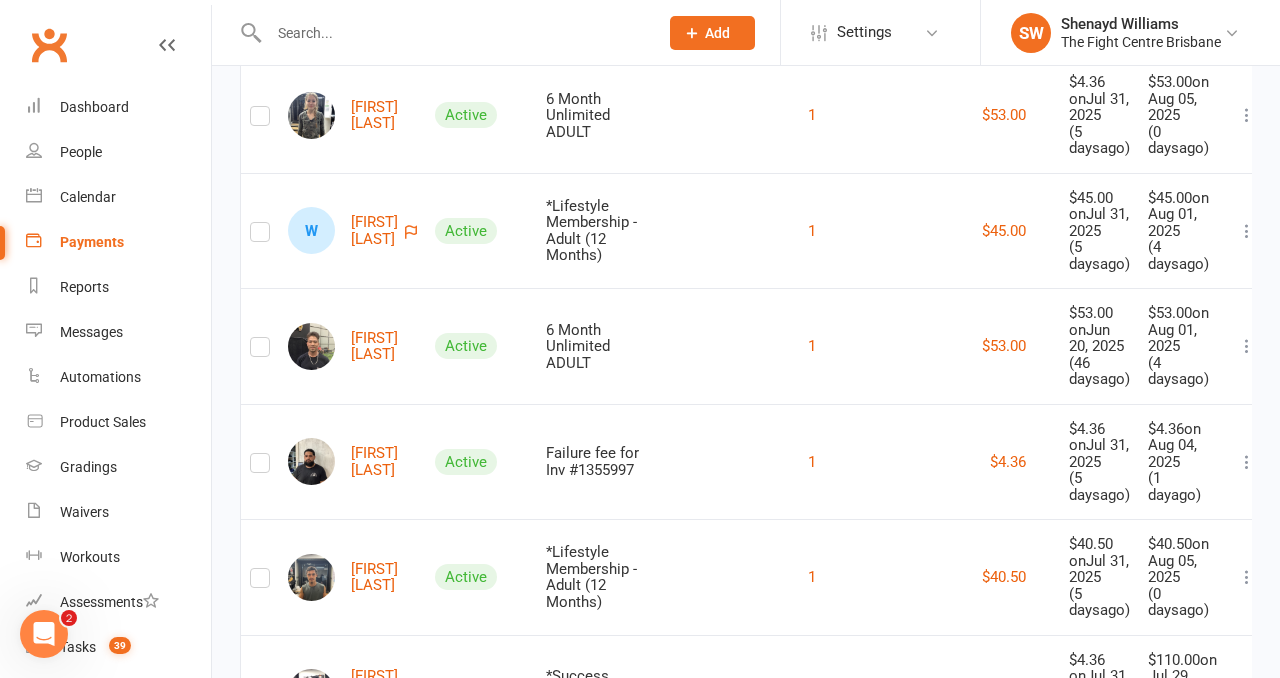 scroll, scrollTop: 1445, scrollLeft: 0, axis: vertical 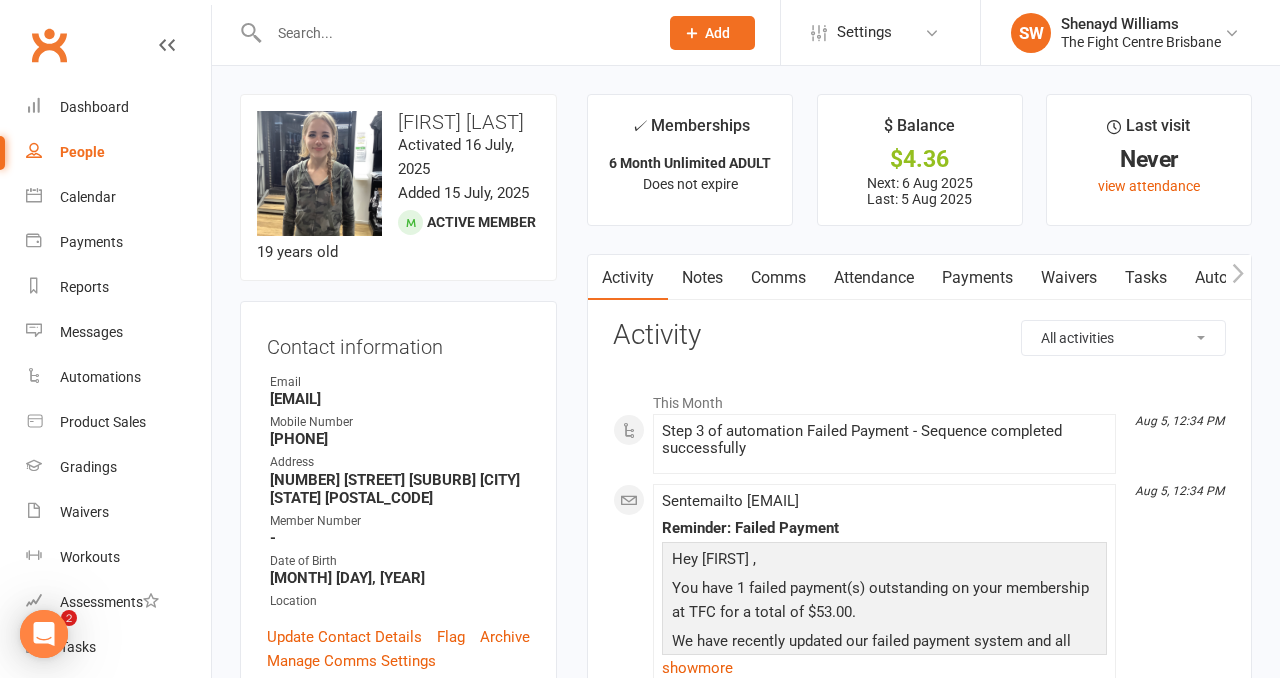click on "Payments" at bounding box center [977, 278] 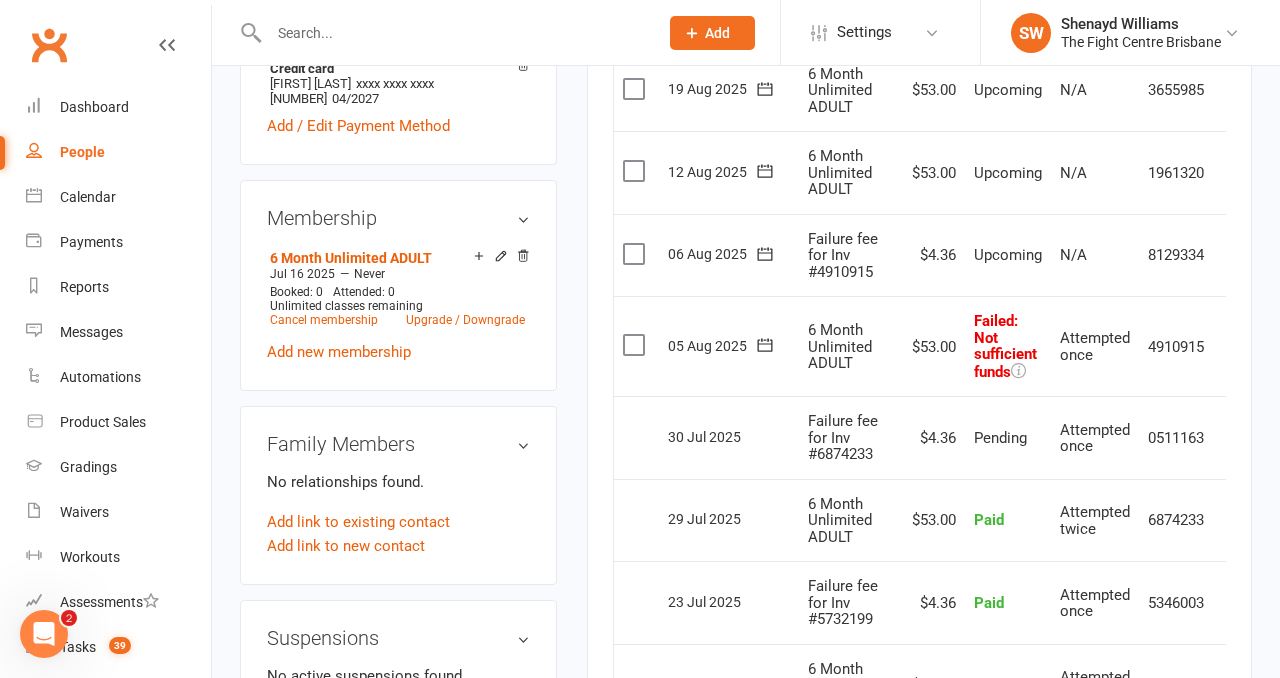 scroll, scrollTop: 744, scrollLeft: 0, axis: vertical 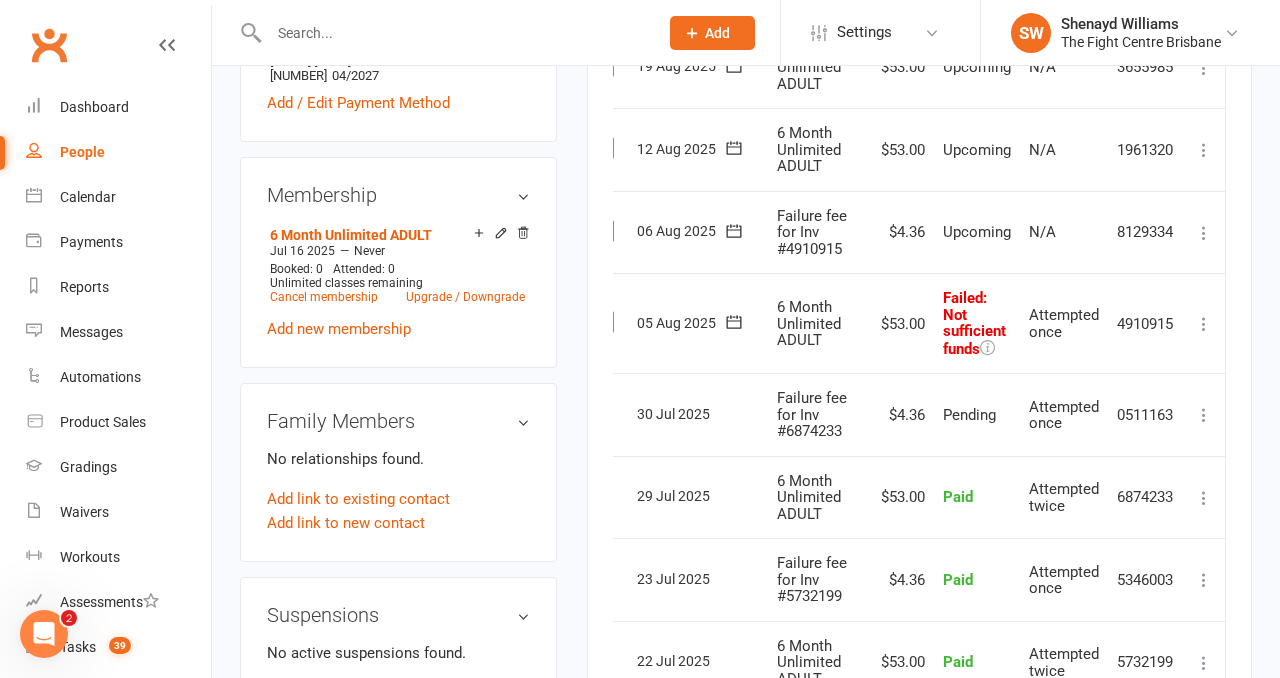 click at bounding box center (1204, 324) 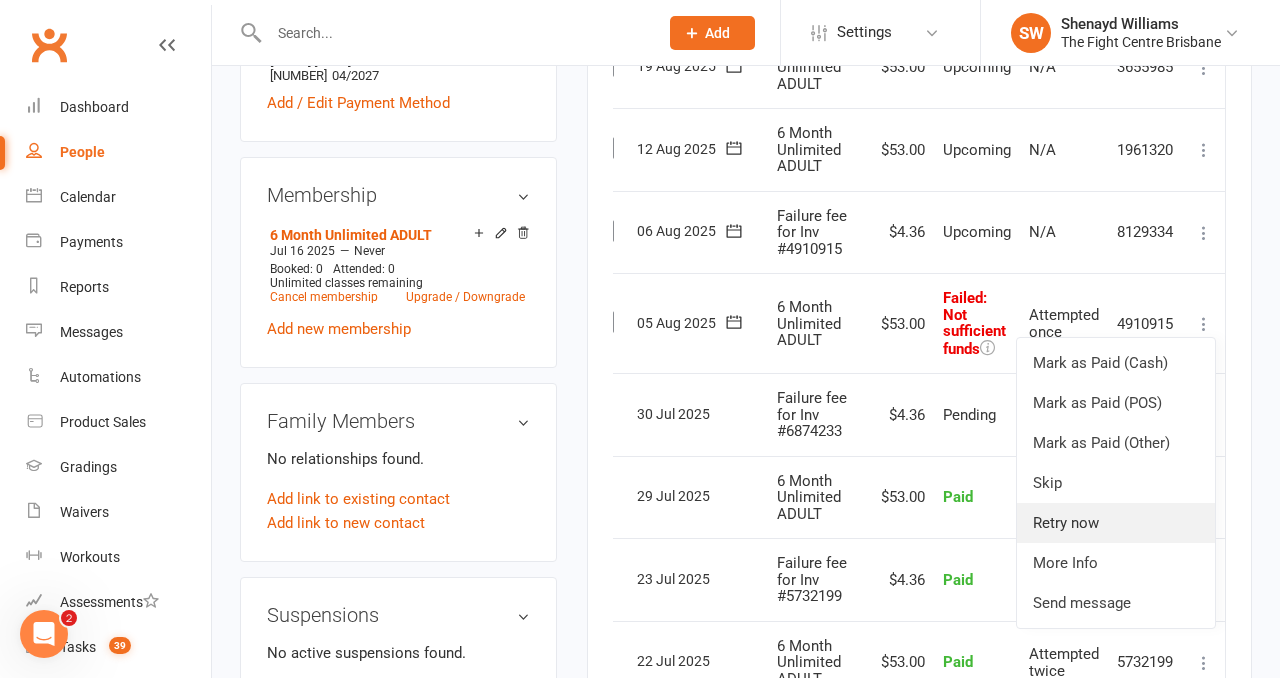click on "Retry now" at bounding box center (1116, 523) 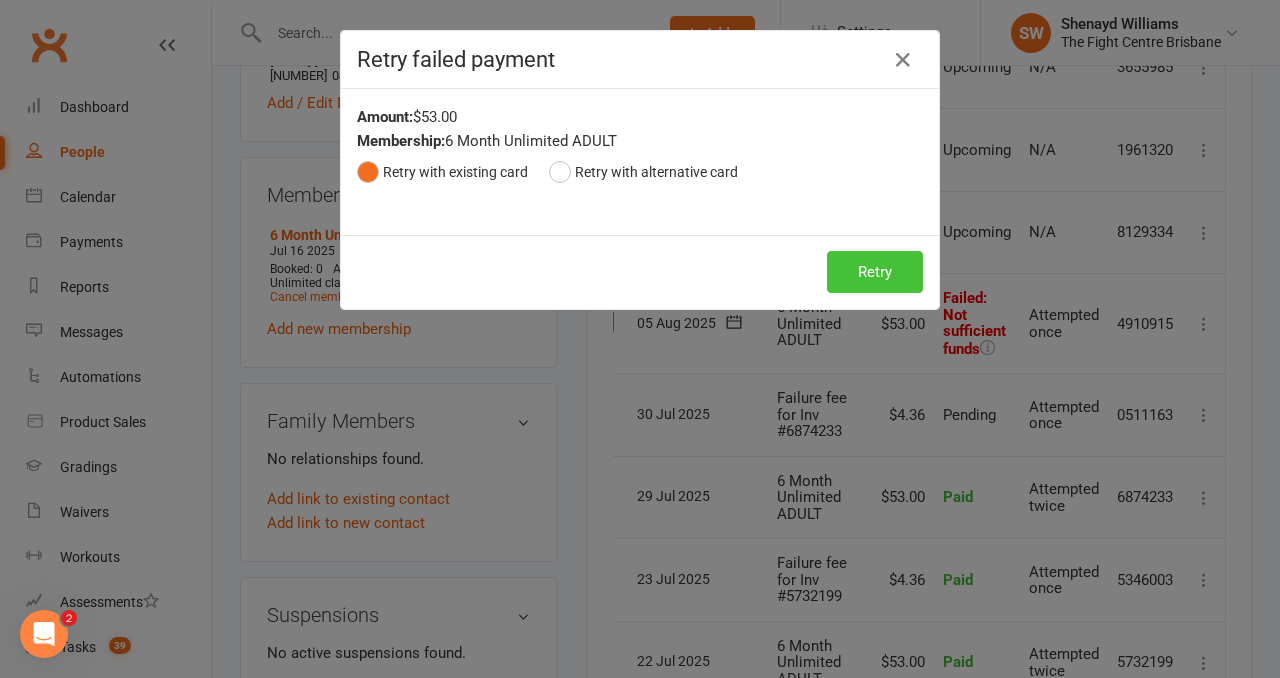 click on "Retry" at bounding box center [875, 272] 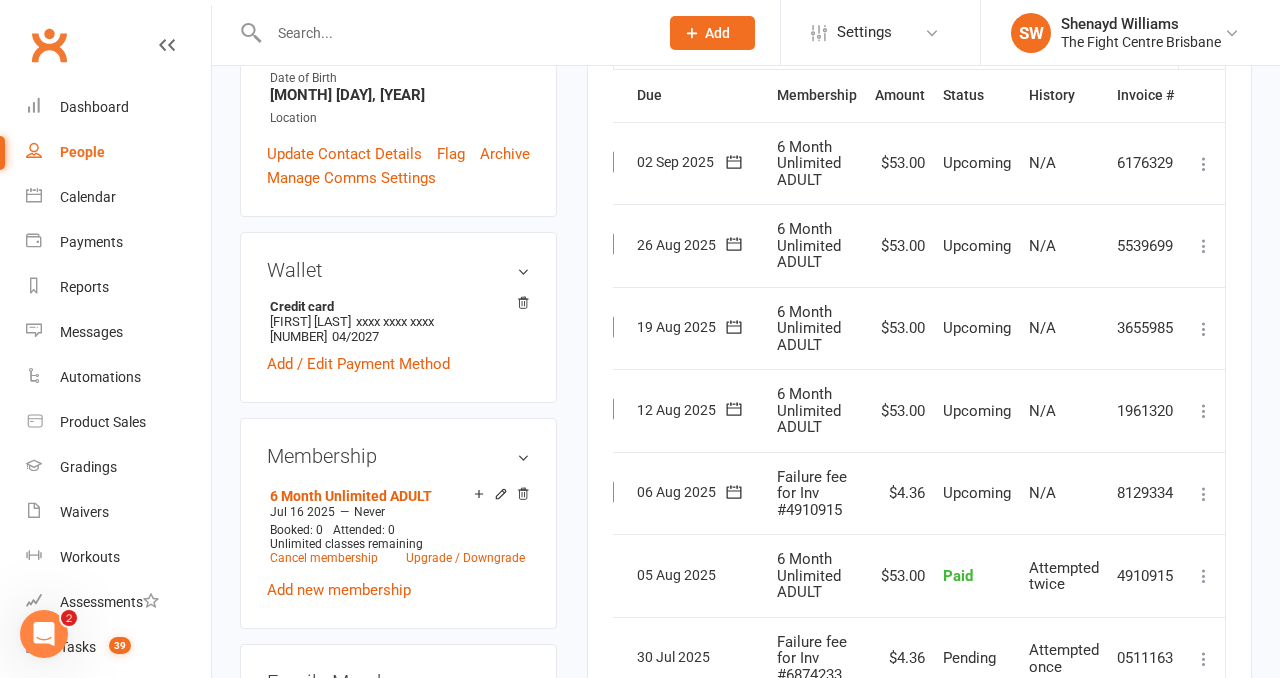scroll, scrollTop: 0, scrollLeft: 0, axis: both 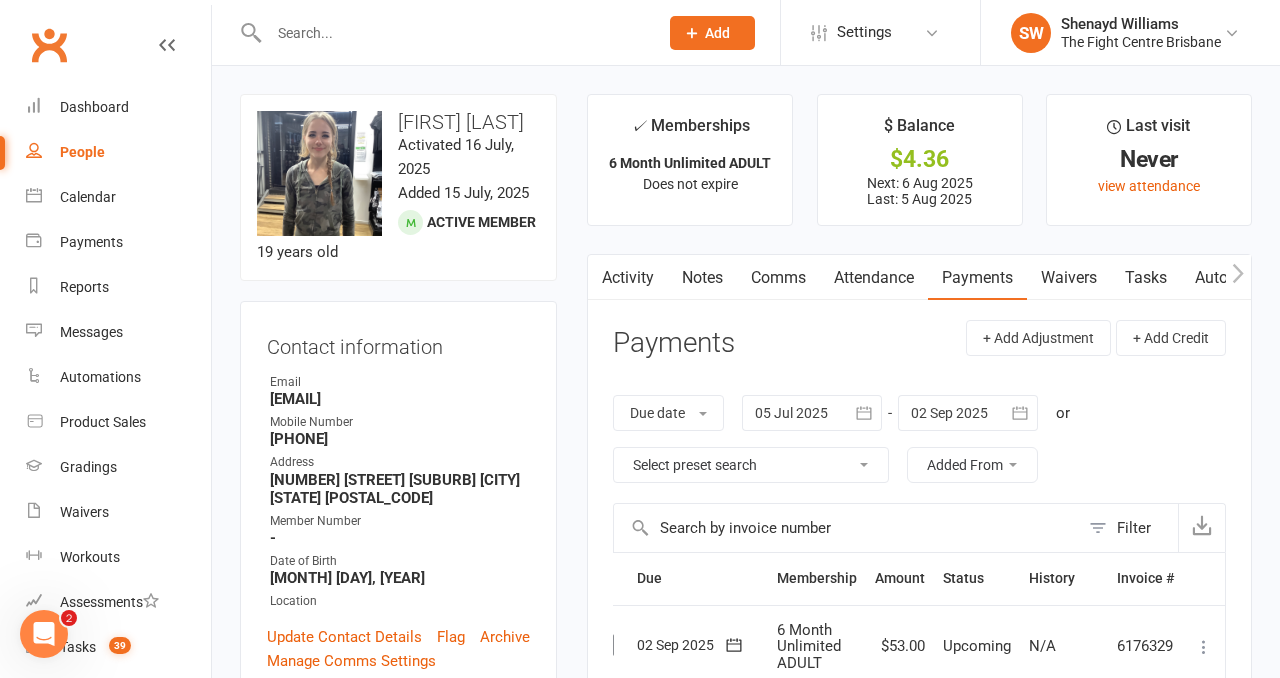 click on "Notes" at bounding box center (702, 278) 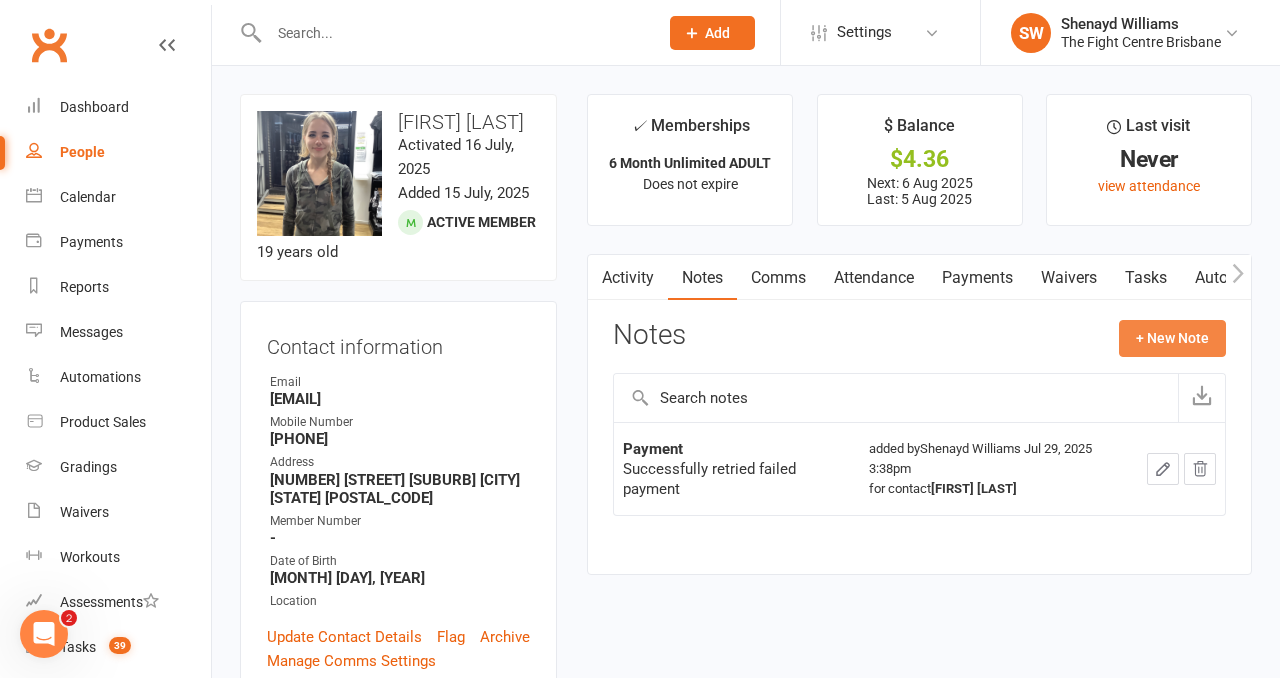 click on "+ New Note" 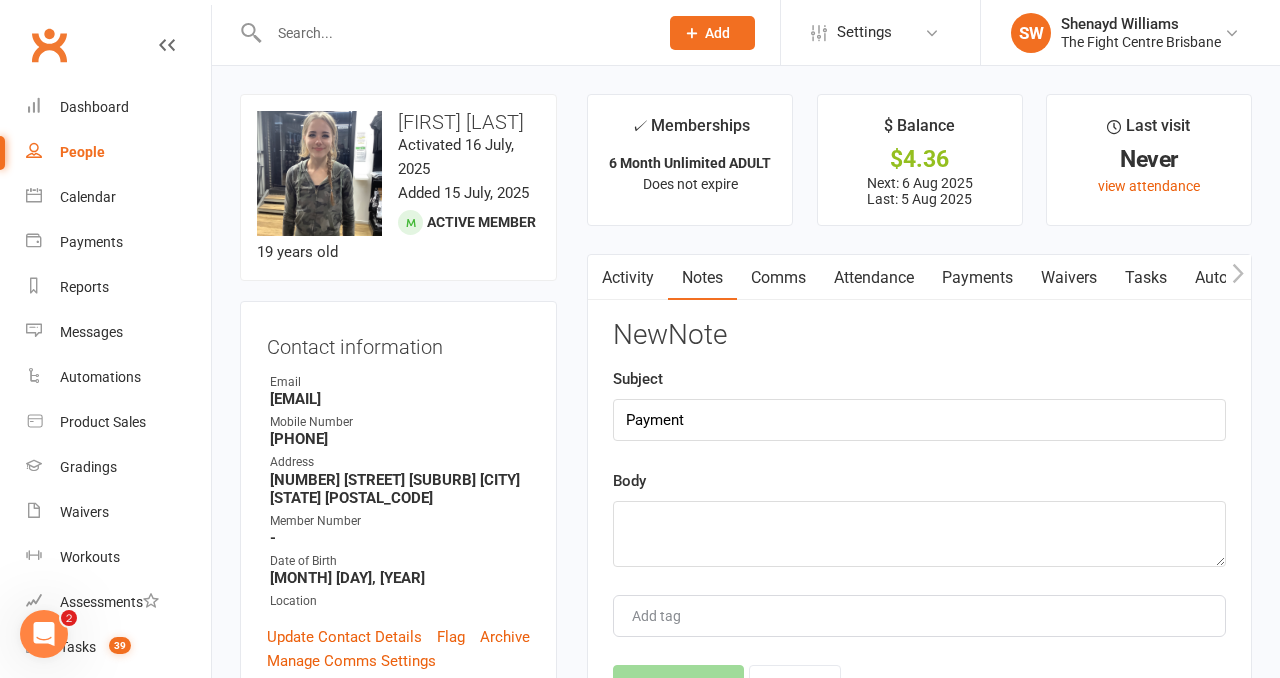 type on "Payment" 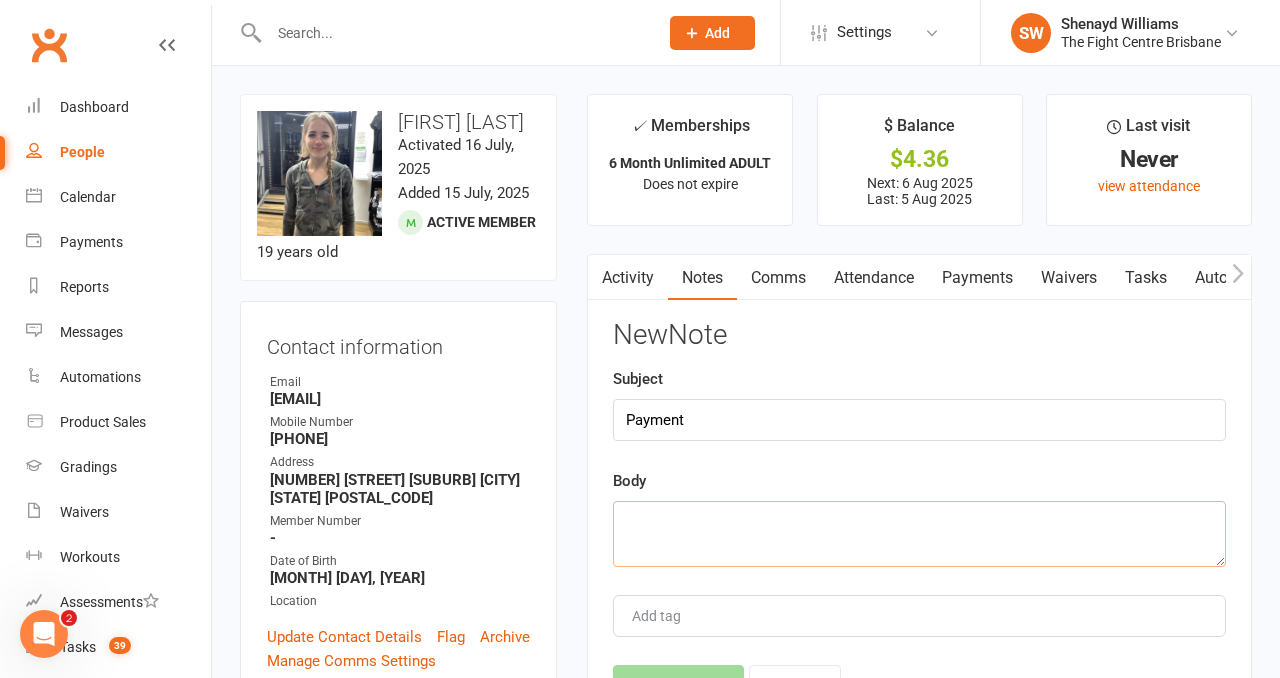 paste on "Hey,
Thanks for sending that through. Because they've changed from "Fairplay" or "PlayOn", The Fight Centre needs to re-apply to be a provider. I've completed this process and am awaiting confirmation.
I'll keep you in the loop once I've been able to redeem the voucher.
Kindest,Shenayd" 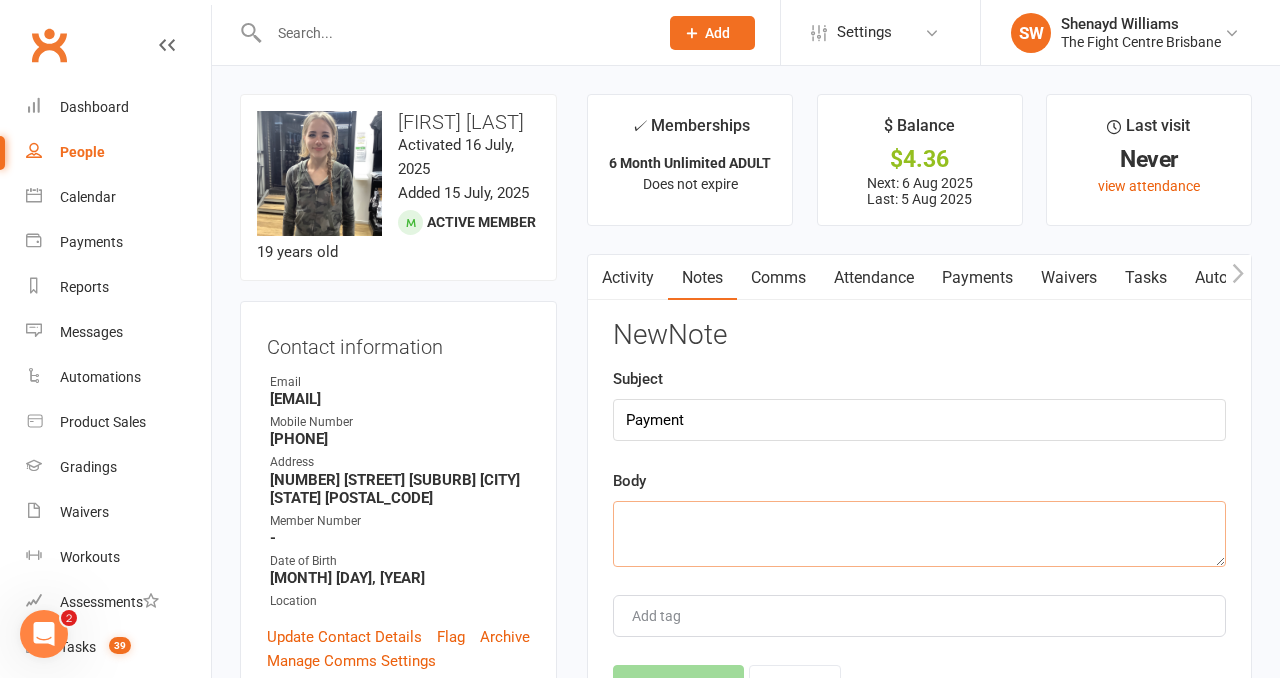 scroll, scrollTop: 0, scrollLeft: 0, axis: both 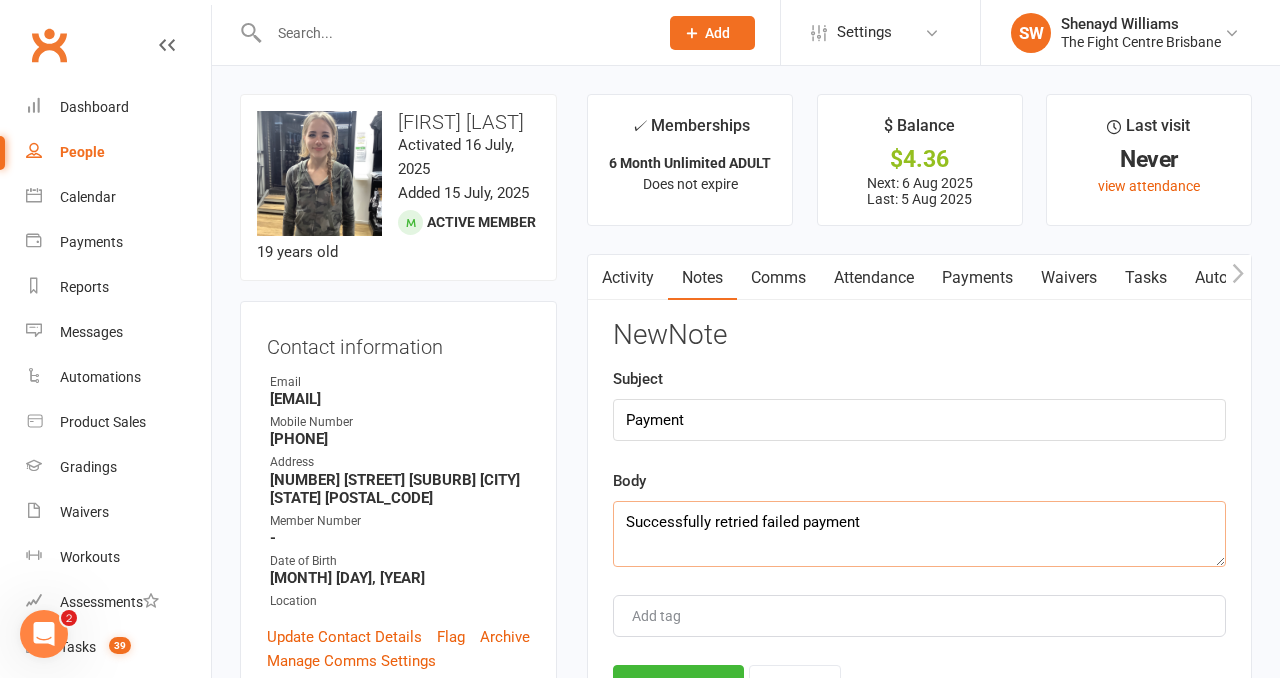 drag, startPoint x: 882, startPoint y: 516, endPoint x: 520, endPoint y: 521, distance: 362.03452 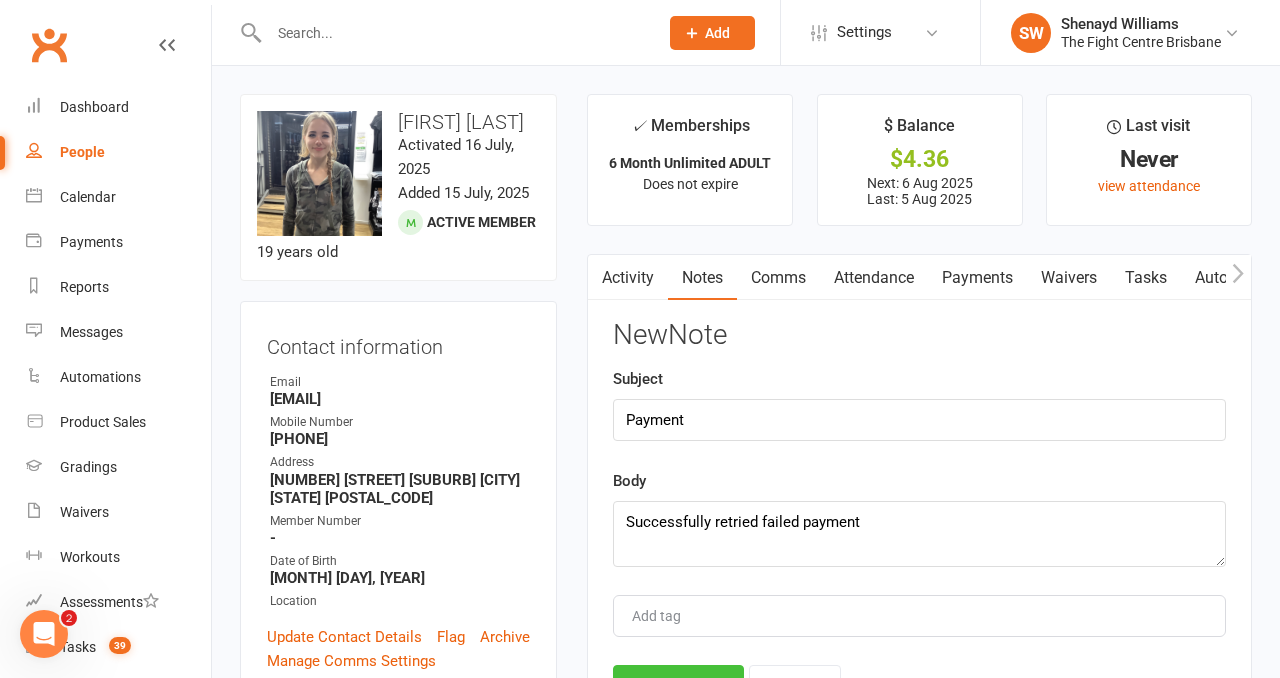 click on "Save Note" 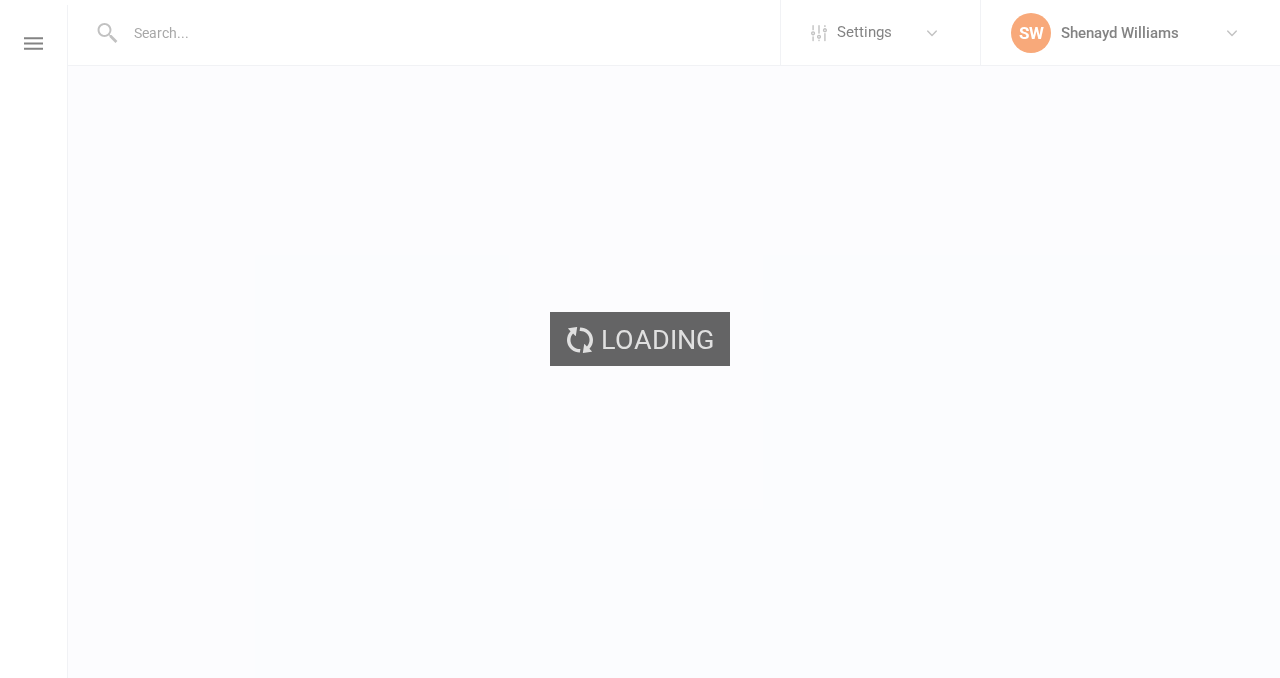 scroll, scrollTop: 0, scrollLeft: 0, axis: both 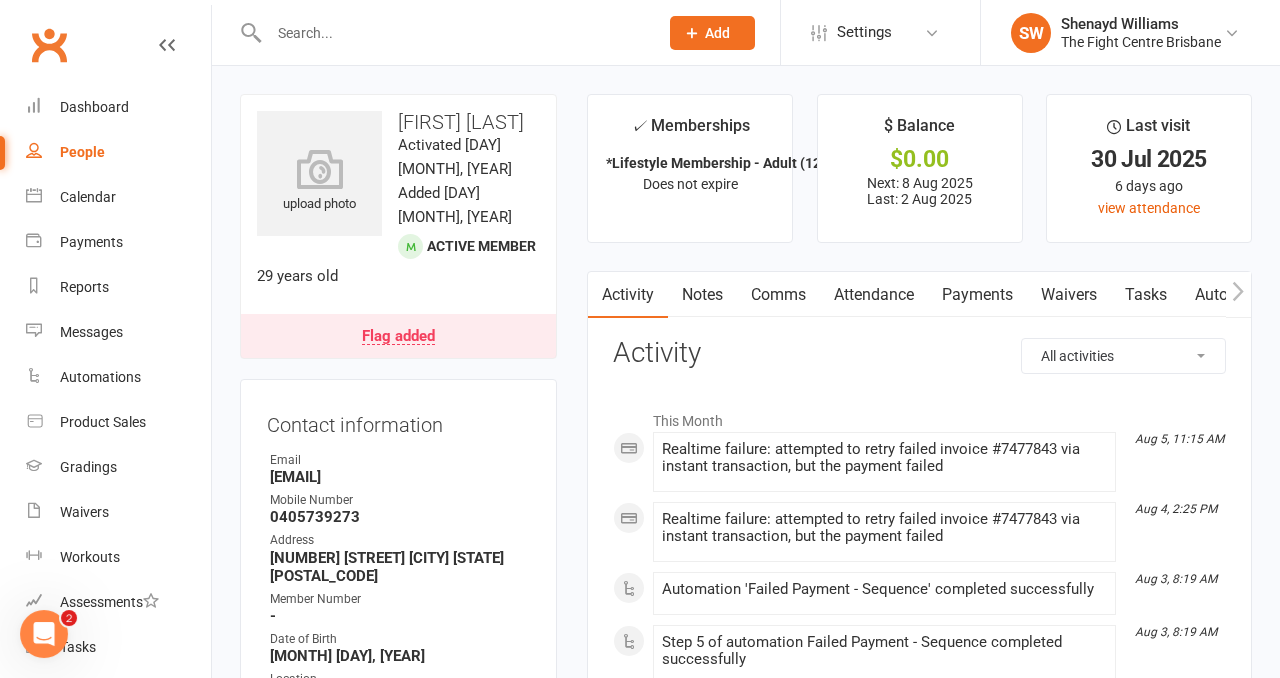 click on "Activity Notes Comms Attendance Payments Waivers Tasks Automations Workouts Gradings / Promotions Mobile App Credit balance
All activities Bookings / Attendances Communications Notes Failed SMSes Gradings Members Memberships Mobile App POS Sales Payments Credit Vouchers Prospects Reports Automations Tasks Waivers Workouts Kiosk Mode Consent Assessments Contact Flags Family Relationships Activity This Month Aug 5, 11:15 AM Realtime failure: attempted to retry failed invoice #7477843 via instant transaction, but the payment failed   Aug 4, 2:25 PM Realtime failure: attempted to retry failed invoice #7477843 via instant transaction, but the payment failed   Aug 3, 8:19 AM Automation 'Failed Payment - Sequence' completed successfully   Aug 3, 8:19 AM Step 5 of automation Failed Payment - Sequence completed successfully   Aug 3, 8:19 AM   Sent  email  to   Waugust12@hotmail.com   Reminder: Failed Payment Hey Wilhelm,  Another reminder of your 1 failed payment of $45.00 that is still outstanding.  Kind regards," at bounding box center (919, 1759) 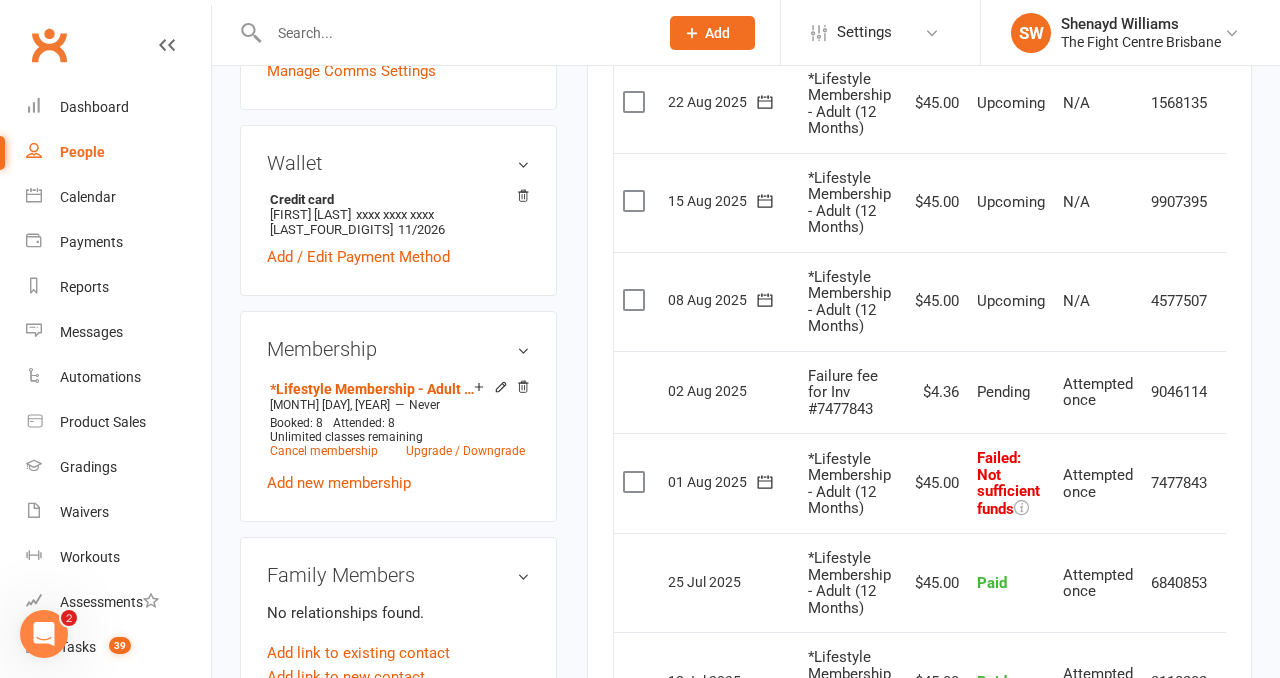 scroll, scrollTop: 782, scrollLeft: 0, axis: vertical 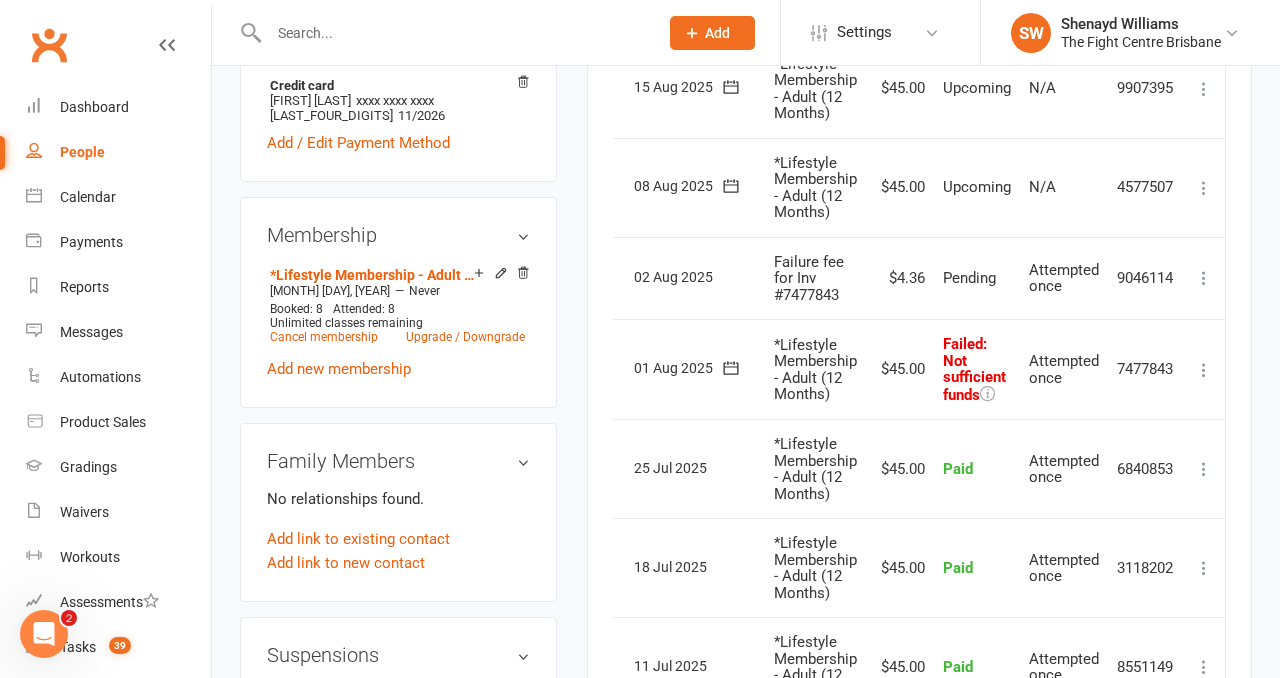 click at bounding box center (1204, 370) 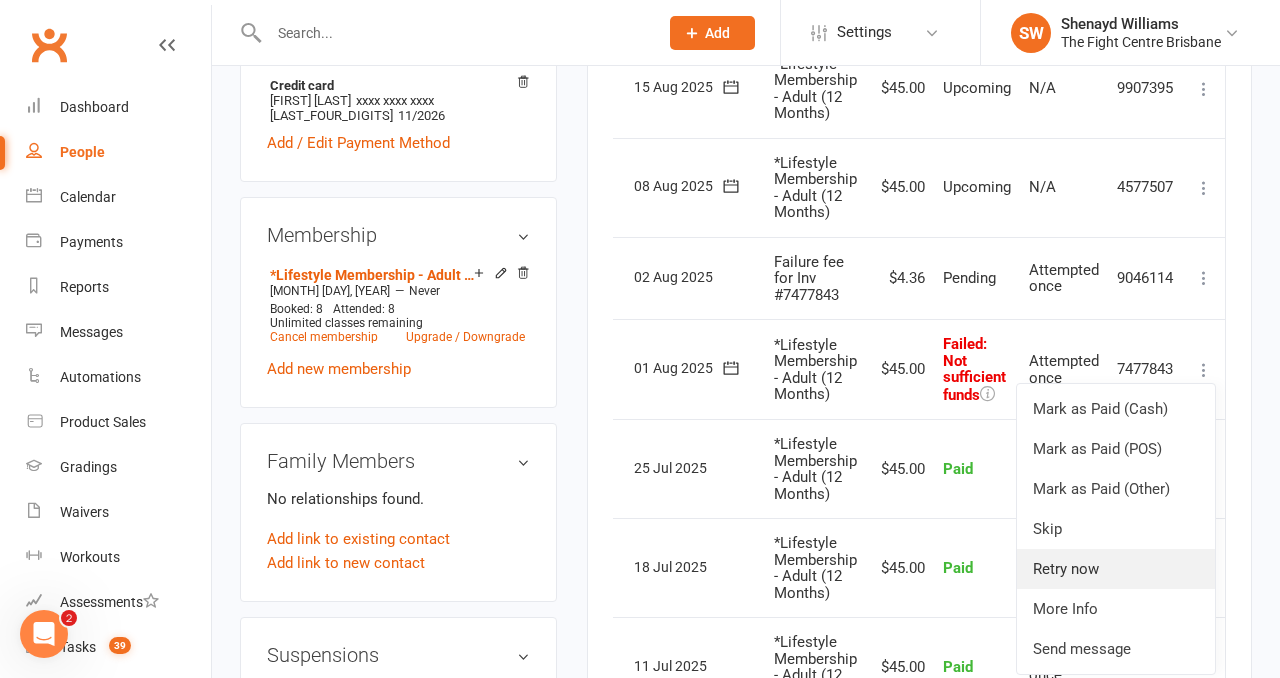 click on "Retry now" at bounding box center (1116, 569) 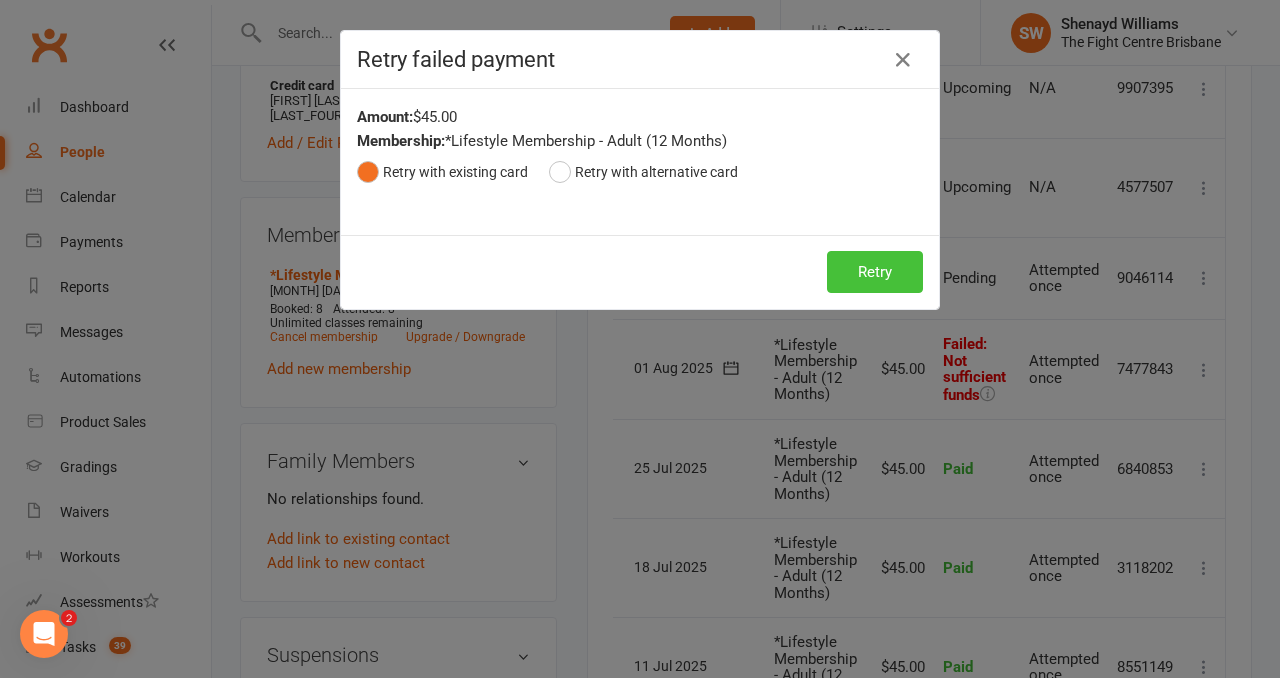 click on "Retry" at bounding box center [875, 272] 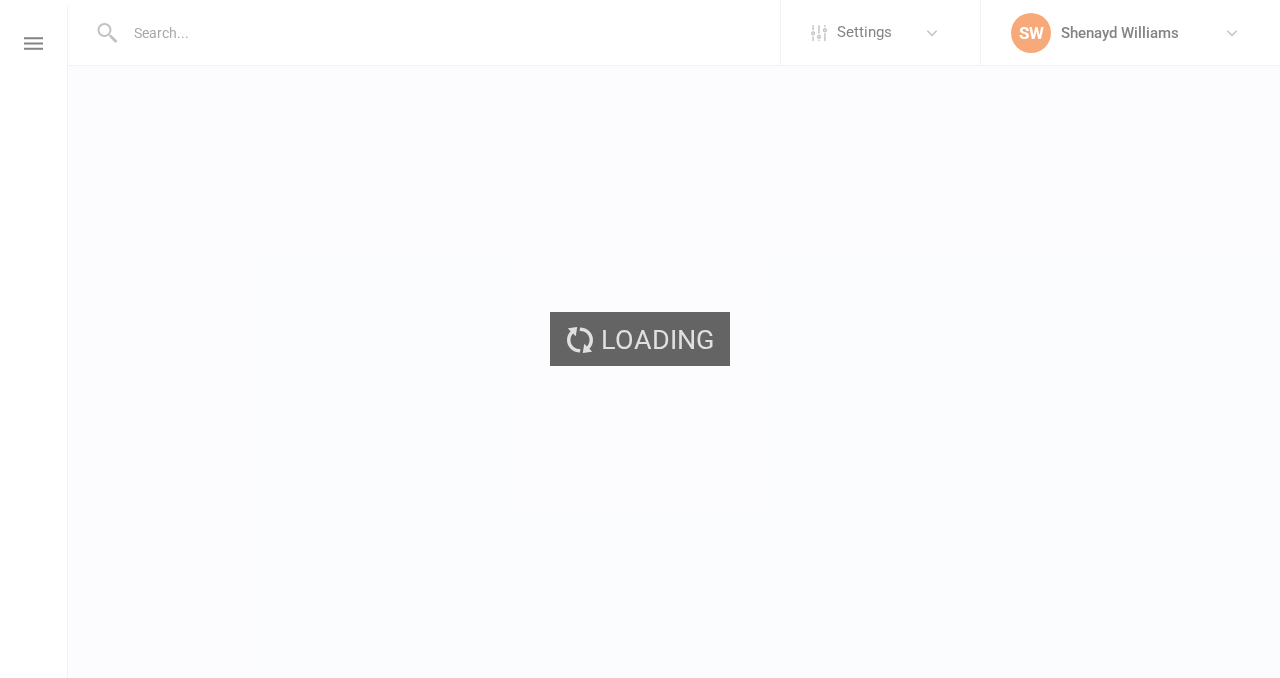 scroll, scrollTop: 0, scrollLeft: 0, axis: both 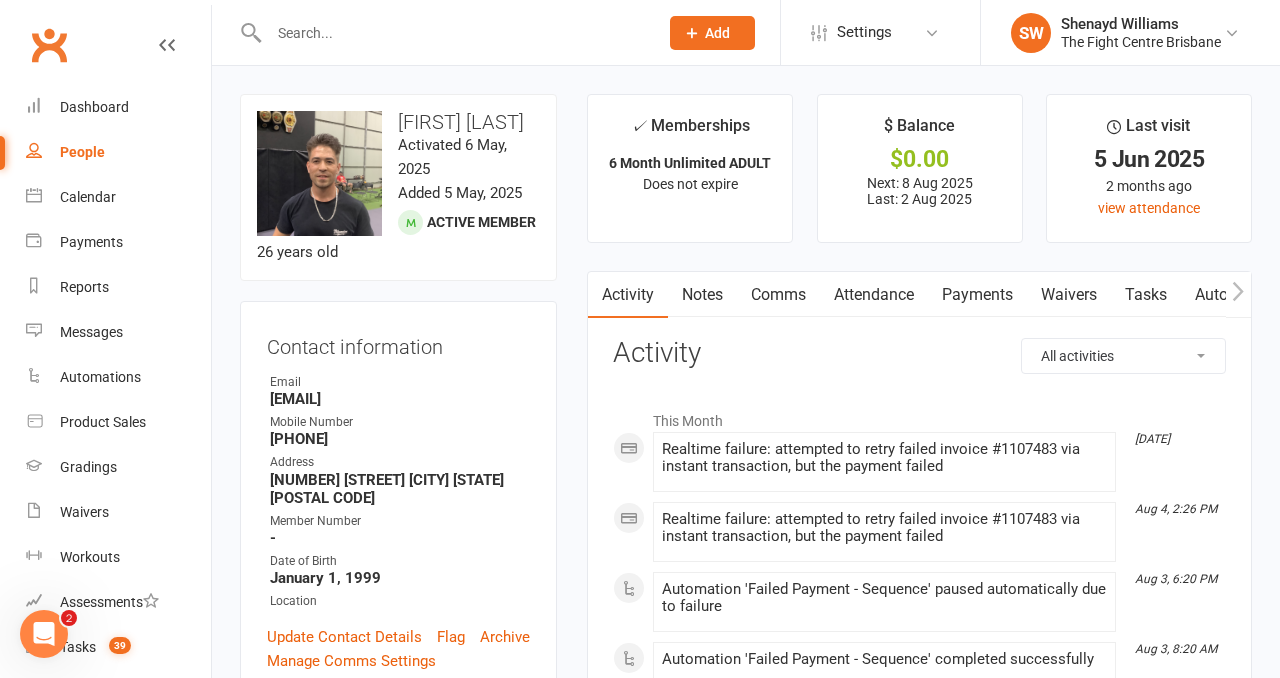 click on "Payments" at bounding box center [977, 295] 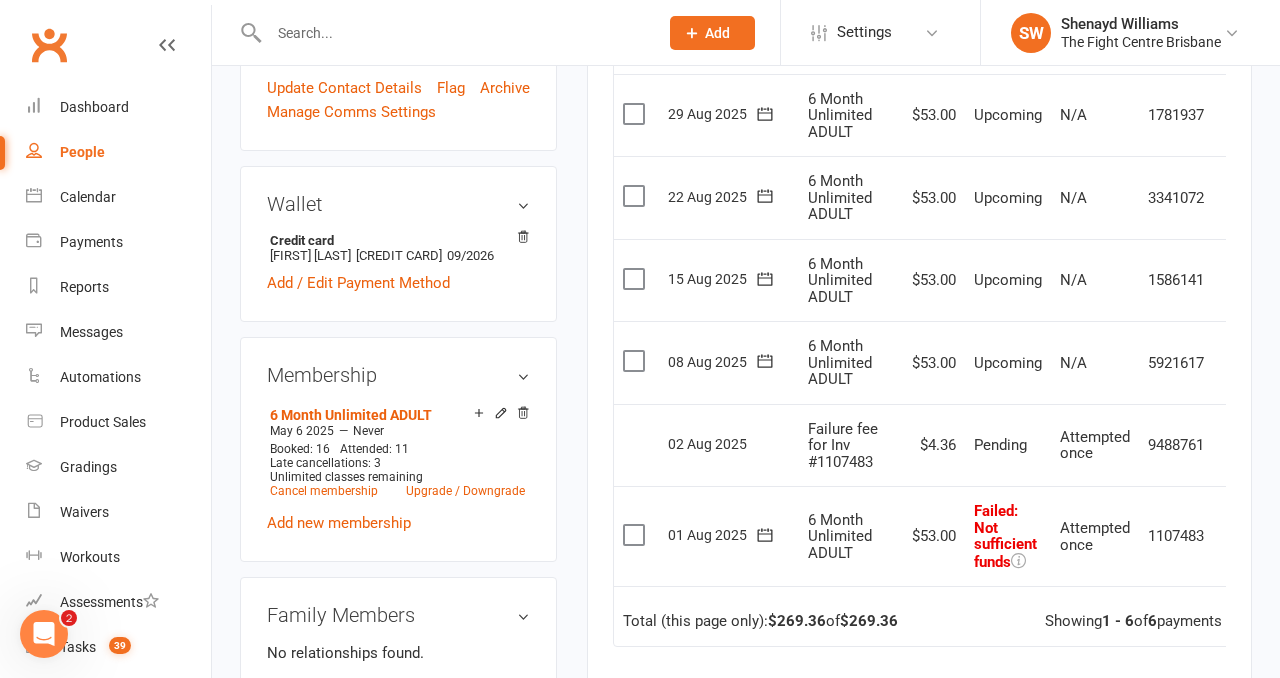 scroll, scrollTop: 567, scrollLeft: 0, axis: vertical 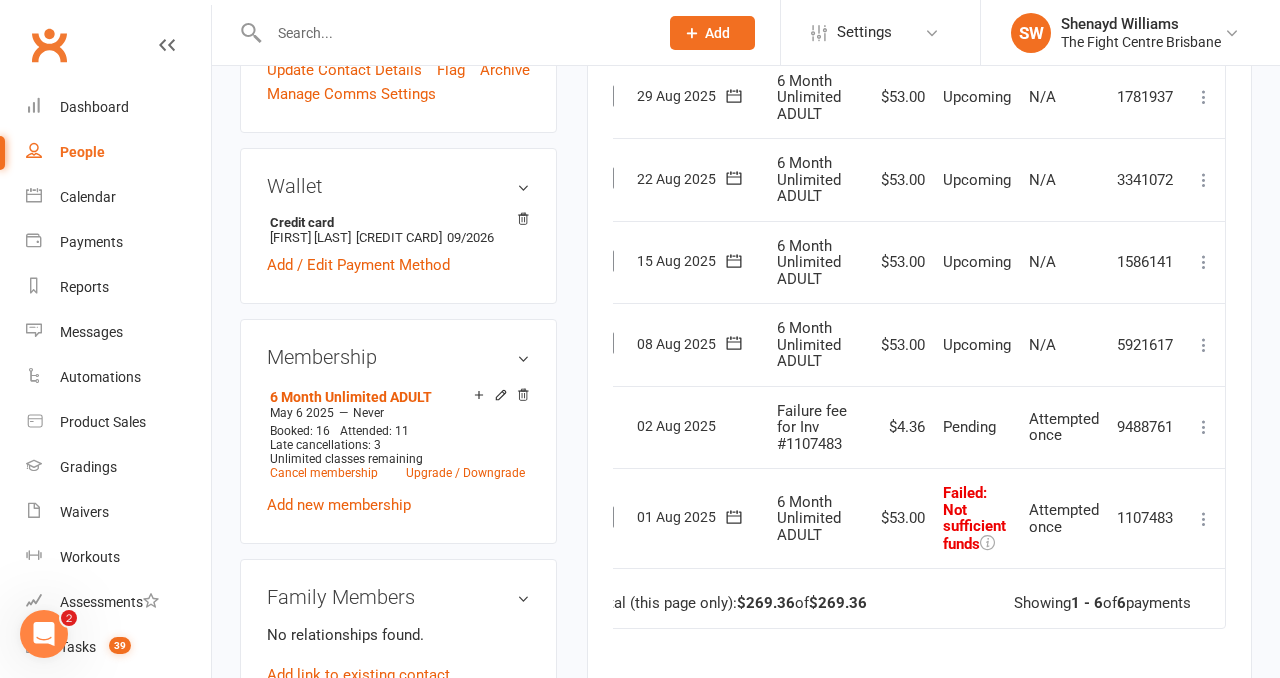 click at bounding box center (1204, 519) 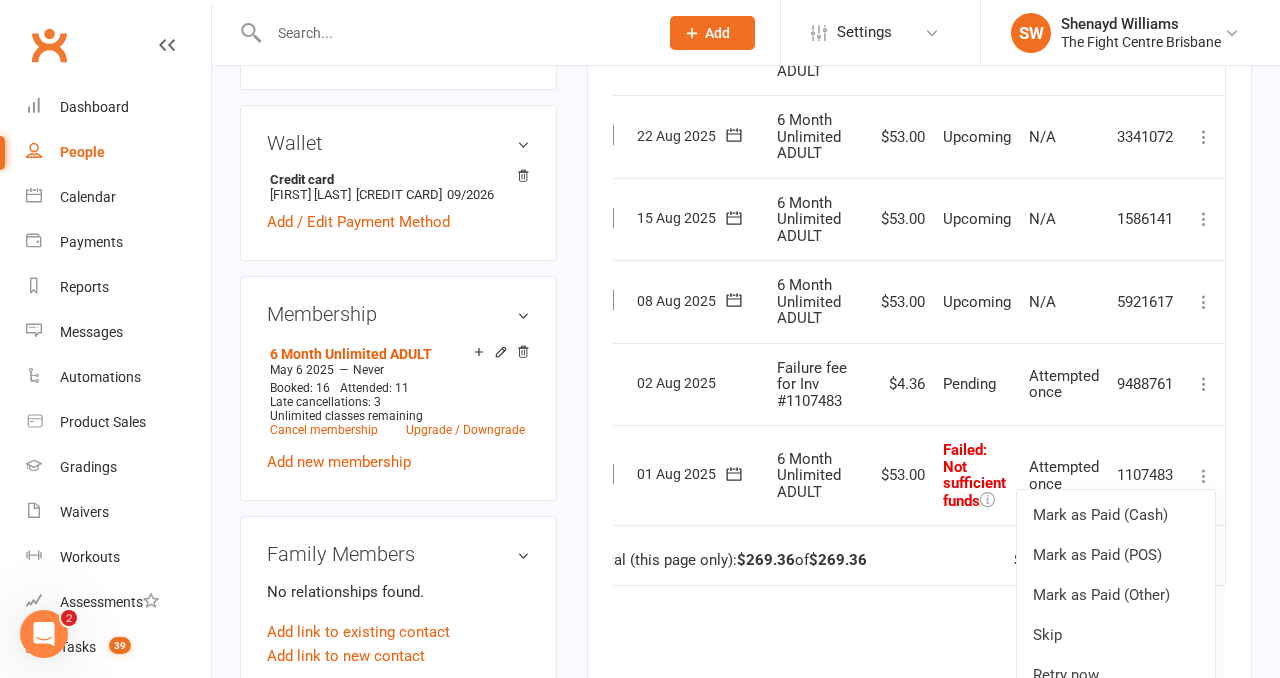 scroll, scrollTop: 614, scrollLeft: 0, axis: vertical 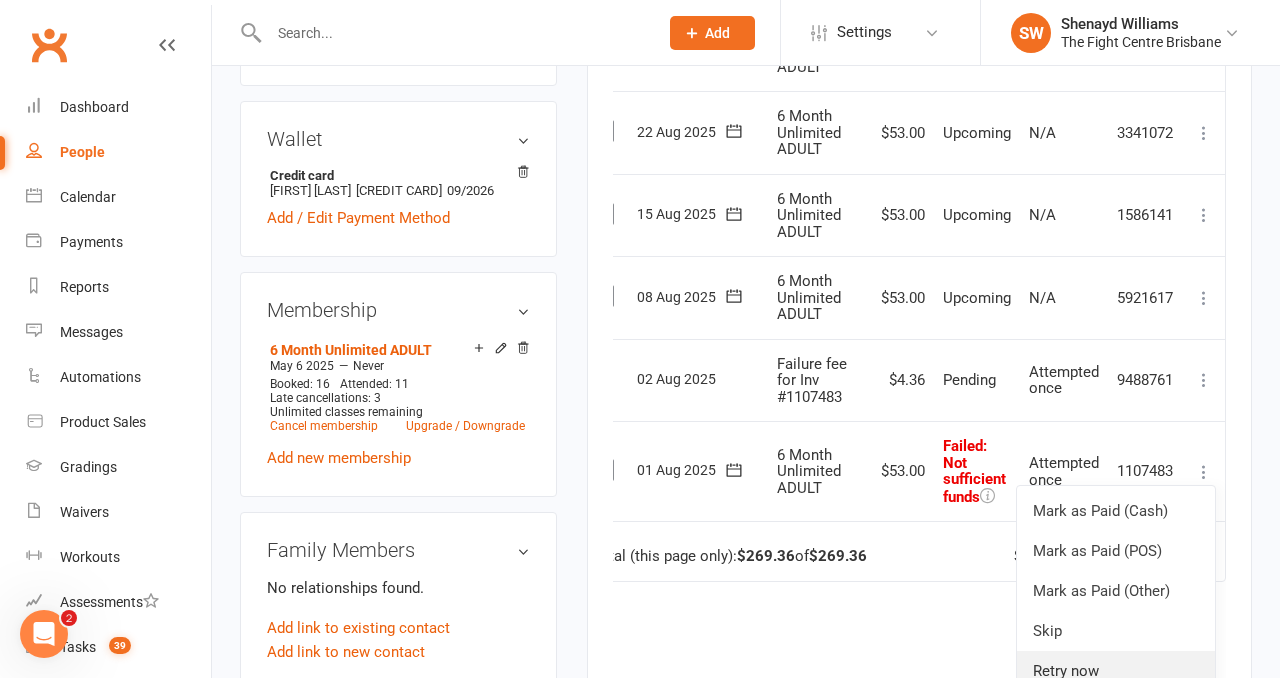 click on "Retry now" at bounding box center (1116, 671) 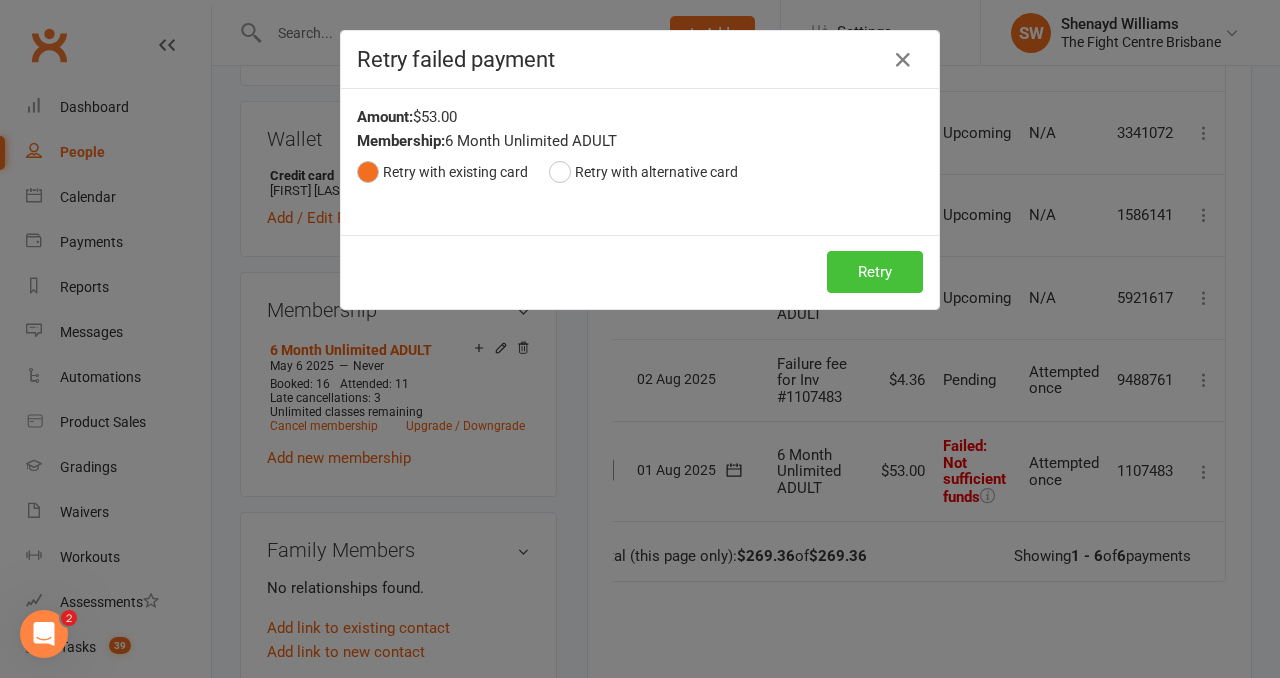 click on "Retry" at bounding box center [875, 272] 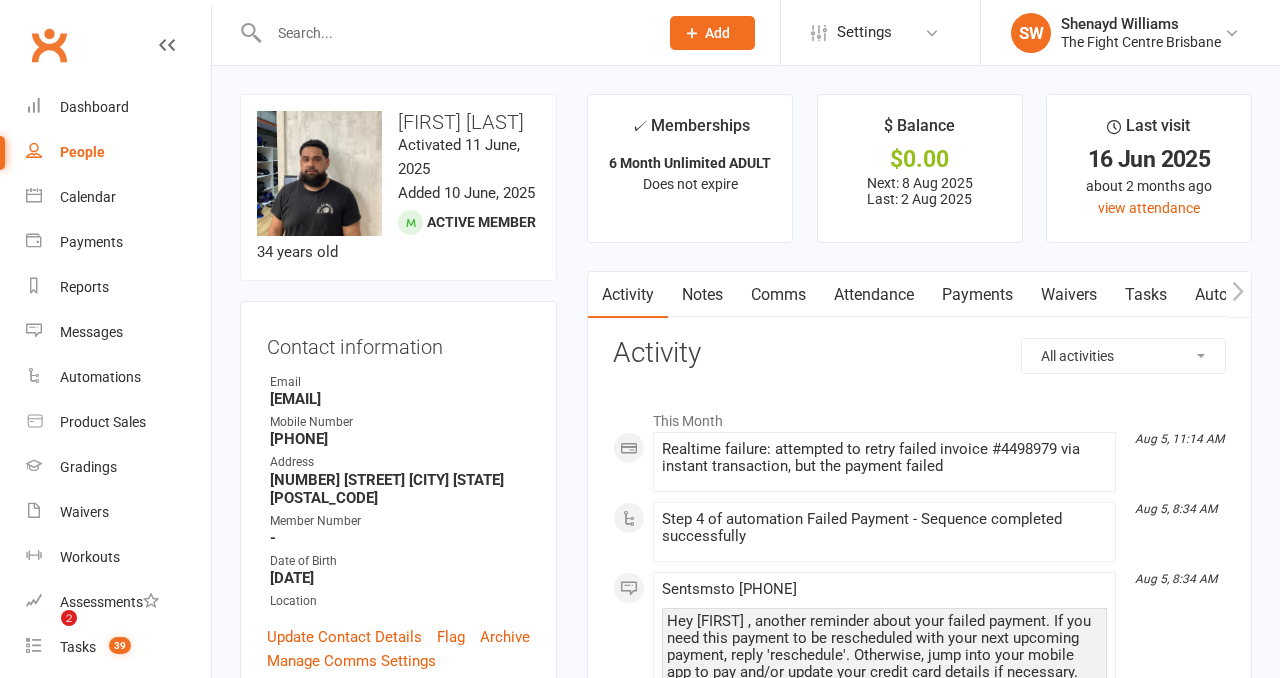 scroll, scrollTop: 0, scrollLeft: 0, axis: both 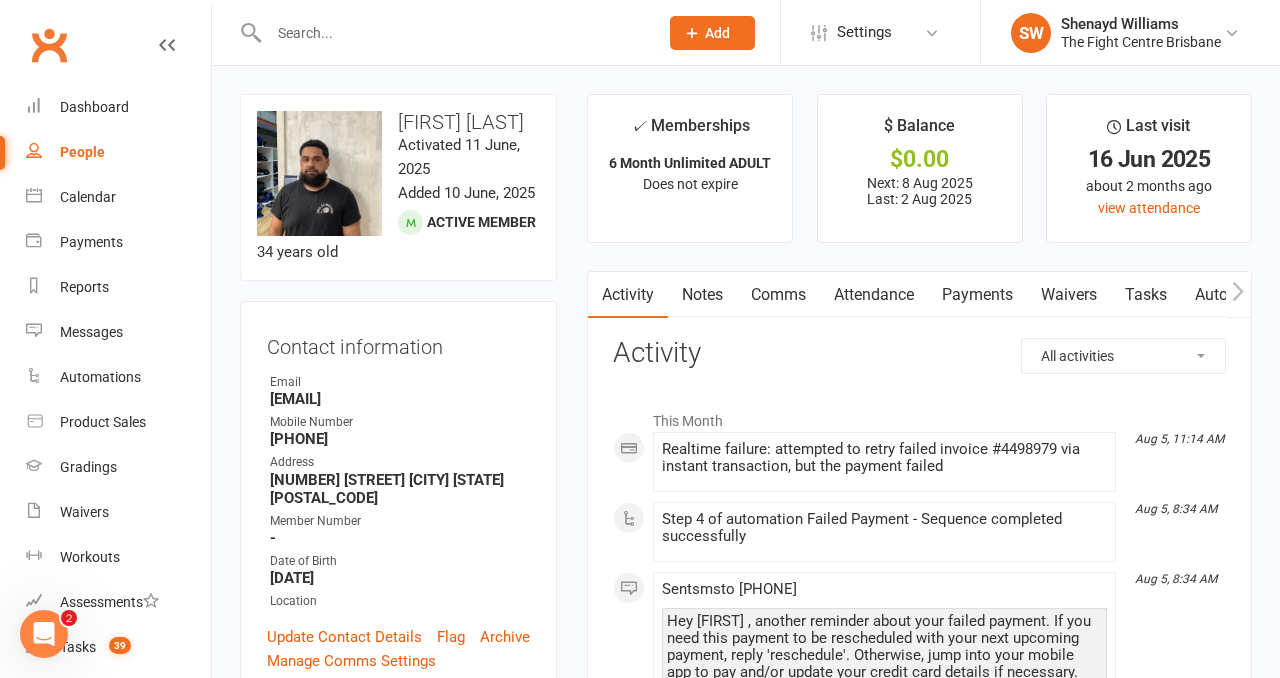 click on "Payments" at bounding box center [977, 295] 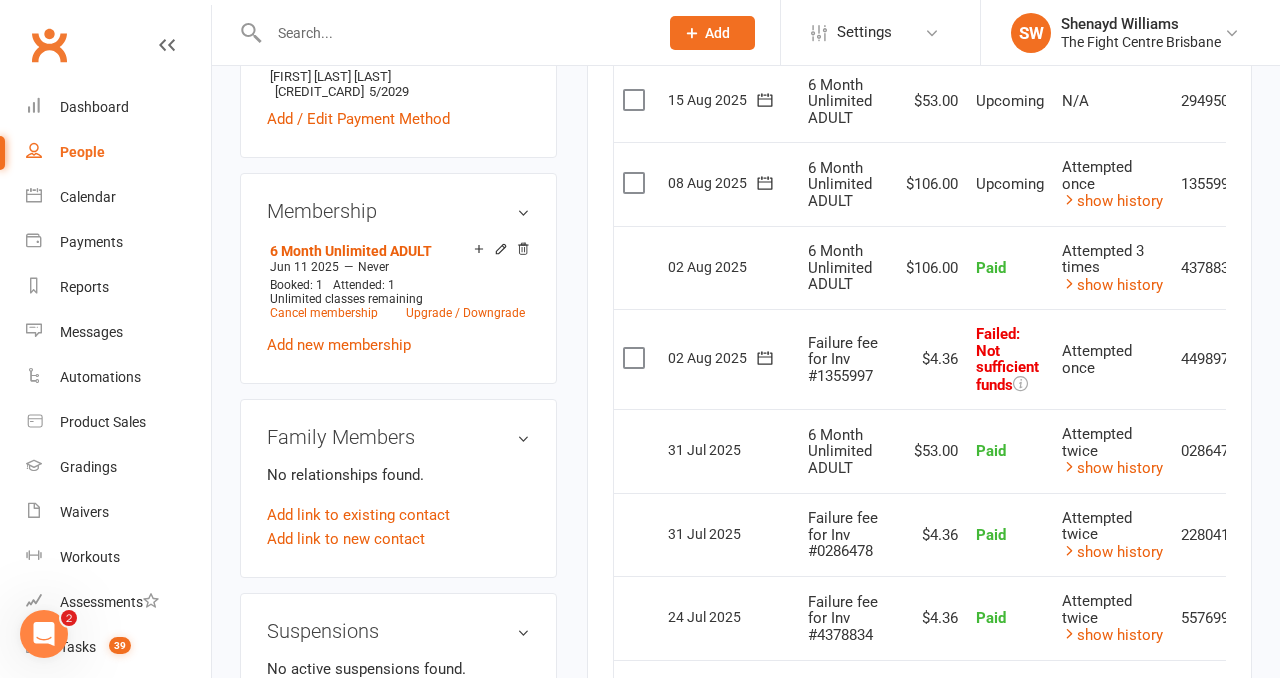 scroll, scrollTop: 753, scrollLeft: 0, axis: vertical 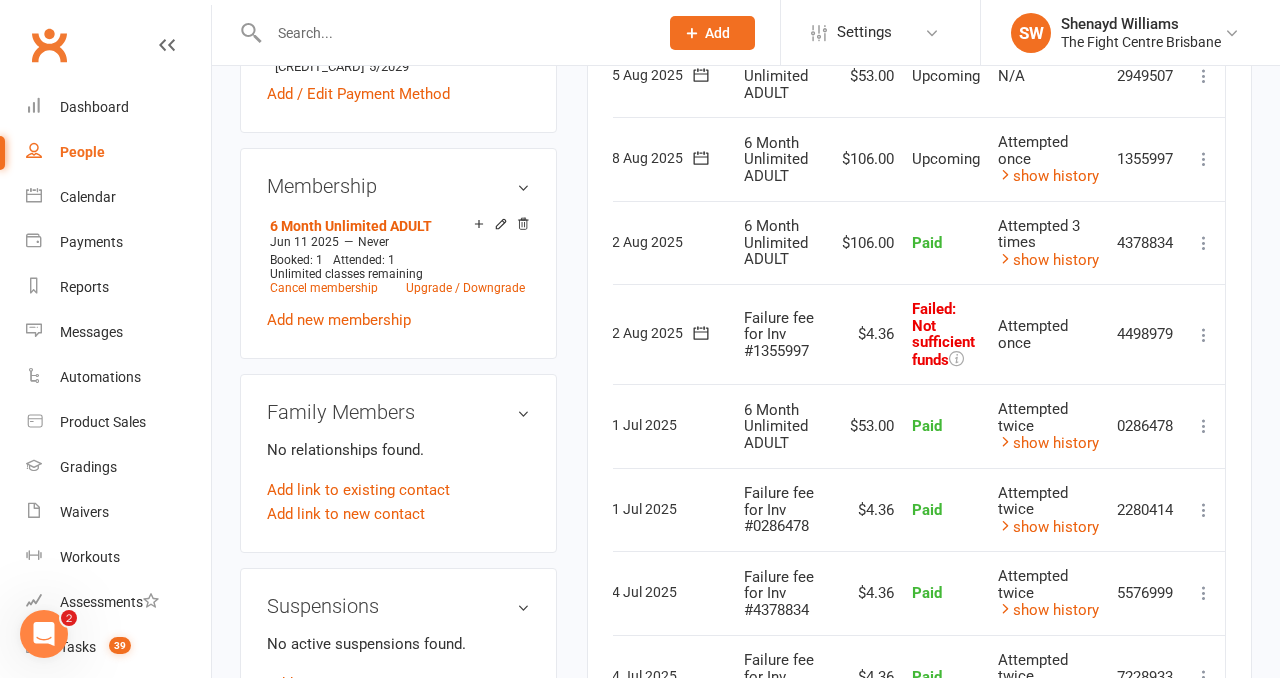 click at bounding box center [1204, 335] 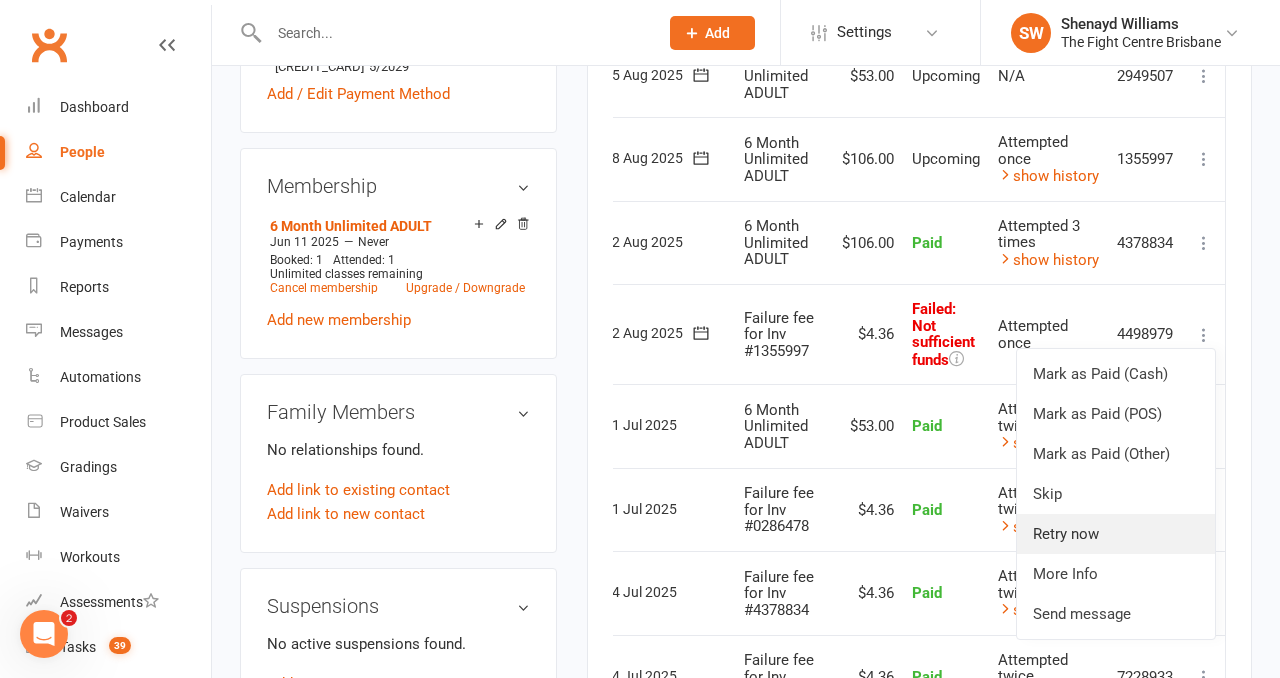 click on "Retry now" at bounding box center [1116, 534] 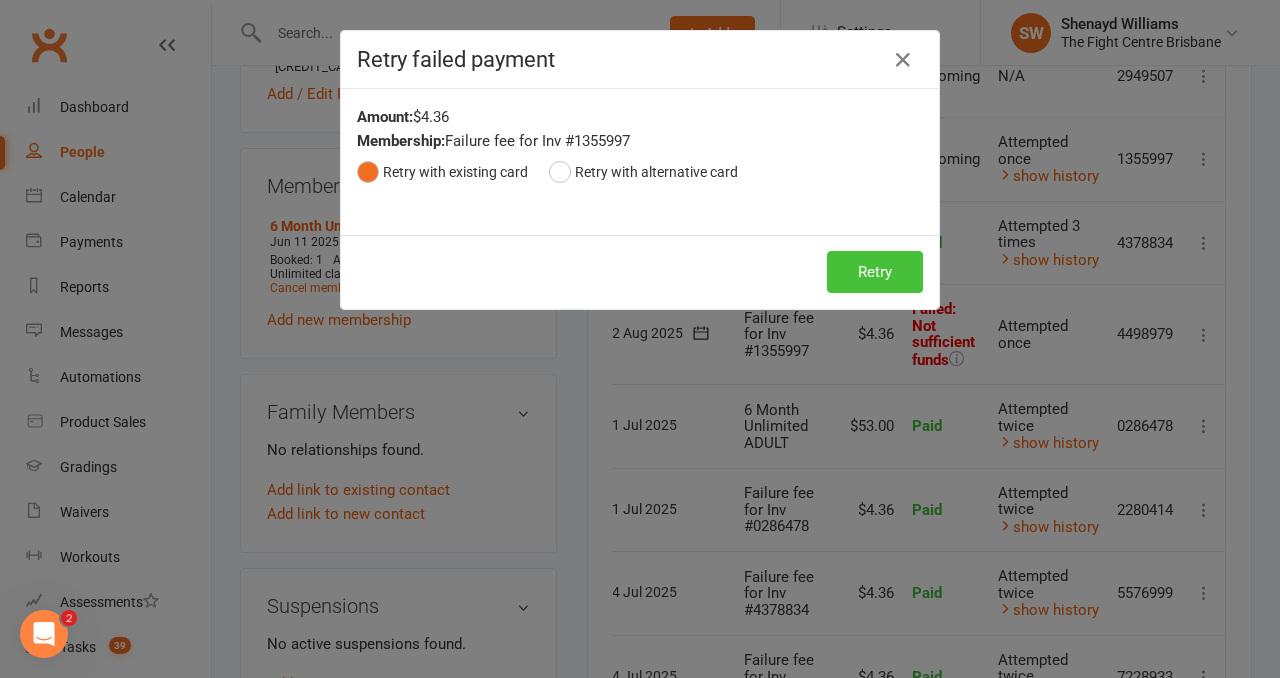 click on "Retry" at bounding box center (875, 272) 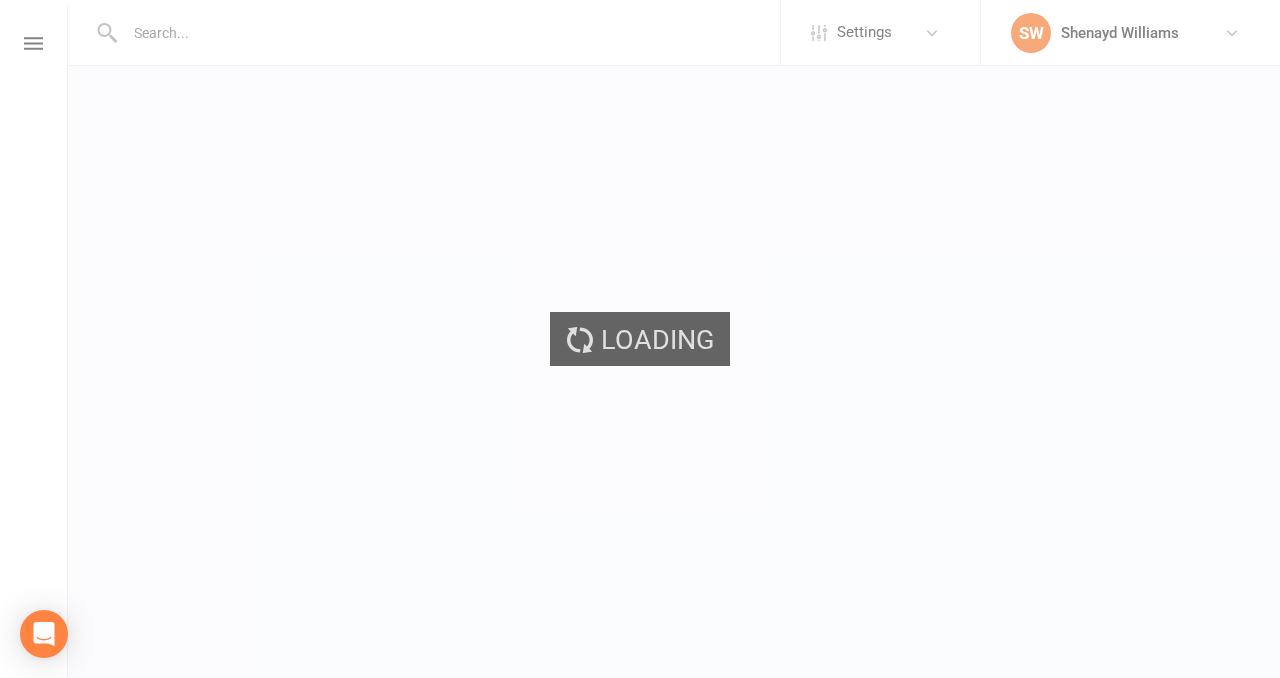 scroll, scrollTop: 0, scrollLeft: 0, axis: both 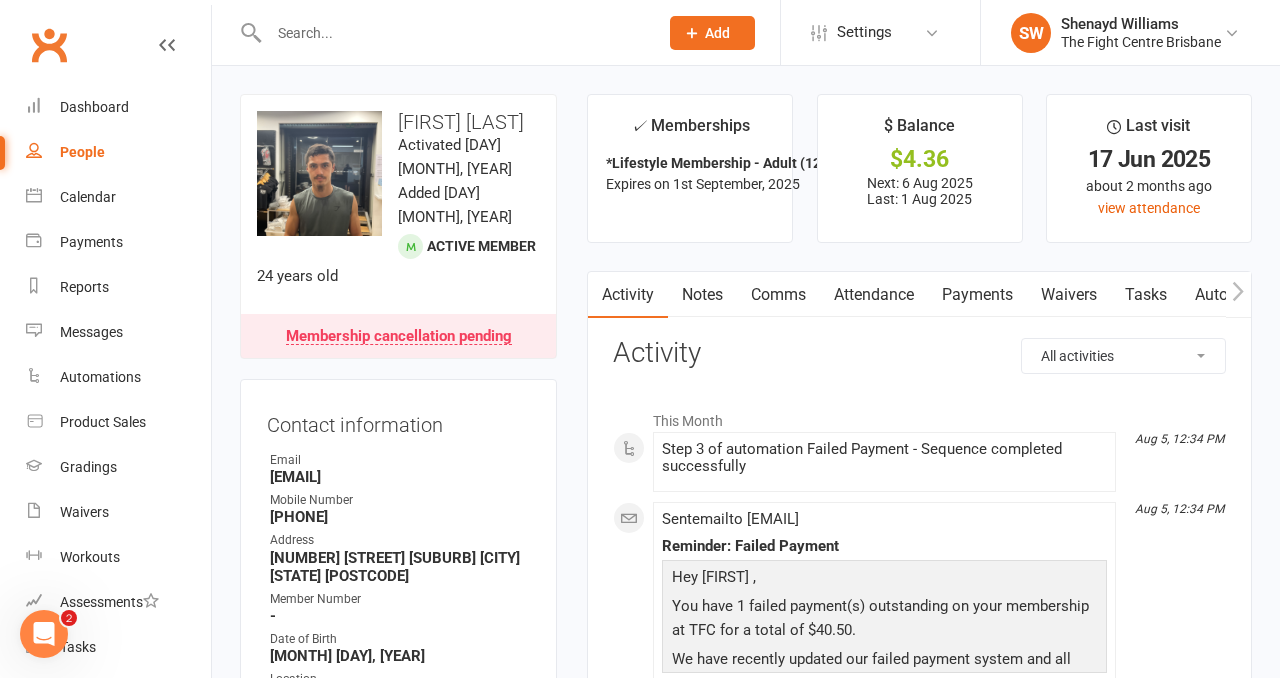 click on "Payments" at bounding box center (977, 295) 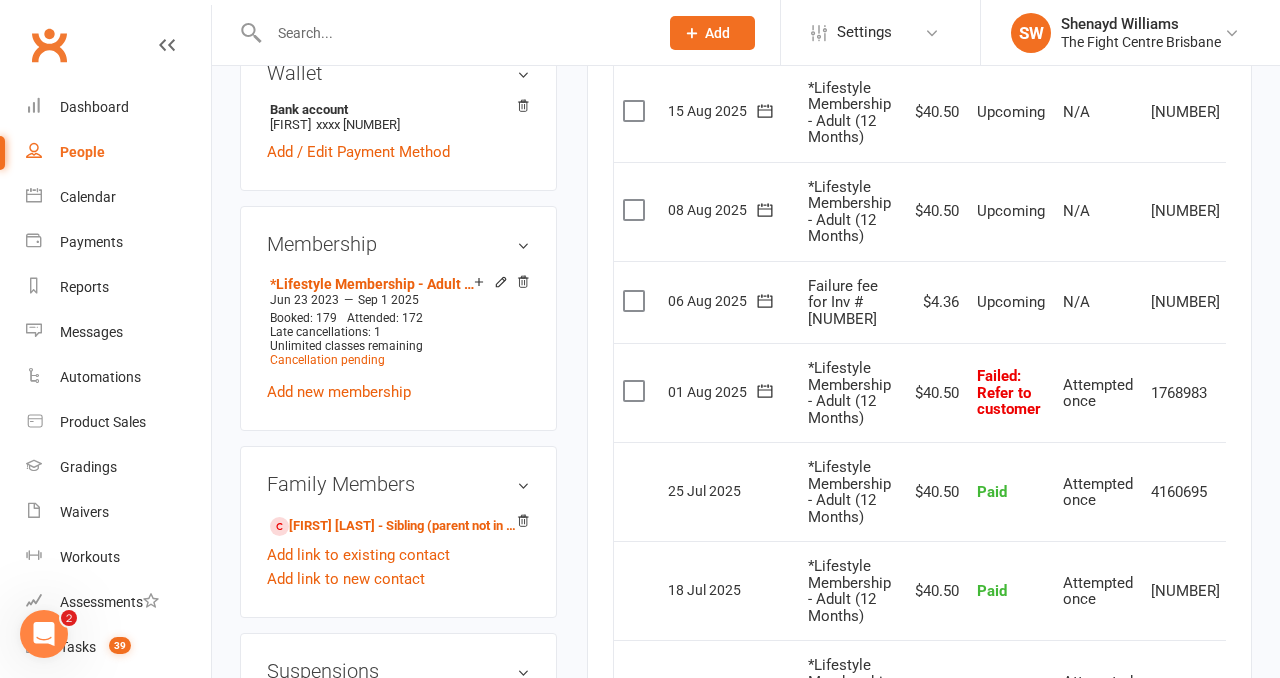 scroll, scrollTop: 753, scrollLeft: 0, axis: vertical 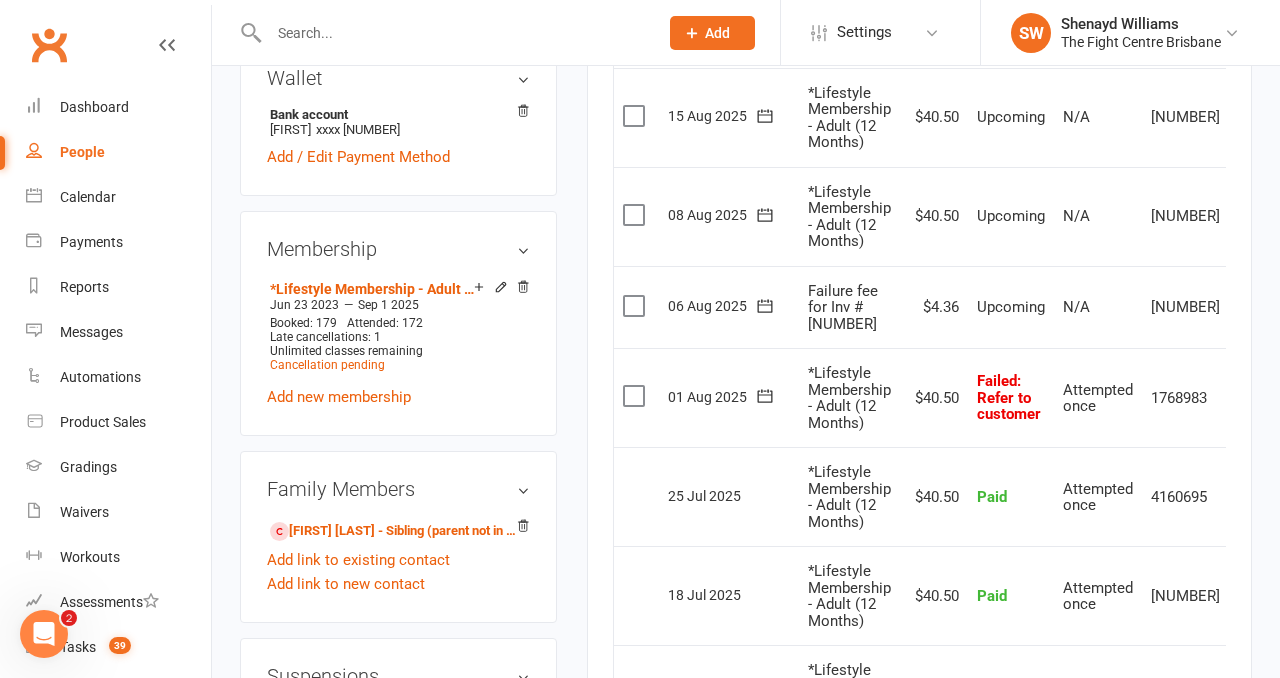 click 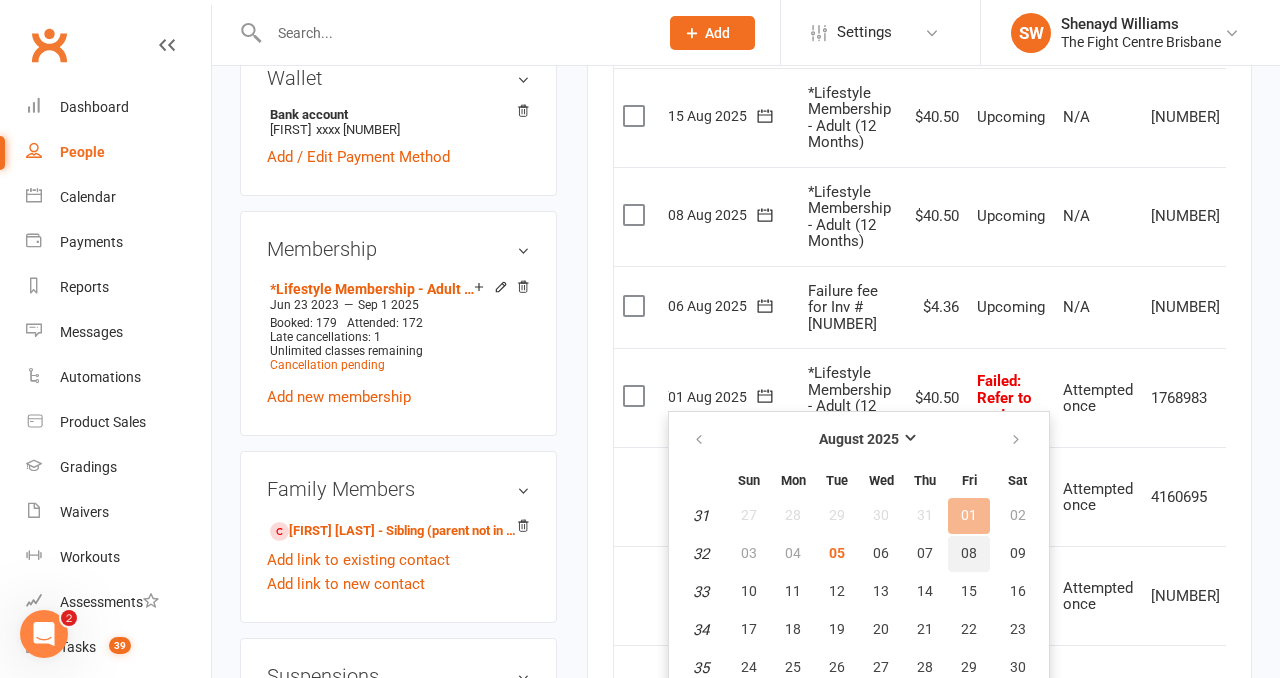 click on "08" at bounding box center (969, 553) 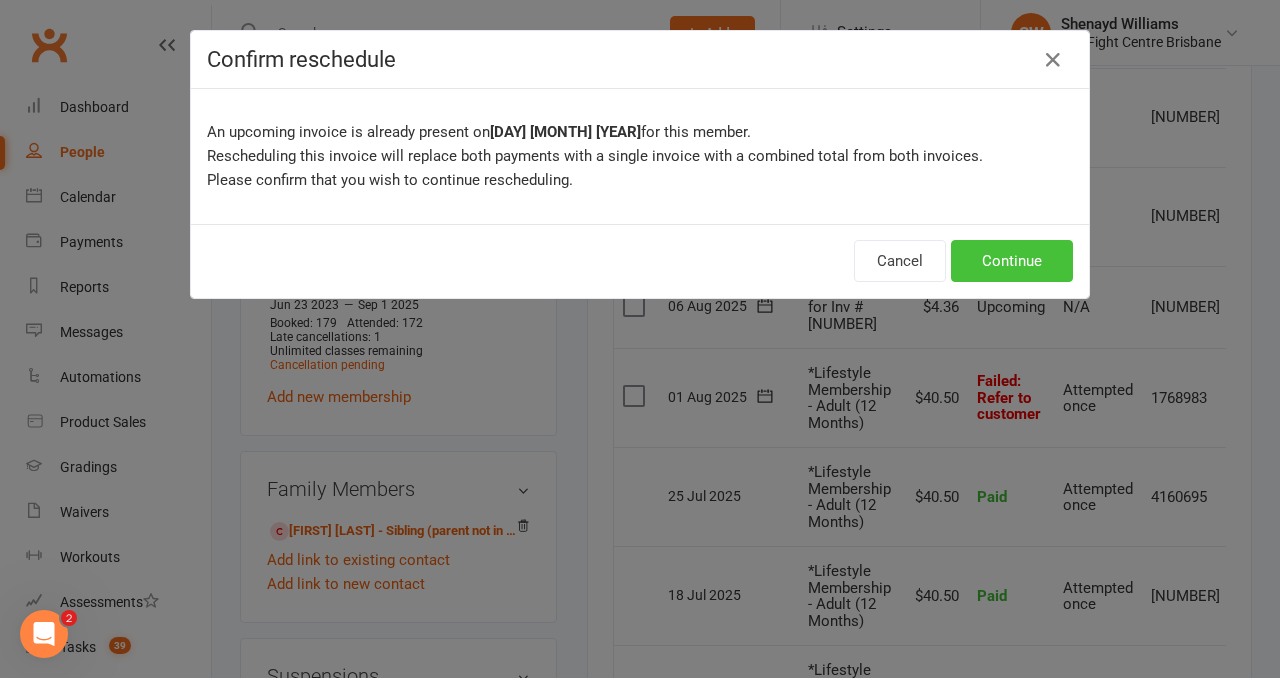 click on "Continue" at bounding box center (1012, 261) 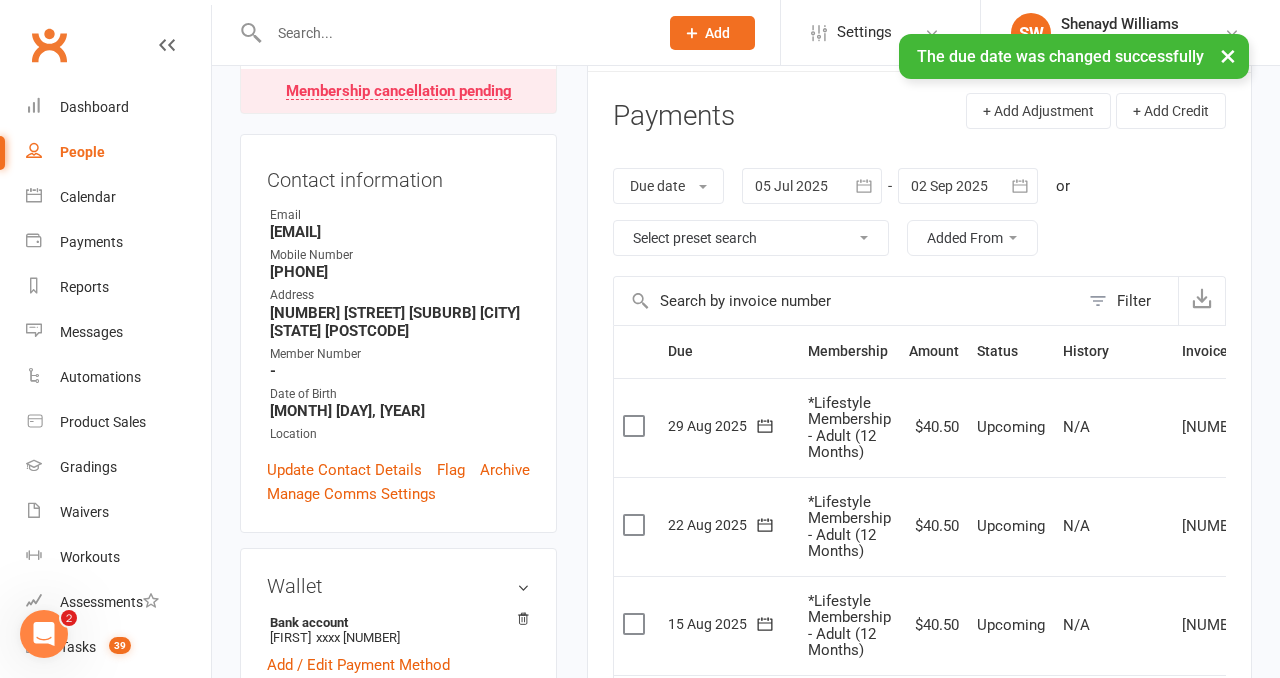 scroll, scrollTop: 0, scrollLeft: 0, axis: both 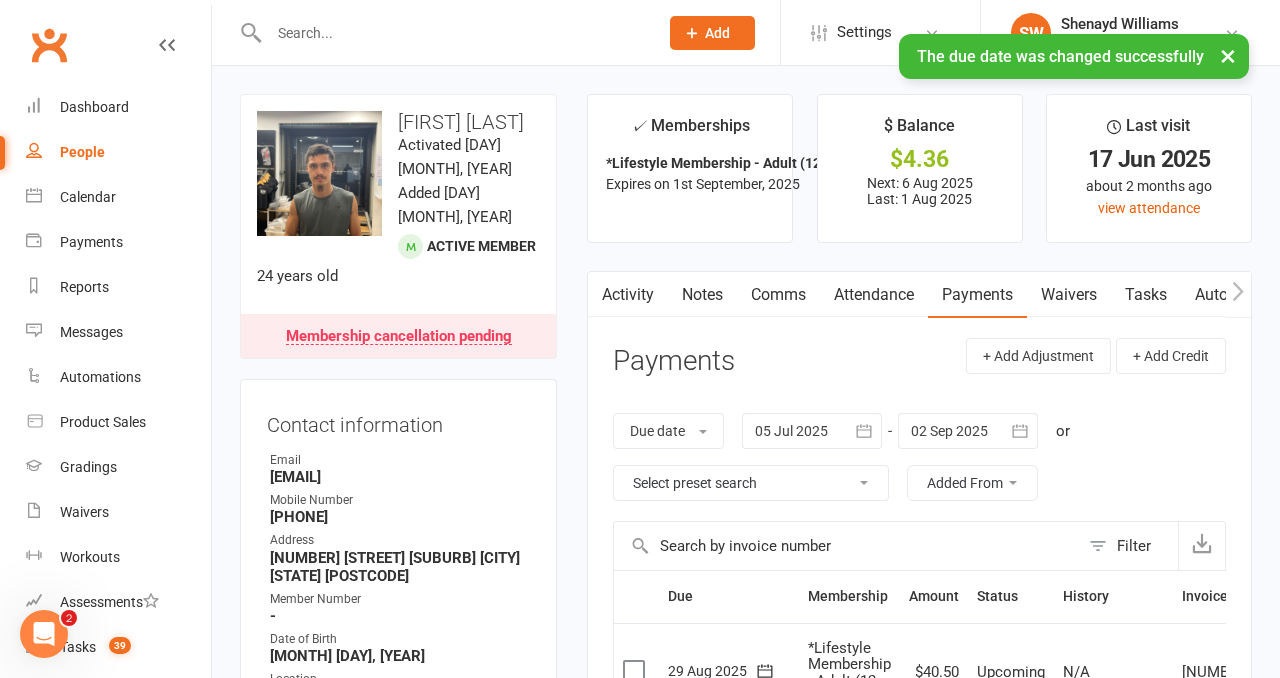 click on "Comms" at bounding box center (778, 295) 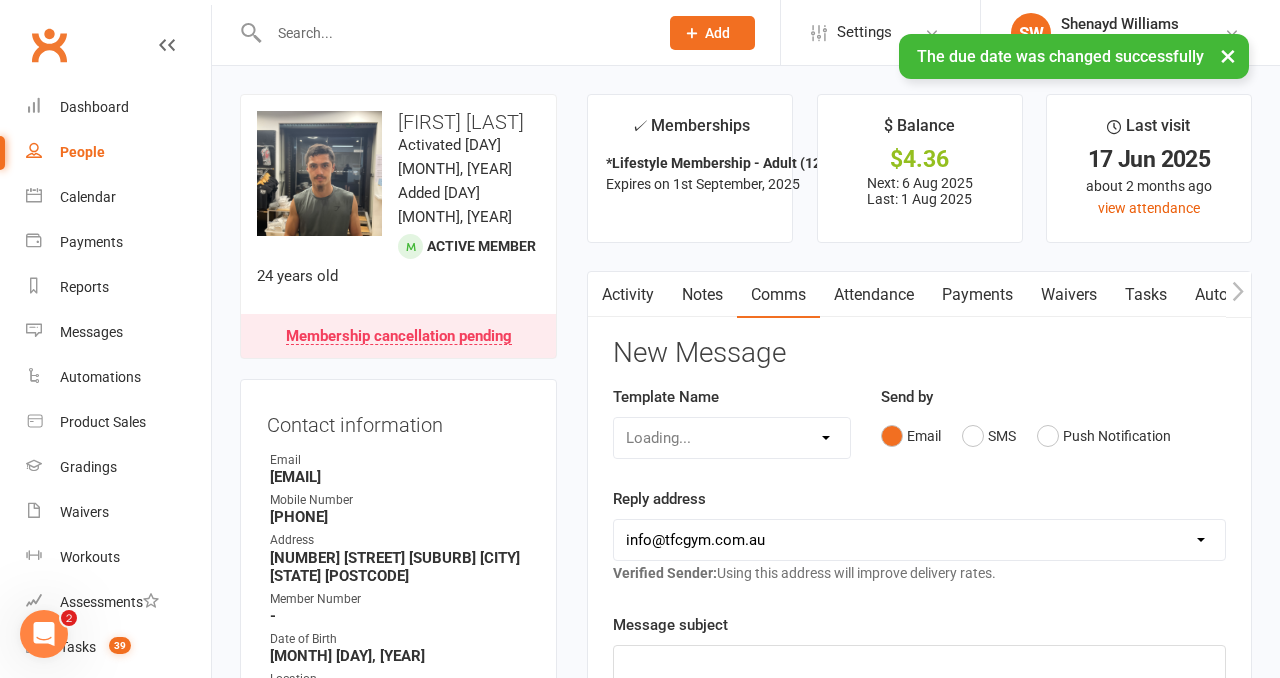 click on "Loading..." at bounding box center (732, 438) 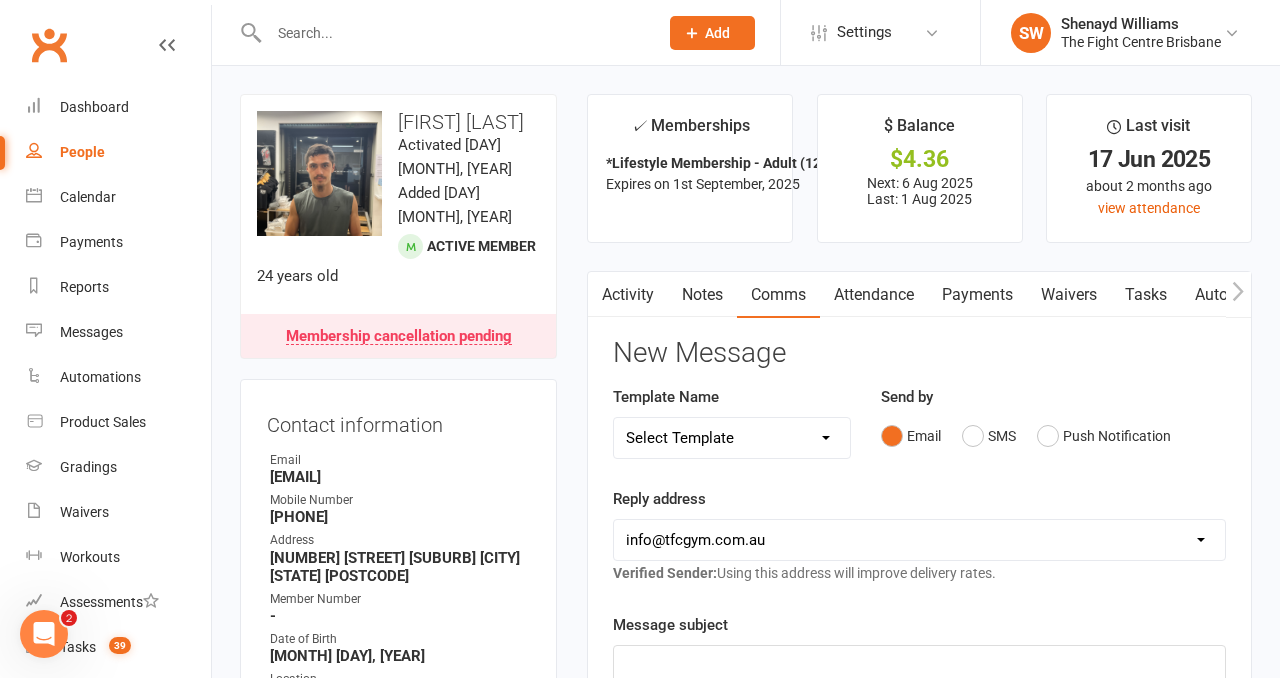 select on "14" 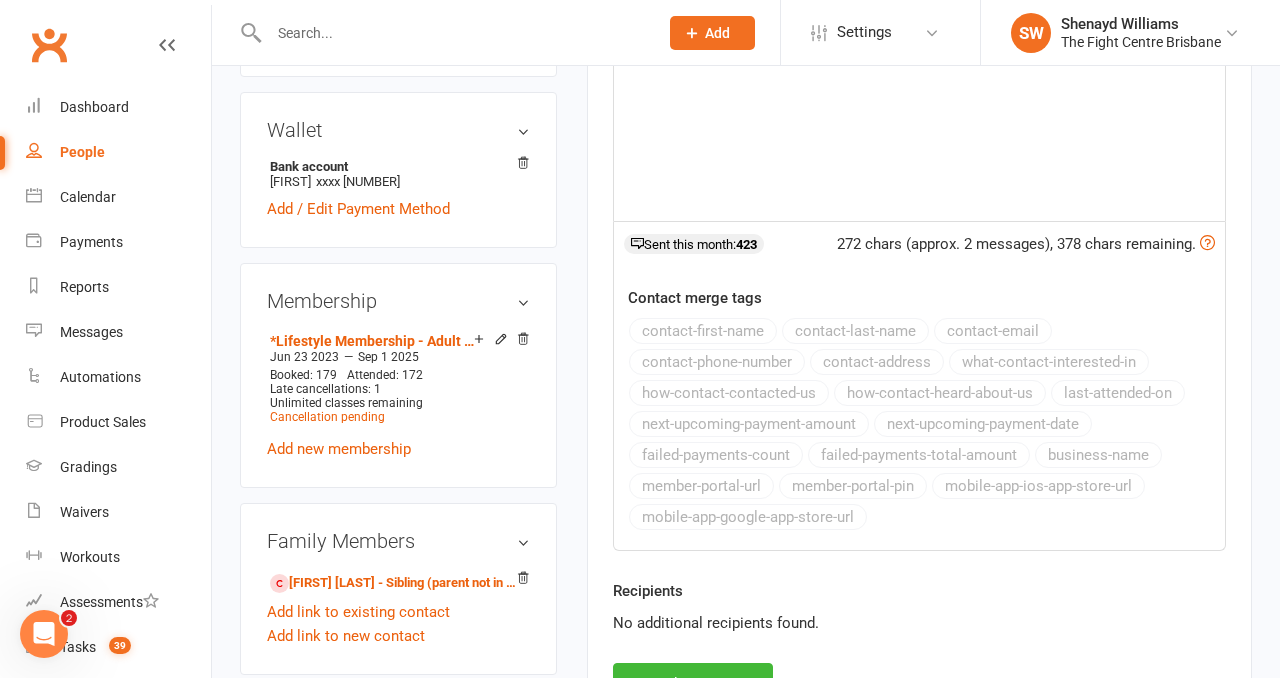 scroll, scrollTop: 803, scrollLeft: 0, axis: vertical 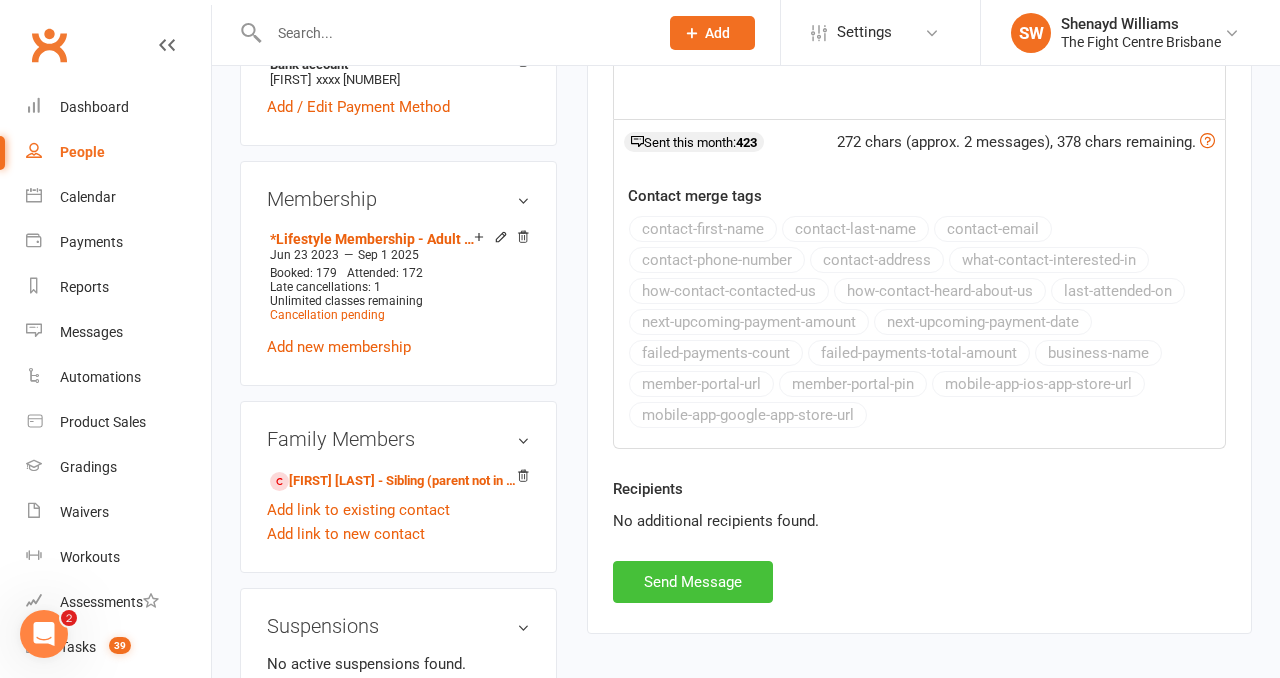 click on "Send Message" at bounding box center (693, 582) 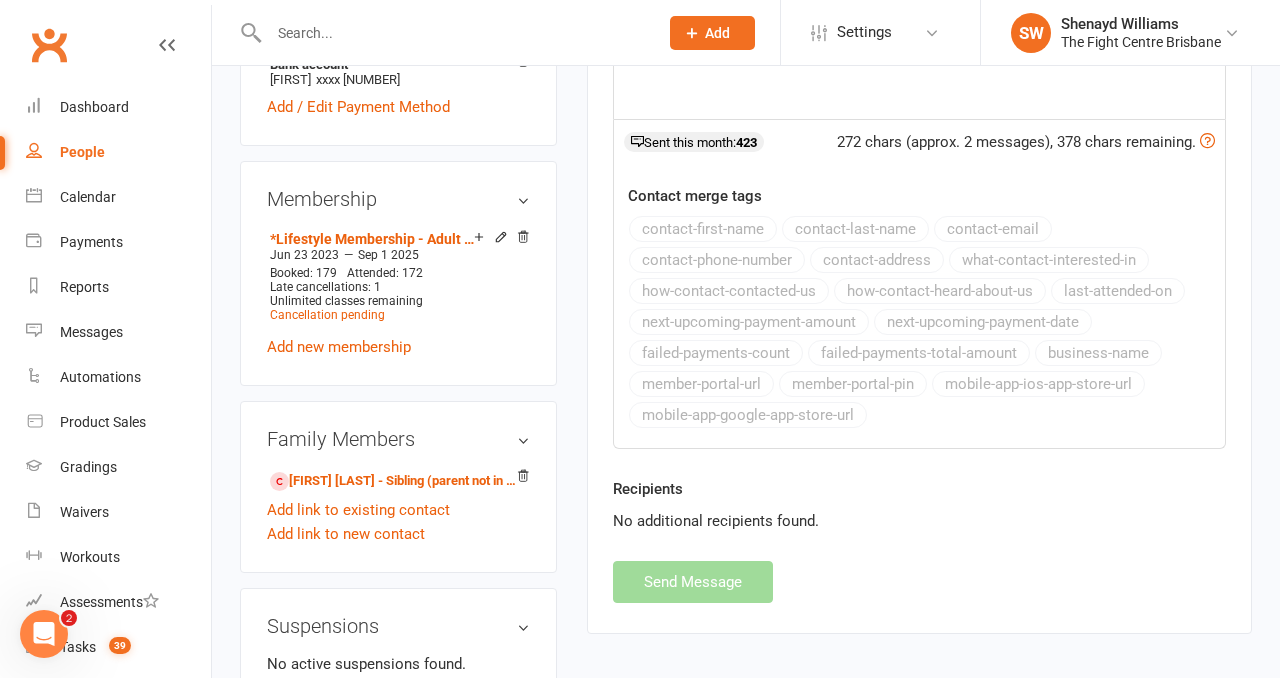 select 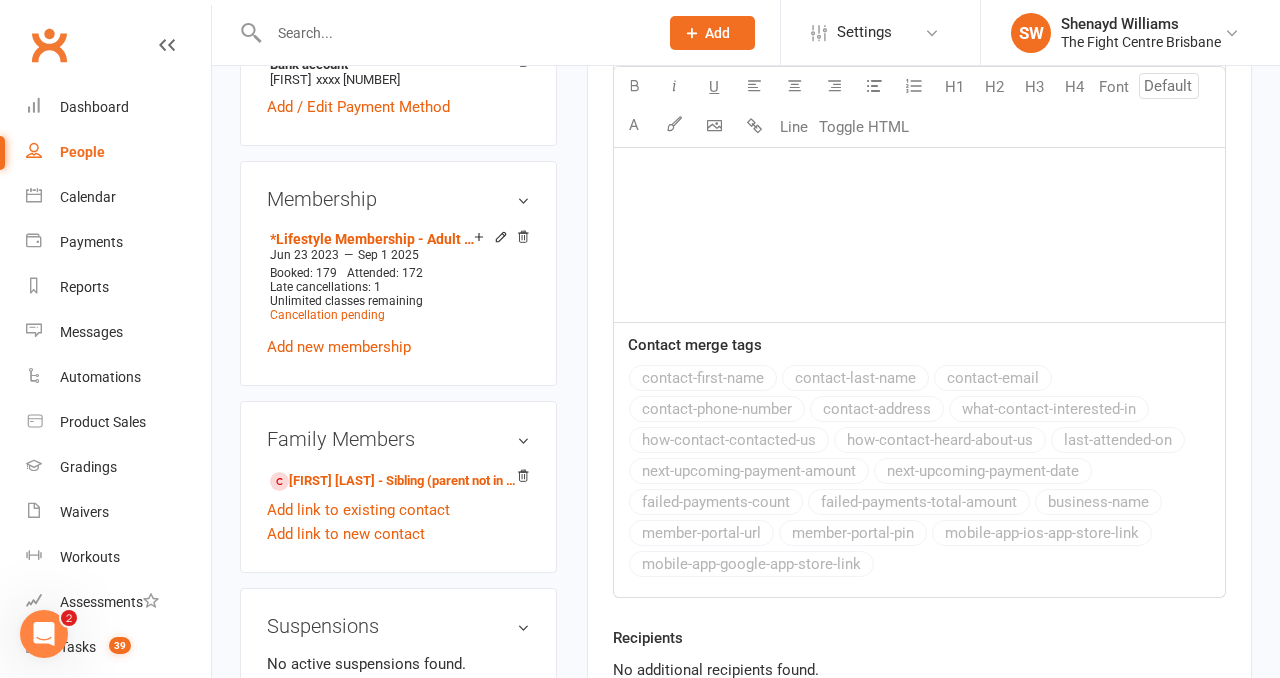 scroll, scrollTop: 0, scrollLeft: 0, axis: both 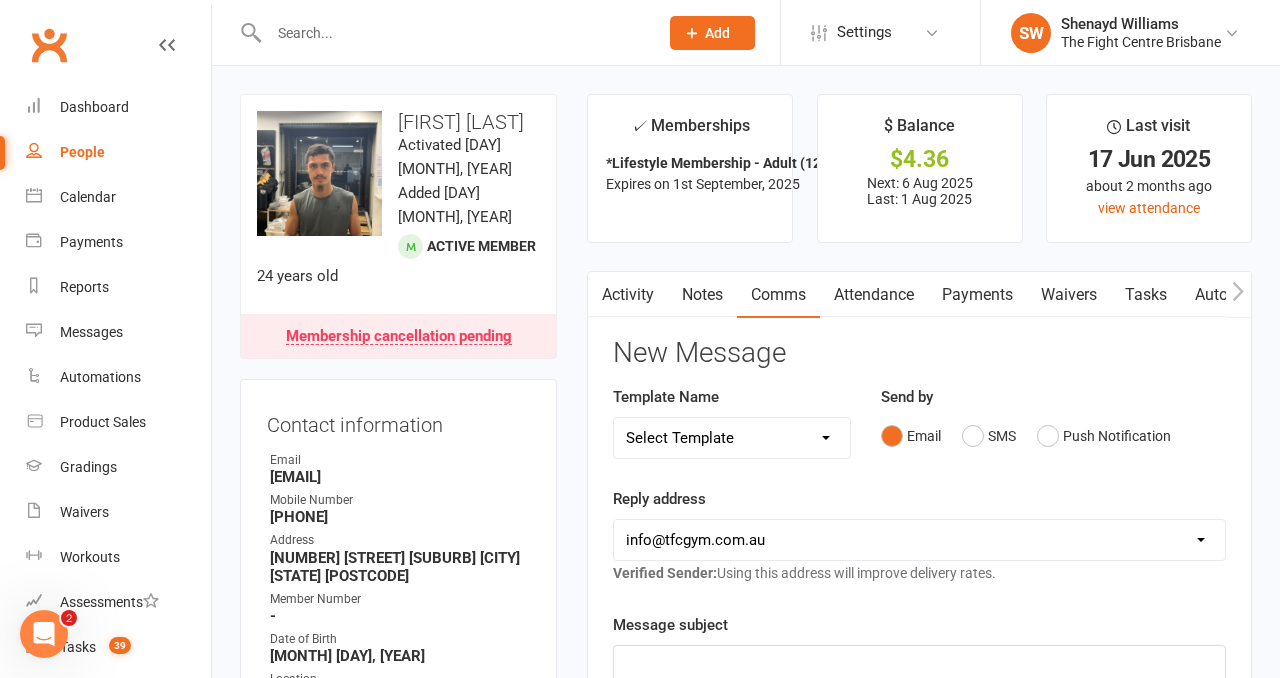 click on "Payments" at bounding box center (977, 295) 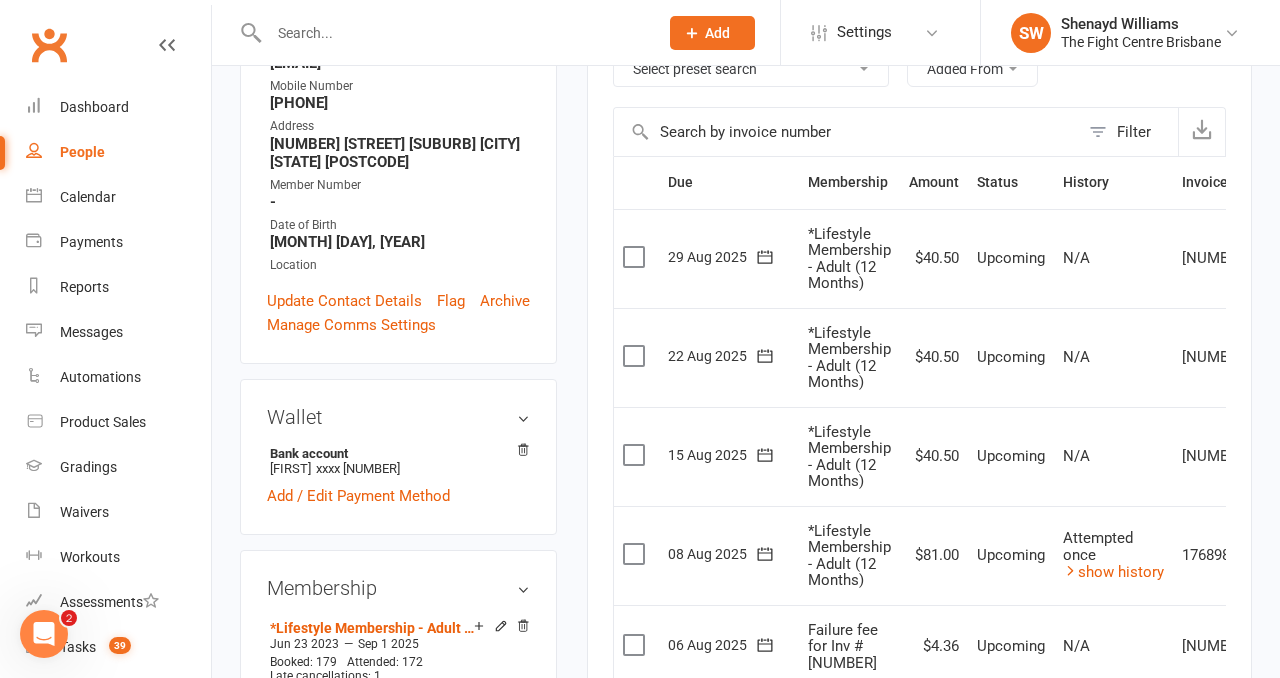 scroll, scrollTop: 0, scrollLeft: 0, axis: both 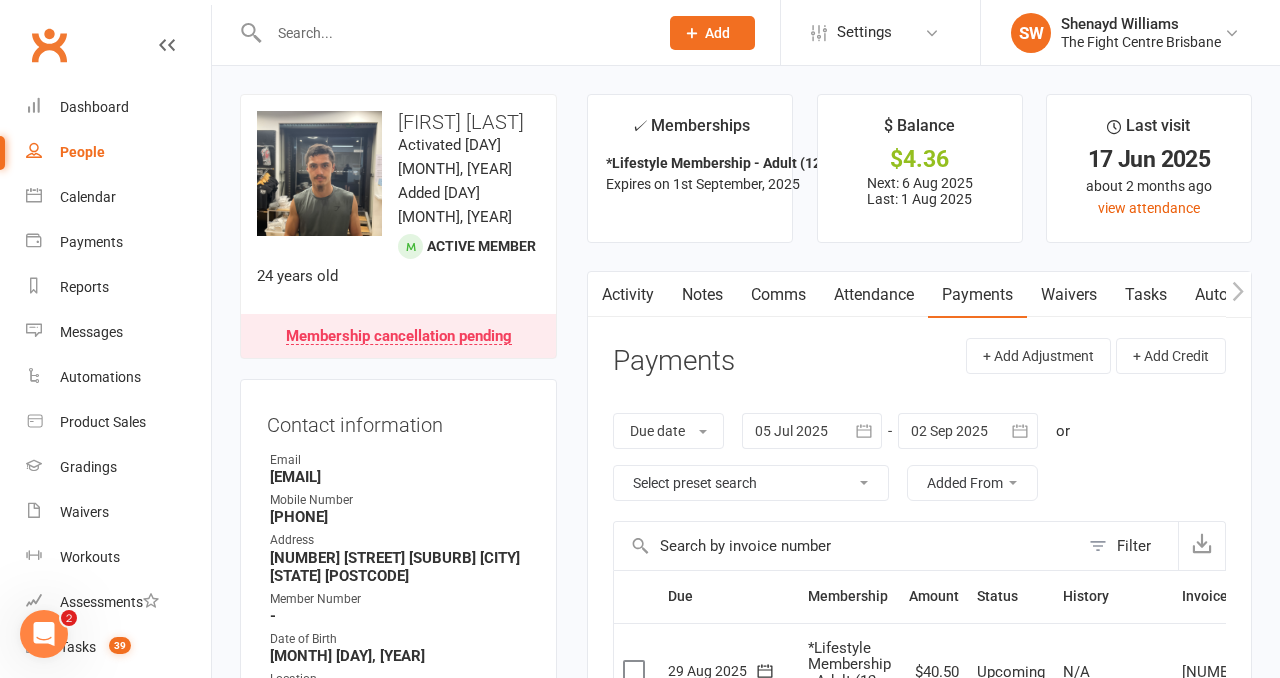 click on "Activity" at bounding box center [628, 295] 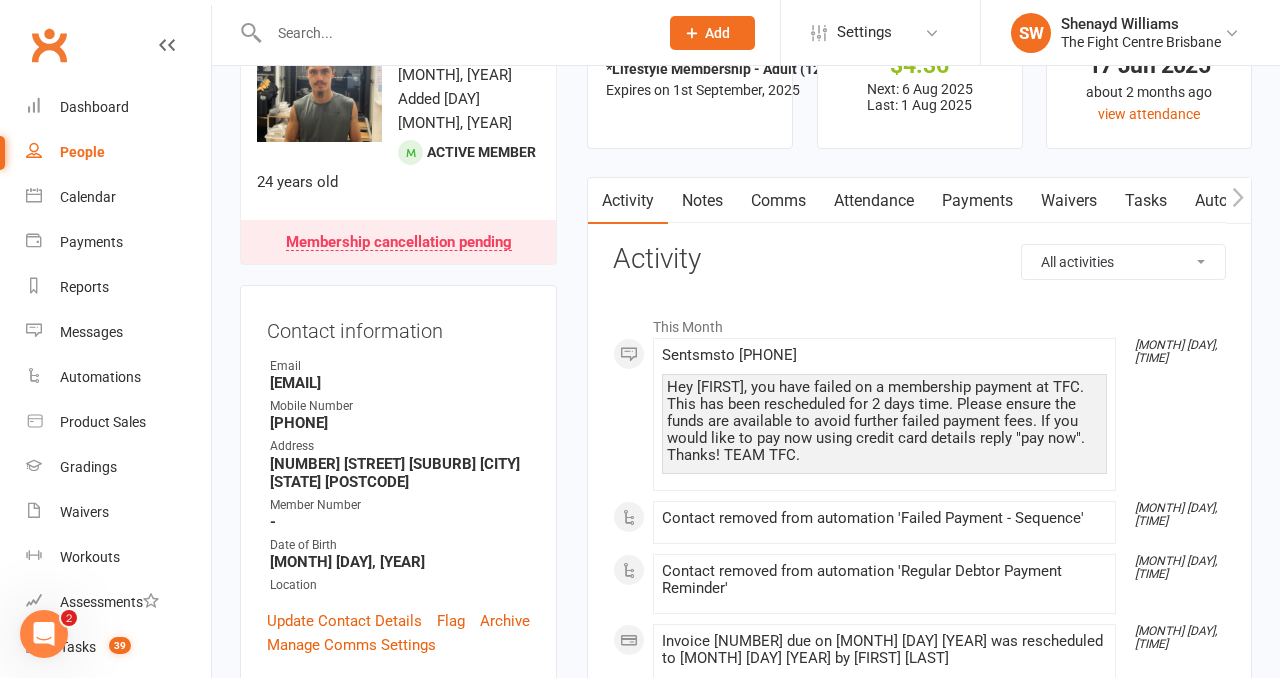 scroll, scrollTop: 95, scrollLeft: 0, axis: vertical 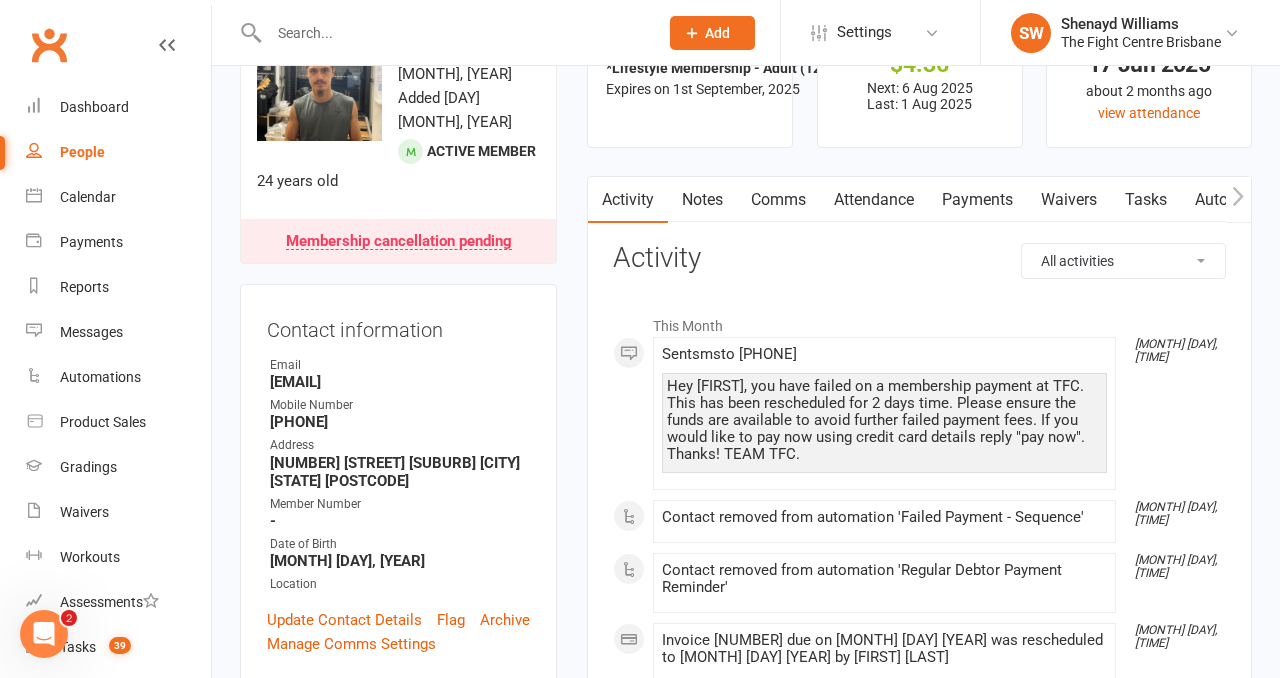click on "Payments" at bounding box center [977, 200] 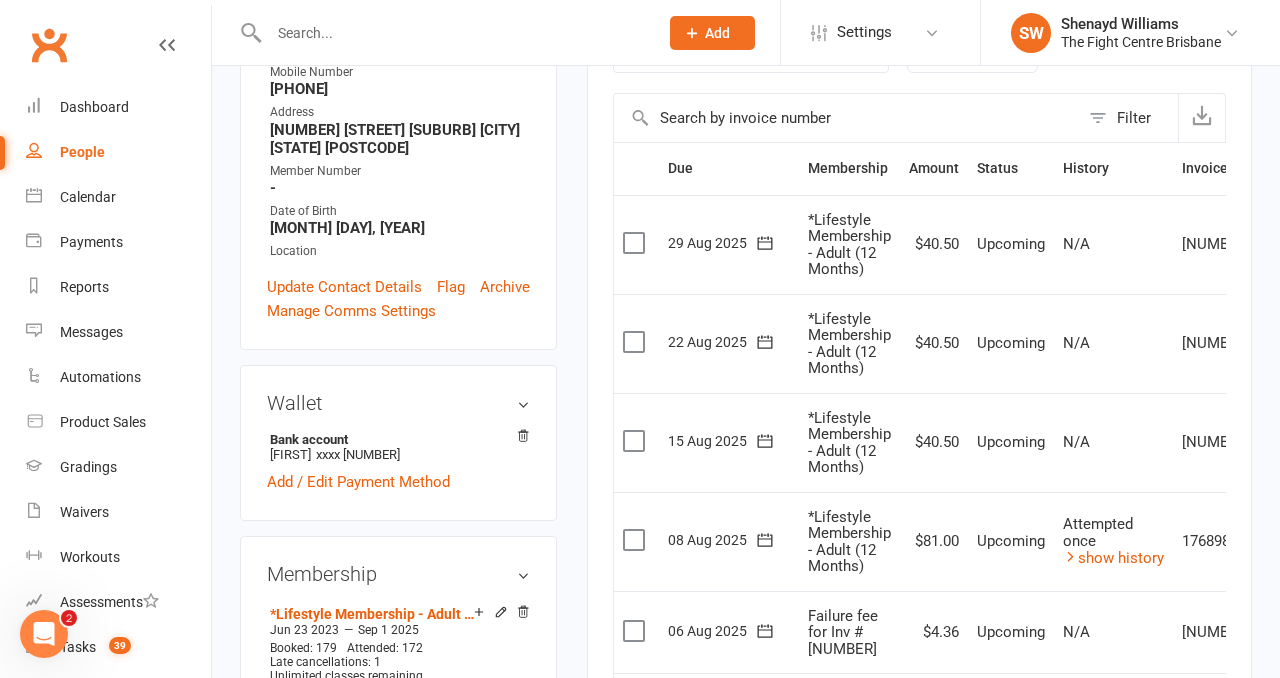 scroll, scrollTop: 0, scrollLeft: 0, axis: both 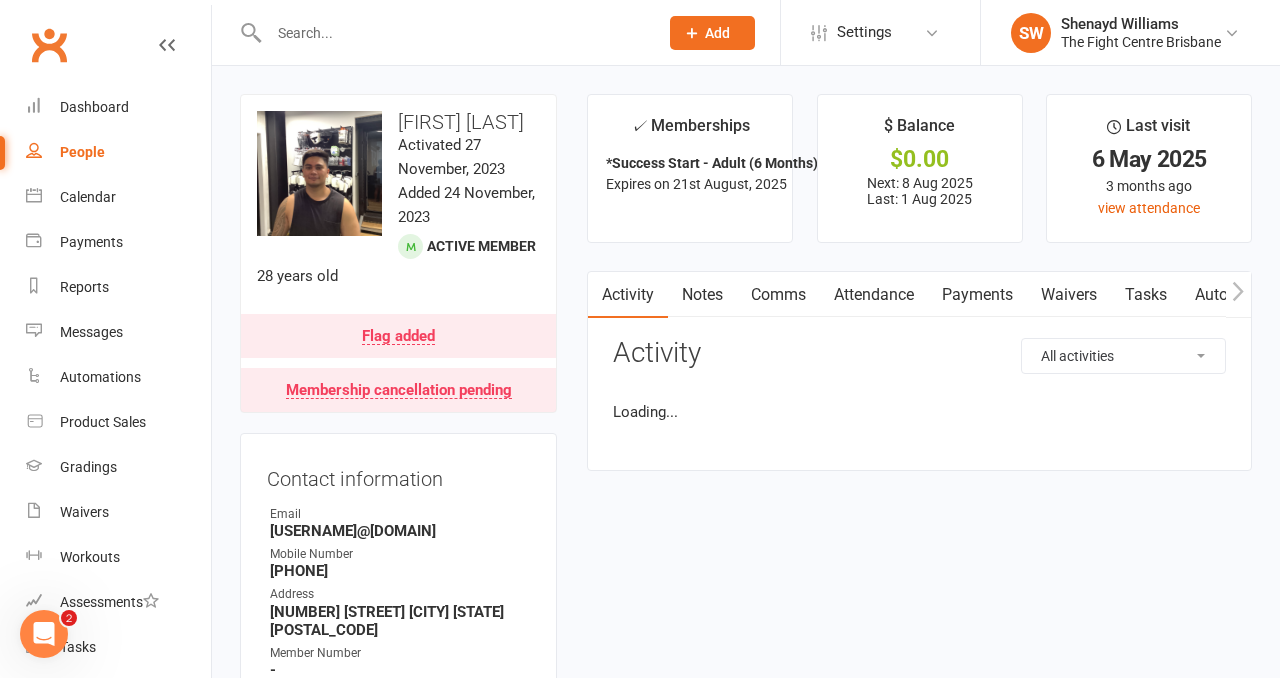 click on "Payments" at bounding box center [977, 295] 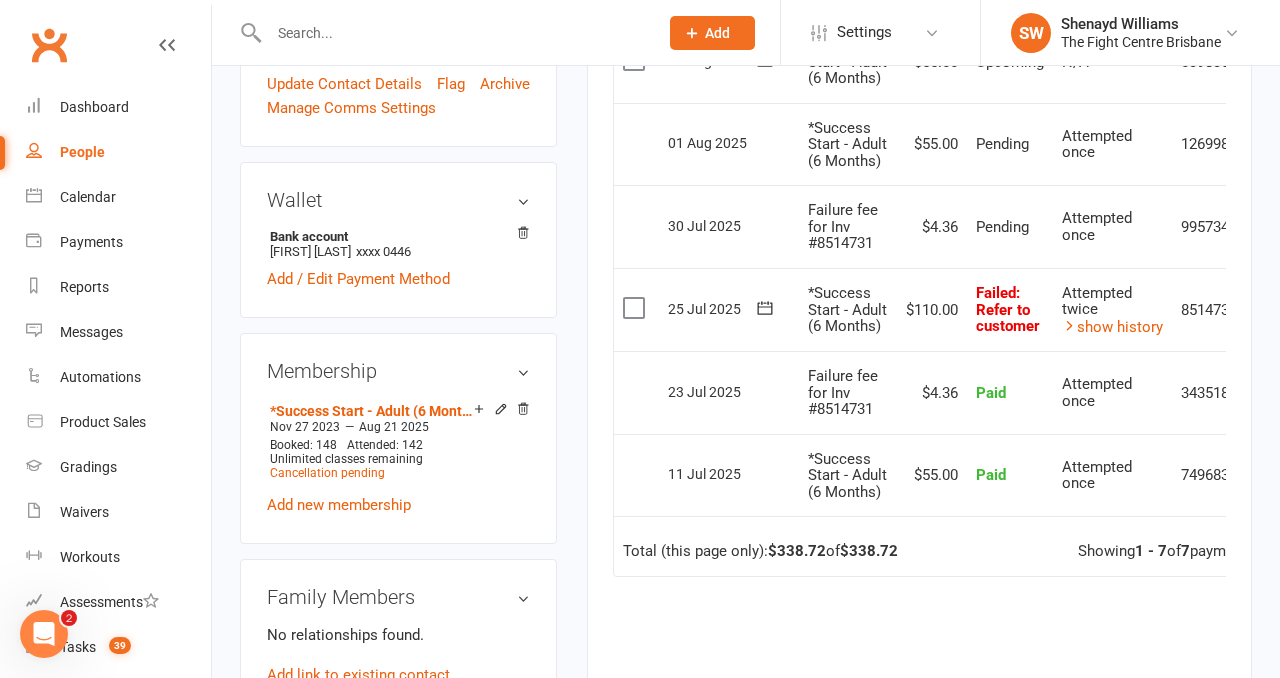 scroll, scrollTop: 0, scrollLeft: 0, axis: both 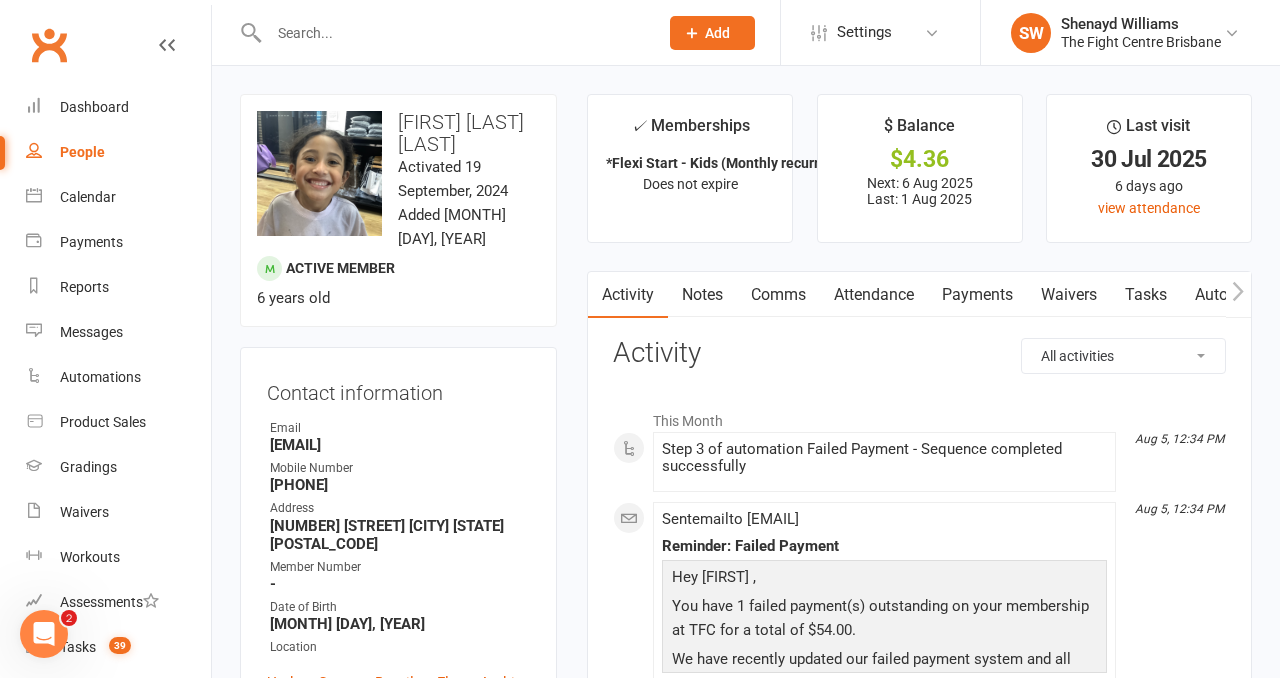 click on "Payments" at bounding box center [977, 295] 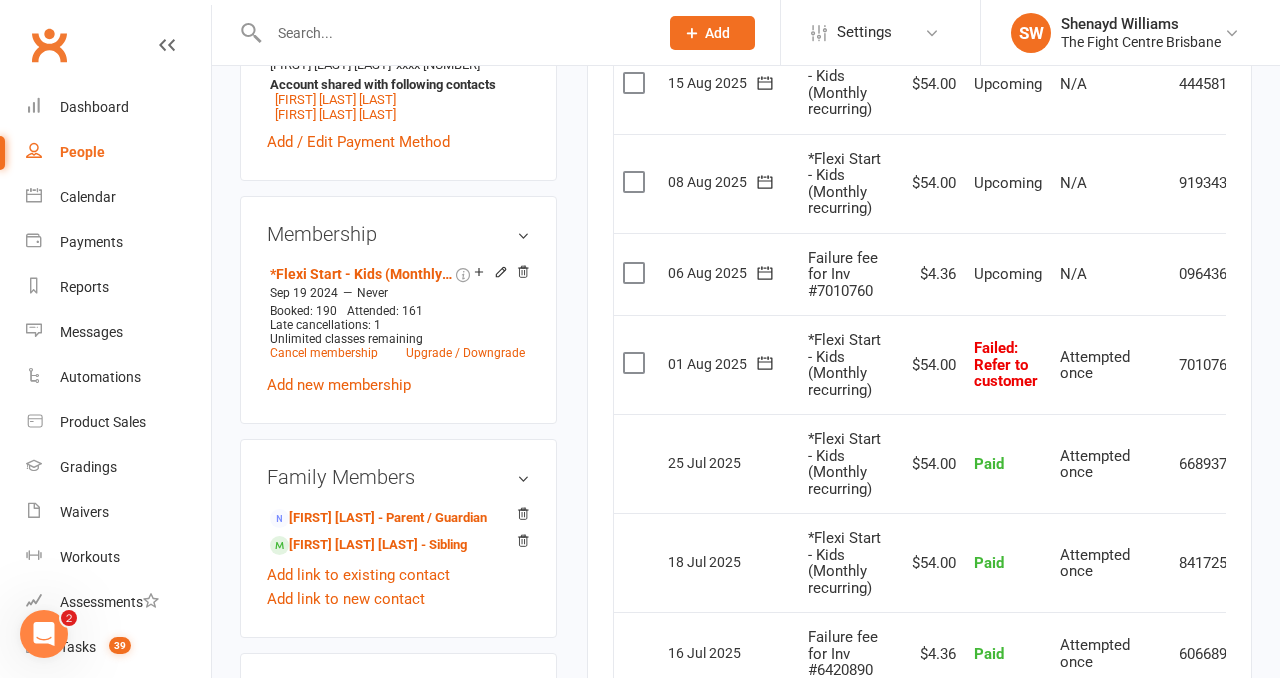scroll, scrollTop: 788, scrollLeft: 0, axis: vertical 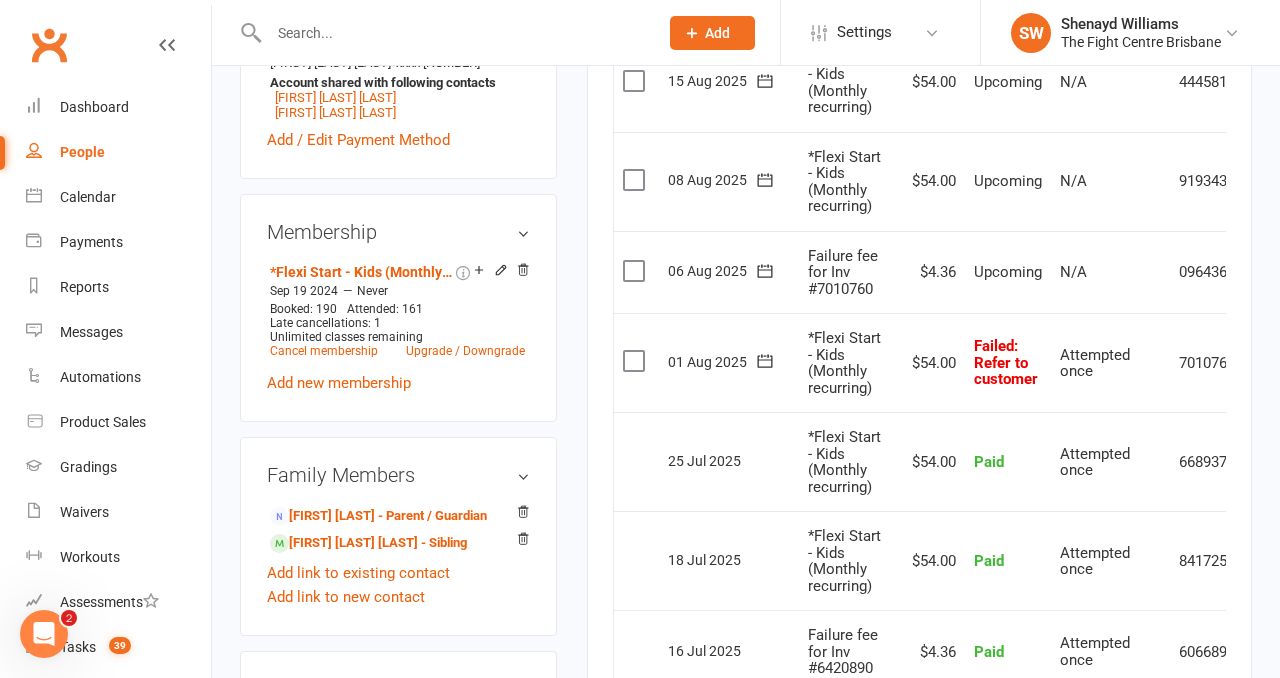 click 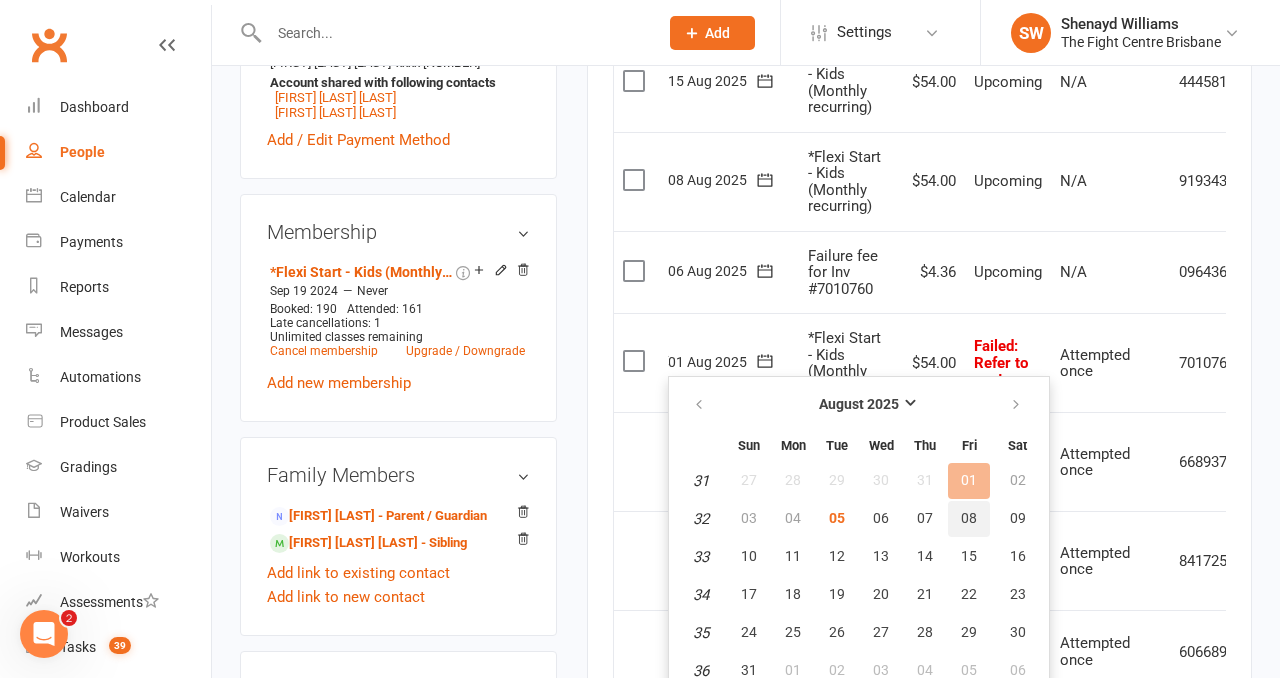 click on "08" at bounding box center (969, 518) 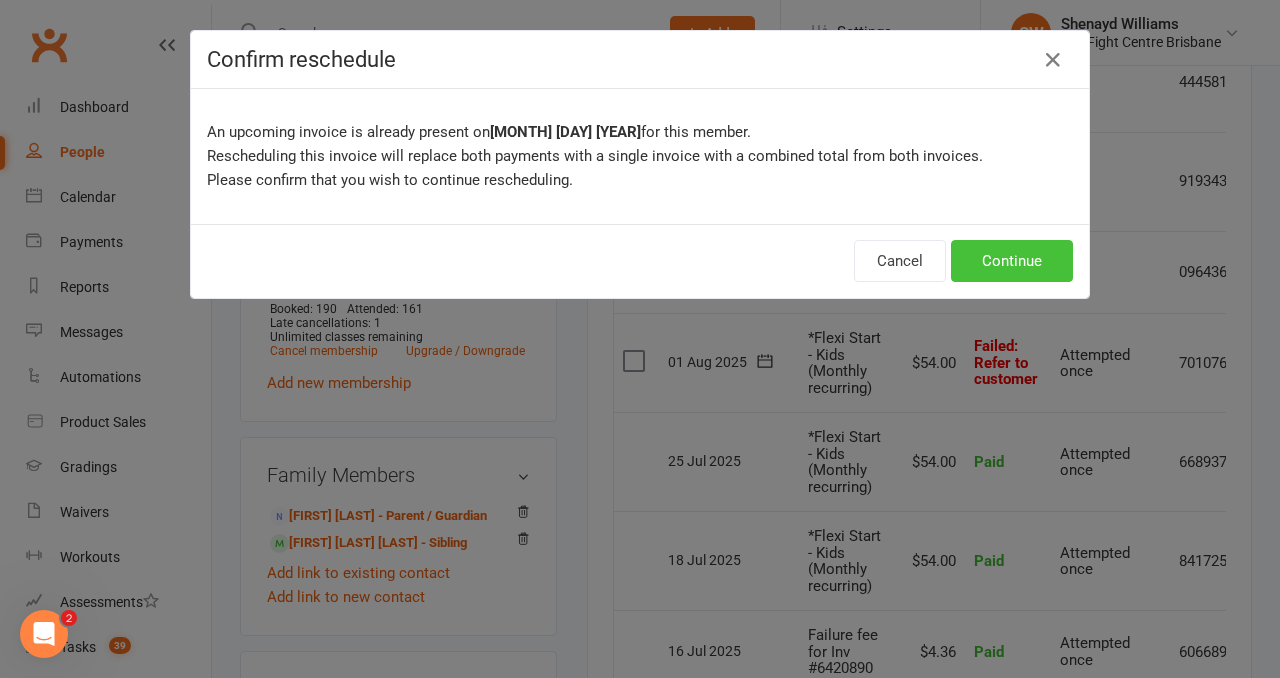 click on "Continue" at bounding box center [1012, 261] 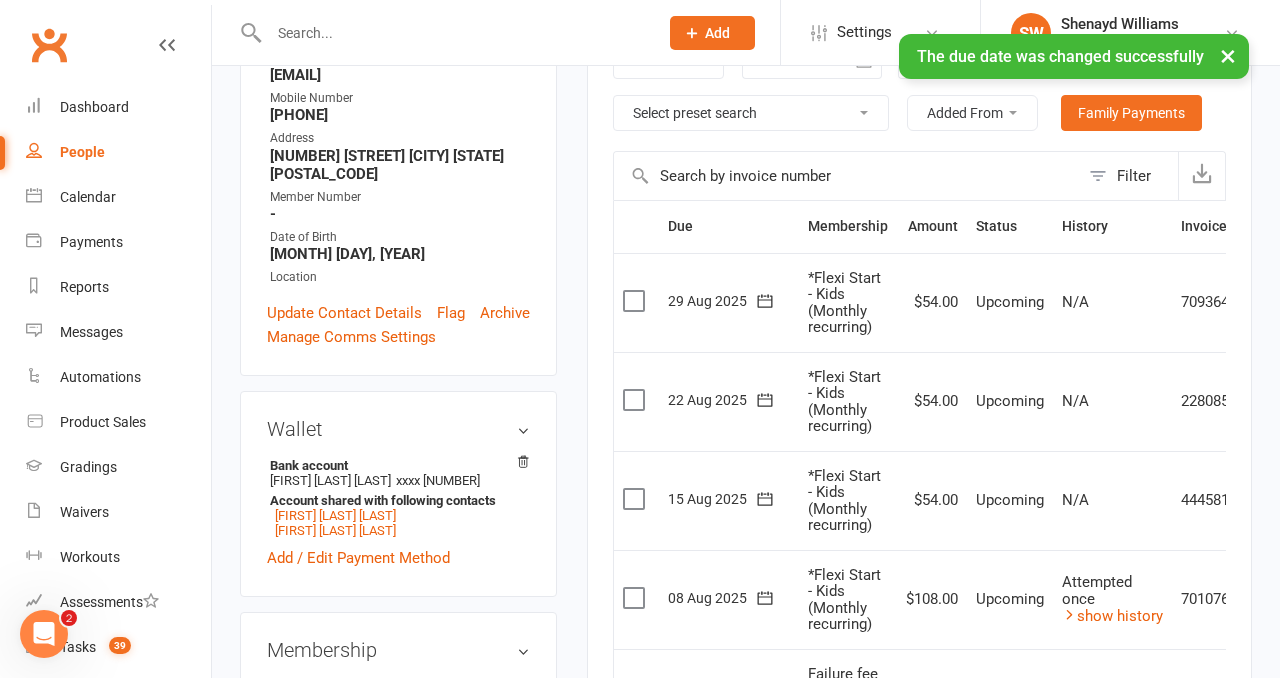 scroll, scrollTop: 0, scrollLeft: 0, axis: both 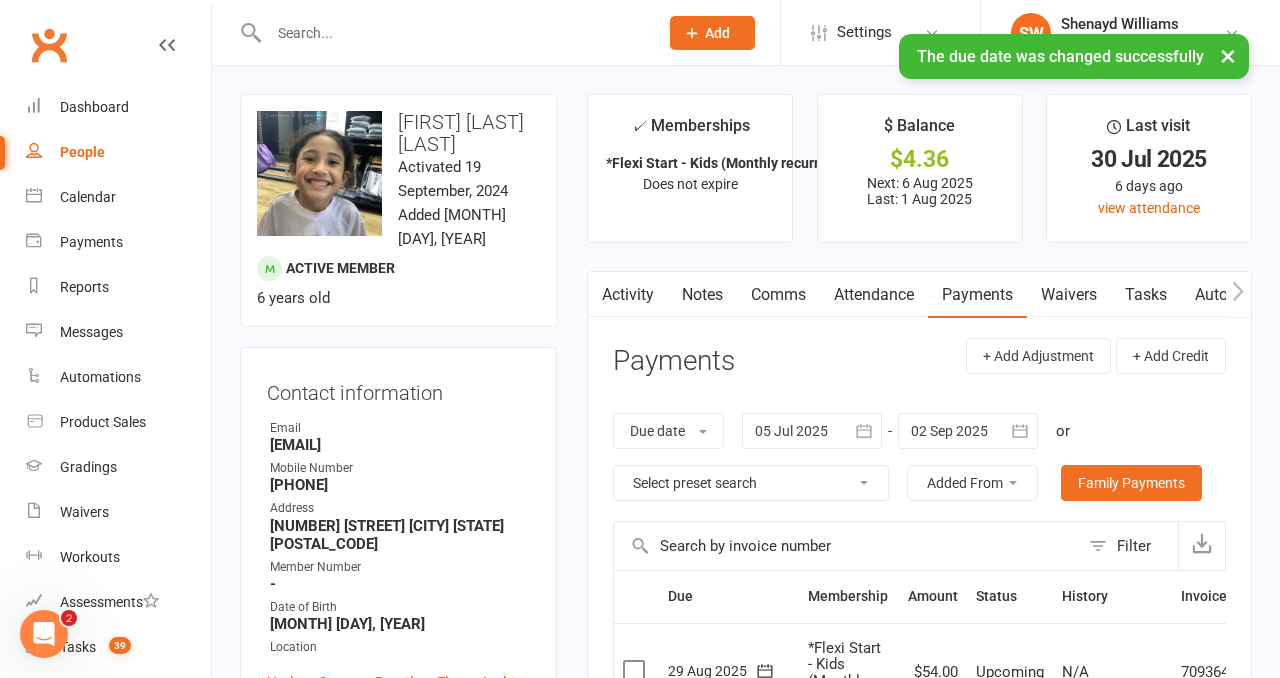 click on "Comms" at bounding box center [778, 295] 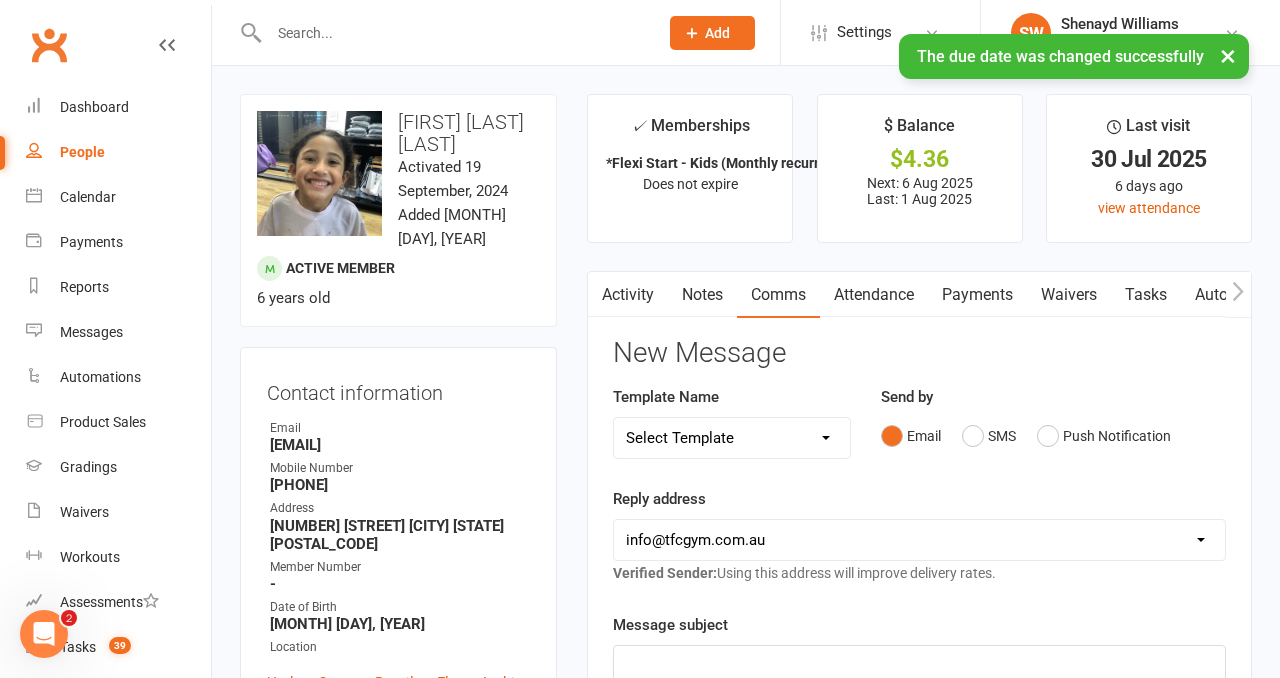 click on "Select Template [Email] A Mobile app invitation (1) [Email] Mobile app invitation accepted (1) [SMS] Fight Camp 6 - Registration Link [Email] Muay Thai Grading [Email] Muay Thai Grading - First Grading [Email] Muay Thai Grading Registration Link [SMS] Student Intake + Goal Setting - On Sign Up [SMS] $2 Membership Upgrade [Email] 3 Failed Payments Email [SMS] 3 Failed Payments TXT  [Push Notification] 4 Failed Payments APP [Email] 4 Failed Payments EMAIL [SMS] 4 Failed Payments TXT  [SMS] APP ACCESS for failures  [SMS] Failed/ Rescheduled Payment BANK ACC [SMS] Update Credit Card for Payments  [SMS] $15 - Missed 1st [SMS] $28 - Missed 1st [SMS] $30 Missed 1st [SMS] $31.50 - Missed 1st [SMS] $32 - Missed 1st [SMS] $35 Missed 1st [SMS] $36 - Missed 1st [SMS] $40 Missed 1st [Push Notification] $40 Missed 1st PUSH [SMS] $45 - Missed 1st [Push Notification] $45 - Missed 1st PUSH [SMS] $50 Missed 1st [Push Notification] $50 Missed 1st PUSH [SMS] $52.50 - Missed 1st [SMS] $60 - Missed 1st [Email] Absent" at bounding box center (732, 438) 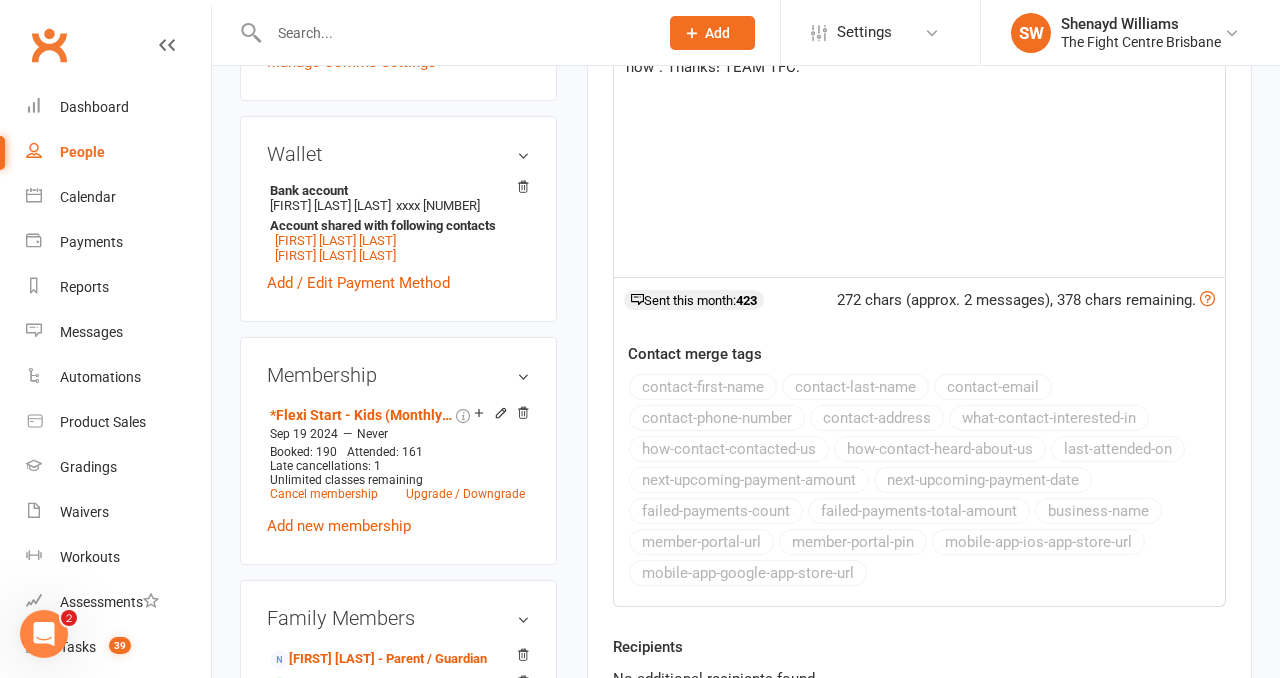 scroll, scrollTop: 776, scrollLeft: 0, axis: vertical 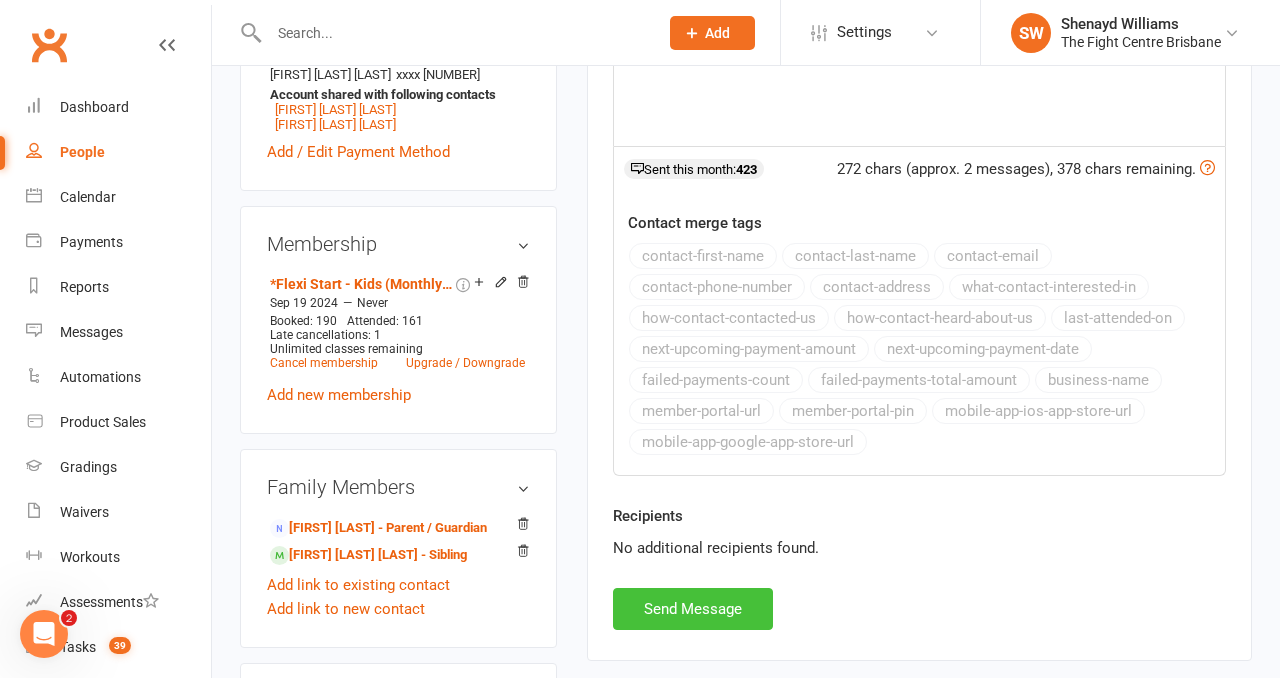 click on "Send Message" at bounding box center [693, 609] 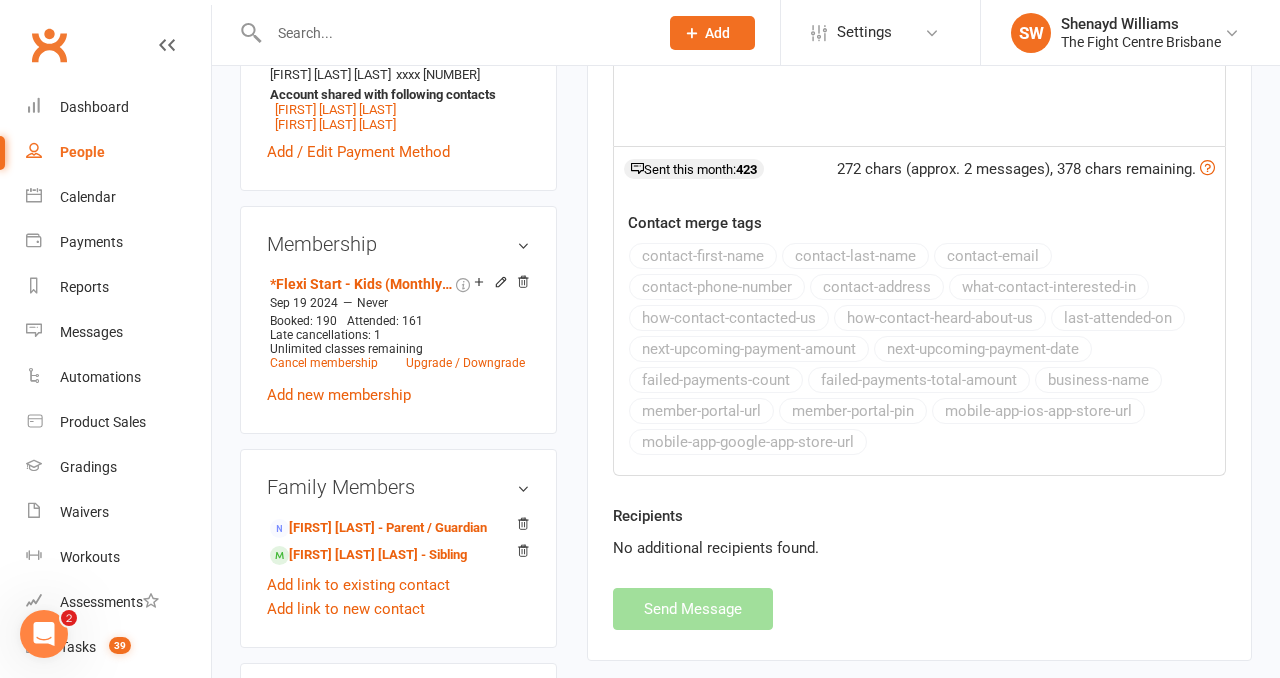 select 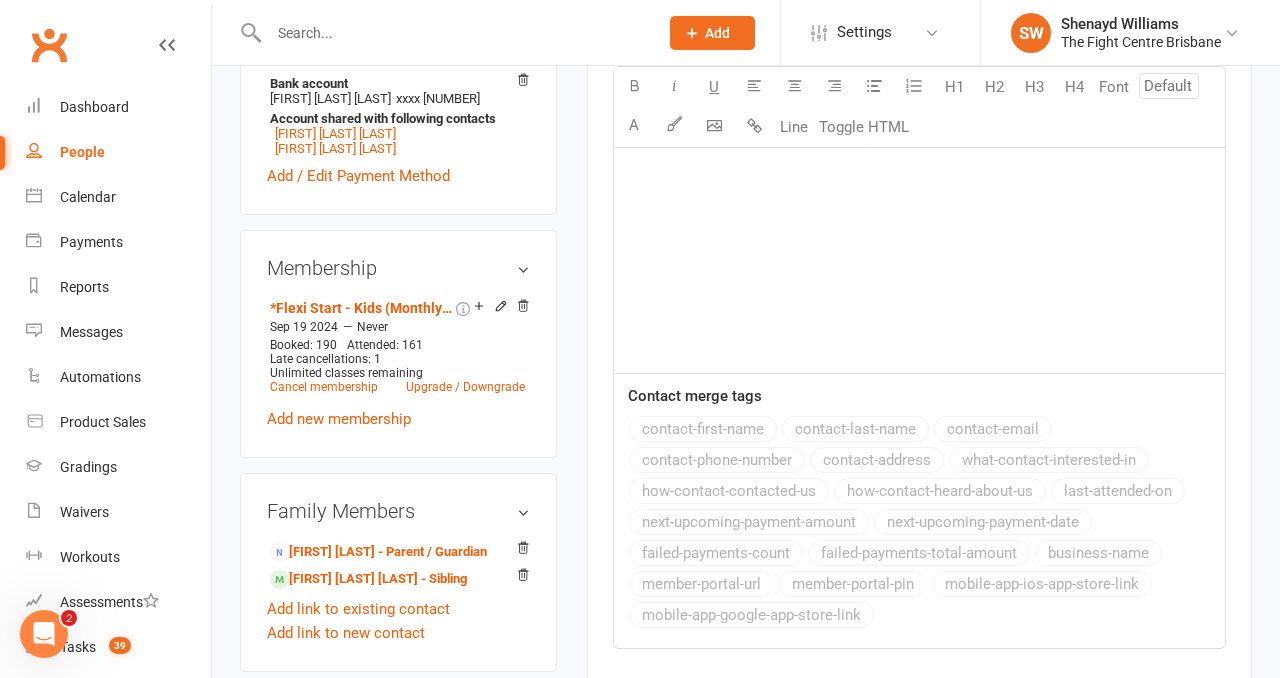 scroll, scrollTop: 1004, scrollLeft: 0, axis: vertical 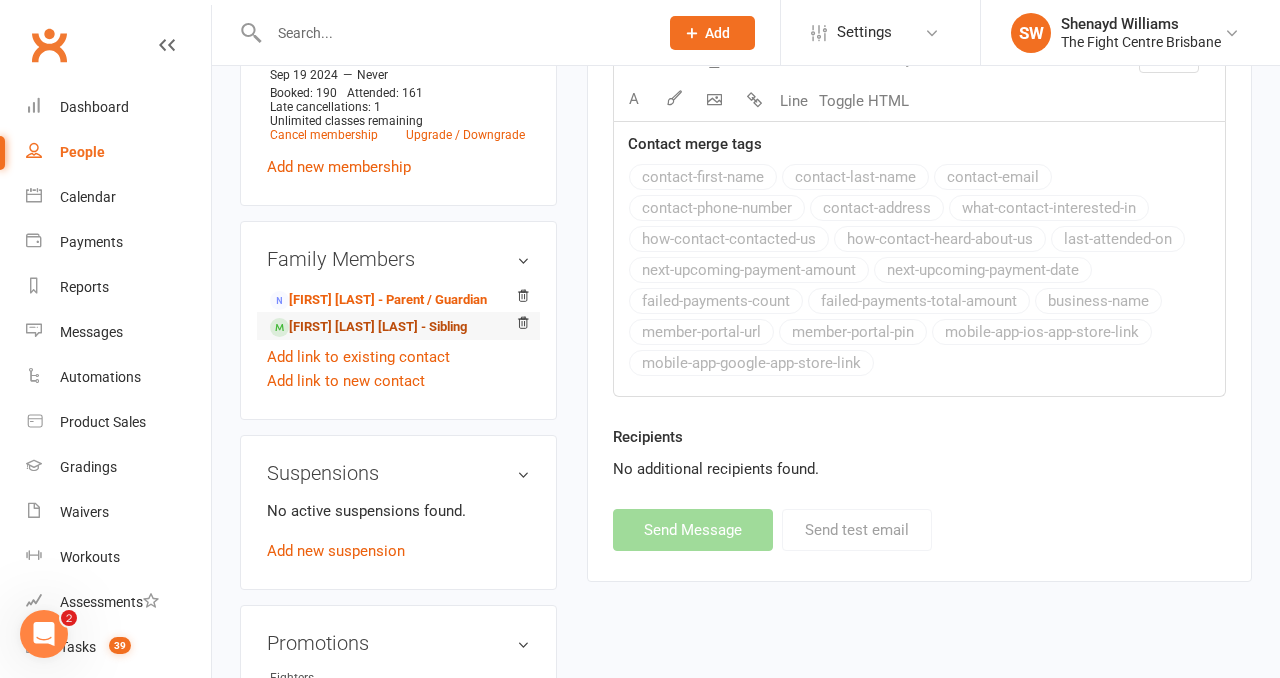 click on "Anisa Salami Arab - Sibling" at bounding box center (368, 327) 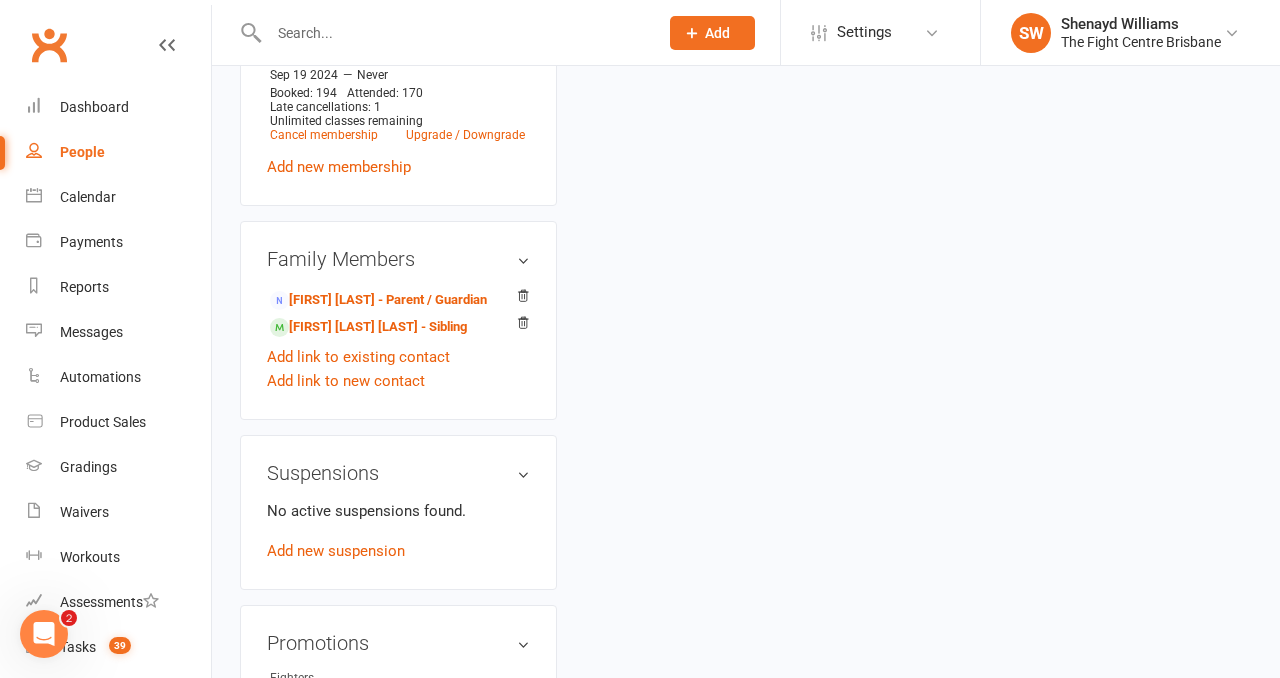 scroll, scrollTop: 0, scrollLeft: 0, axis: both 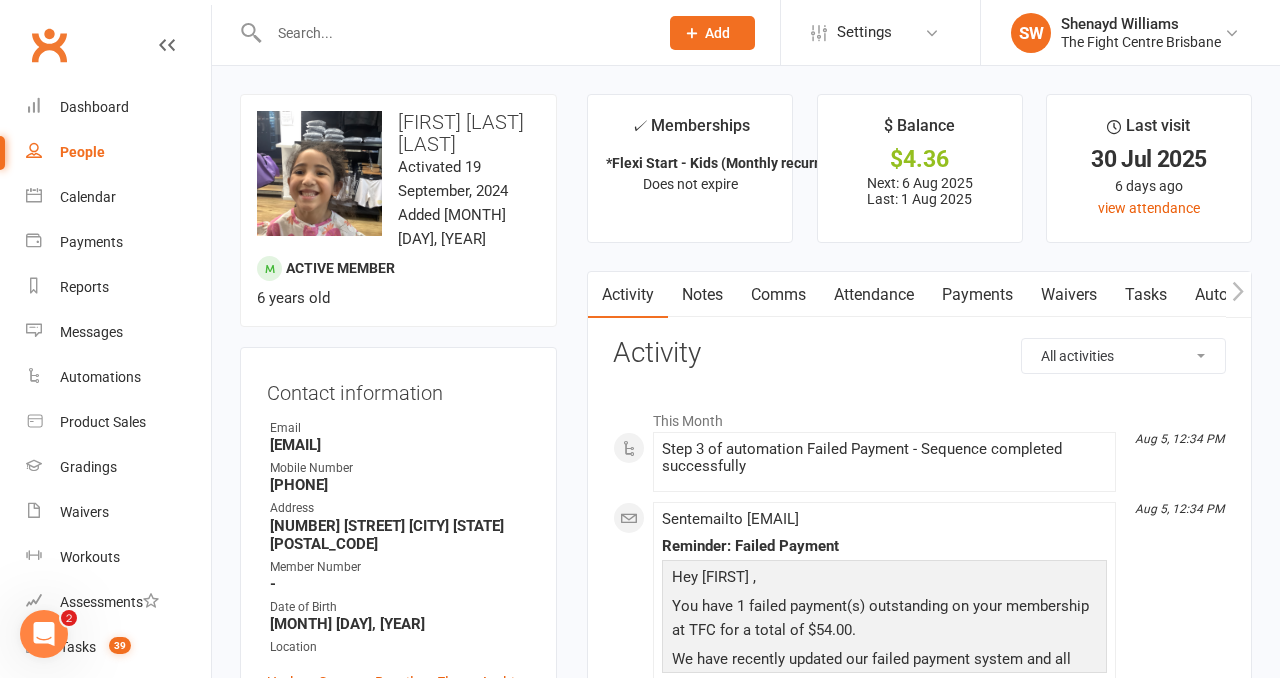 click on "Payments" at bounding box center [977, 295] 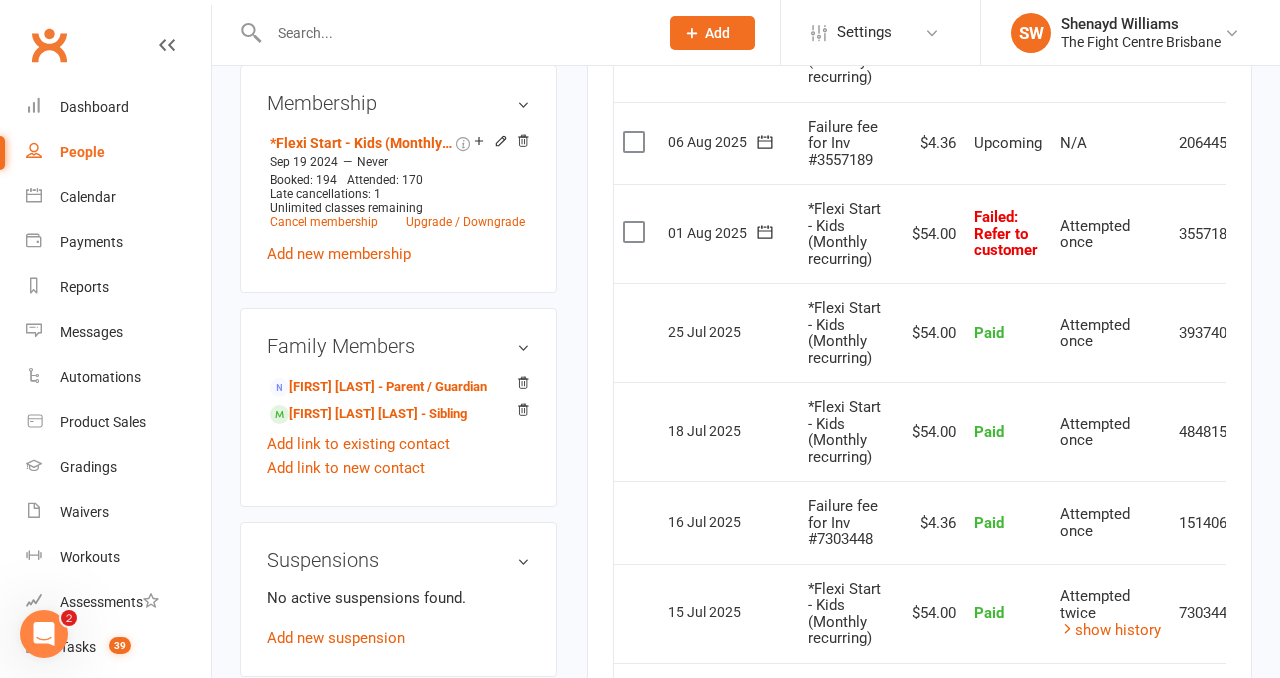 scroll, scrollTop: 919, scrollLeft: 0, axis: vertical 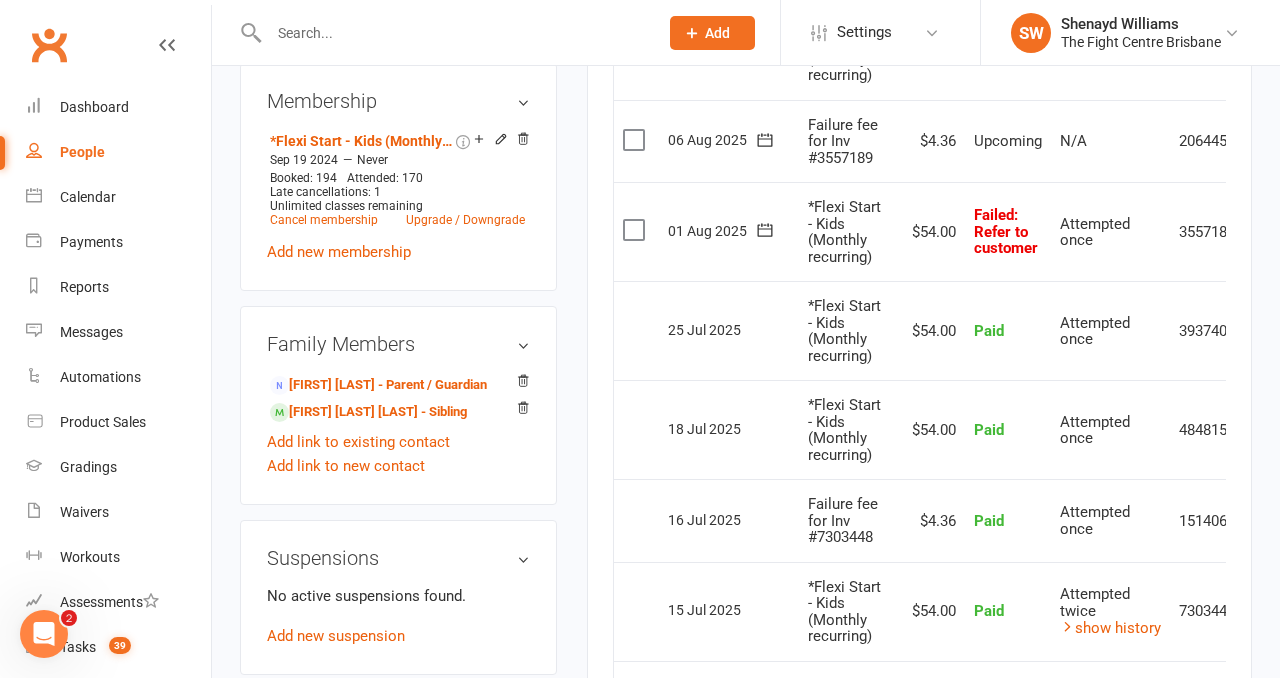 click at bounding box center [765, 230] 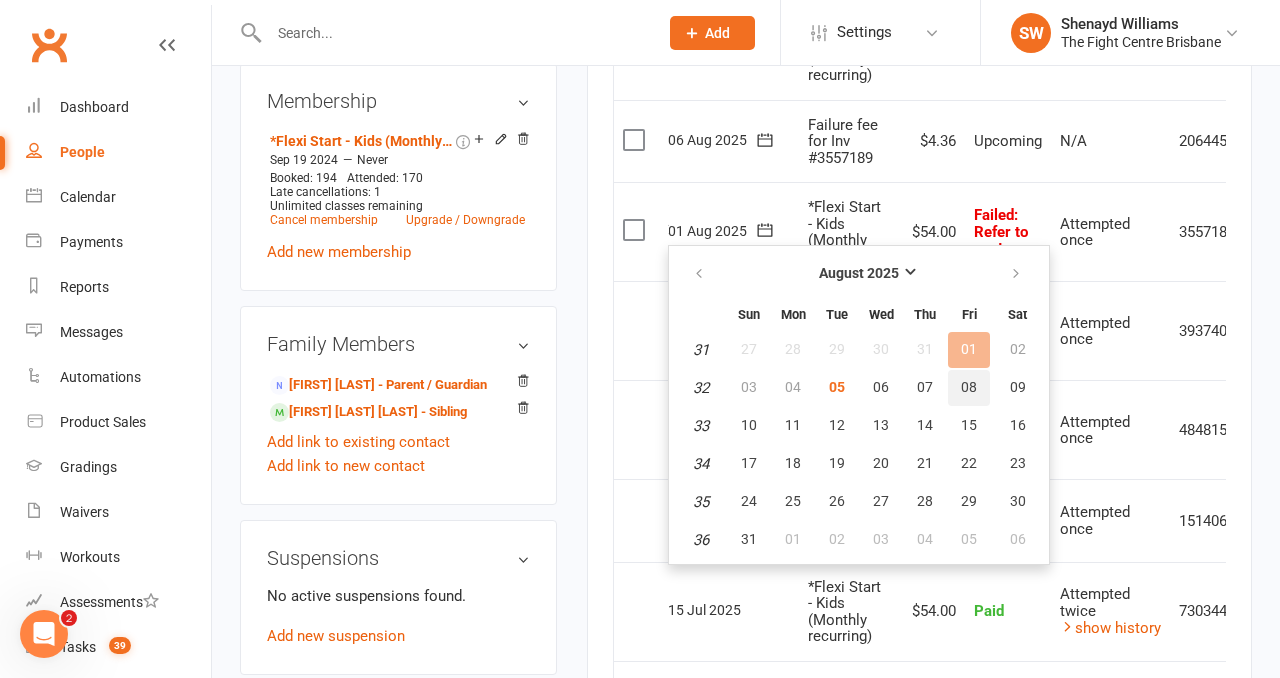 click on "08" at bounding box center (969, 387) 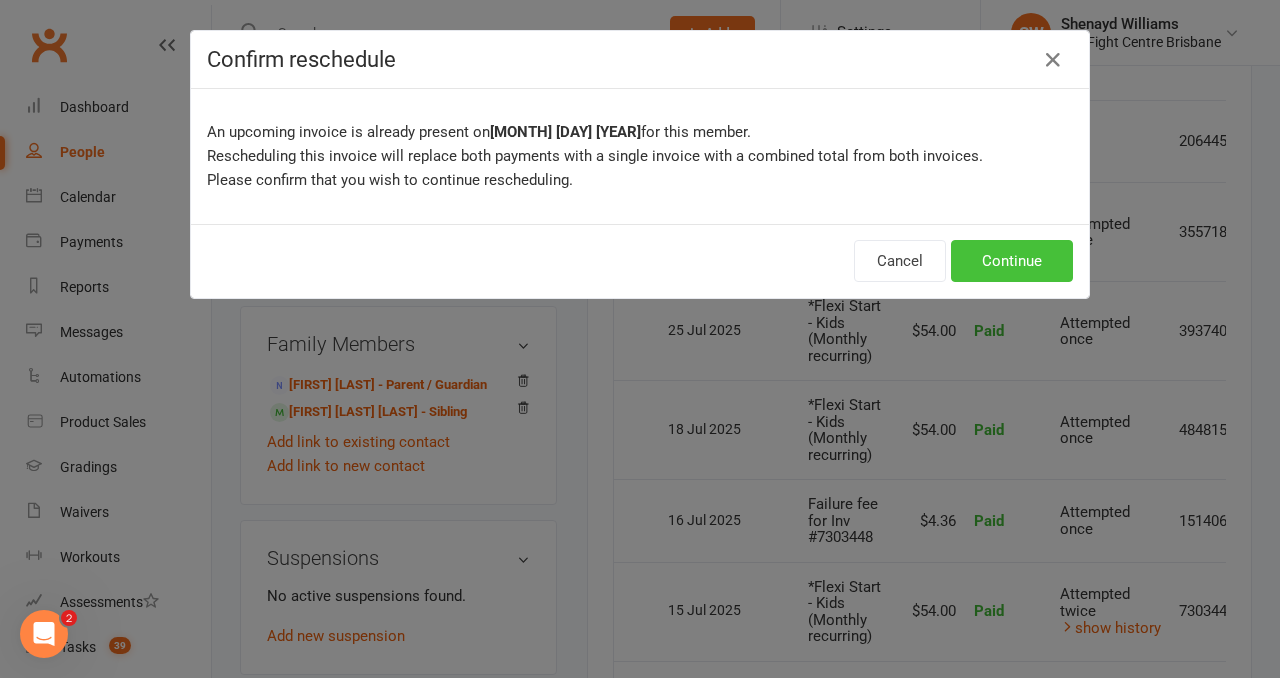 click on "Continue" at bounding box center [1012, 261] 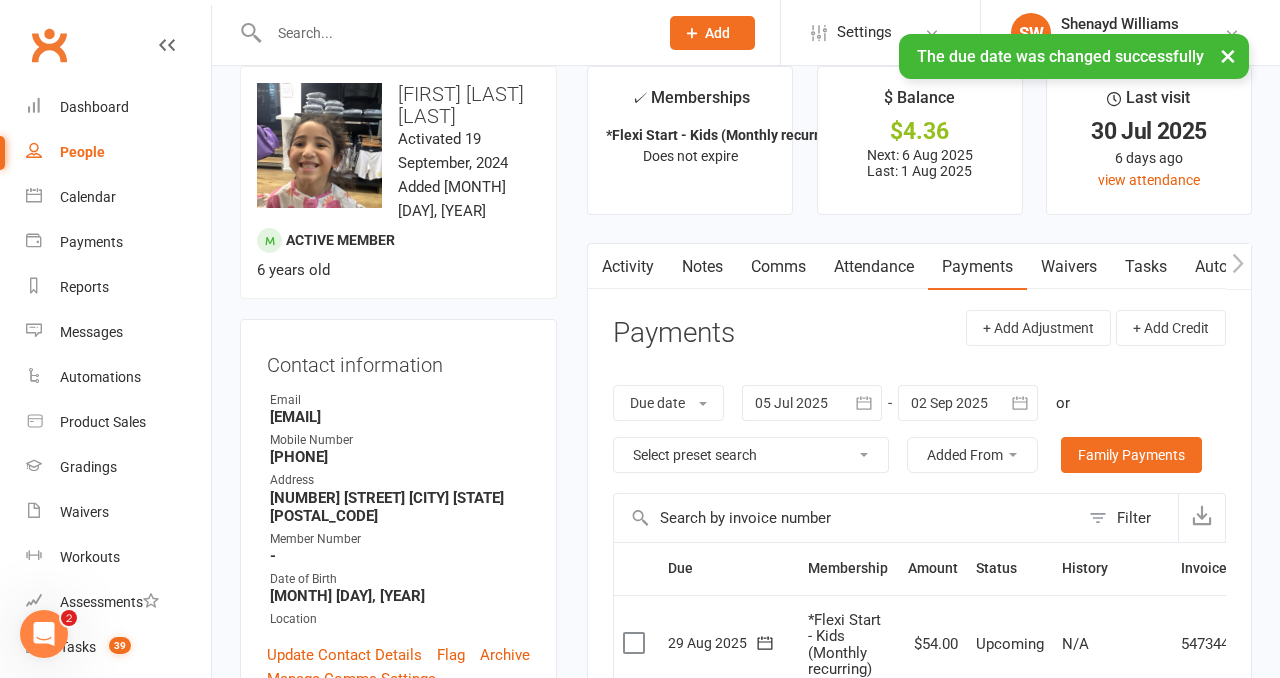 scroll, scrollTop: 0, scrollLeft: 0, axis: both 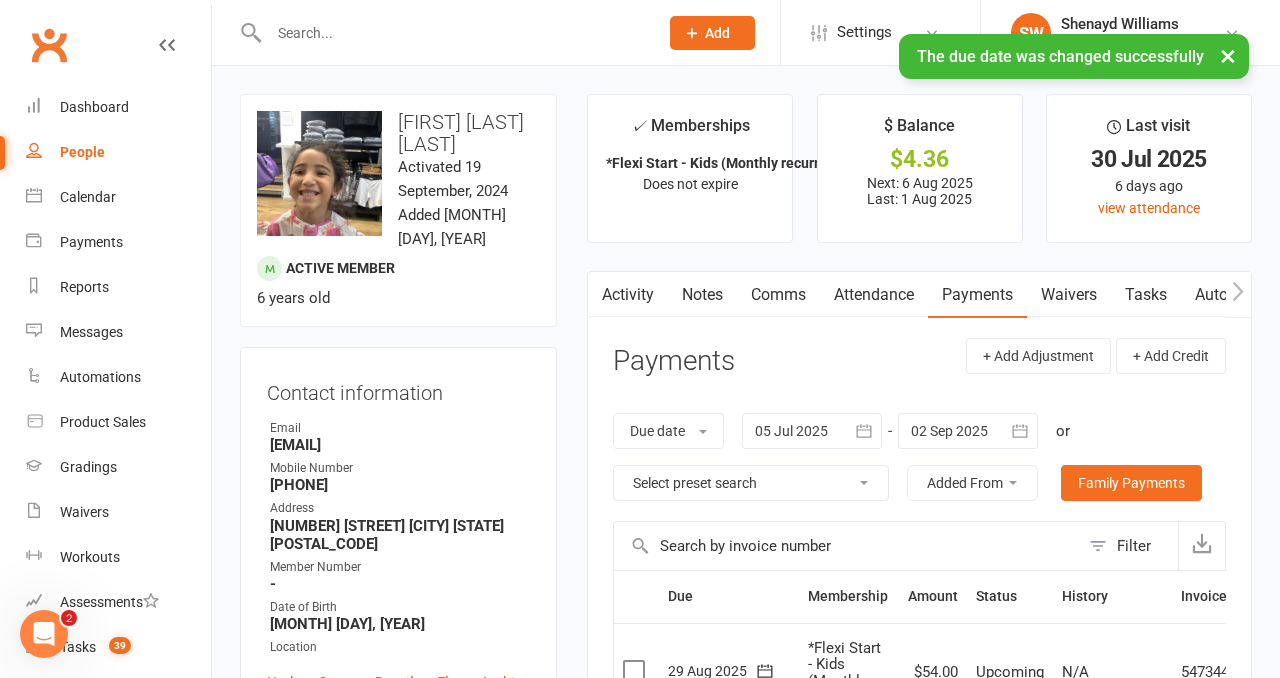 click on "Comms" at bounding box center (778, 295) 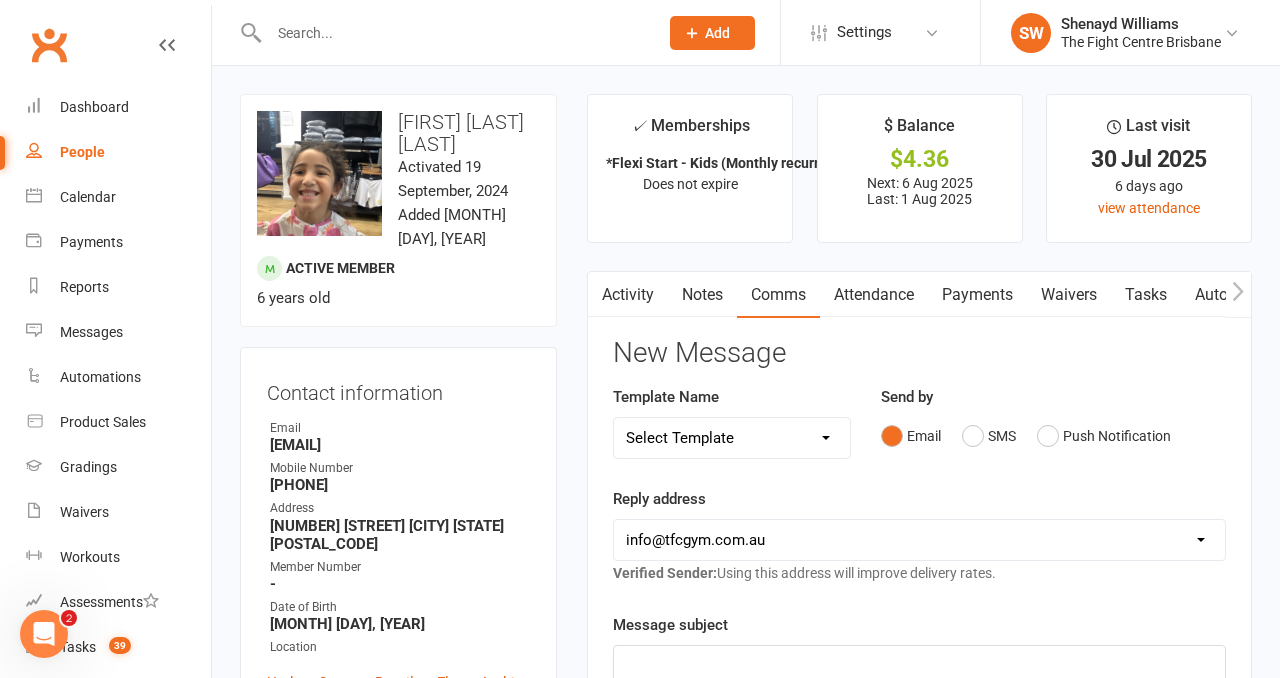 click on "Select Template [Email] A Mobile app invitation (1) [Email] Mobile app invitation accepted (1) [SMS] Fight Camp 6 - Registration Link [Email] Muay Thai Grading [Email] Muay Thai Grading - First Grading [Email] Muay Thai Grading Registration Link [SMS] Student Intake + Goal Setting - On Sign Up [SMS] $2 Membership Upgrade [Email] 3 Failed Payments Email [SMS] 3 Failed Payments TXT  [Push Notification] 4 Failed Payments APP [Email] 4 Failed Payments EMAIL [SMS] 4 Failed Payments TXT  [SMS] APP ACCESS for failures  [SMS] Failed/ Rescheduled Payment BANK ACC [SMS] Update Credit Card for Payments  [SMS] $15 - Missed 1st [SMS] $28 - Missed 1st [SMS] $30 Missed 1st [SMS] $31.50 - Missed 1st [SMS] $32 - Missed 1st [SMS] $35 Missed 1st [SMS] $36 - Missed 1st [SMS] $40 Missed 1st [Push Notification] $40 Missed 1st PUSH [SMS] $45 - Missed 1st [Push Notification] $45 - Missed 1st PUSH [SMS] $50 Missed 1st [Push Notification] $50 Missed 1st PUSH [SMS] $52.50 - Missed 1st [SMS] $60 - Missed 1st [Email] Absent" at bounding box center [732, 438] 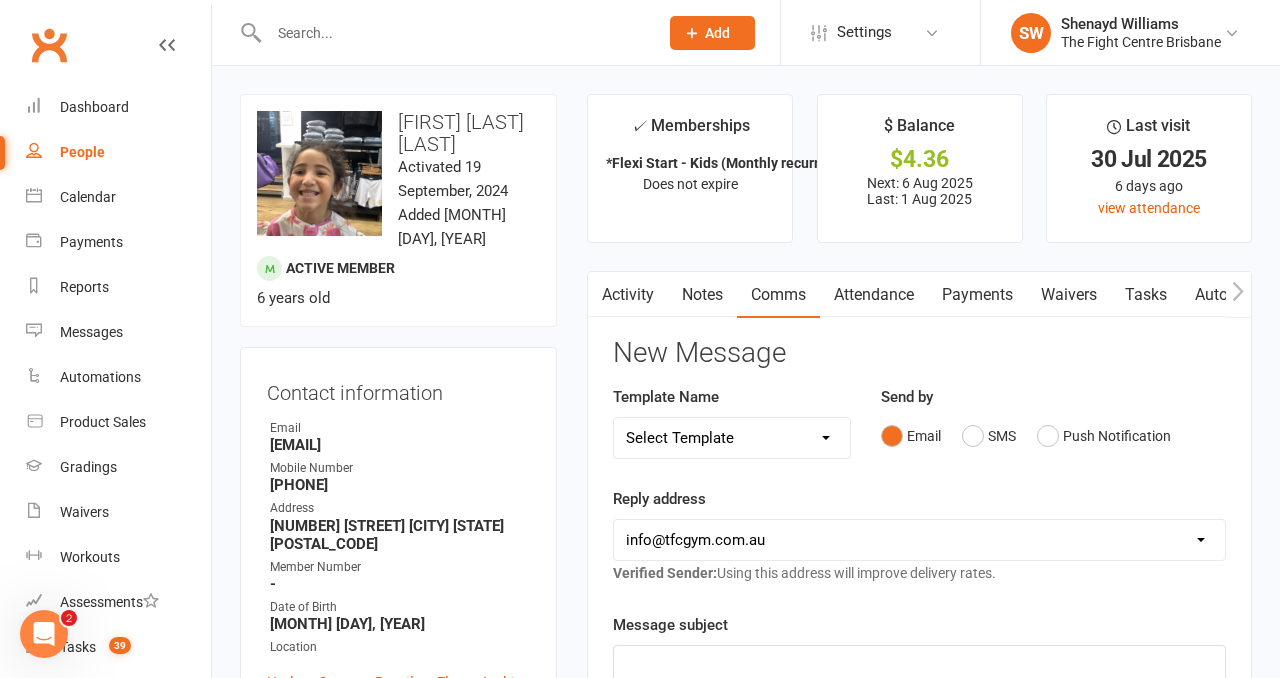 select on "14" 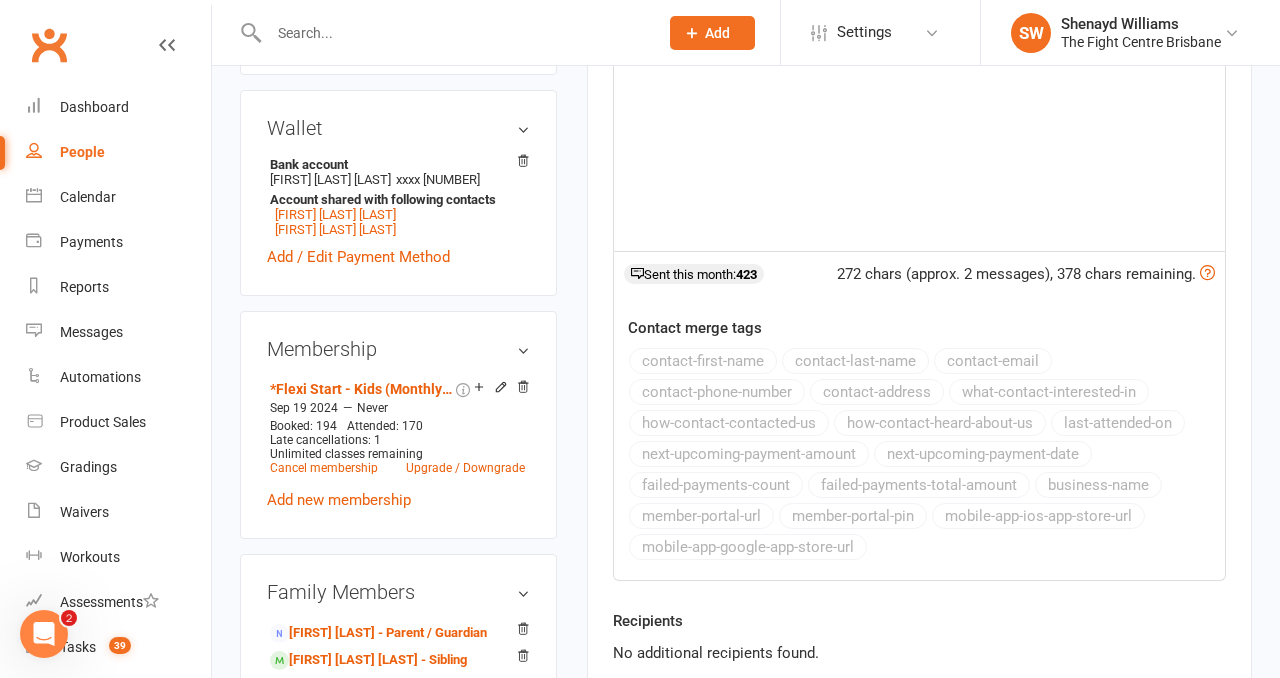 scroll, scrollTop: 852, scrollLeft: 0, axis: vertical 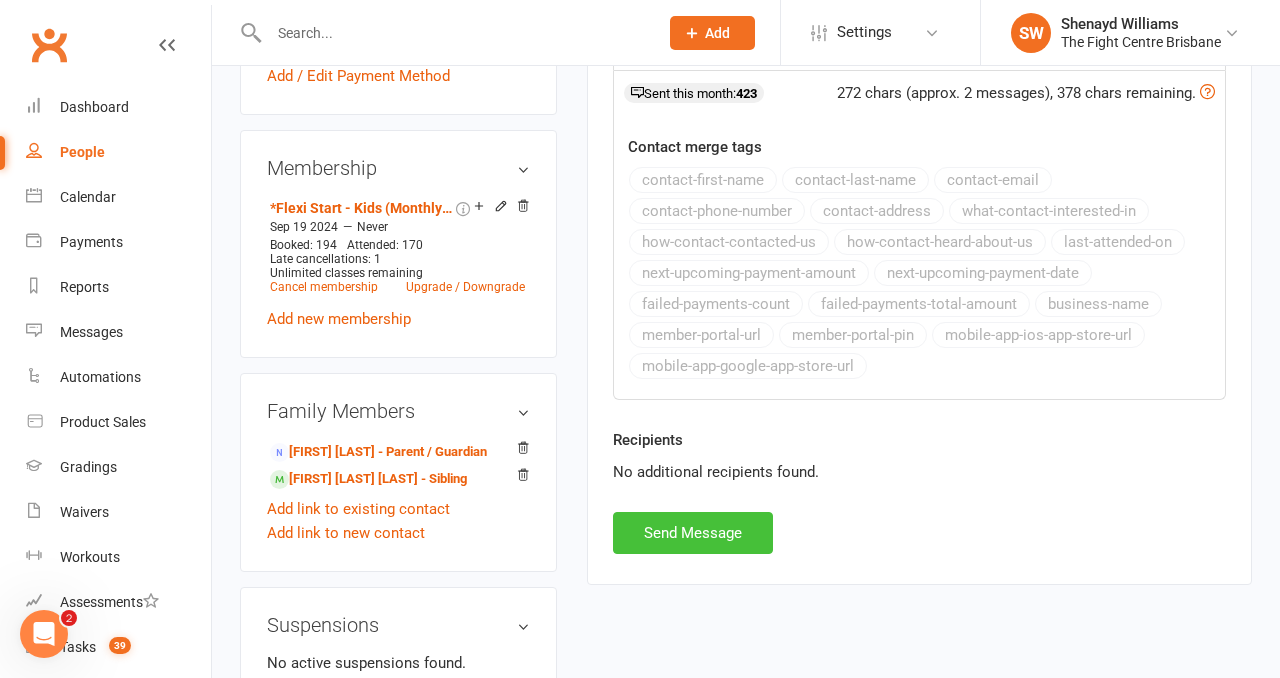 click on "Send Message" at bounding box center (693, 533) 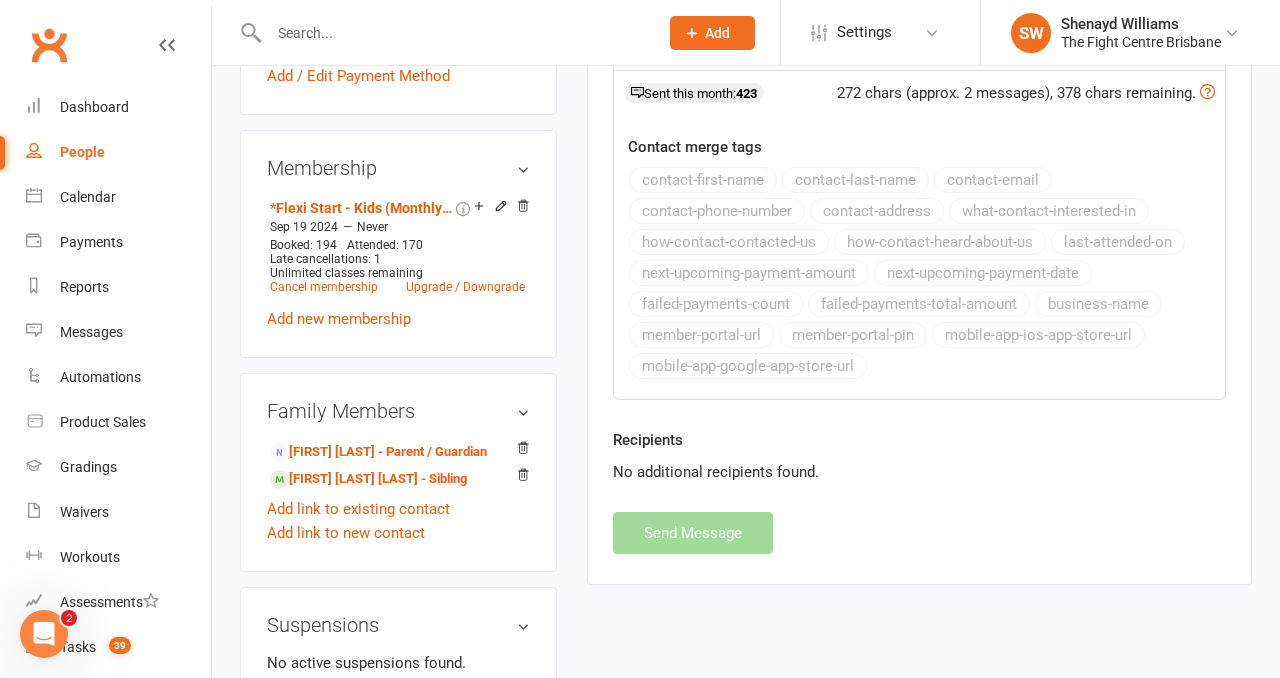select 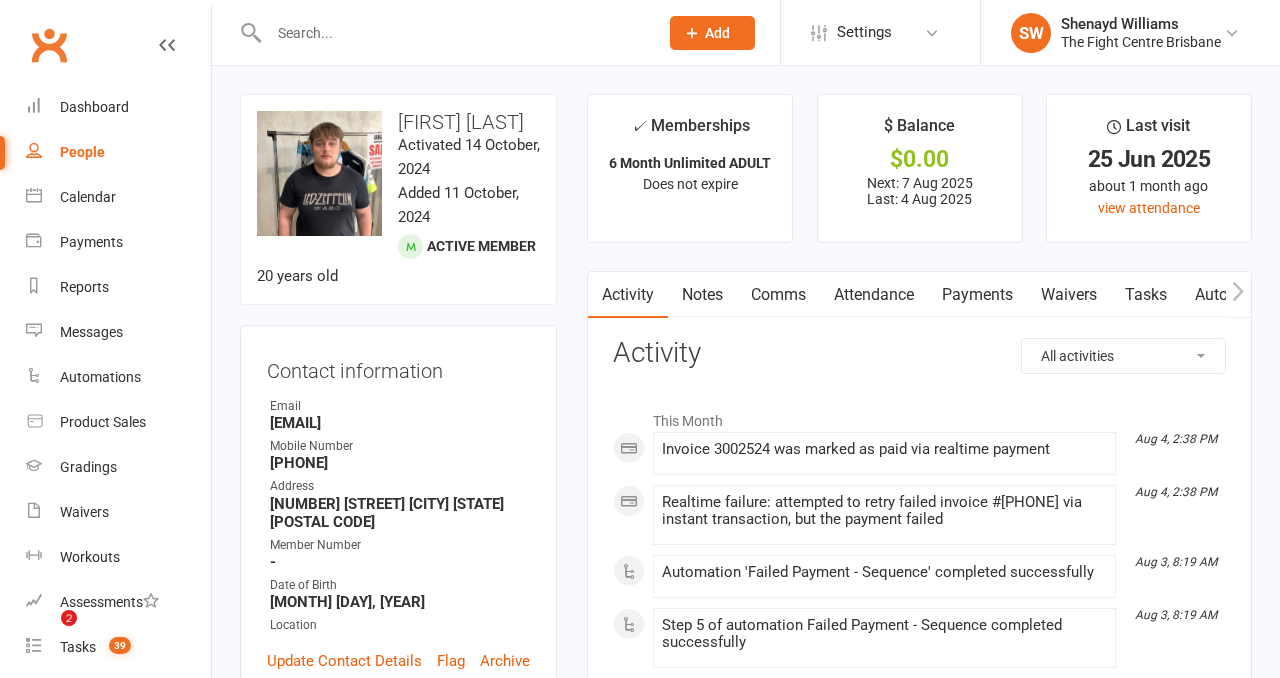 scroll, scrollTop: 0, scrollLeft: 0, axis: both 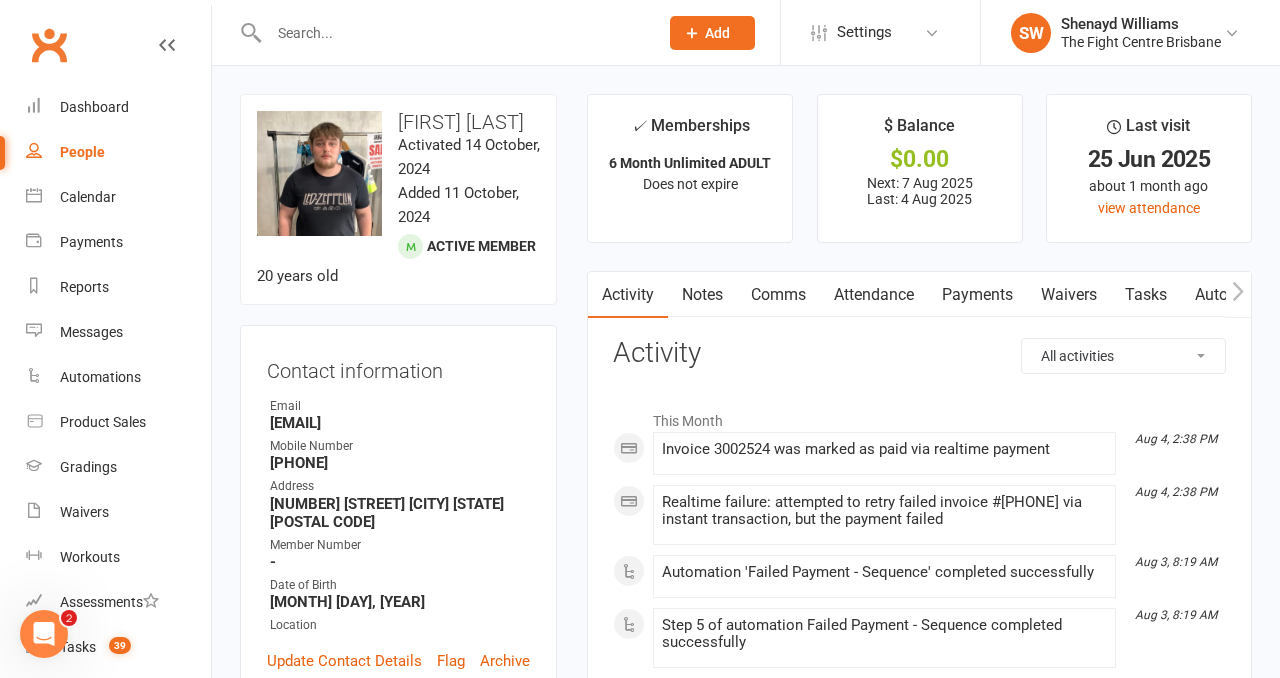 click on "Payments" at bounding box center (977, 295) 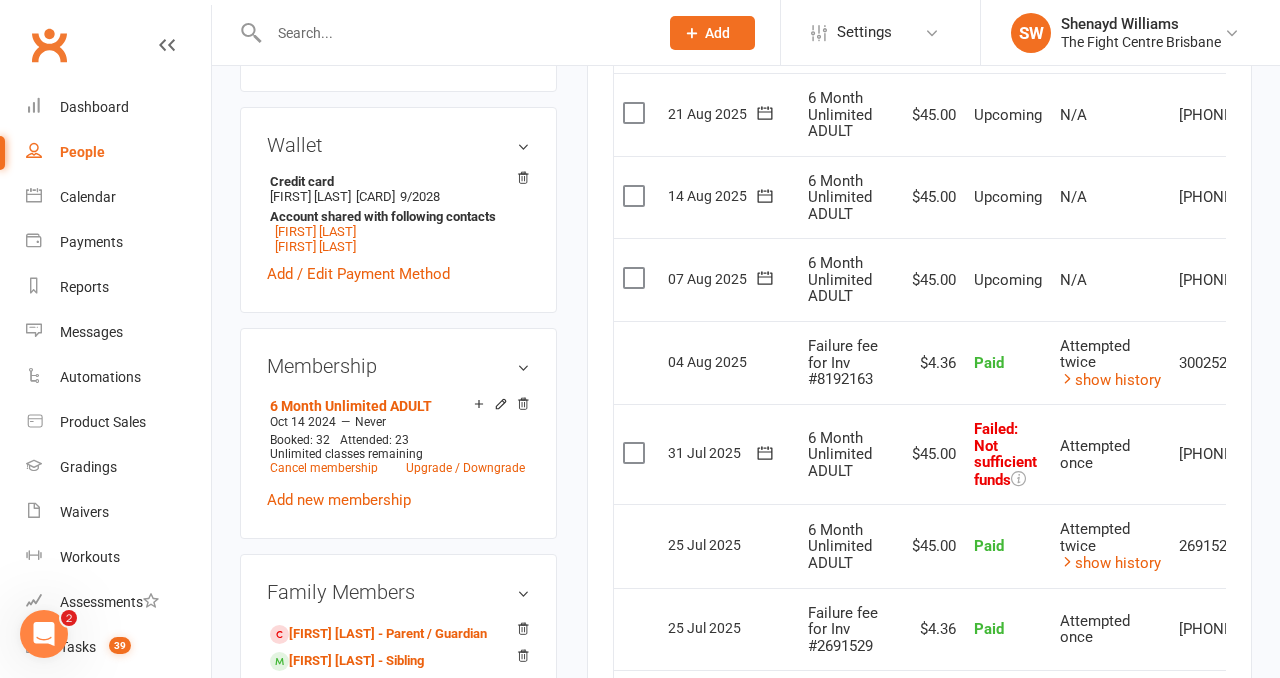 scroll, scrollTop: 648, scrollLeft: 0, axis: vertical 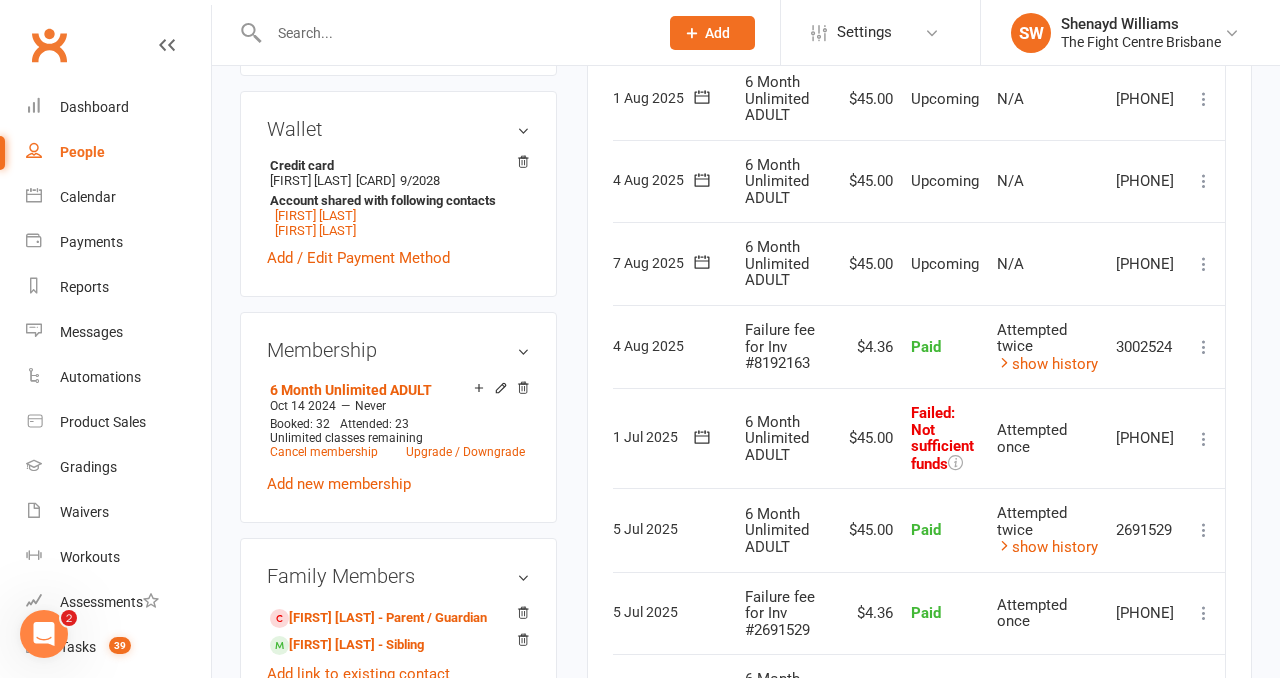 click on "Mark as Paid (Cash)  Mark as Paid (POS)  Mark as Paid (Other)  Skip  Retry now More Info Send message" at bounding box center [1204, 438] 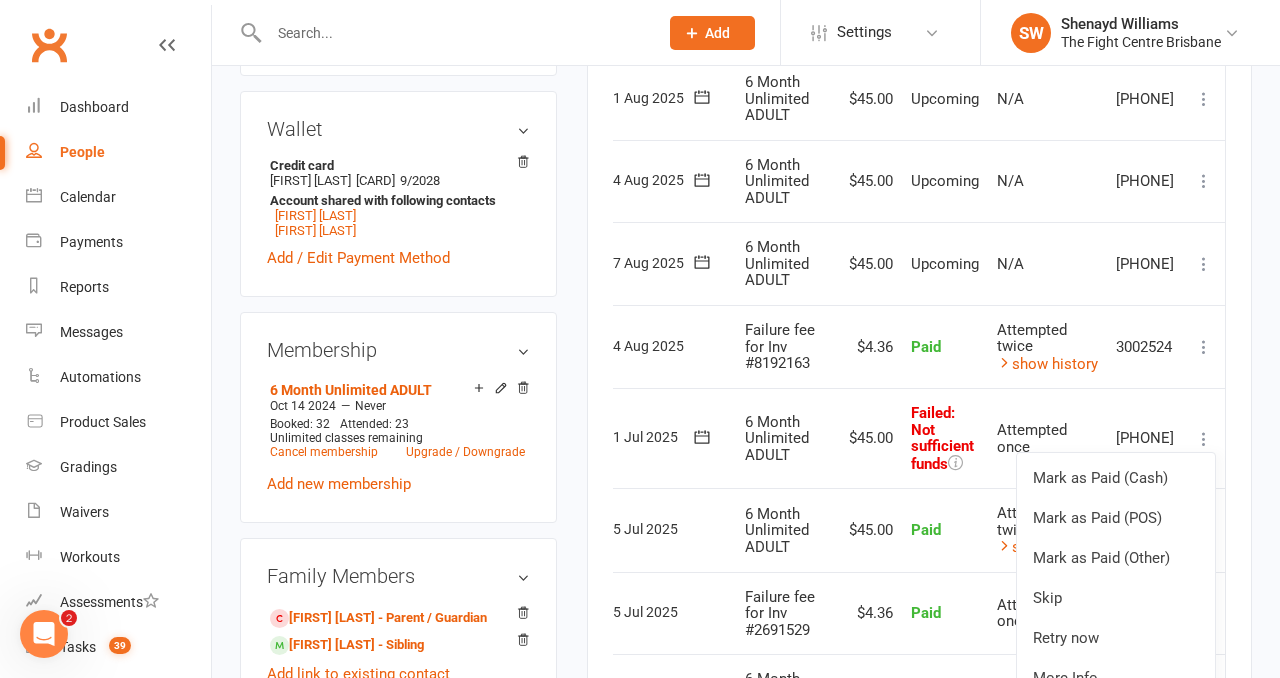 scroll, scrollTop: 706, scrollLeft: 0, axis: vertical 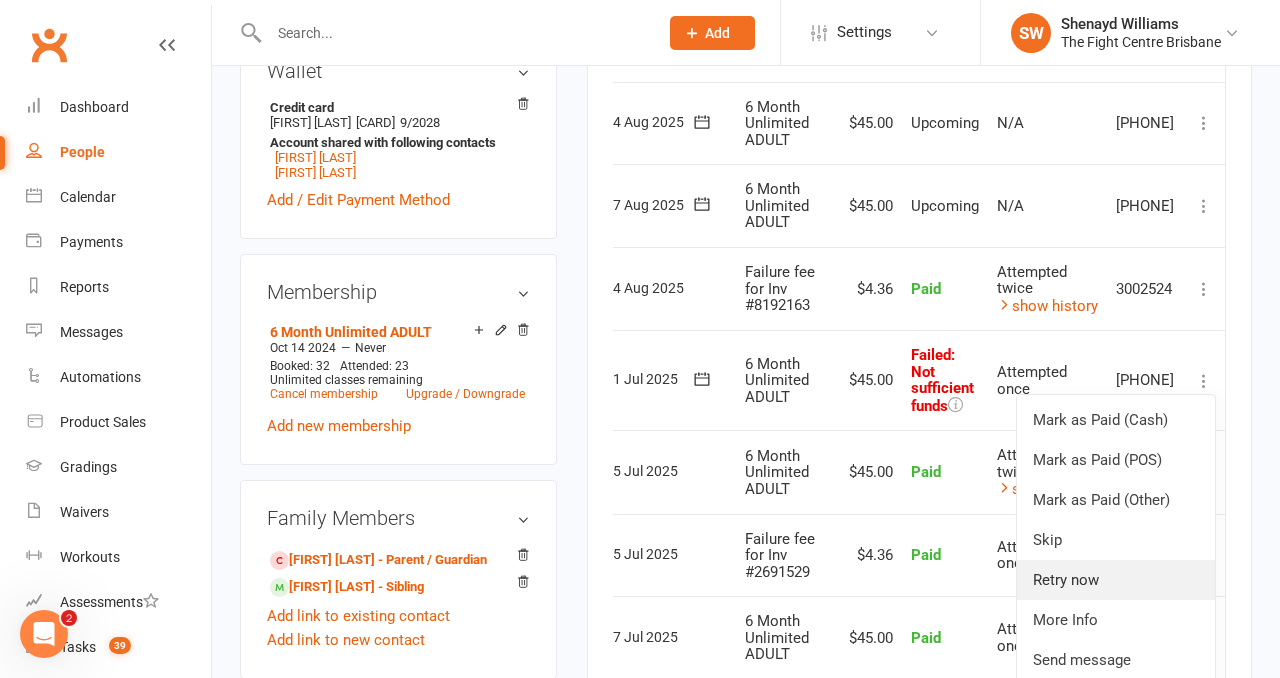 click on "Retry now" at bounding box center (1116, 580) 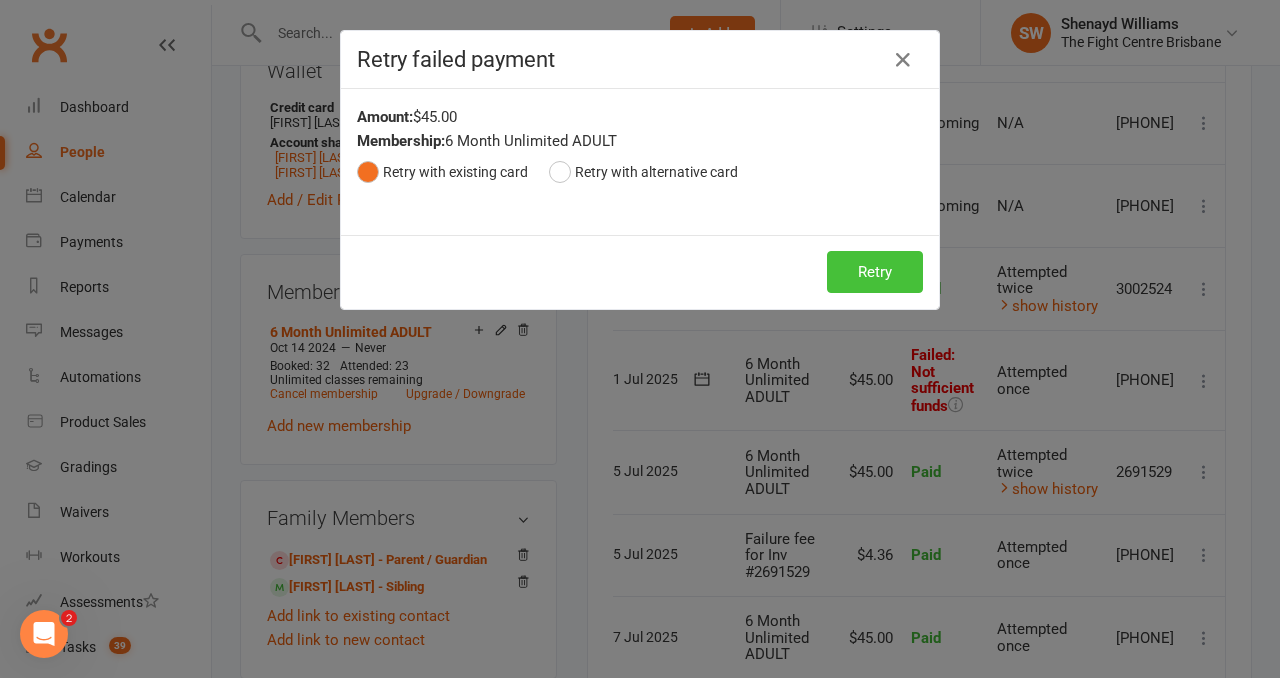 click on "Retry" at bounding box center (875, 272) 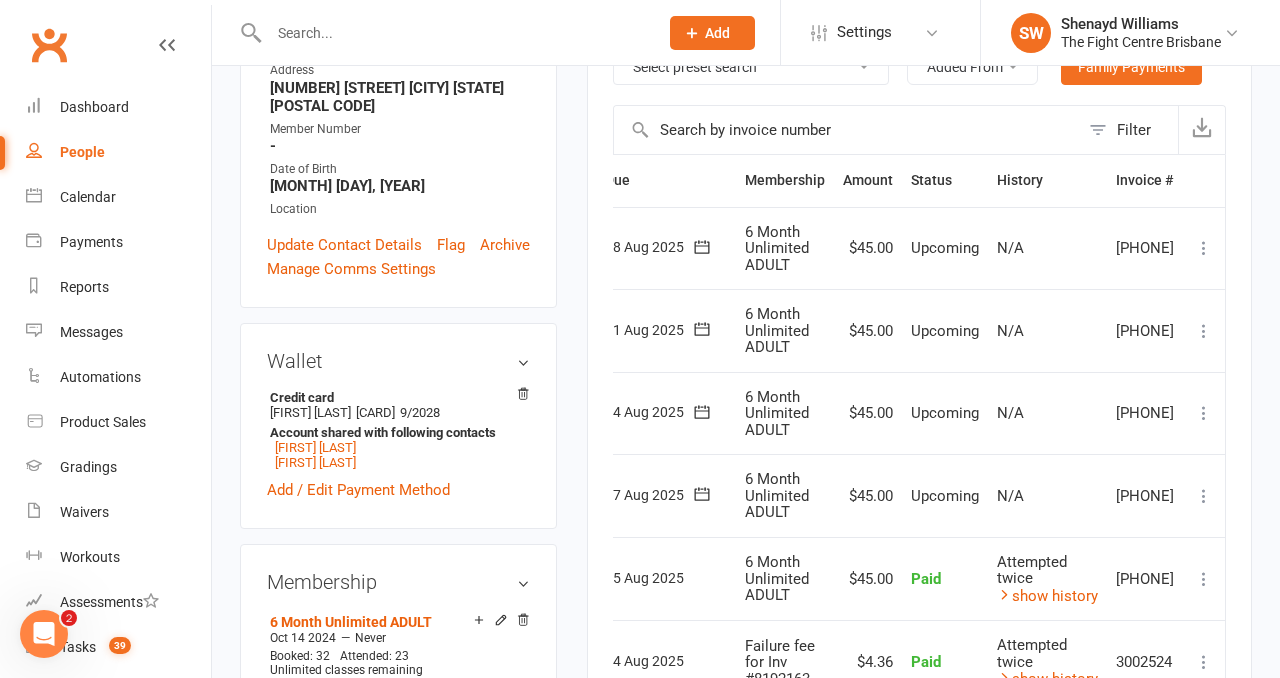 scroll, scrollTop: 0, scrollLeft: 0, axis: both 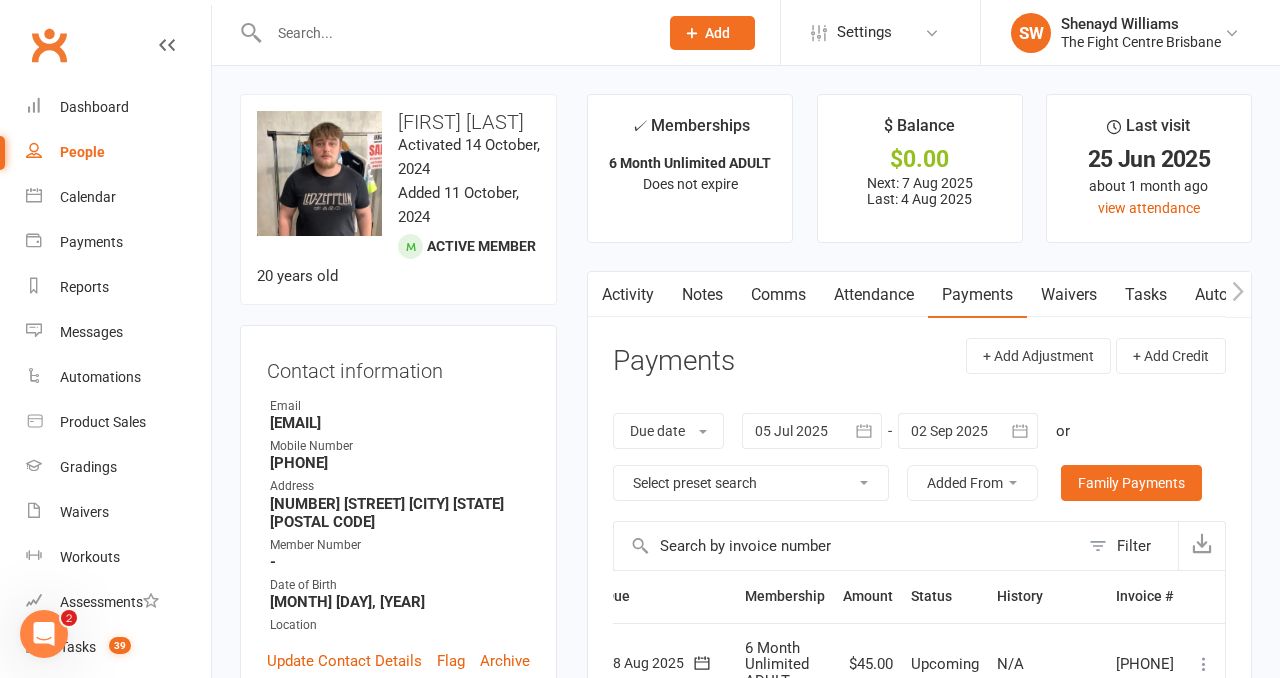 click on "Notes" at bounding box center [702, 295] 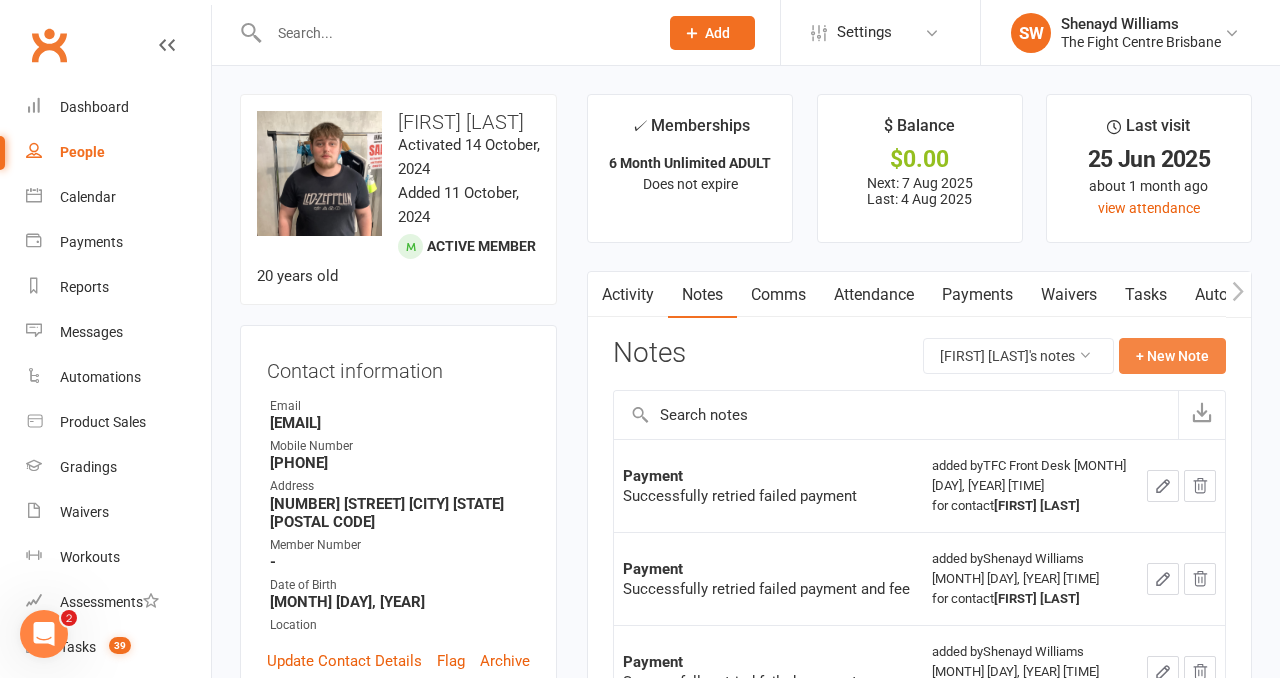 click on "+ New Note" 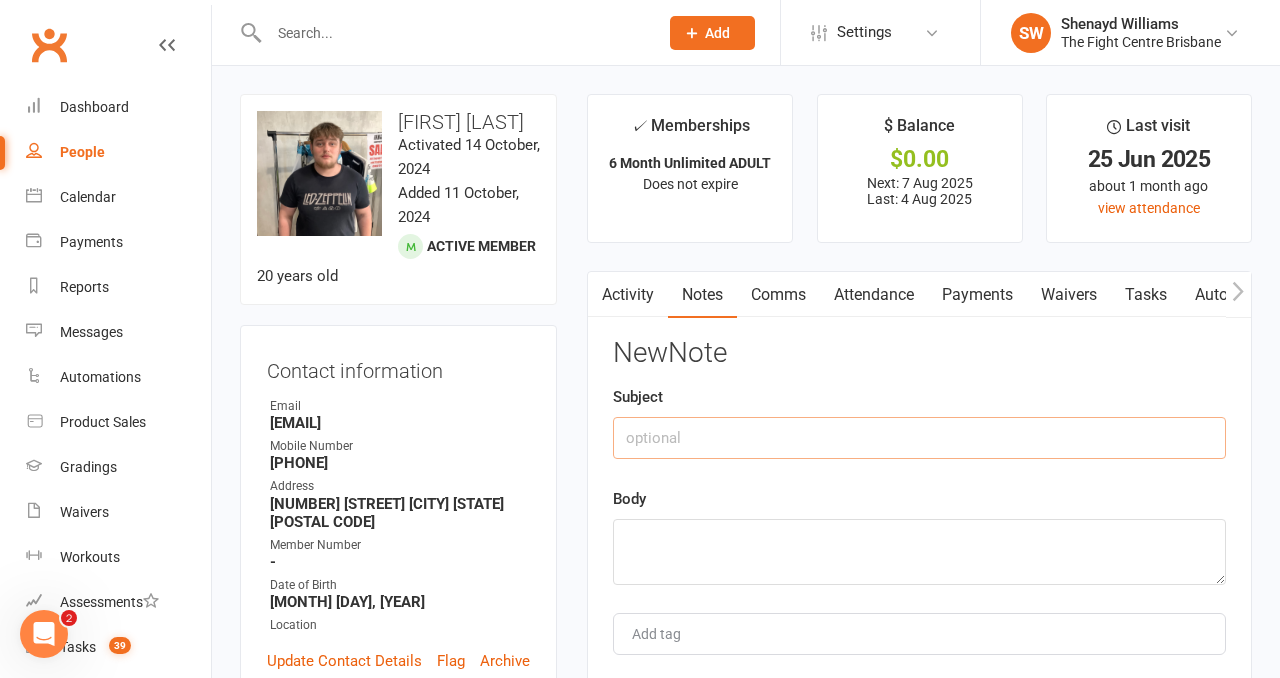click 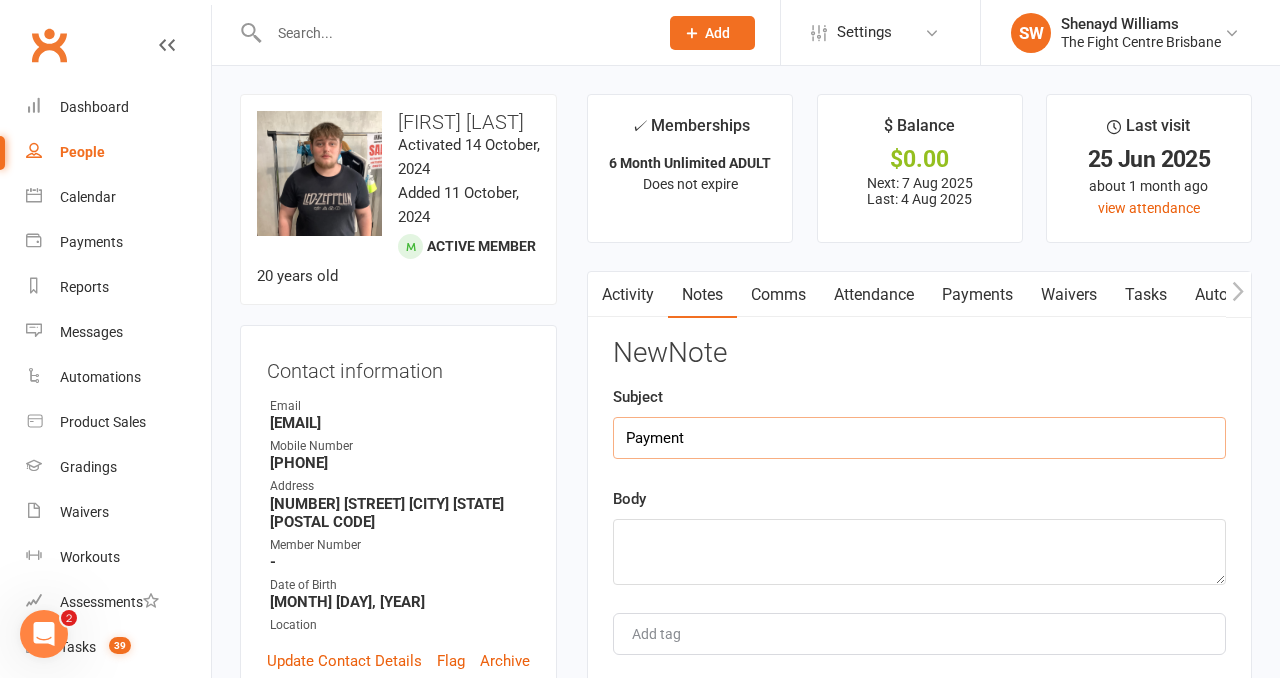 type on "Payment" 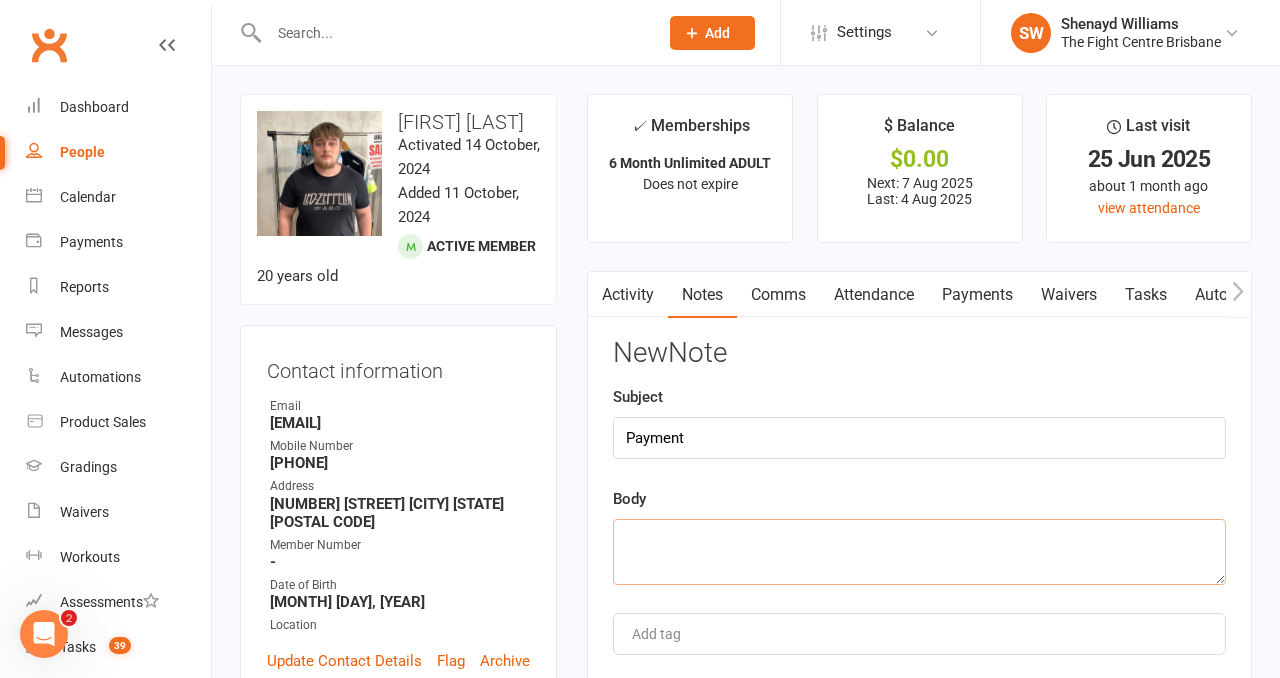 paste on "Successfully retried failed payment" 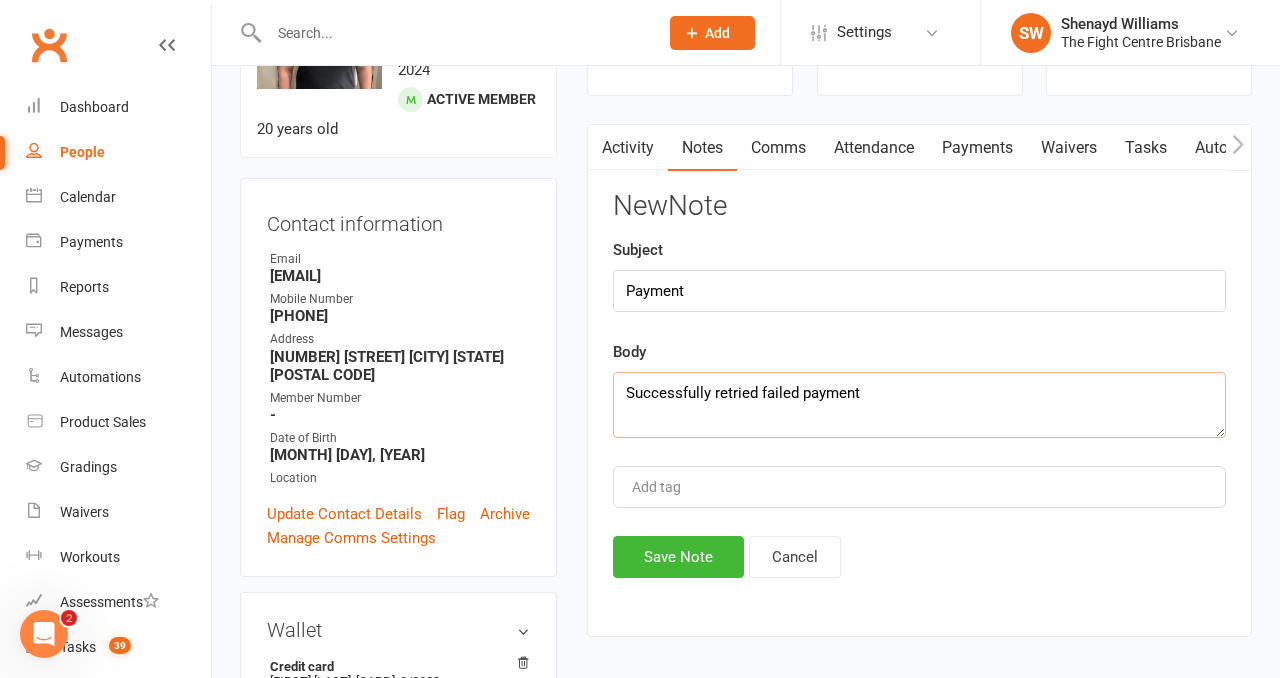 scroll, scrollTop: 151, scrollLeft: 0, axis: vertical 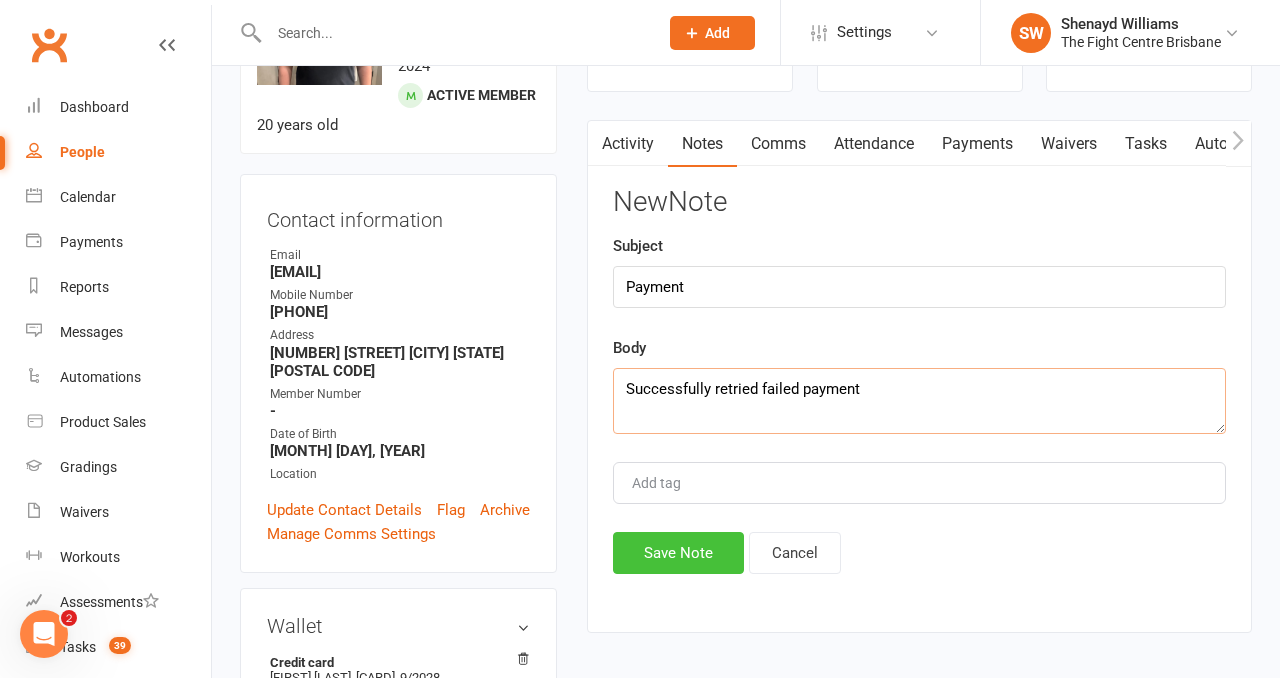 type on "Successfully retried failed payment" 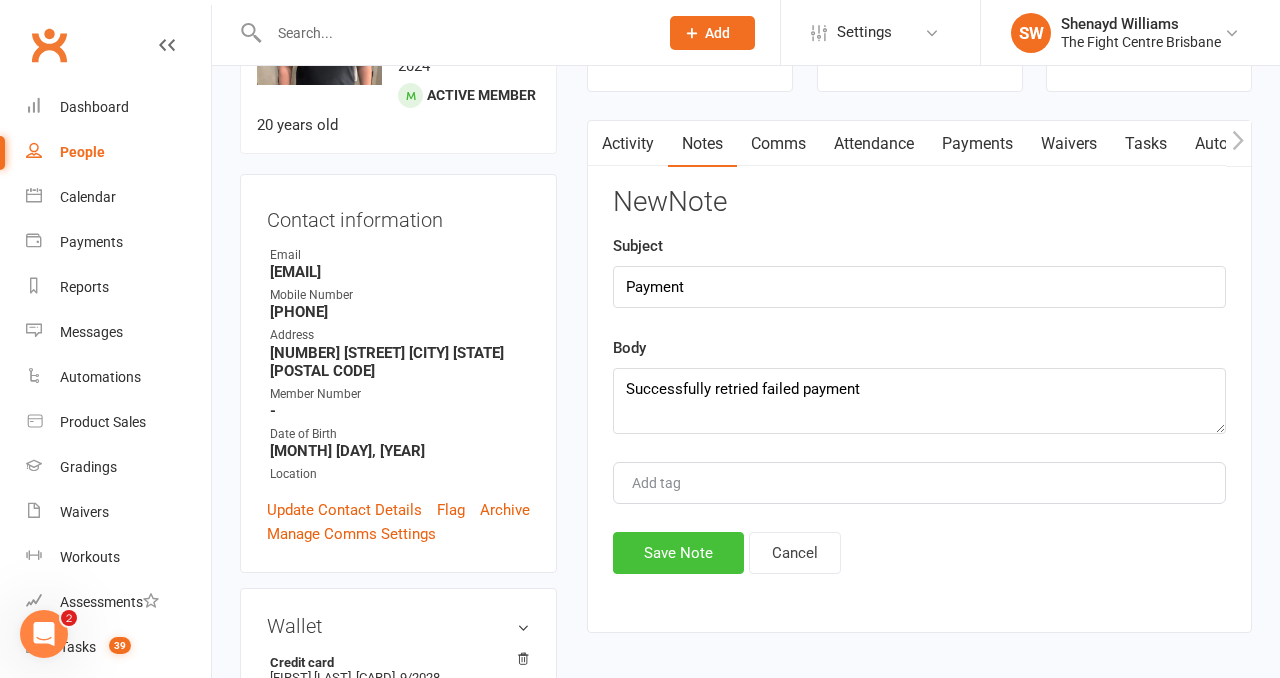 click on "Save Note" 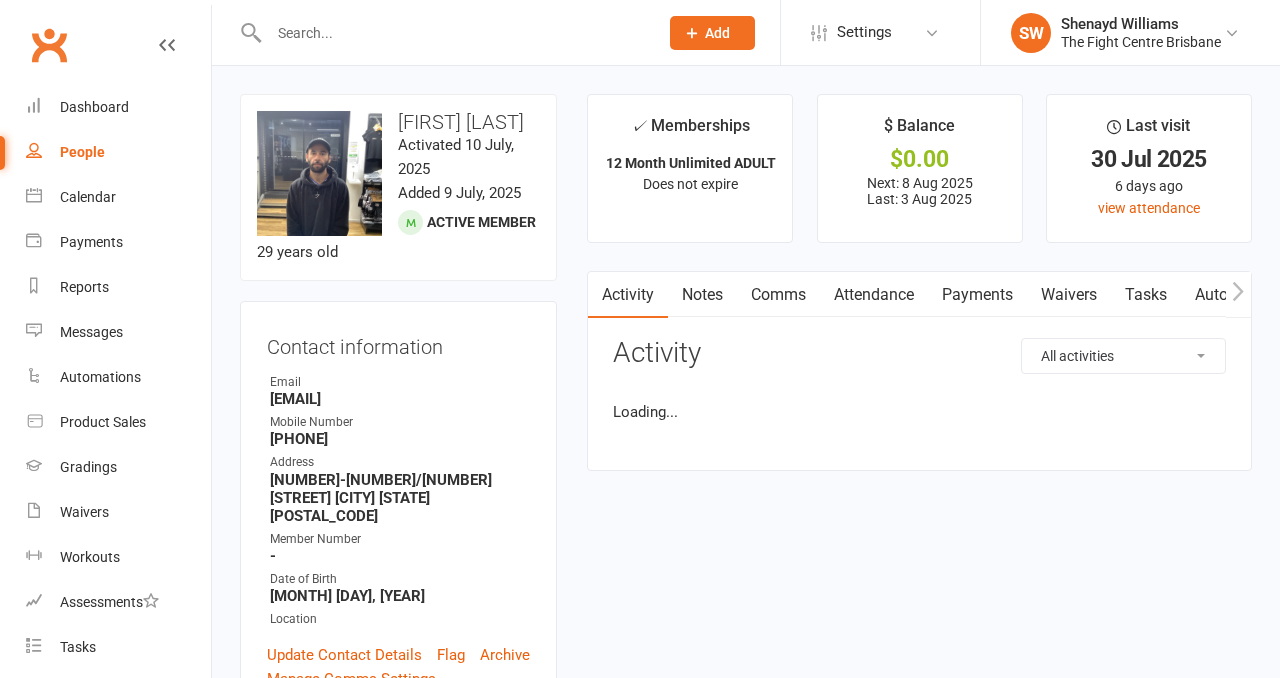 scroll, scrollTop: 0, scrollLeft: 0, axis: both 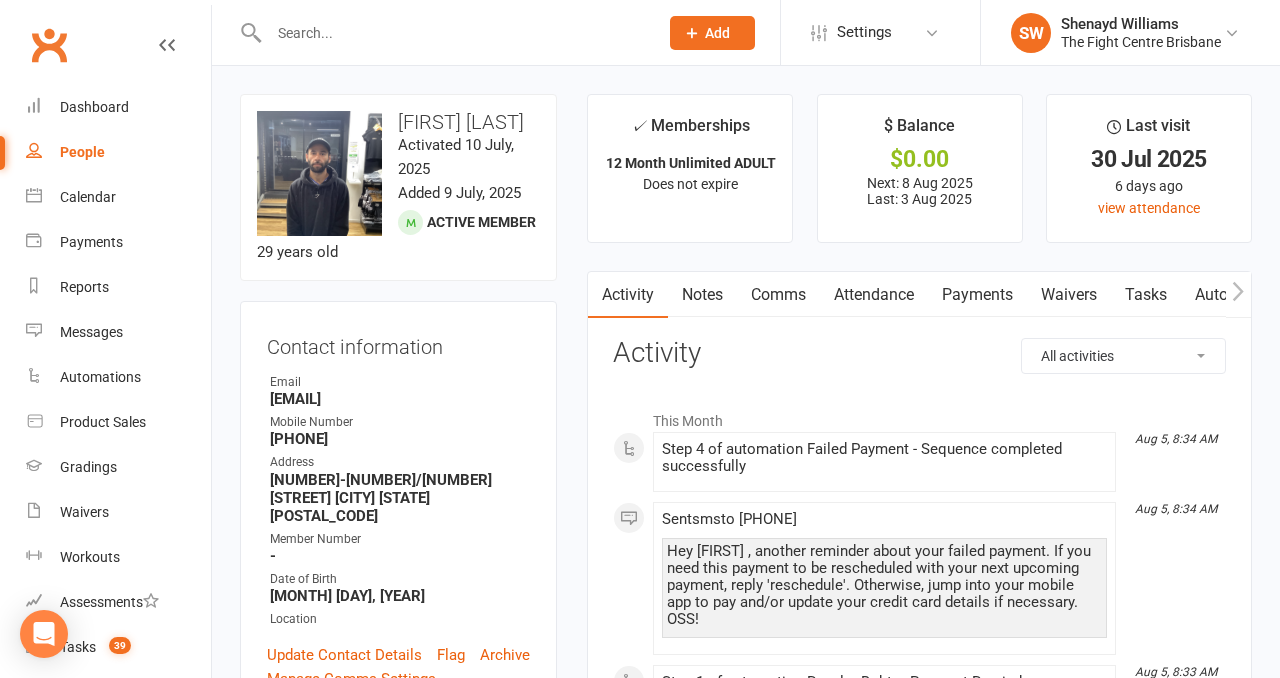 click on "Payments" at bounding box center (977, 295) 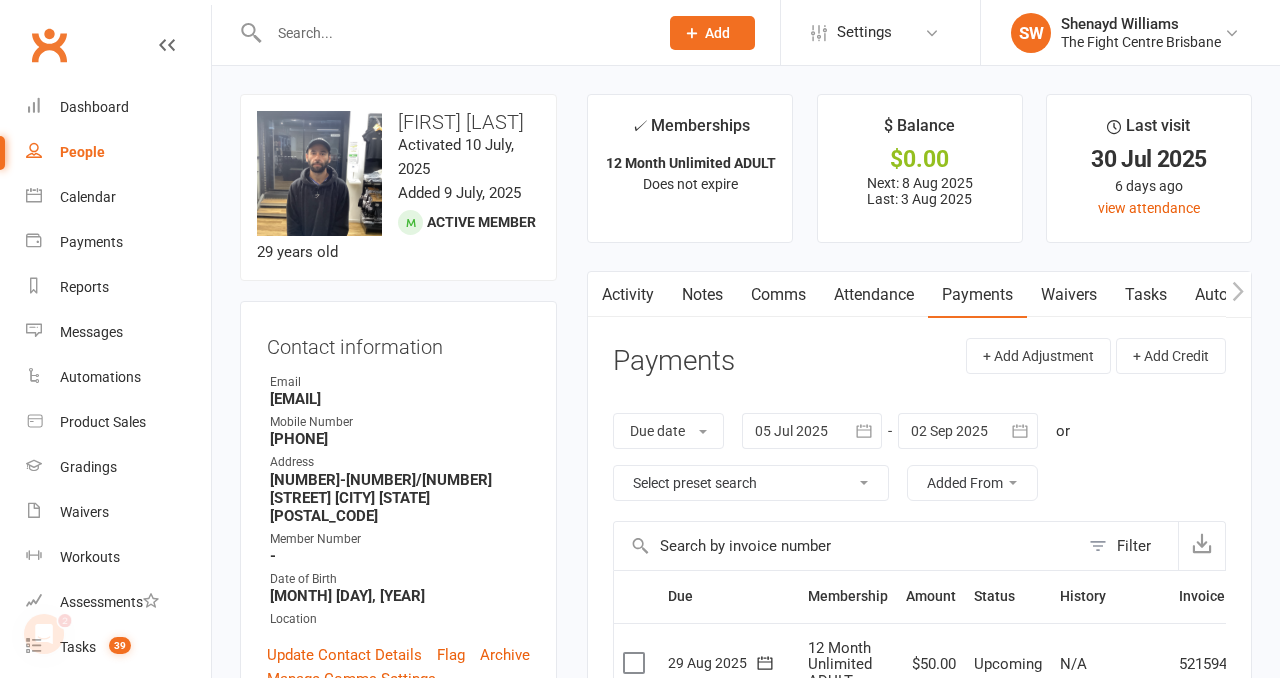 scroll, scrollTop: 0, scrollLeft: 0, axis: both 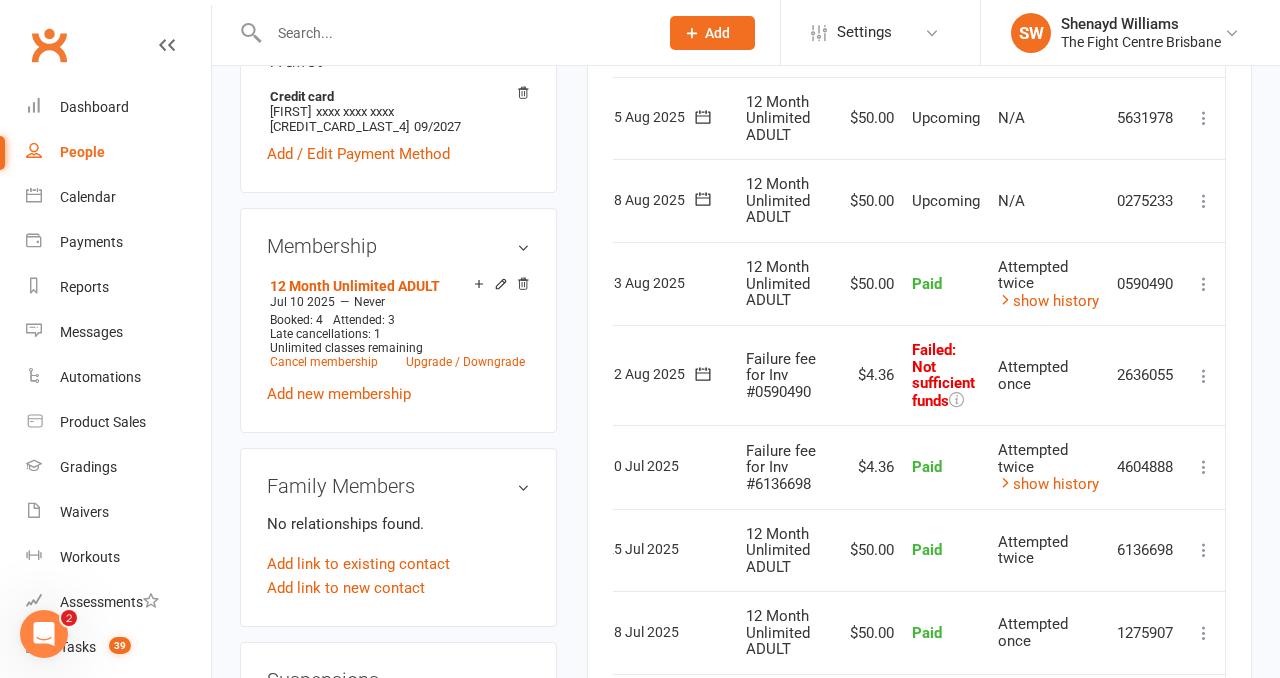 click at bounding box center (1204, 376) 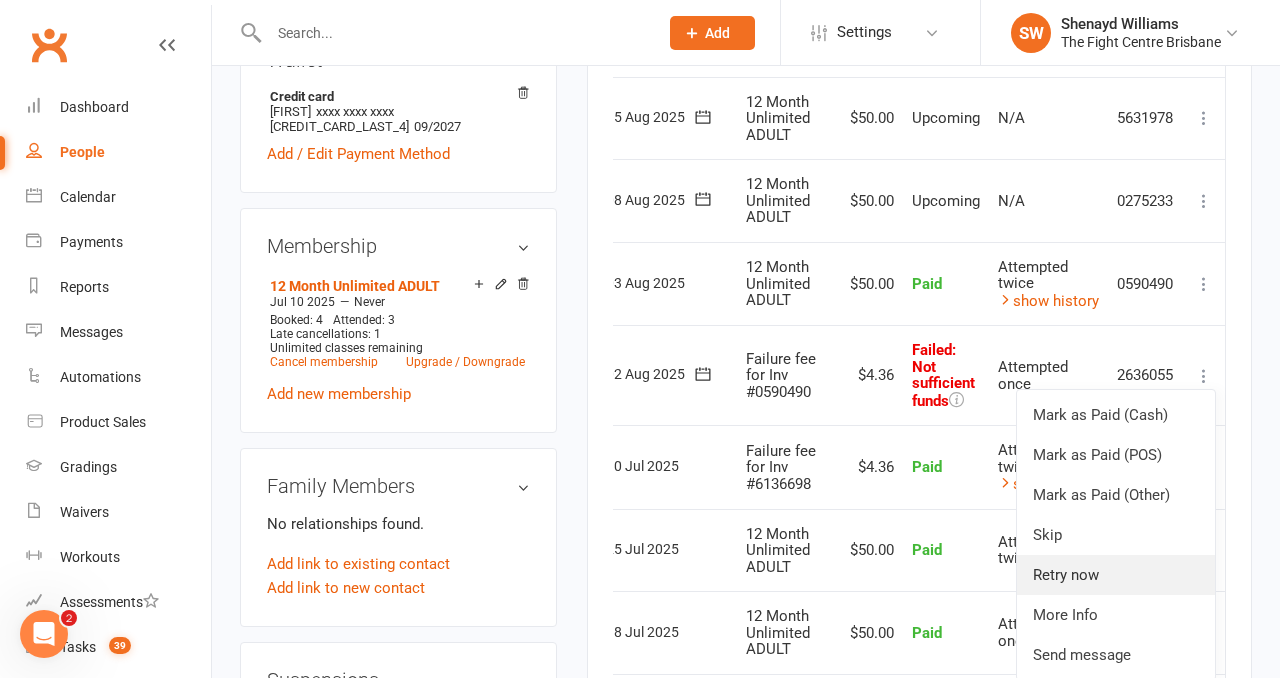 click on "Retry now" at bounding box center (1116, 575) 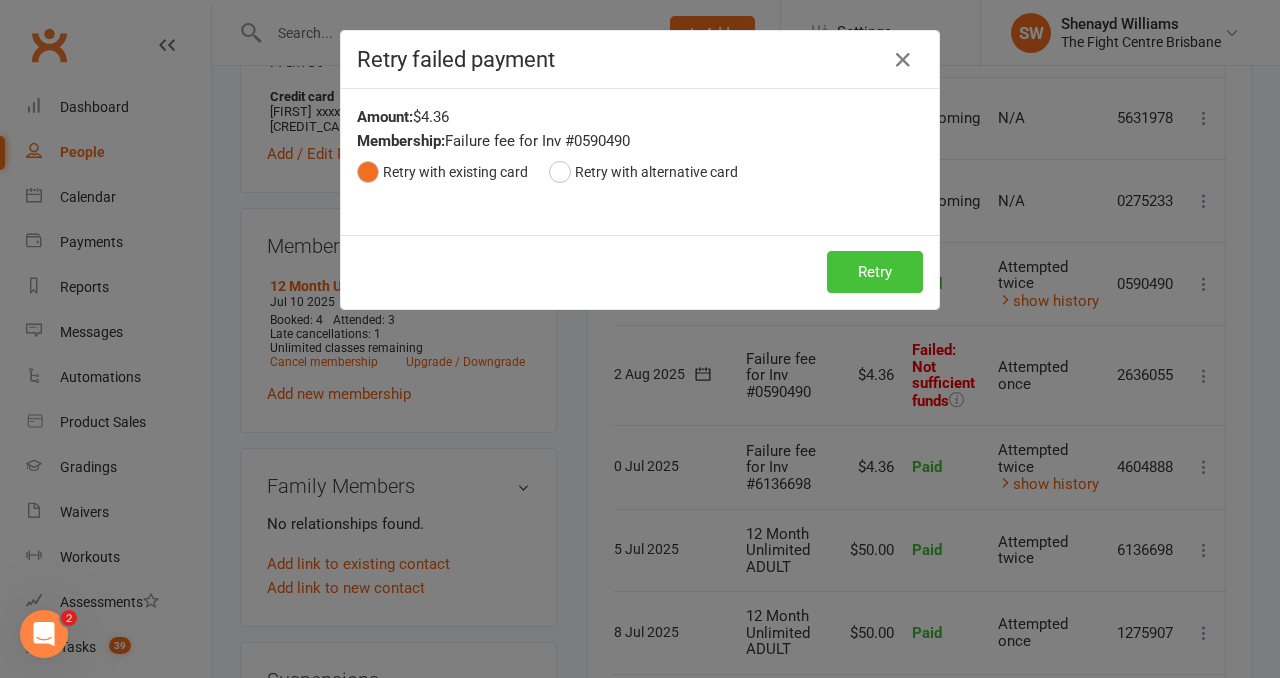 click on "Retry" at bounding box center (875, 272) 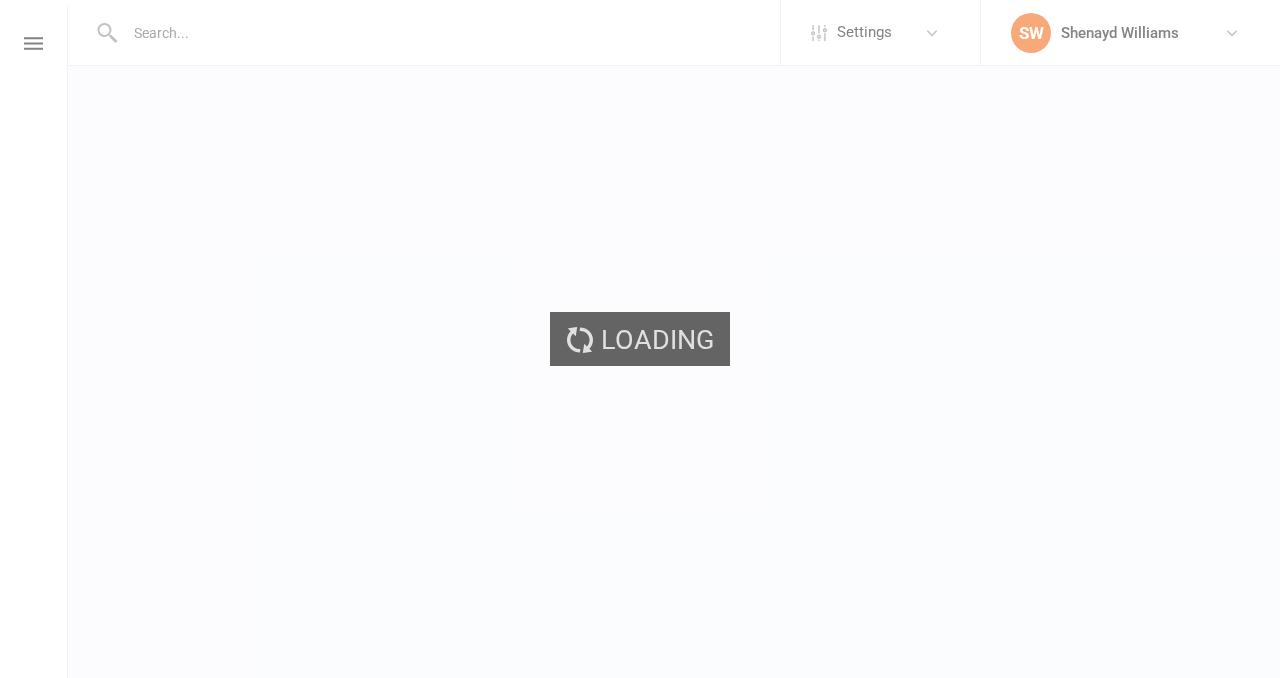 scroll, scrollTop: 0, scrollLeft: 0, axis: both 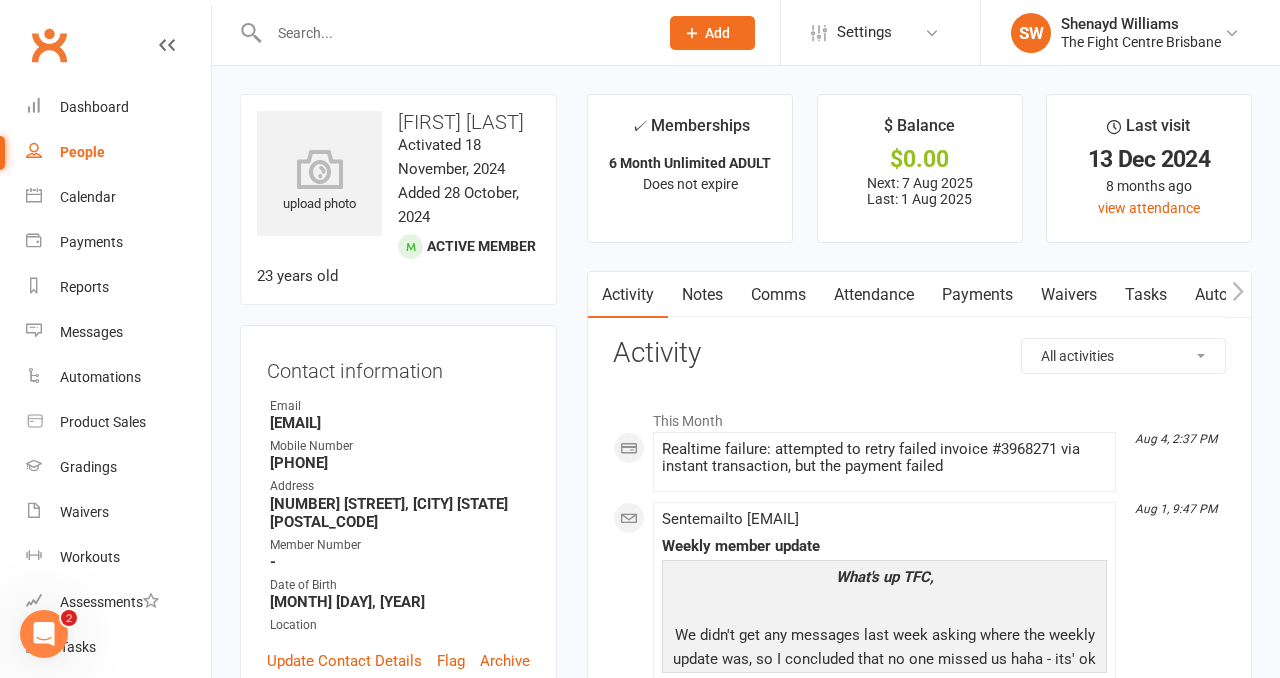 click on "Payments" at bounding box center (977, 295) 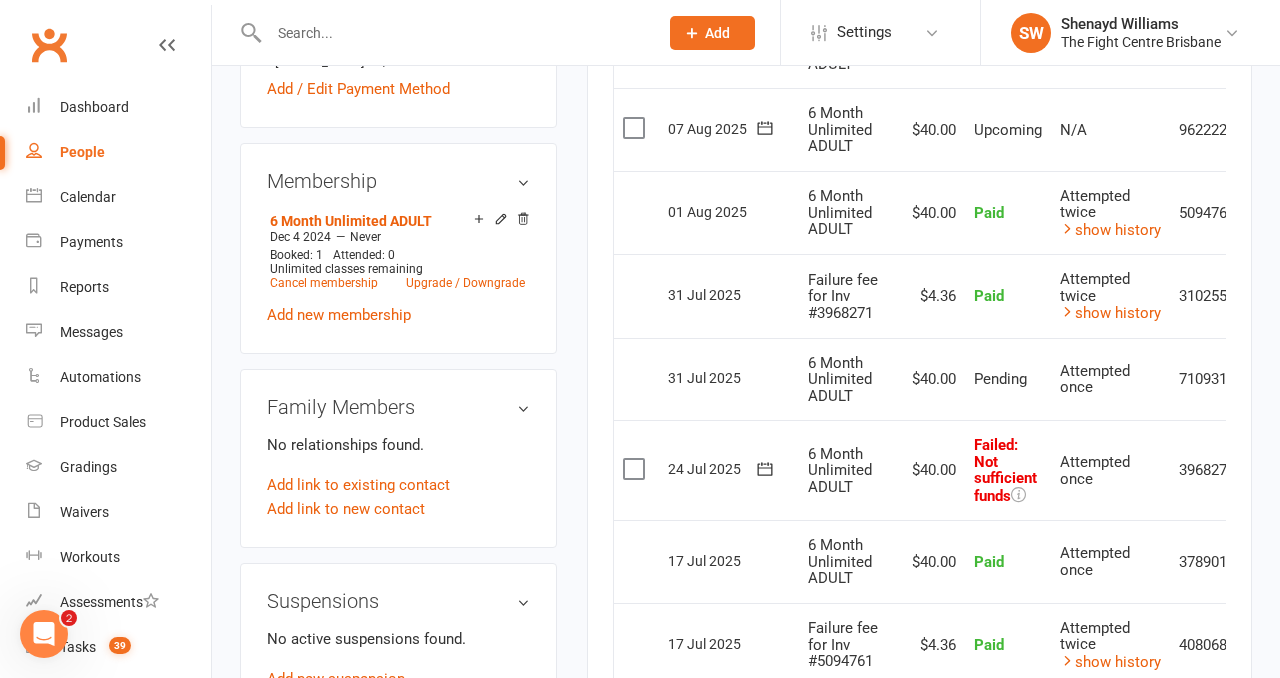 scroll, scrollTop: 794, scrollLeft: 0, axis: vertical 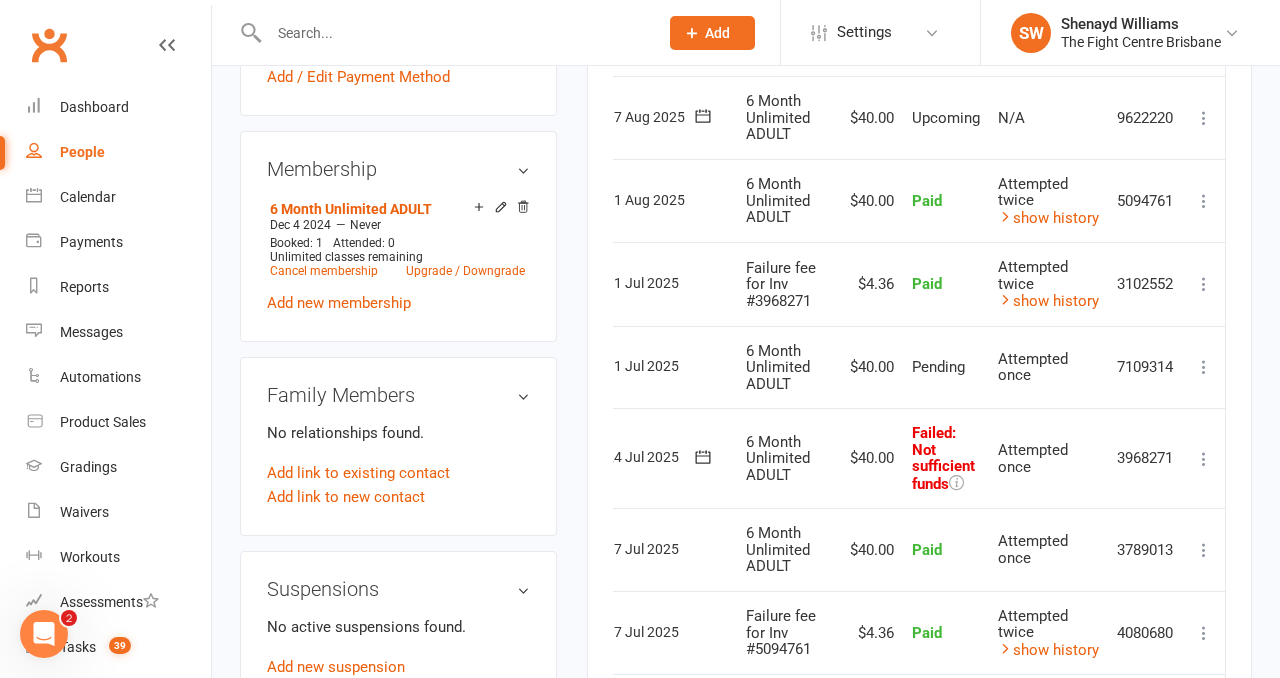 click at bounding box center (1204, 459) 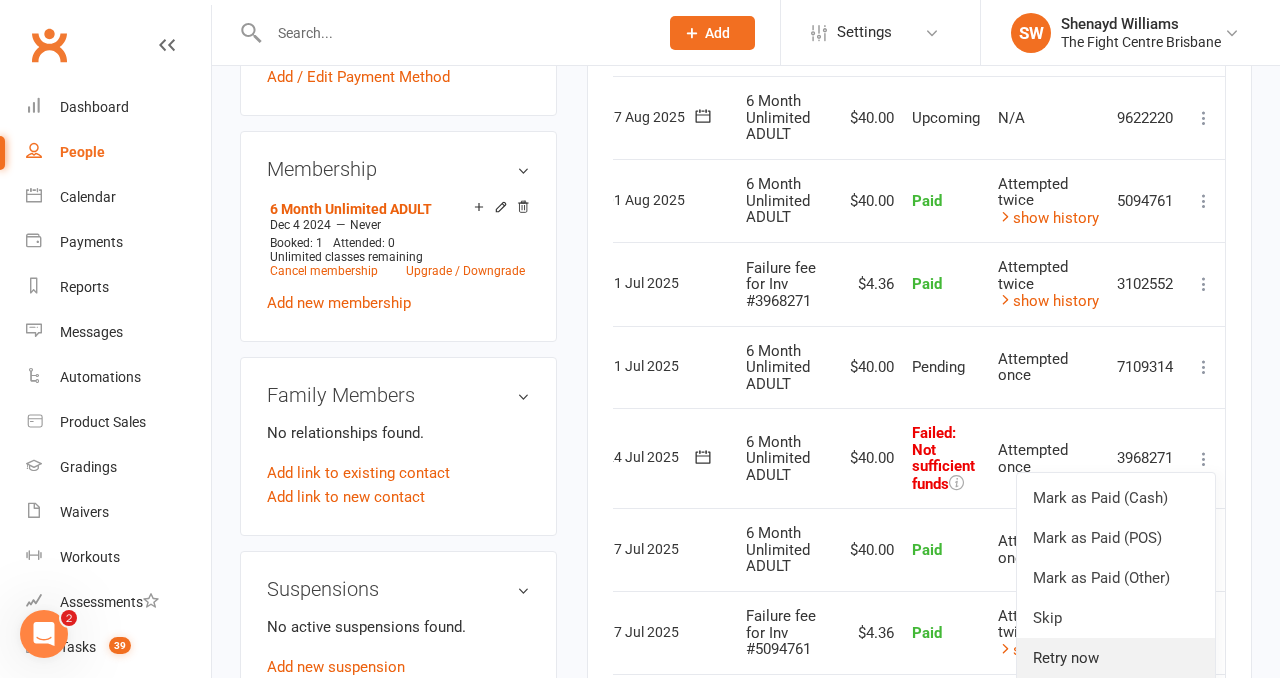 click on "Retry now" at bounding box center [1116, 658] 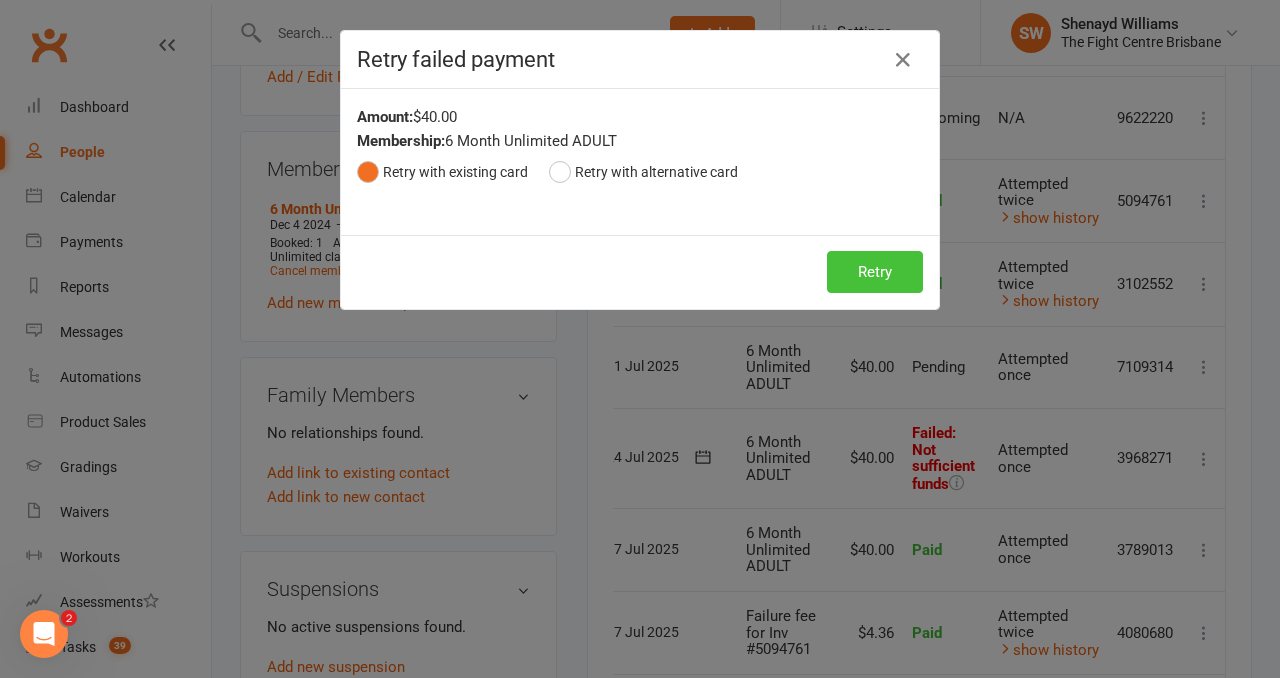 click on "Retry" at bounding box center [875, 272] 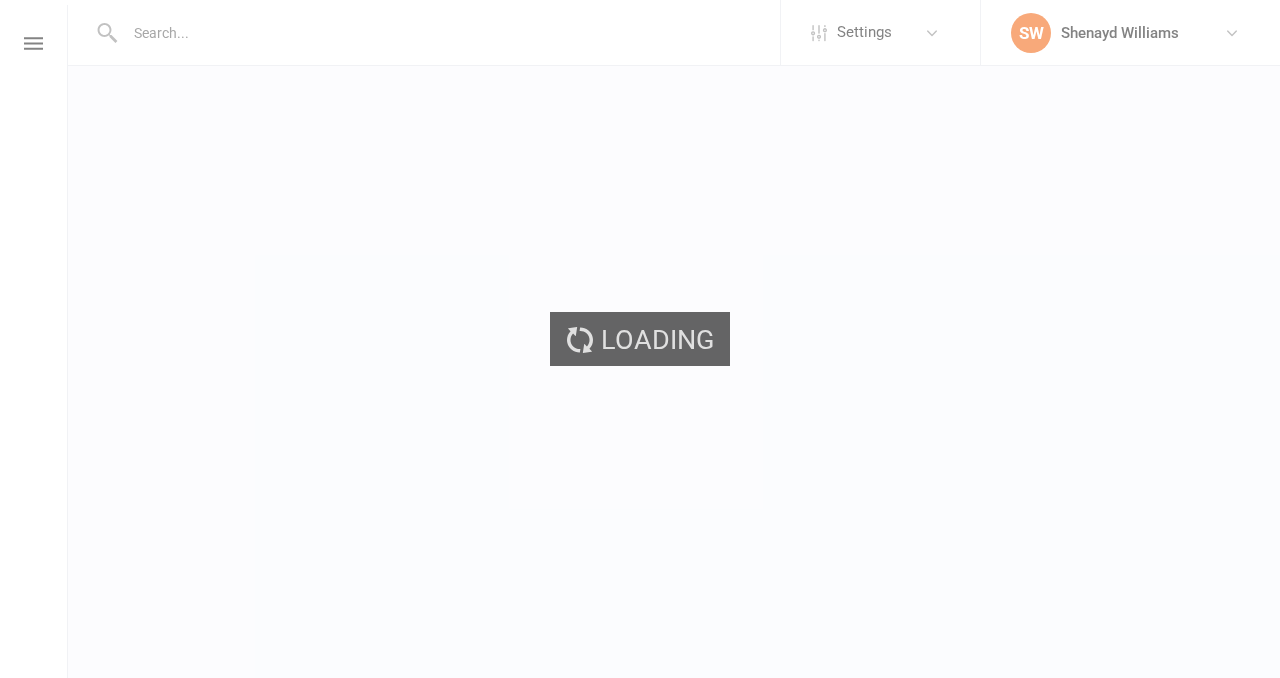 scroll, scrollTop: 0, scrollLeft: 0, axis: both 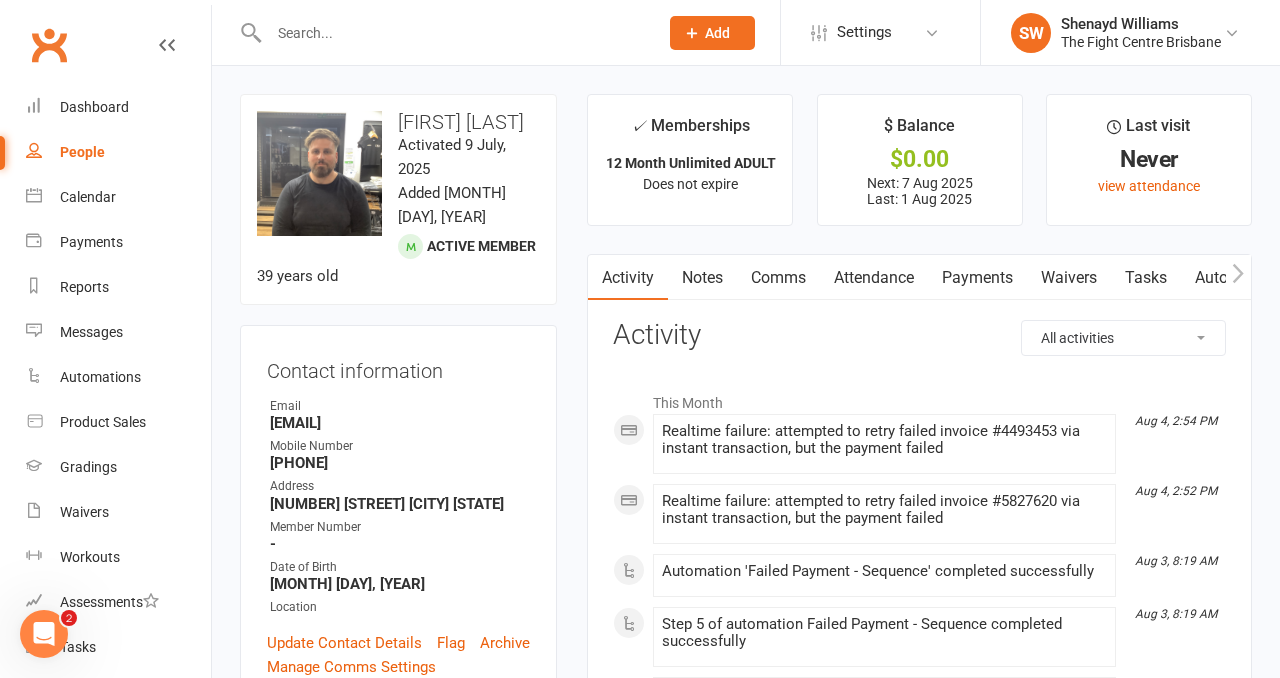 click on "Payments" at bounding box center (977, 278) 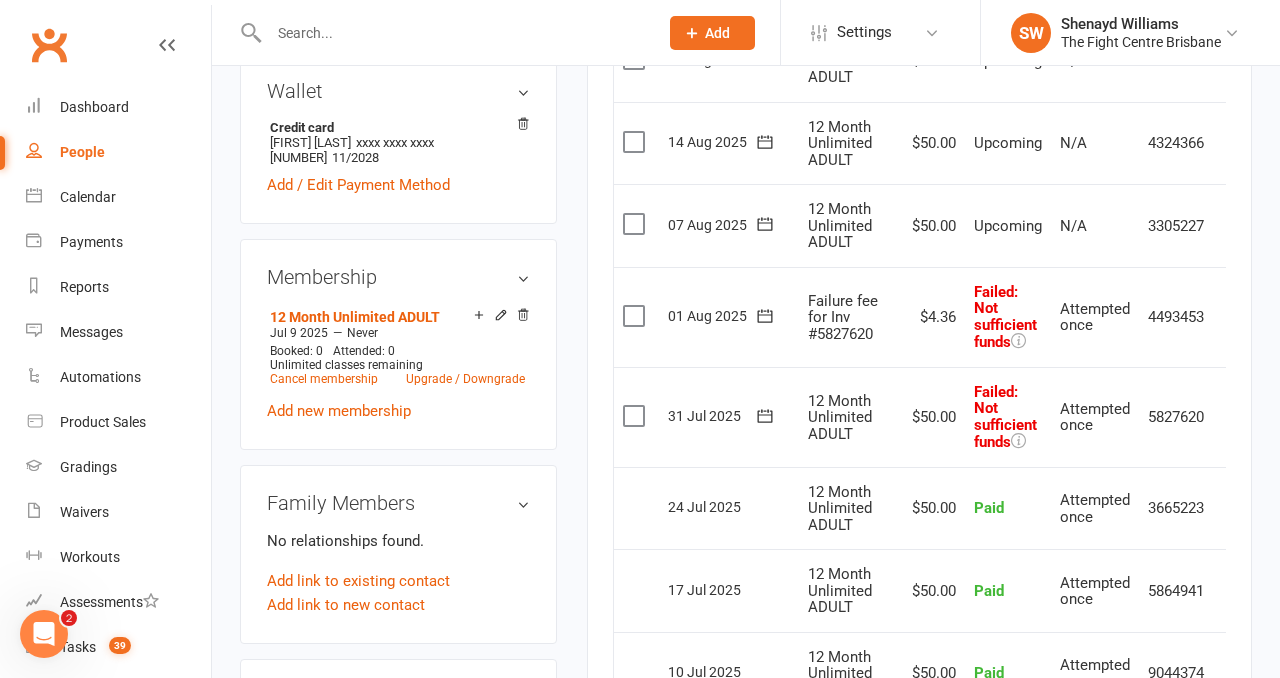 scroll, scrollTop: 669, scrollLeft: 0, axis: vertical 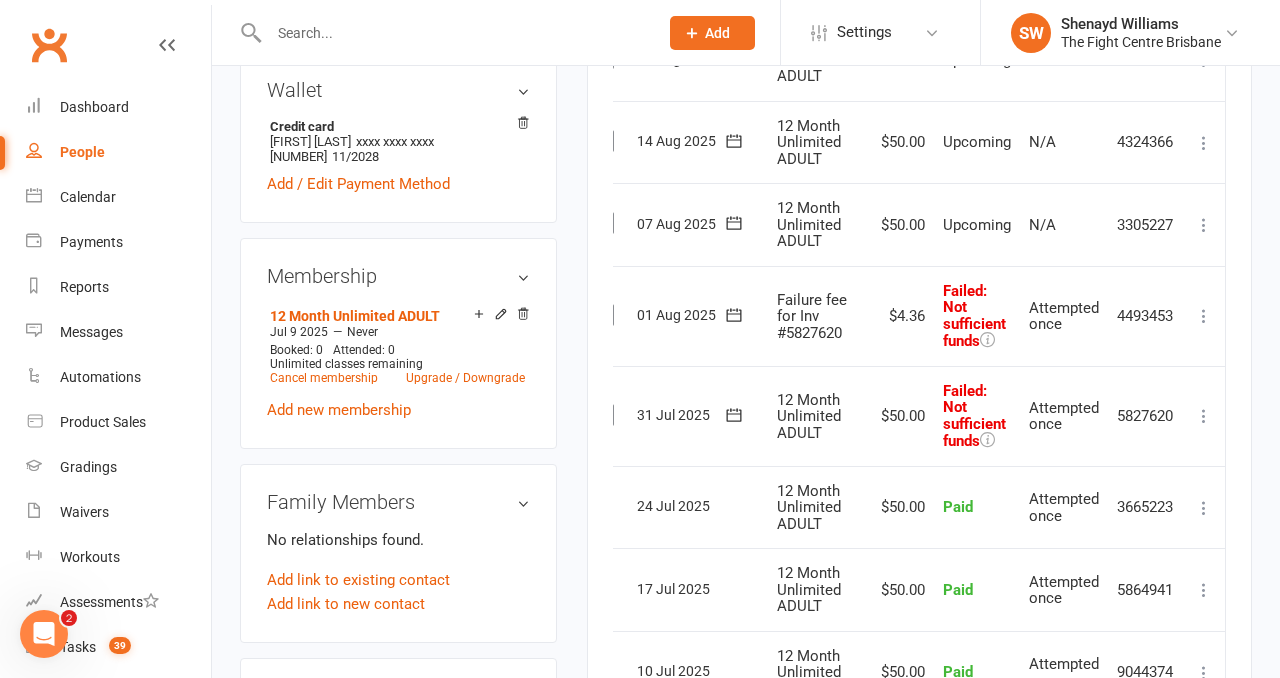 click at bounding box center (1204, 416) 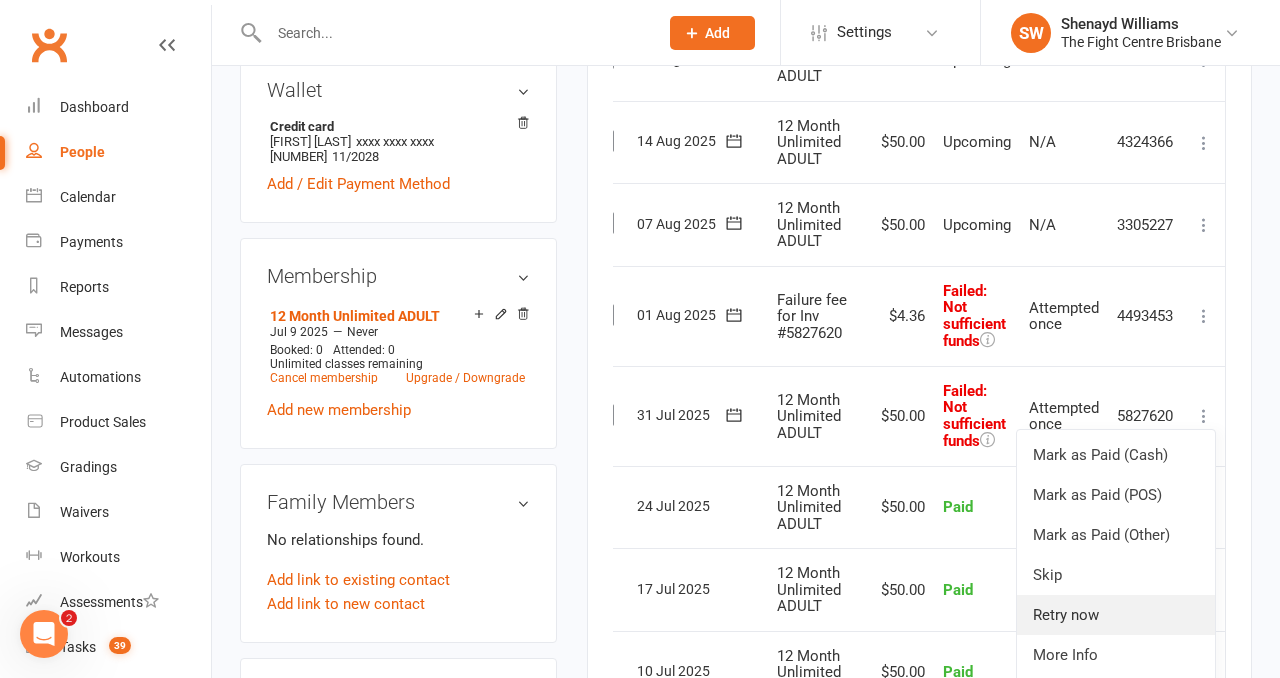 click on "Retry now" at bounding box center [1116, 615] 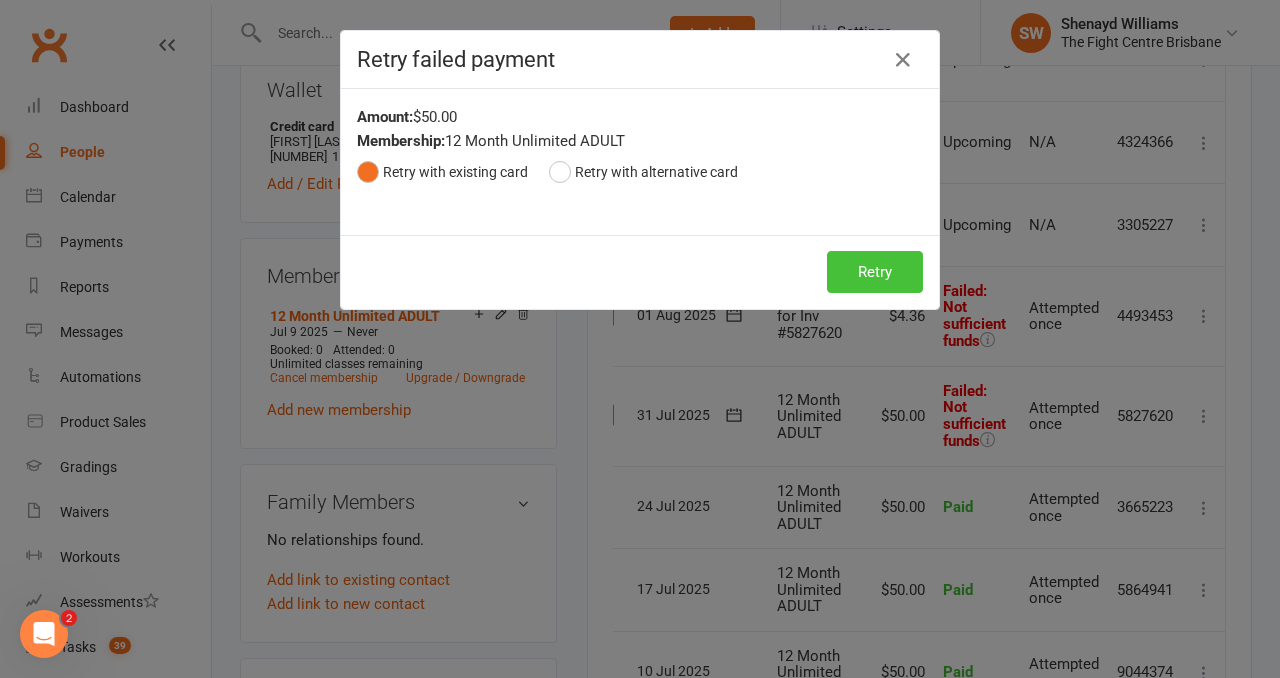click on "Retry" at bounding box center (875, 272) 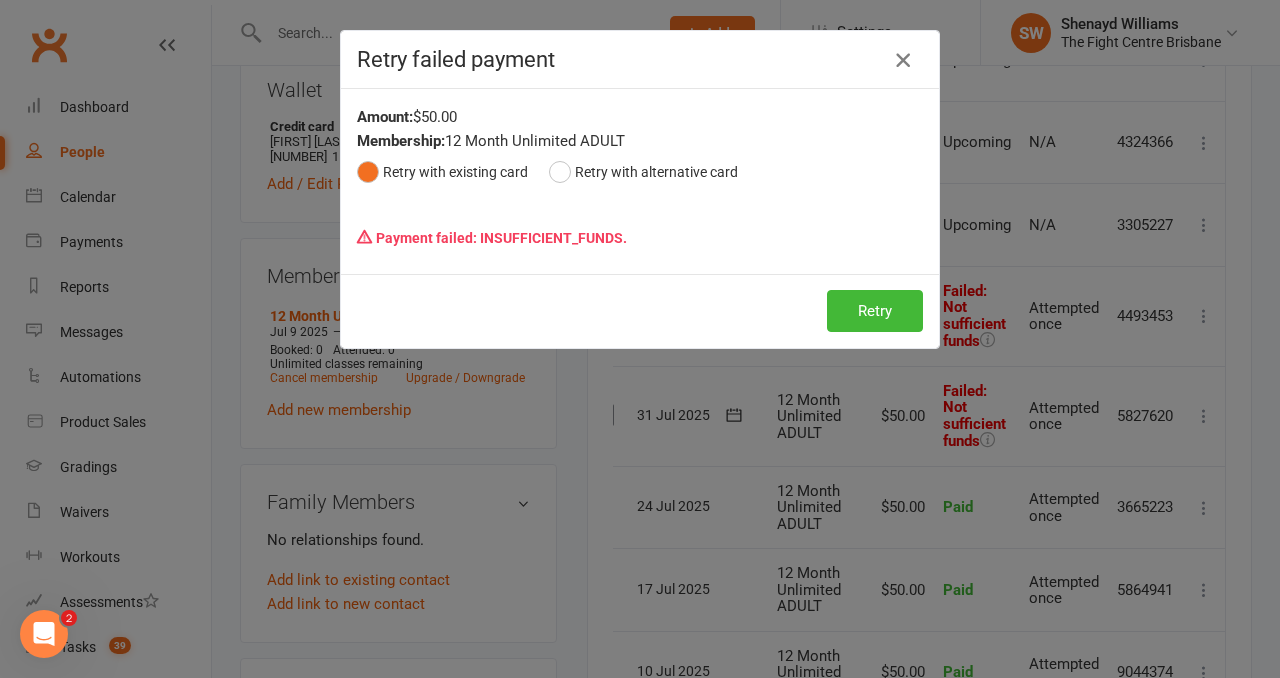 click at bounding box center [903, 60] 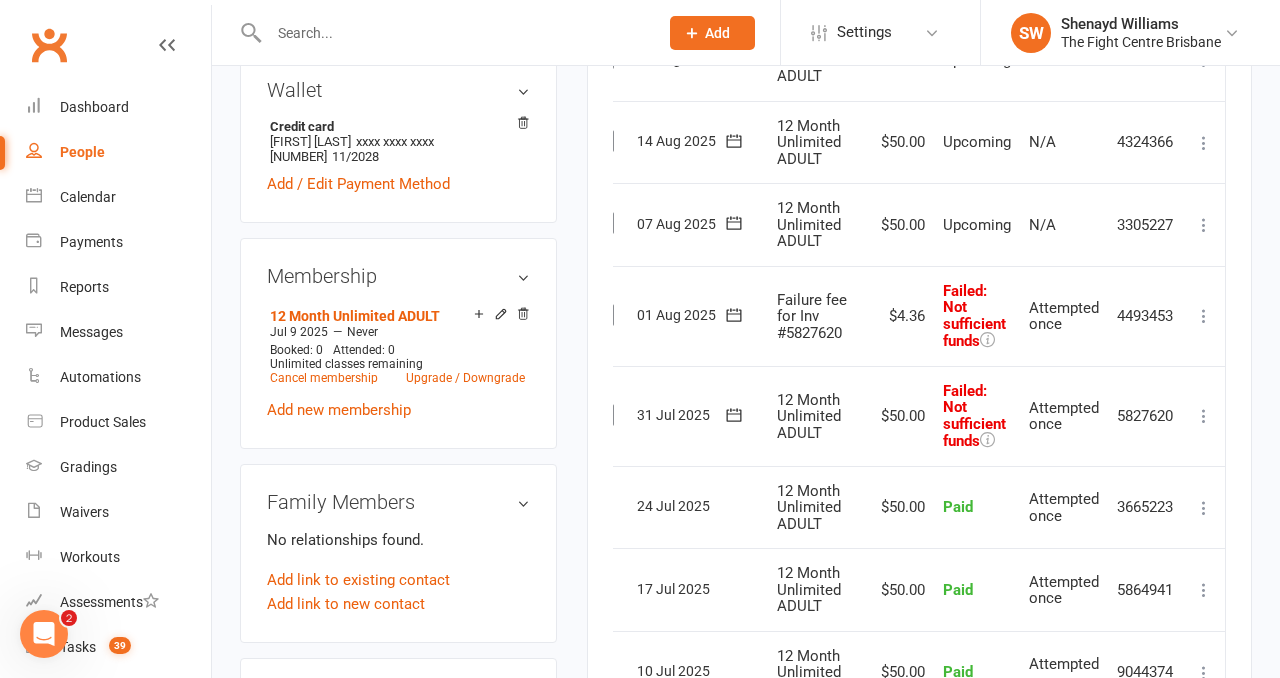click at bounding box center (1204, 316) 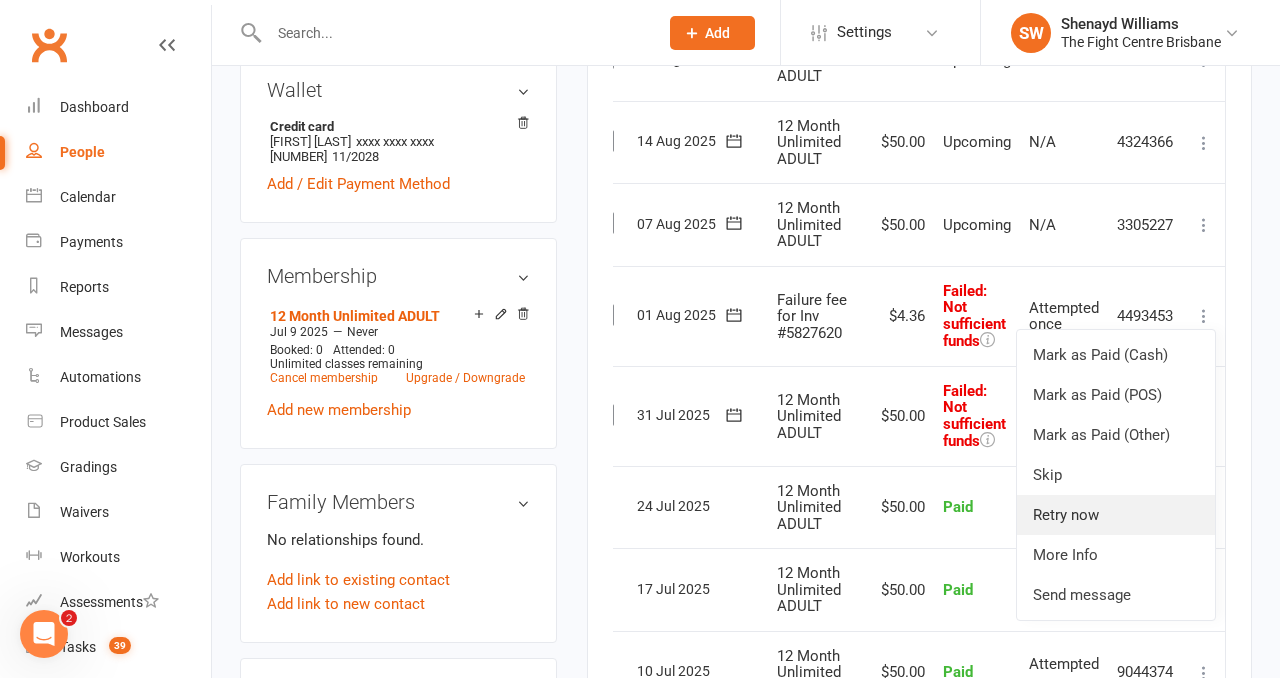 click on "Retry now" at bounding box center [1116, 515] 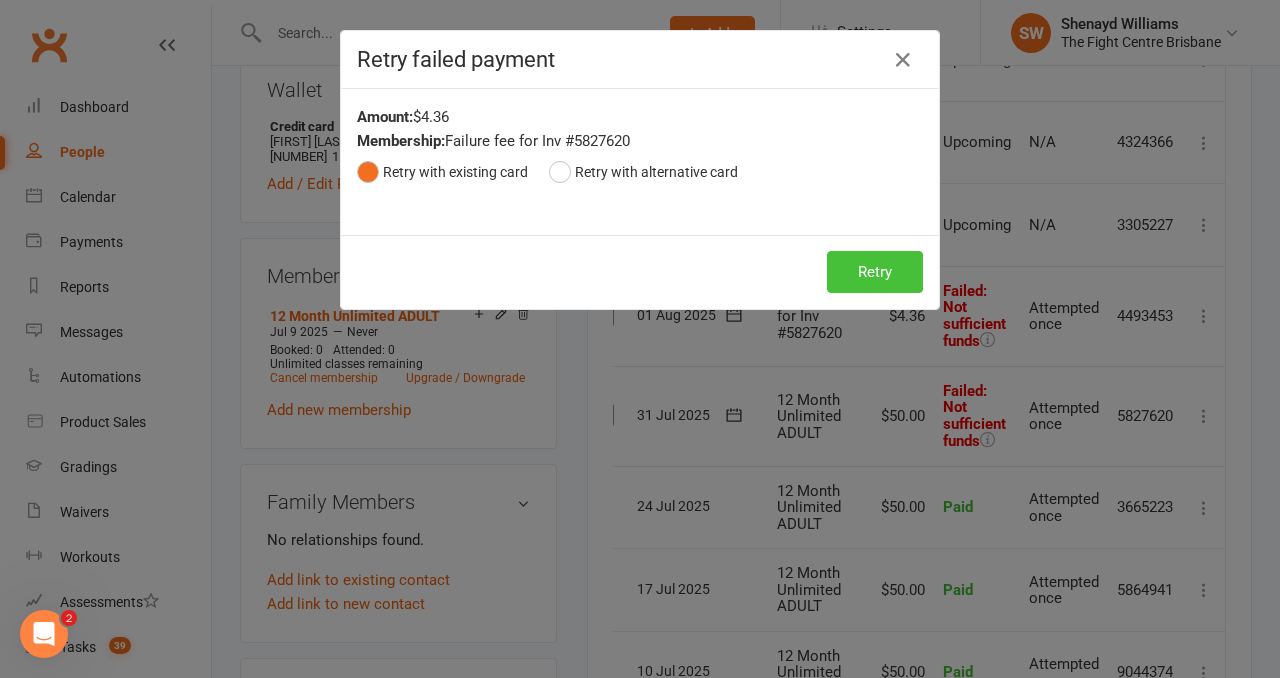 click on "Retry" at bounding box center (875, 272) 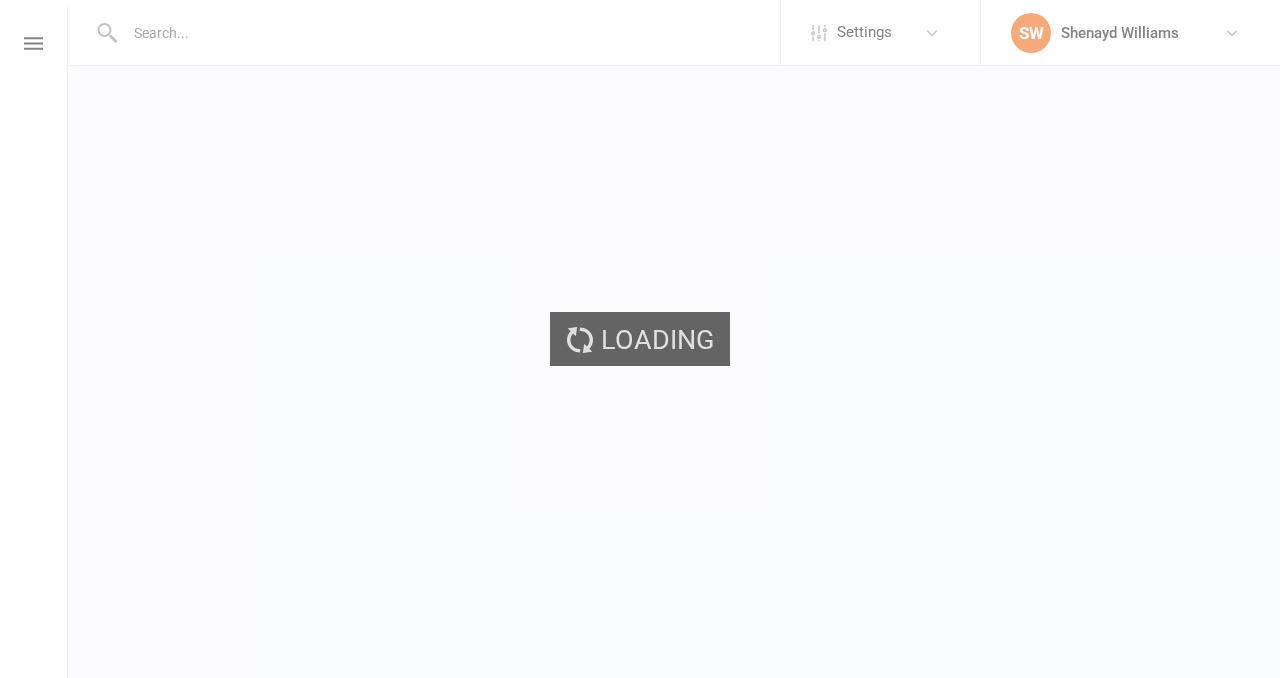 scroll, scrollTop: 0, scrollLeft: 0, axis: both 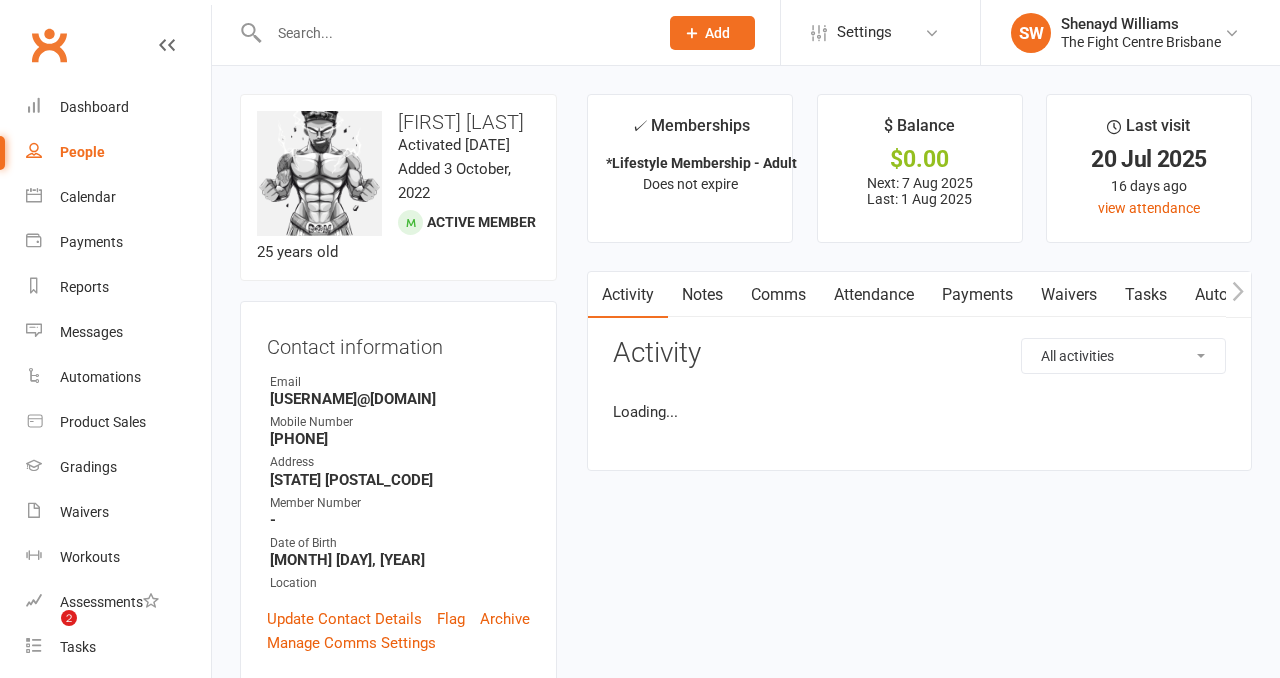 click on "Payments" at bounding box center [977, 295] 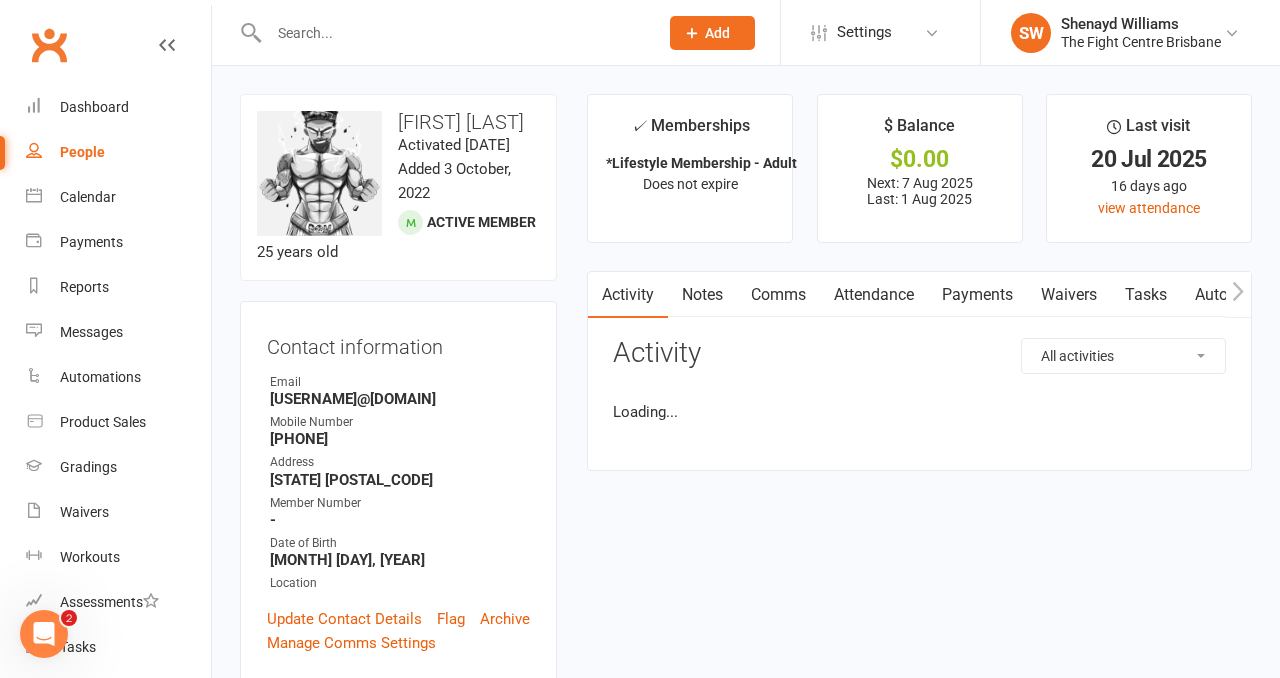 scroll, scrollTop: 0, scrollLeft: 0, axis: both 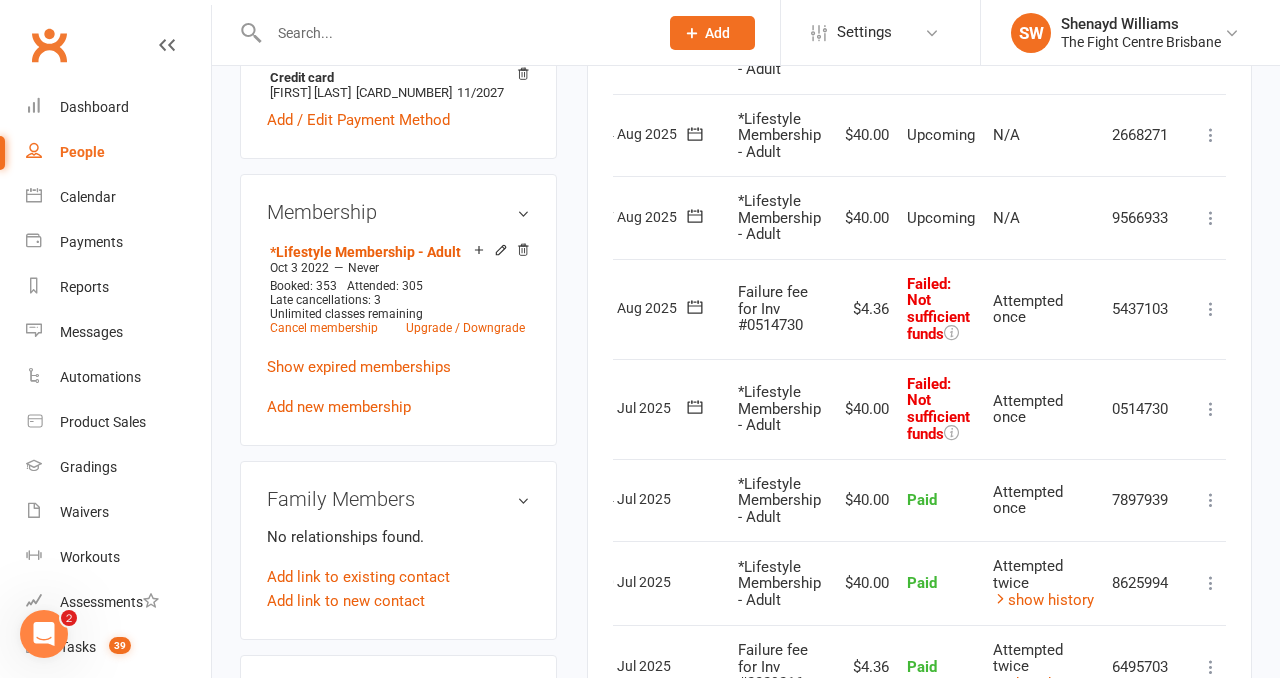 click at bounding box center [1211, 409] 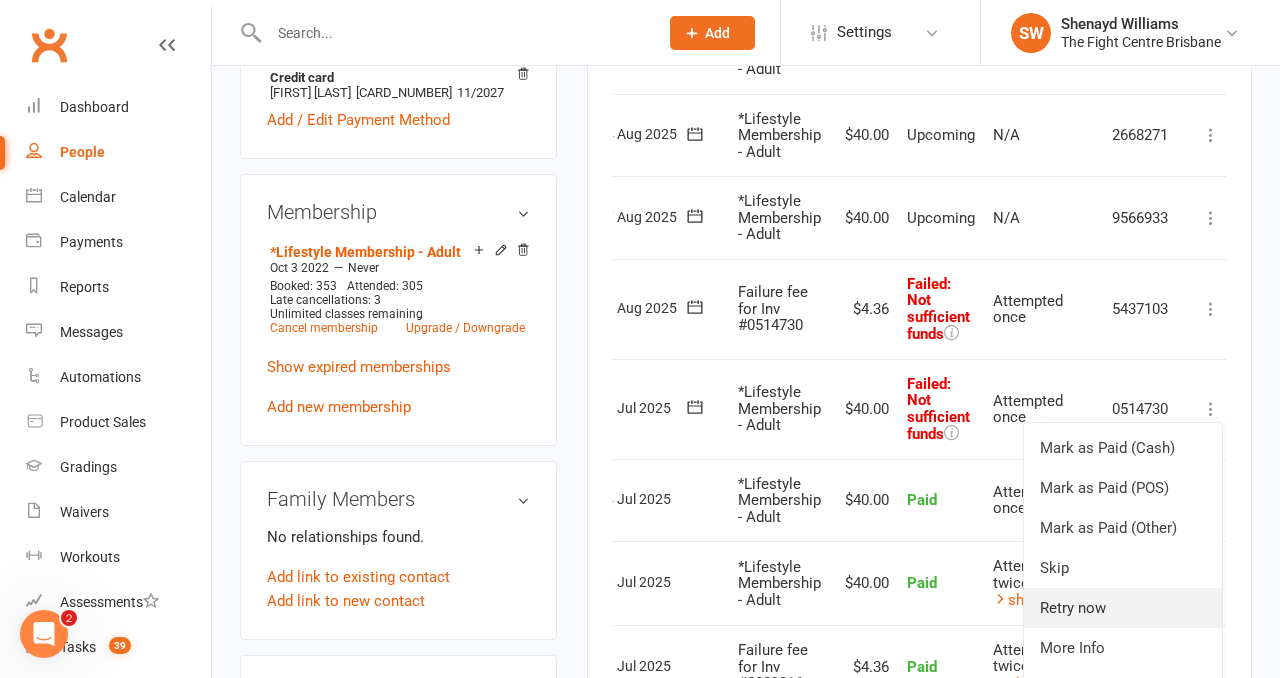 click on "Retry now" at bounding box center (1123, 608) 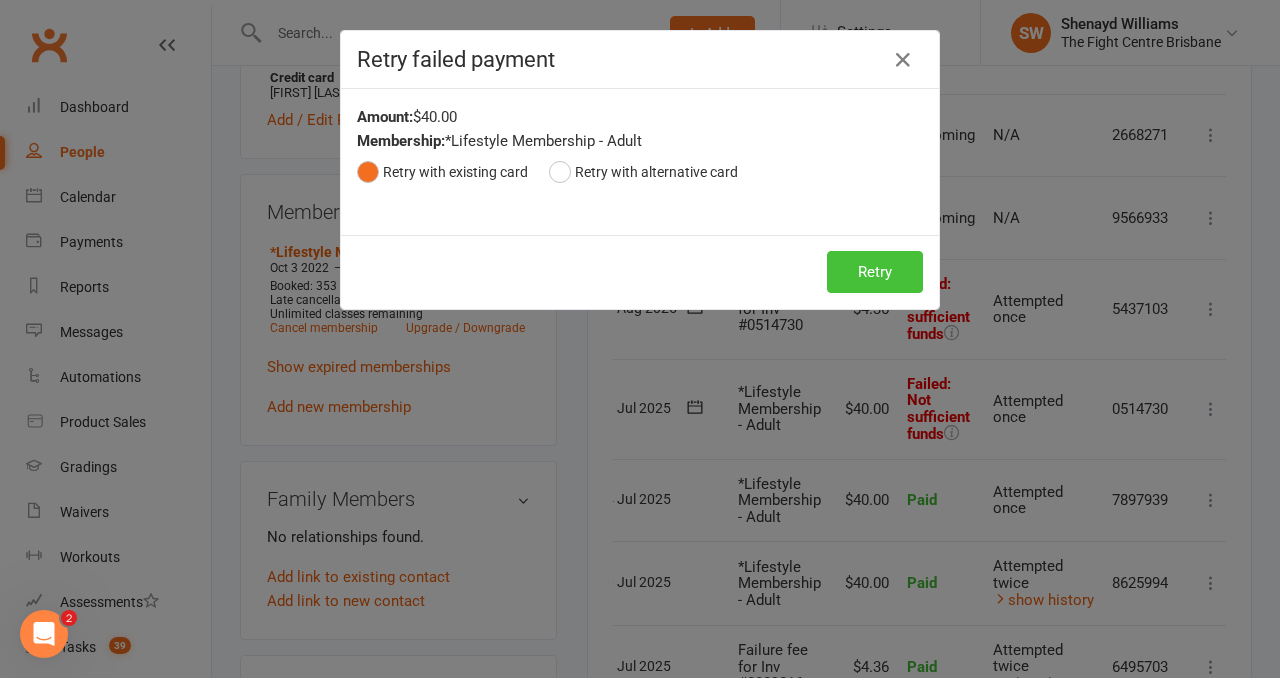 click on "Retry" at bounding box center (875, 272) 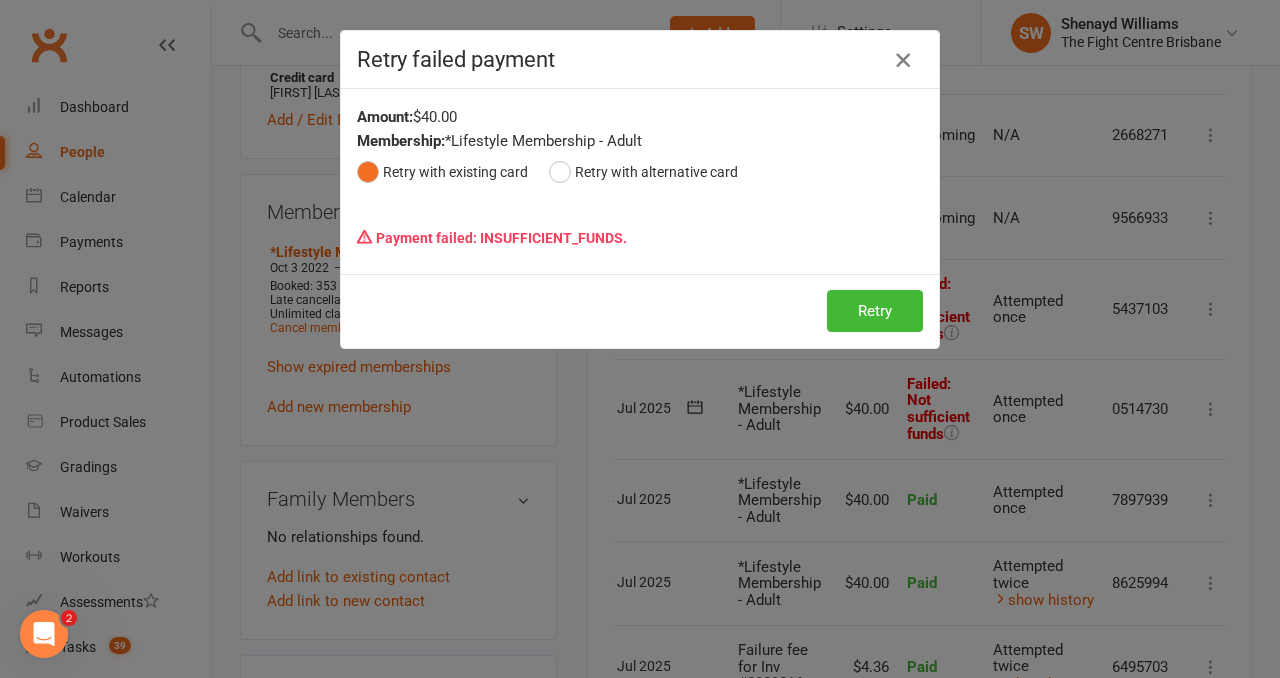click at bounding box center (903, 60) 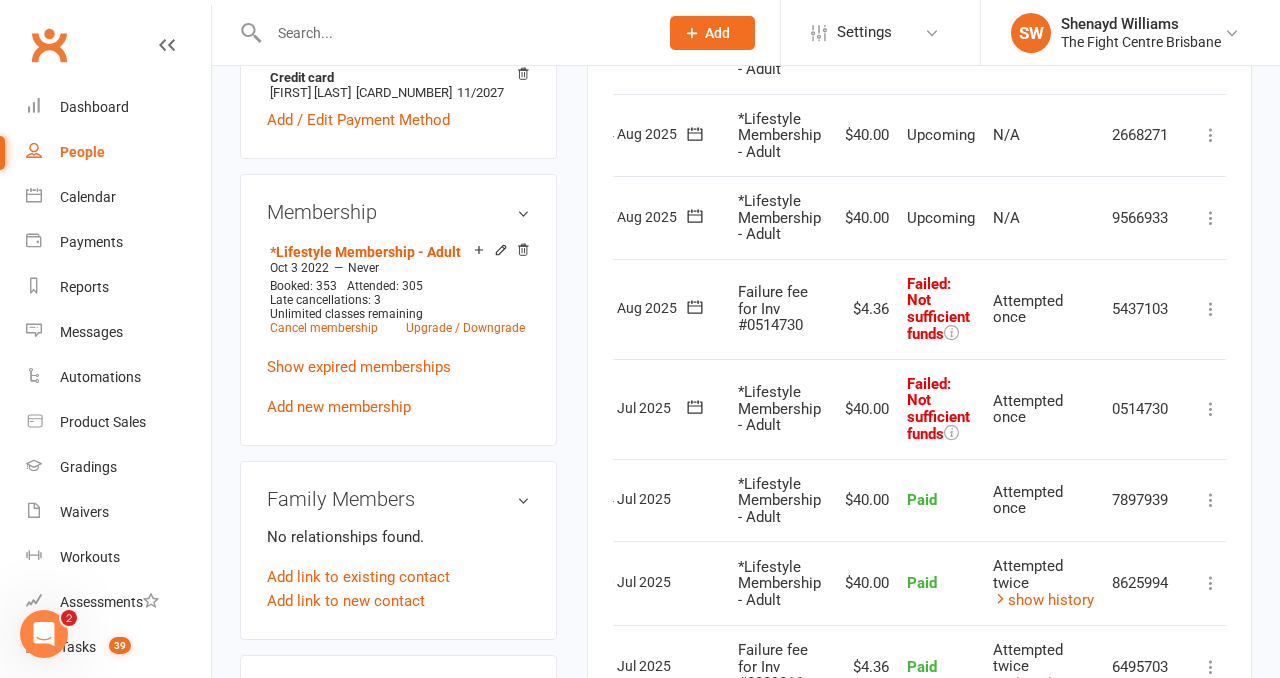 click at bounding box center [1211, 309] 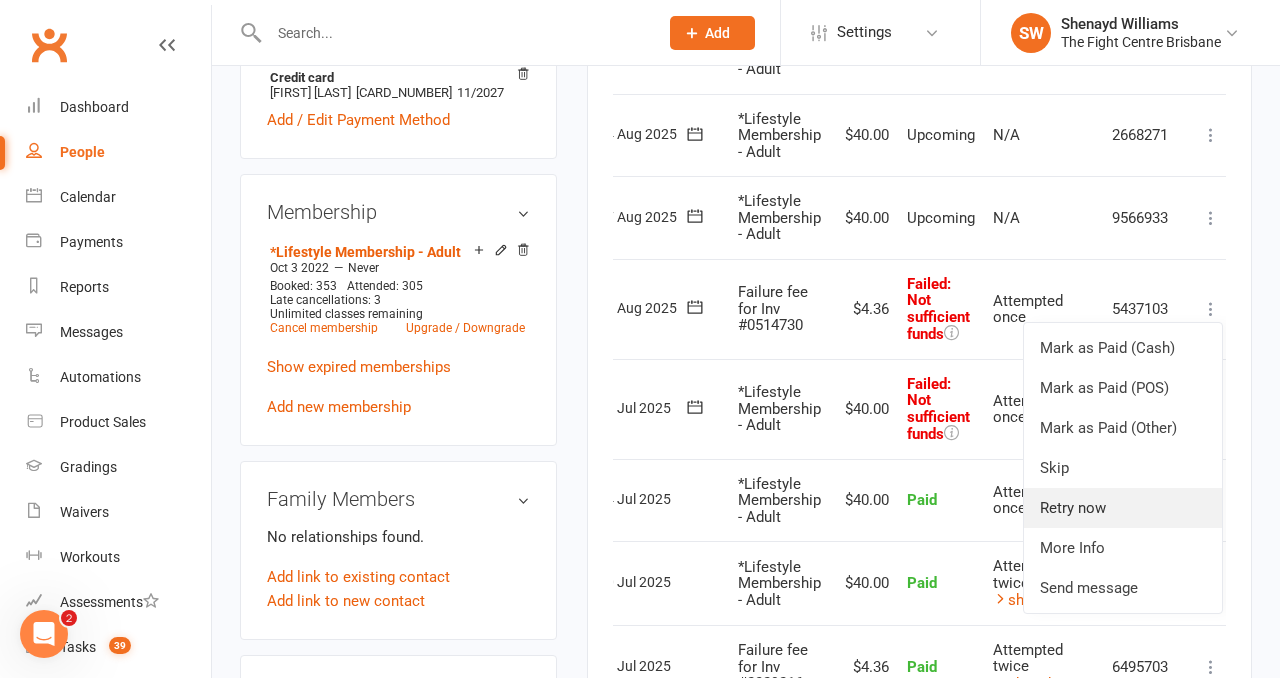 click on "Retry now" at bounding box center (1123, 508) 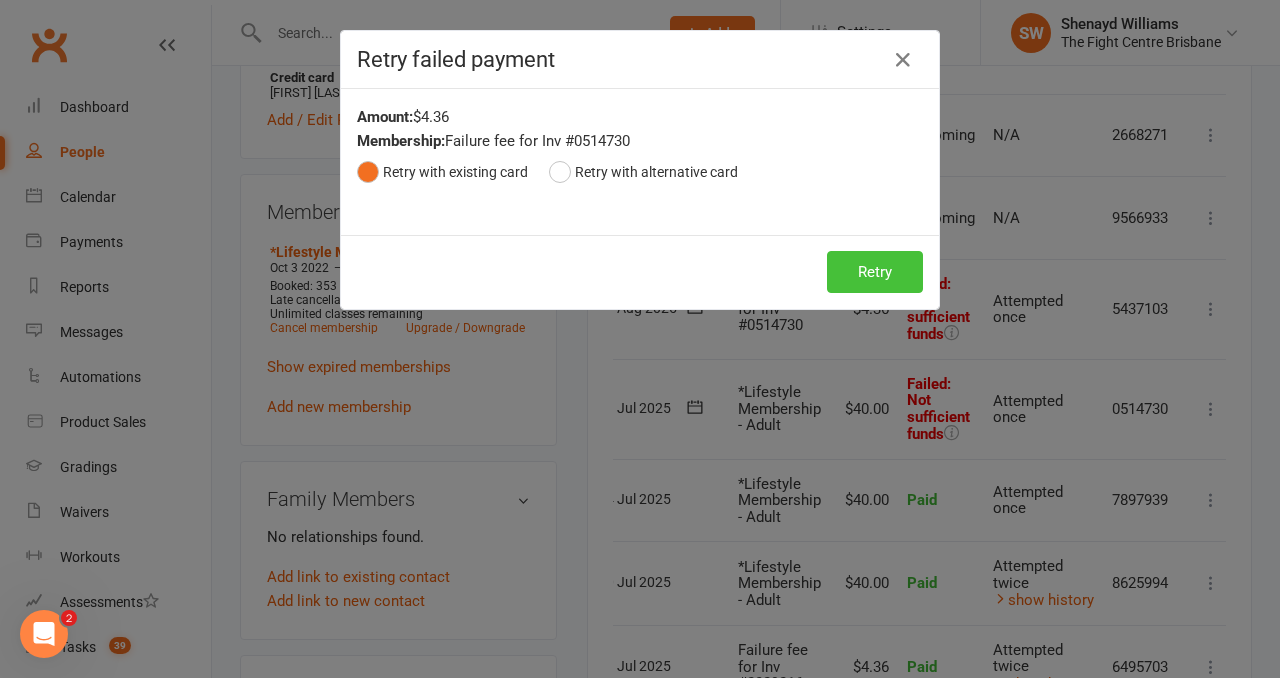 click on "Retry" at bounding box center (875, 272) 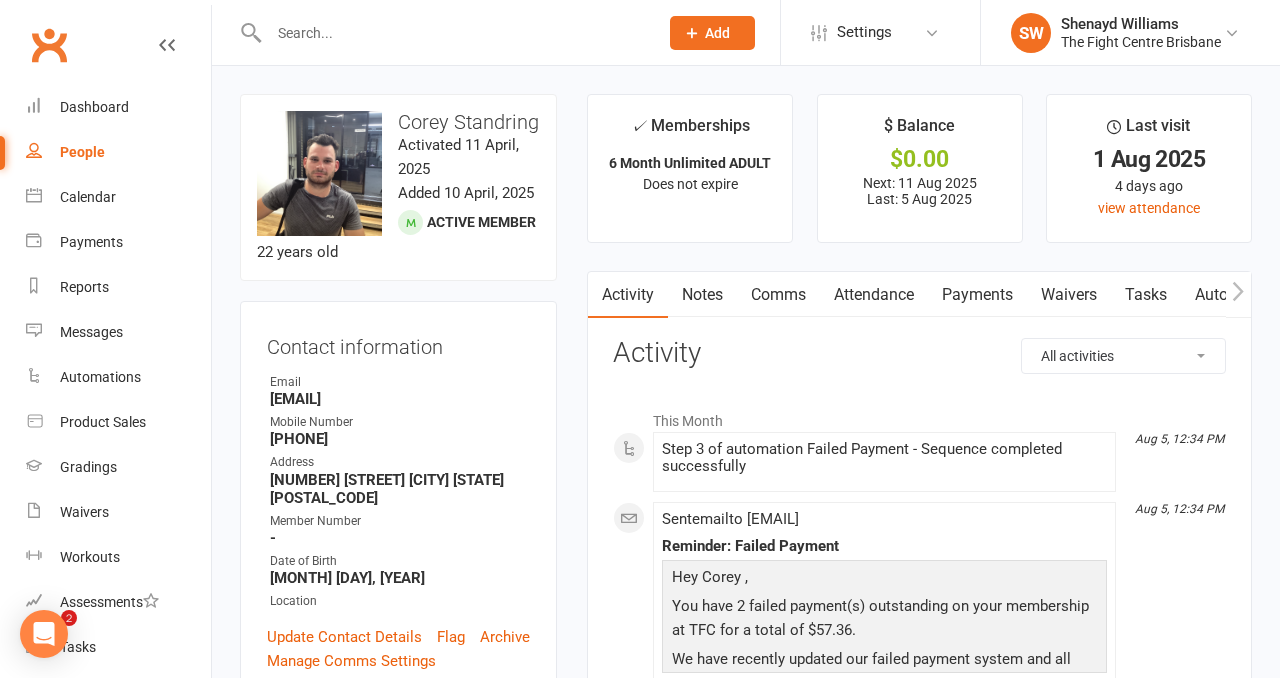 scroll, scrollTop: 0, scrollLeft: 0, axis: both 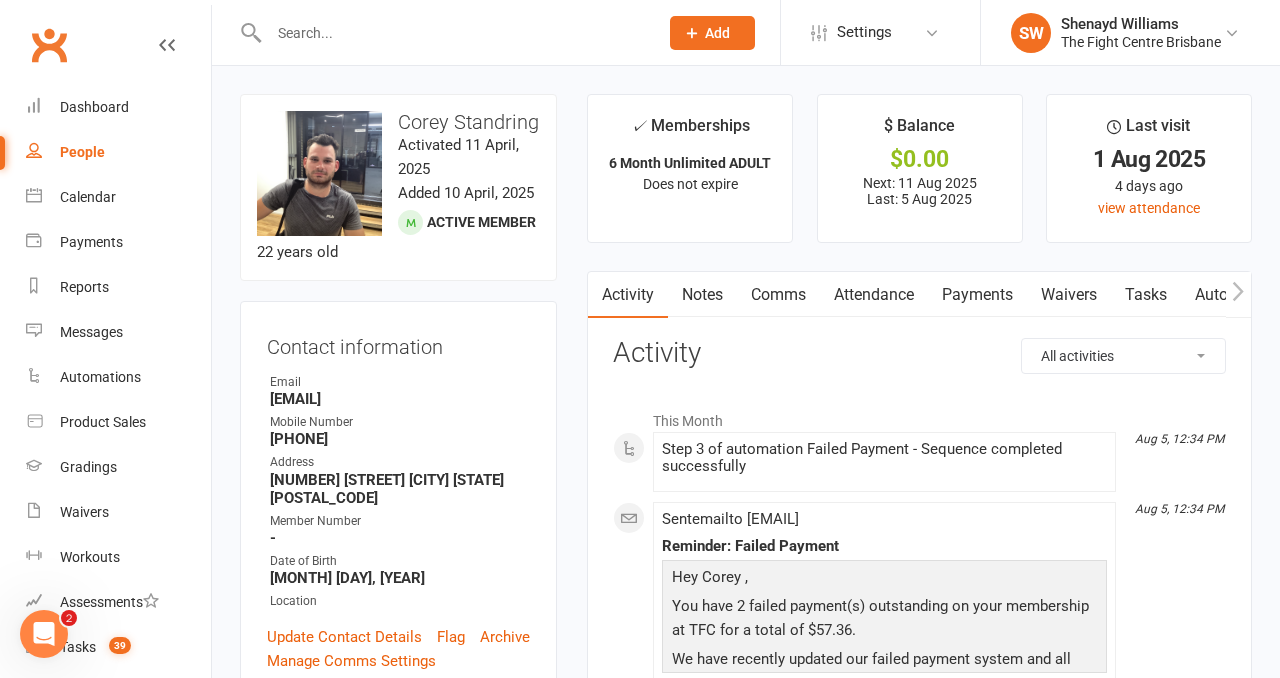 click on "Payments" at bounding box center (977, 295) 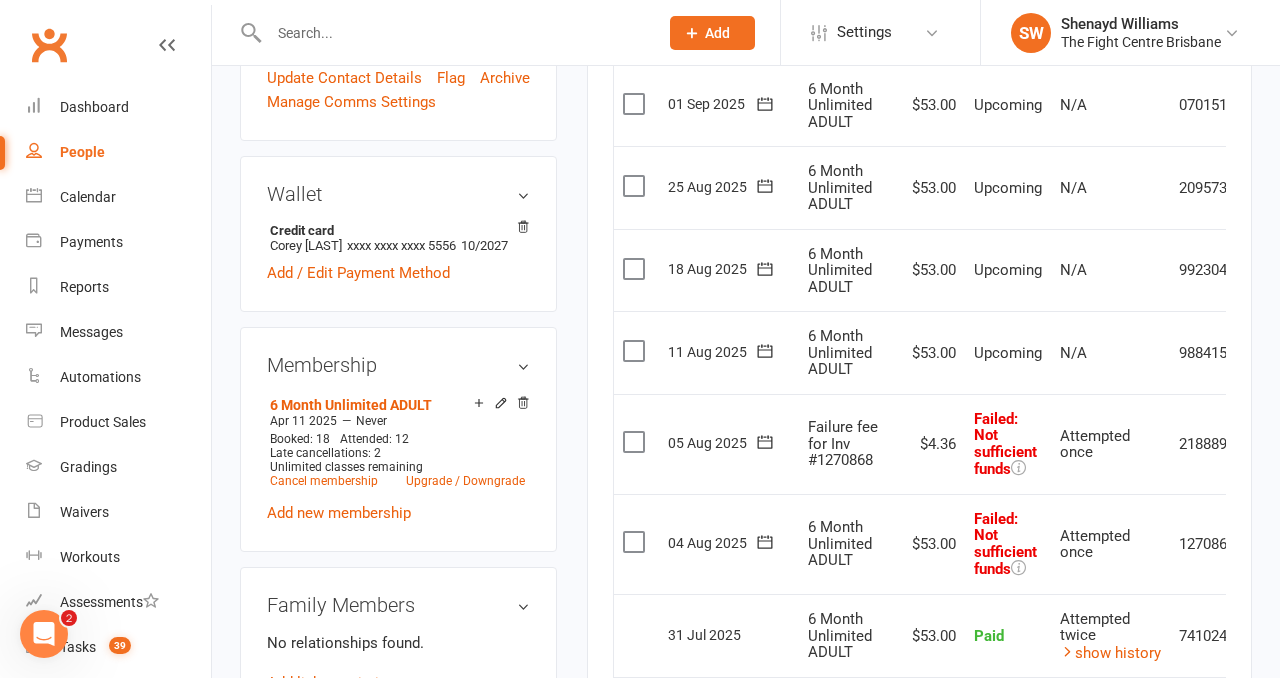 scroll, scrollTop: 600, scrollLeft: 0, axis: vertical 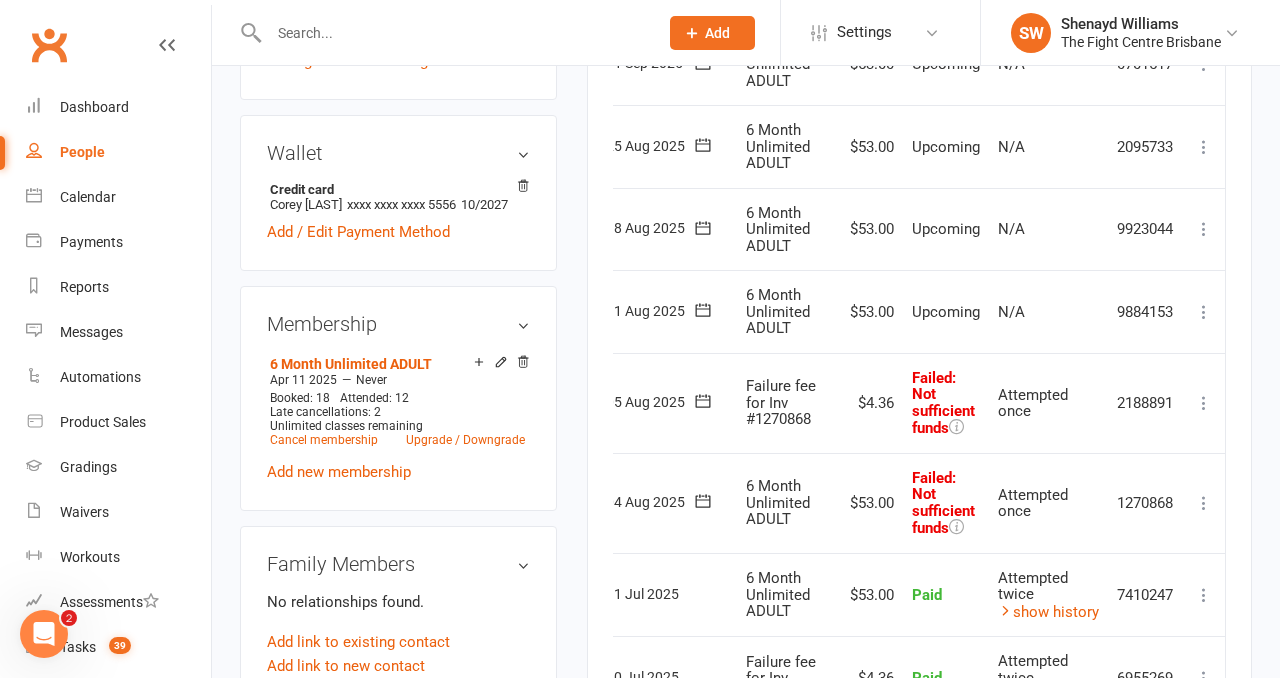 click at bounding box center (1204, 503) 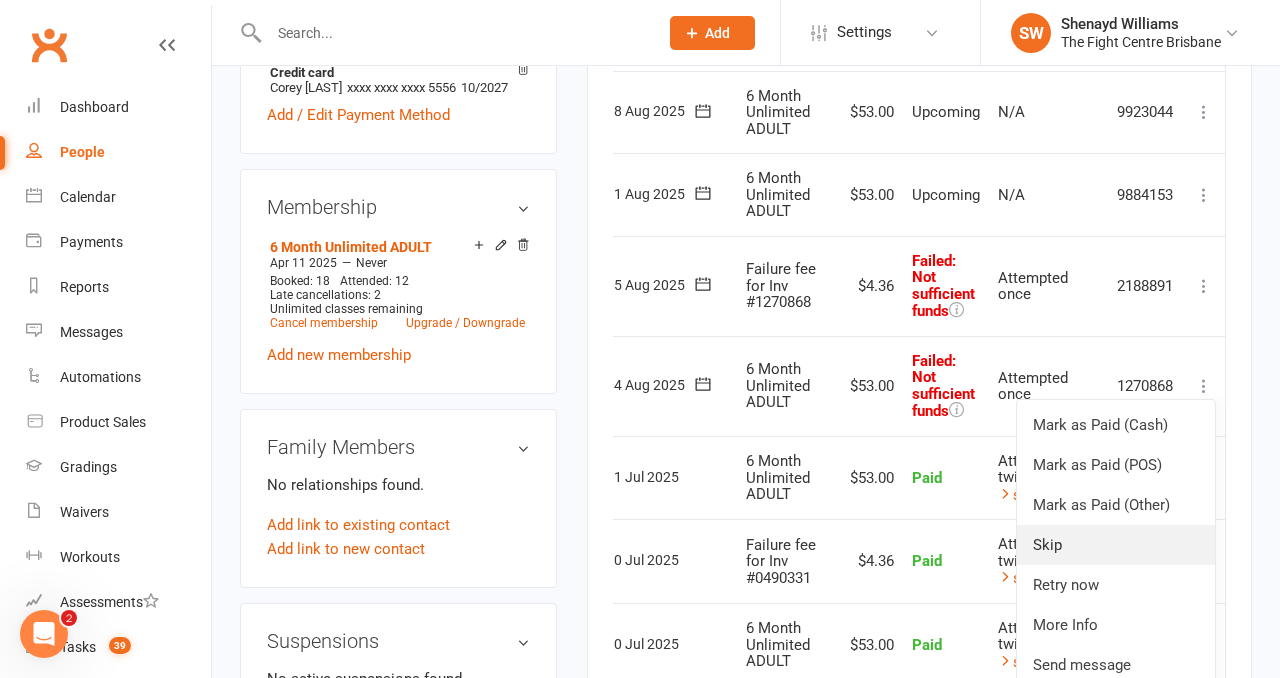 scroll, scrollTop: 718, scrollLeft: 0, axis: vertical 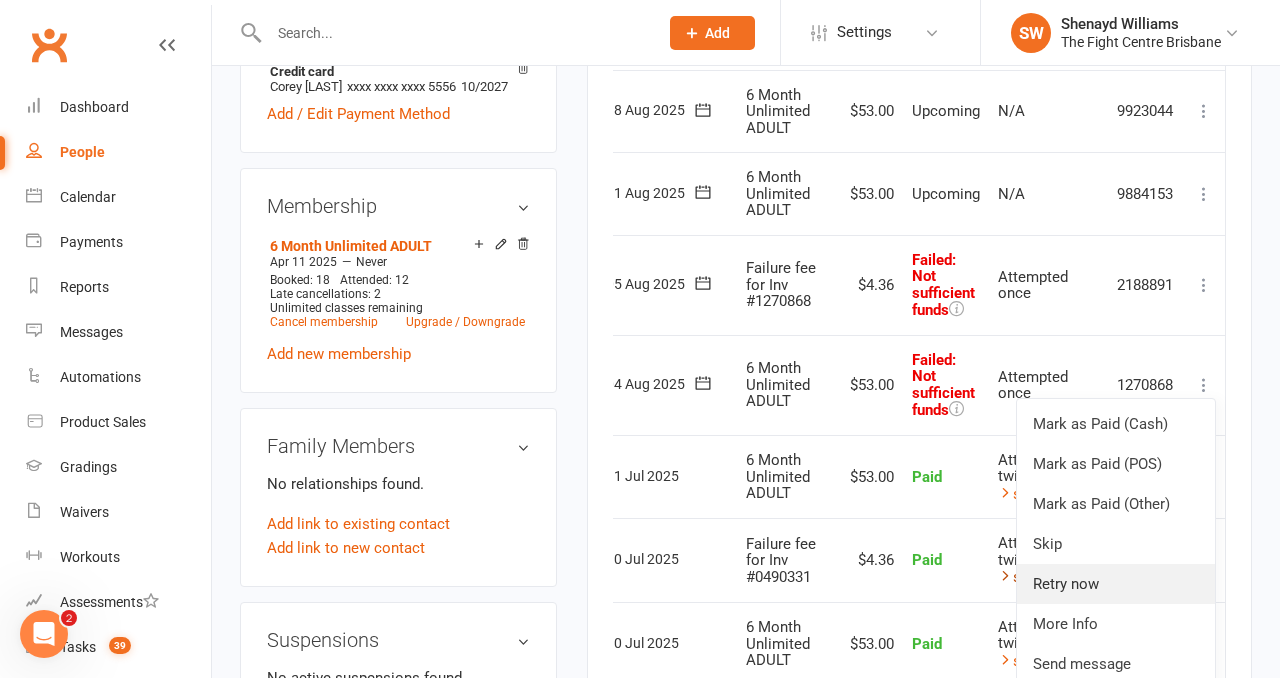 click on "Retry now" at bounding box center (1116, 584) 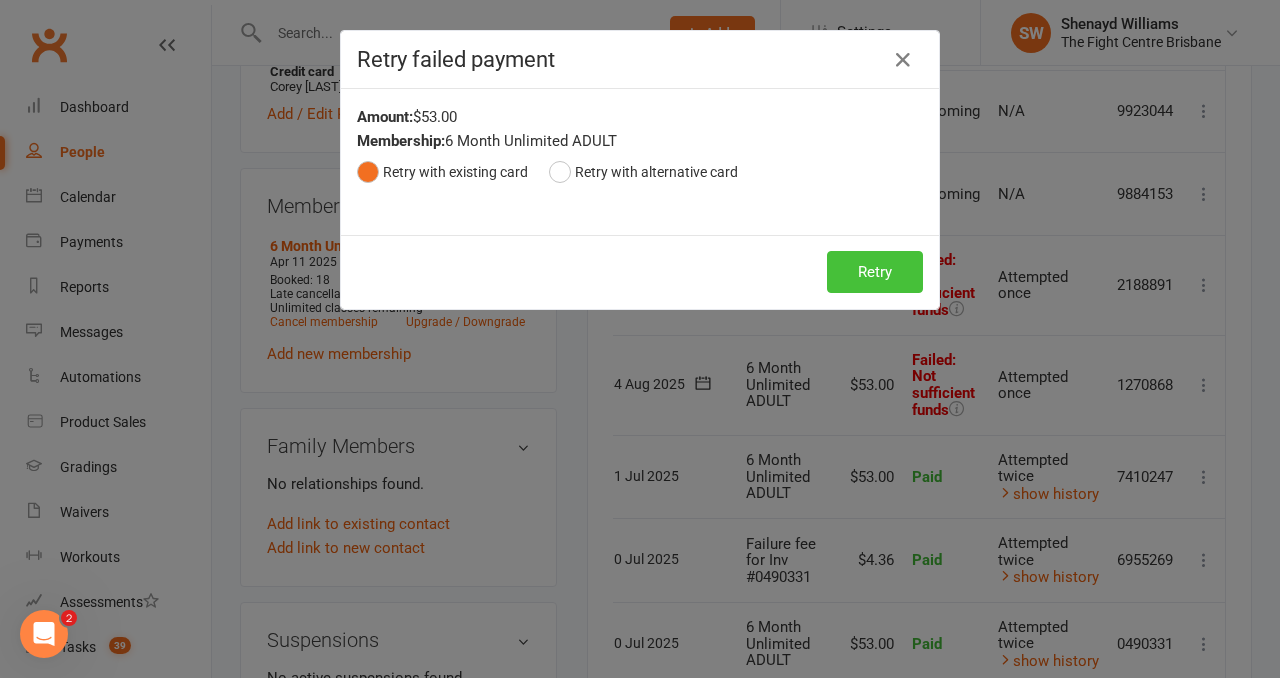 click on "Retry" at bounding box center (875, 272) 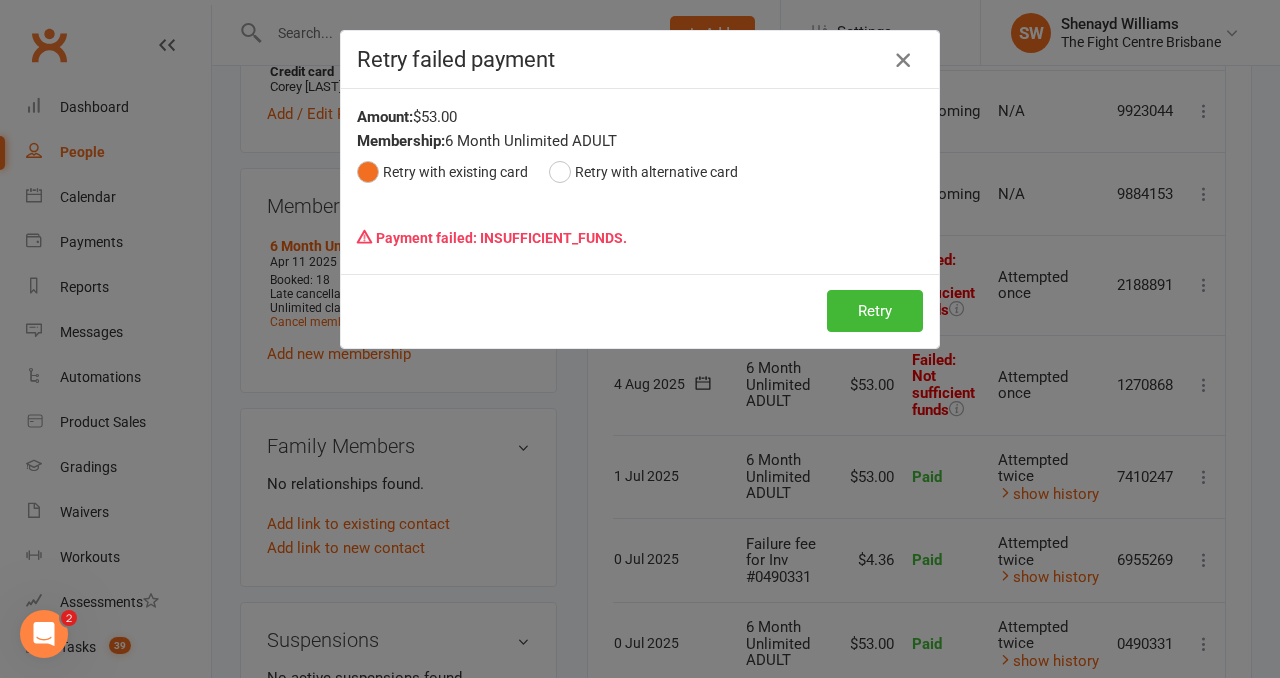 click at bounding box center (903, 60) 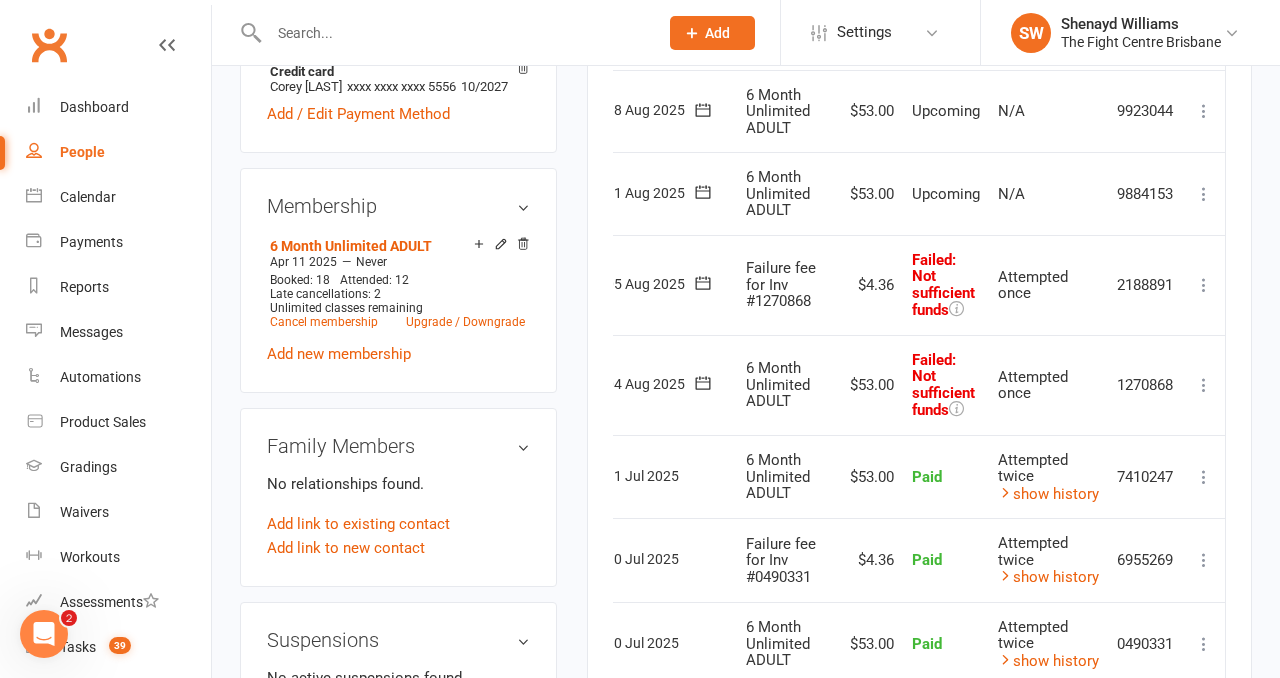 click at bounding box center (1204, 285) 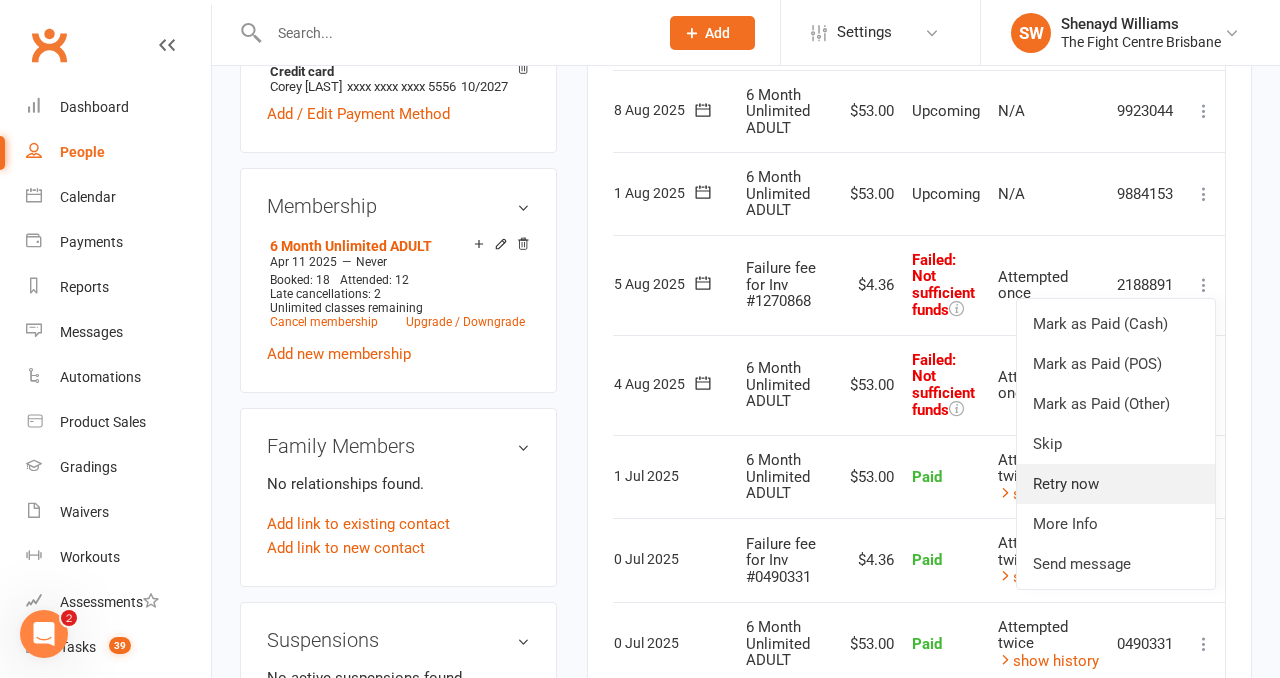 click on "Retry now" at bounding box center (1116, 484) 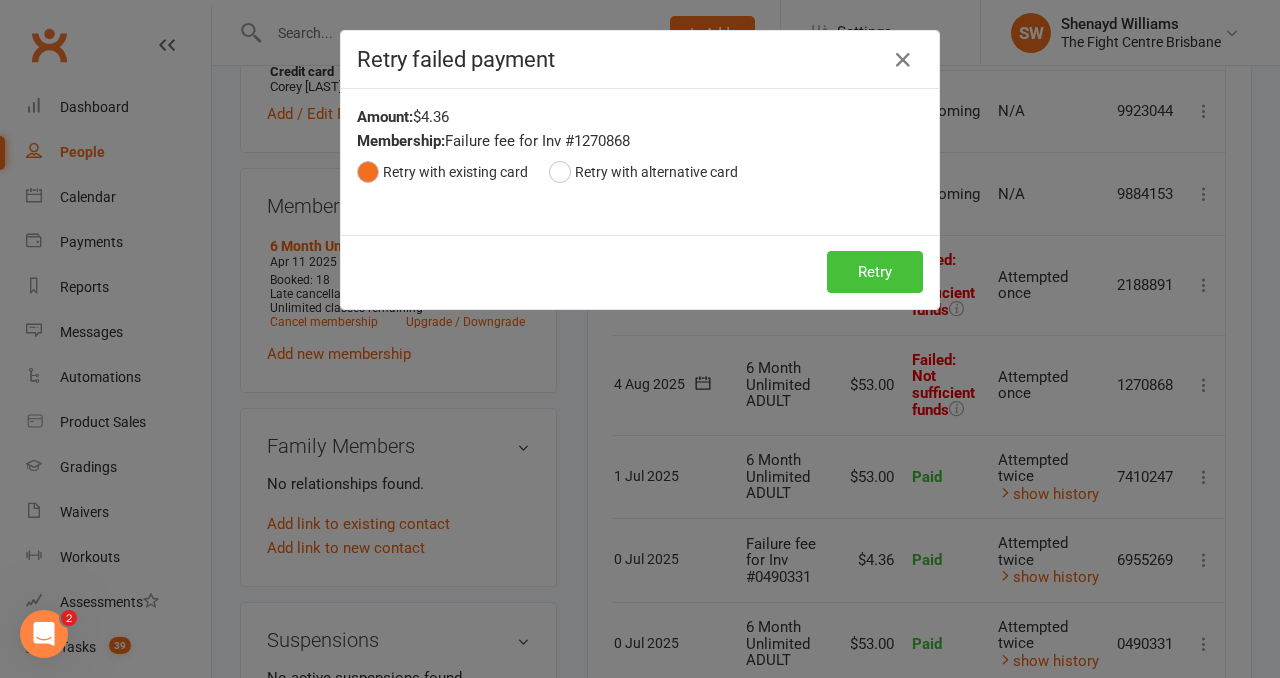click on "Retry" at bounding box center (875, 272) 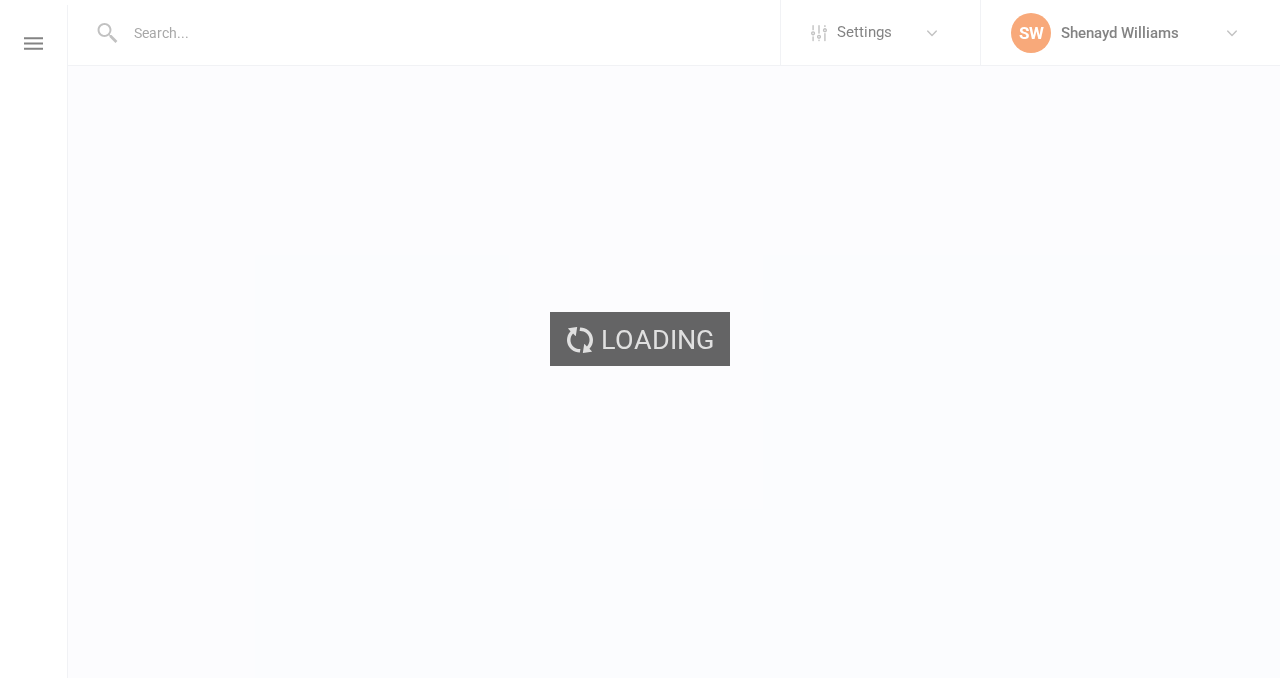 scroll, scrollTop: 0, scrollLeft: 0, axis: both 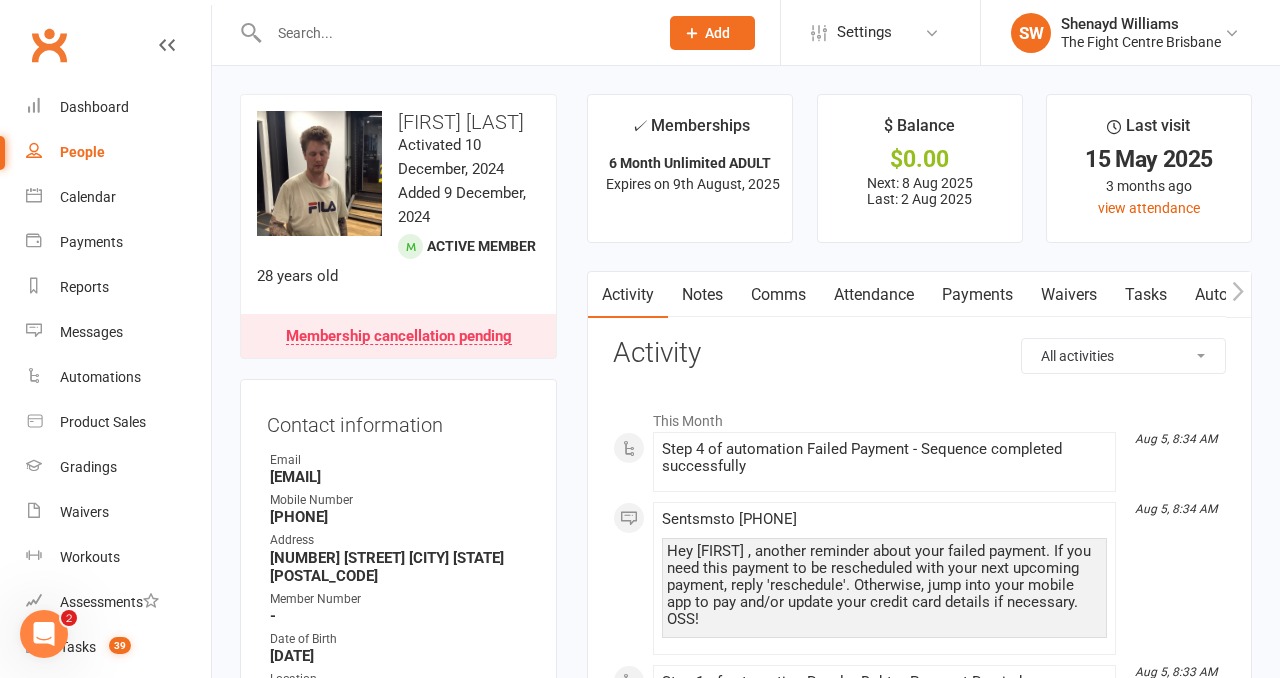 click on "Payments" at bounding box center [977, 295] 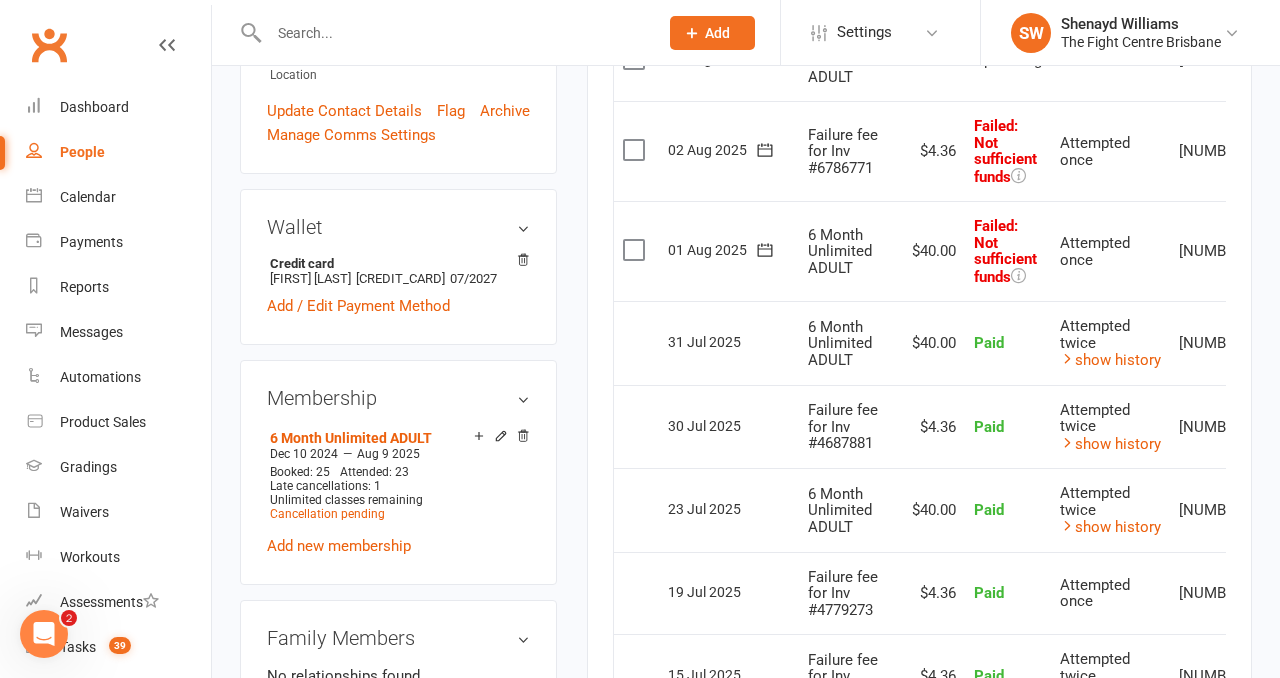 scroll, scrollTop: 499, scrollLeft: 0, axis: vertical 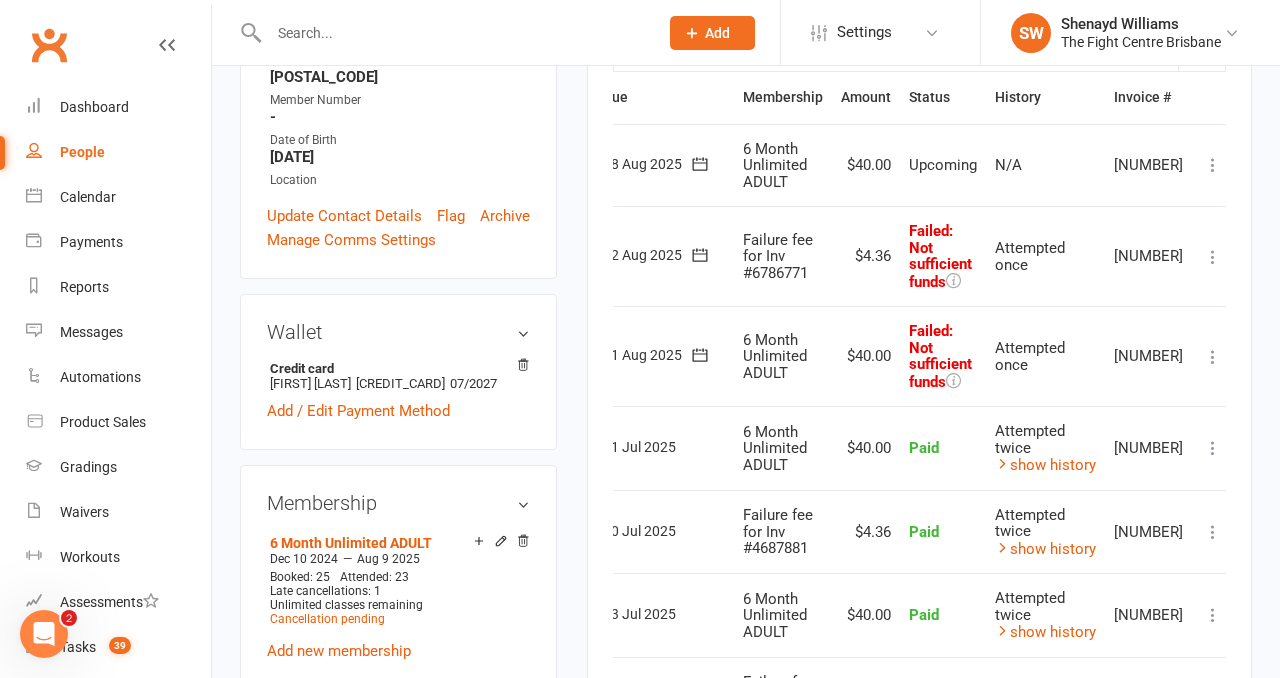 click at bounding box center (1213, 357) 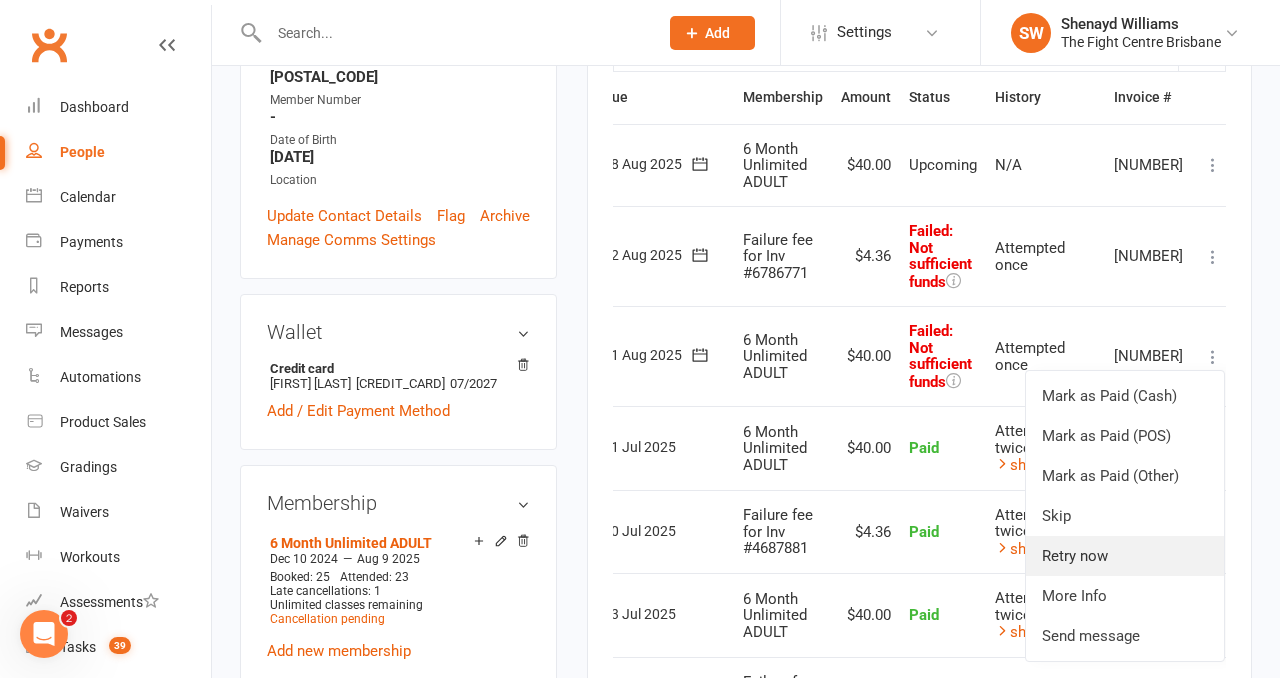 click on "Retry now" at bounding box center [1125, 556] 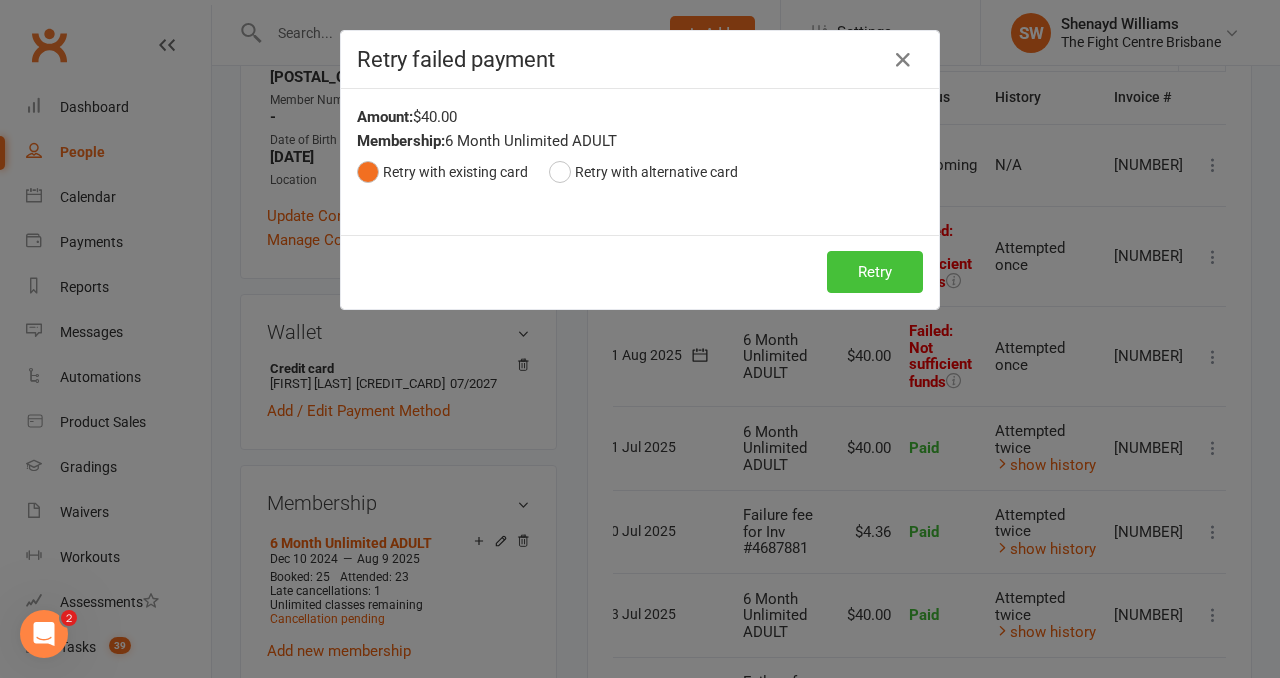 click on "Retry" at bounding box center (875, 272) 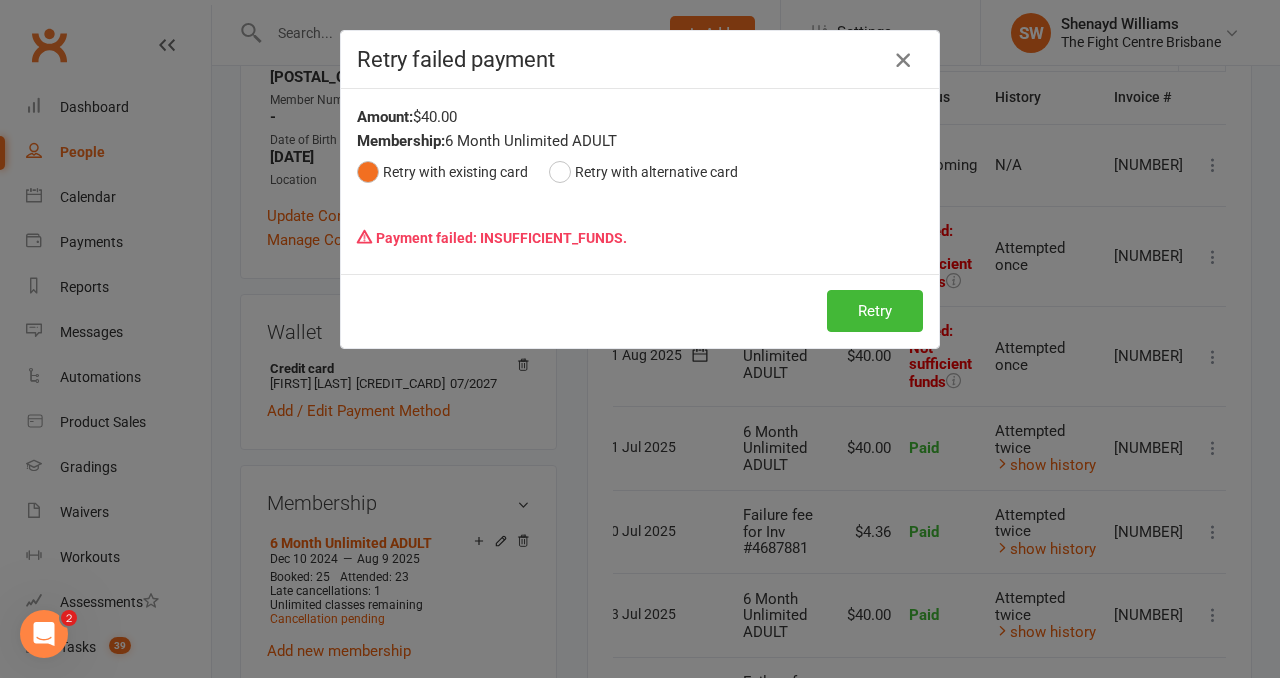 click at bounding box center [903, 60] 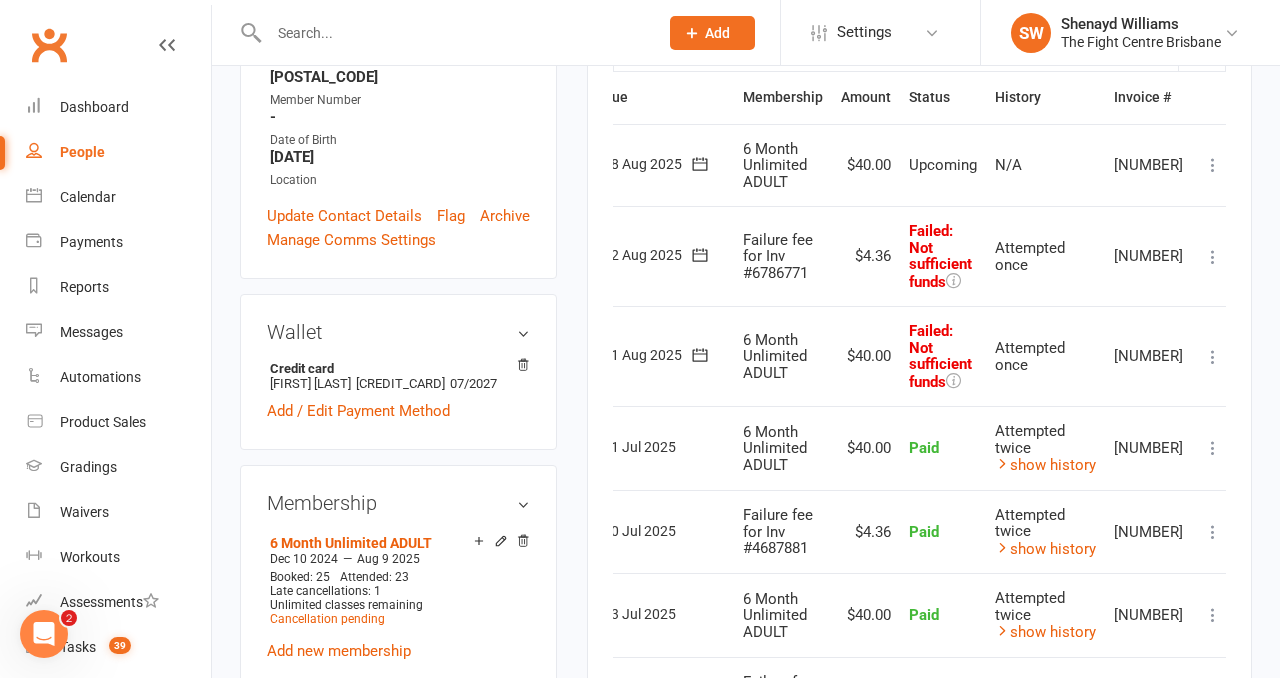 click at bounding box center (1213, 257) 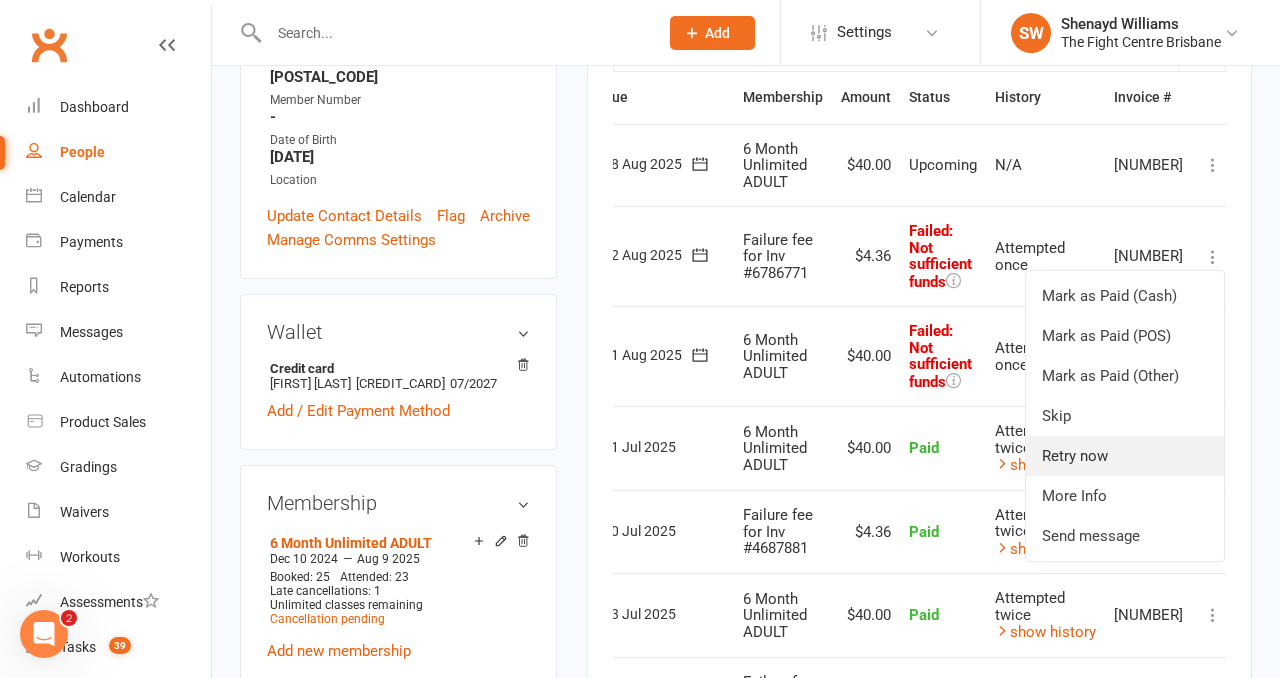 click on "Retry now" at bounding box center [1125, 456] 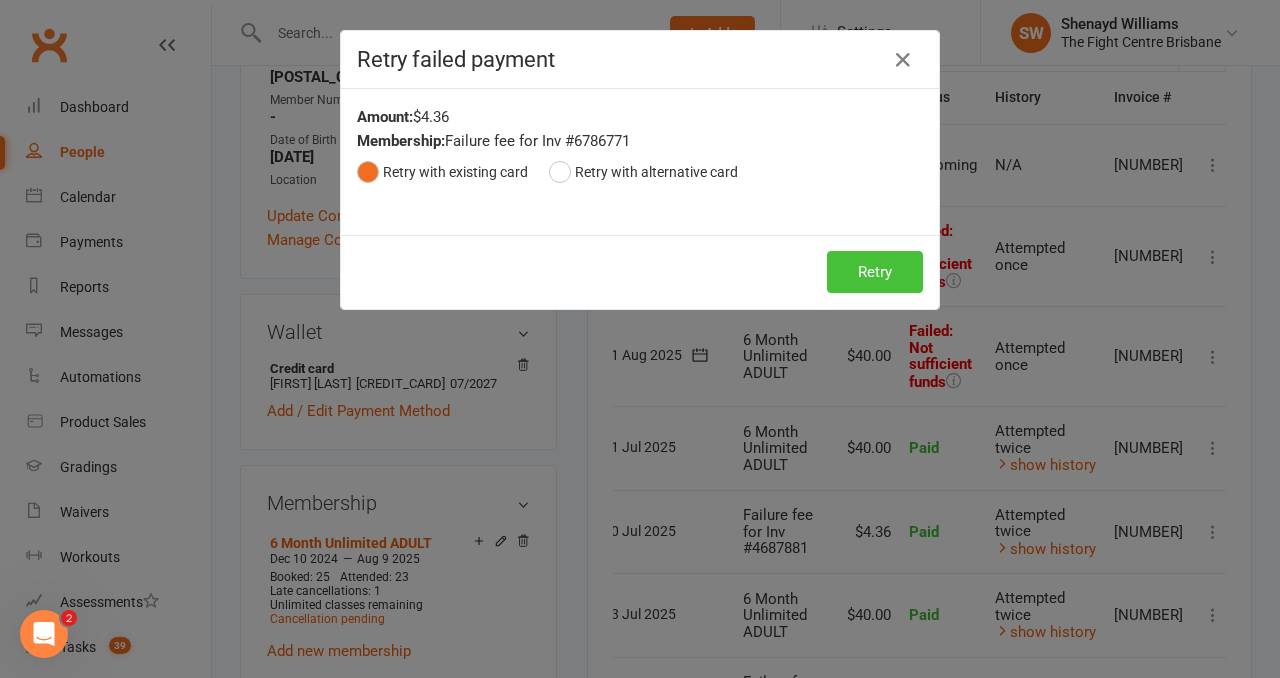 click on "Retry" at bounding box center [875, 272] 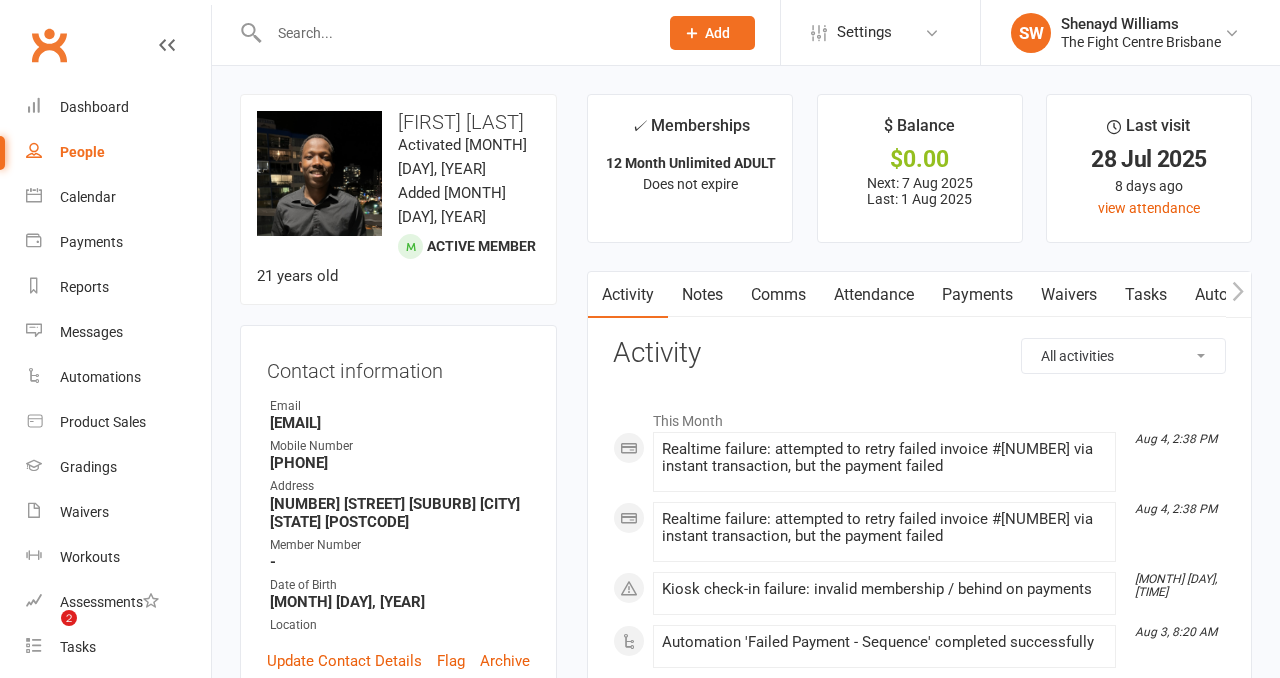scroll, scrollTop: 0, scrollLeft: 0, axis: both 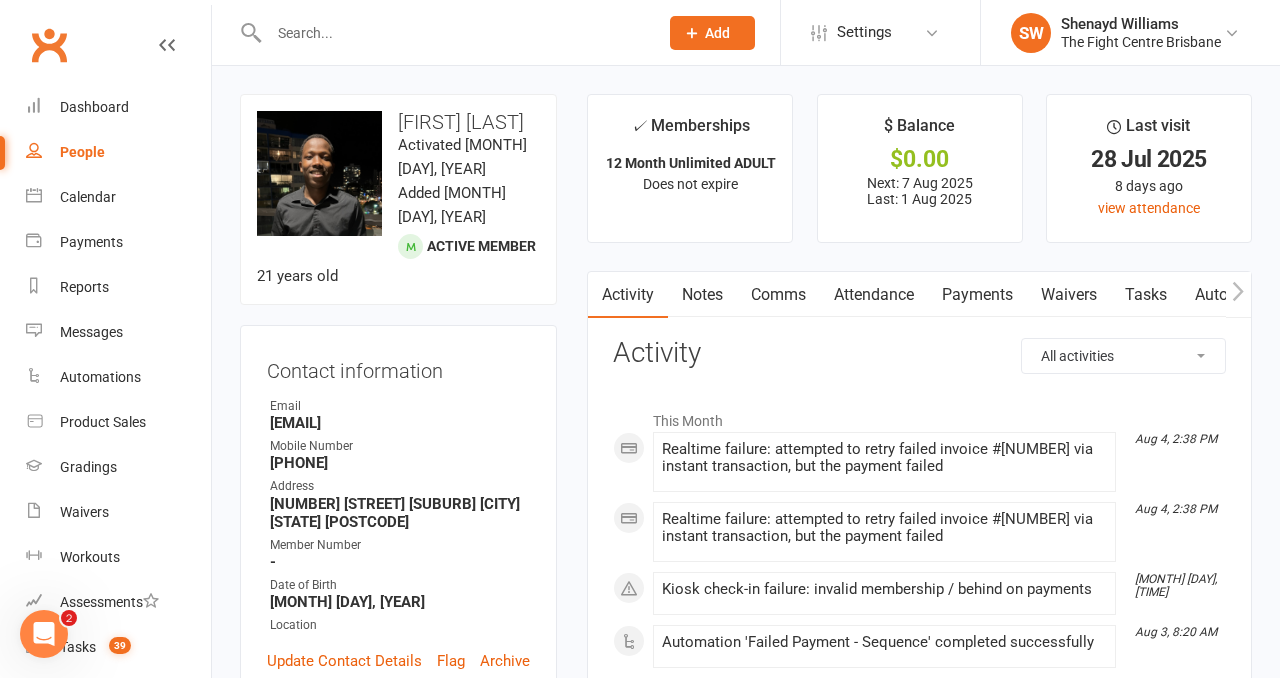 click on "Payments" at bounding box center [977, 295] 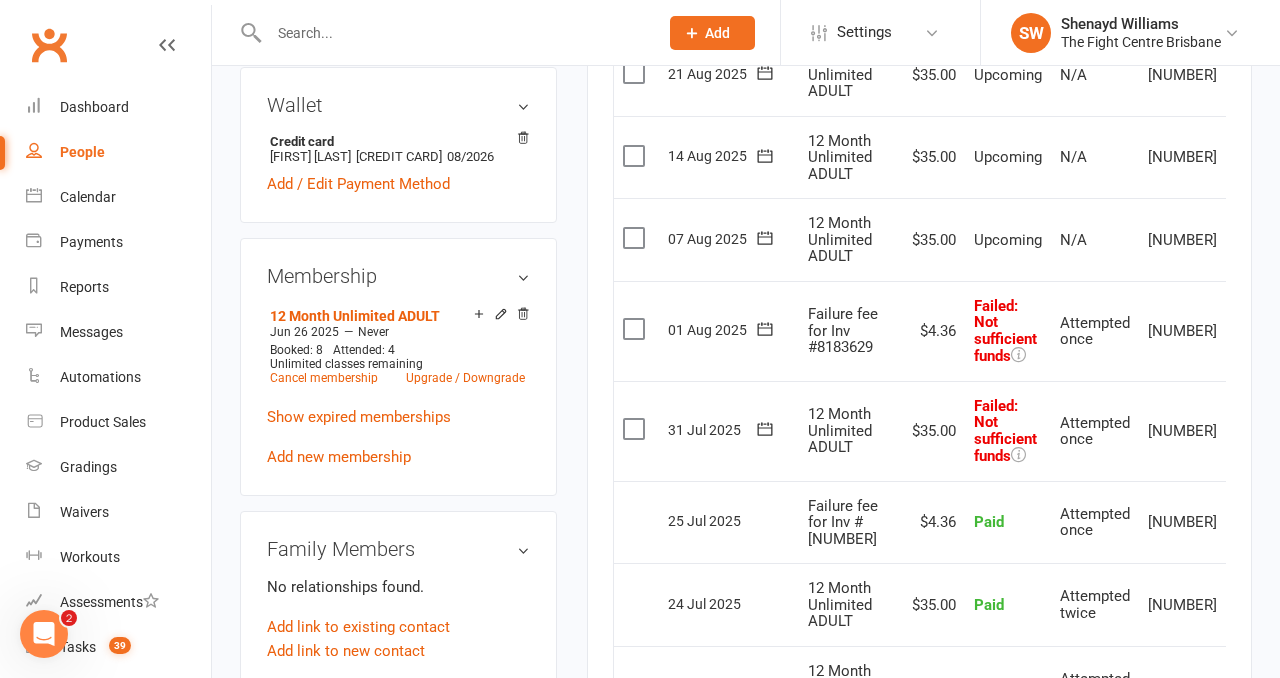 scroll, scrollTop: 674, scrollLeft: 0, axis: vertical 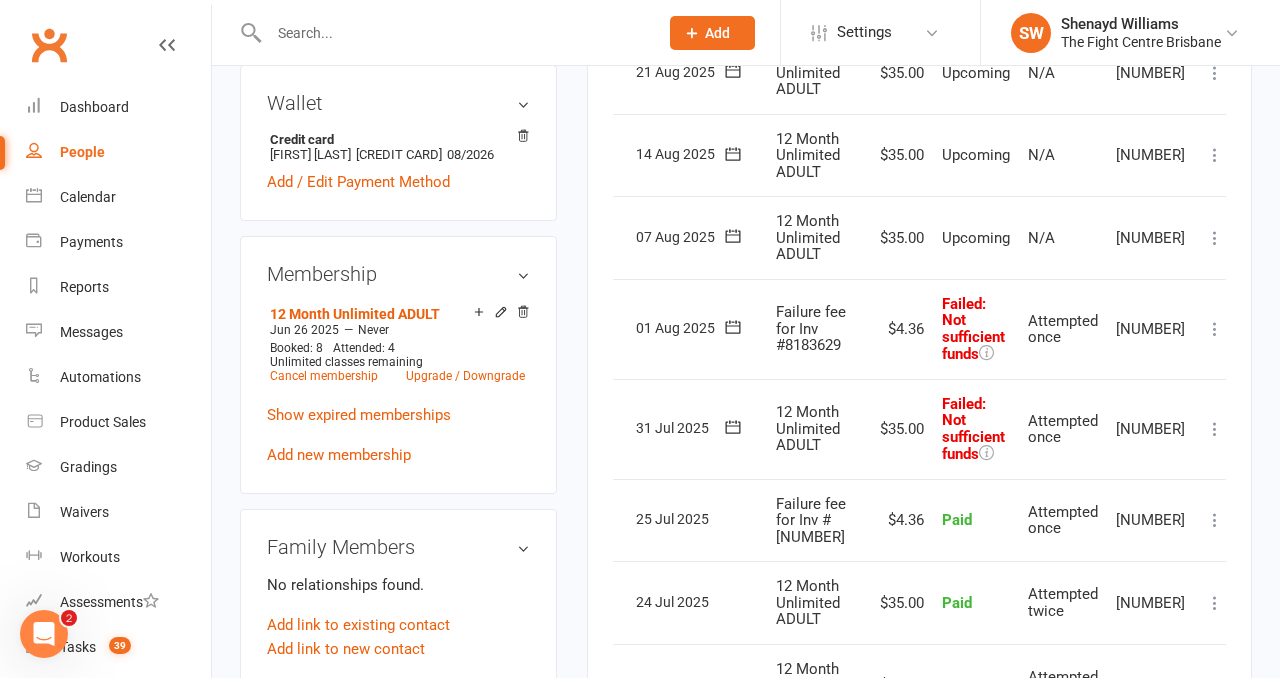 click at bounding box center (1215, 429) 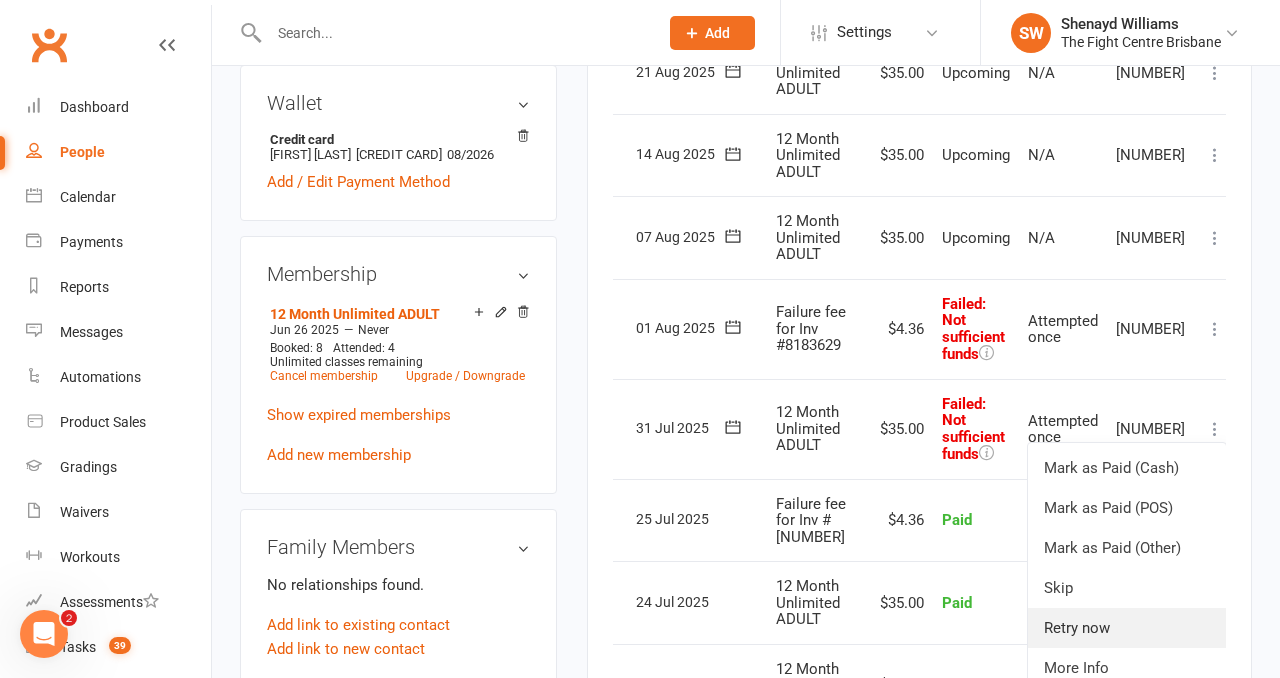 click on "Retry now" at bounding box center [1127, 628] 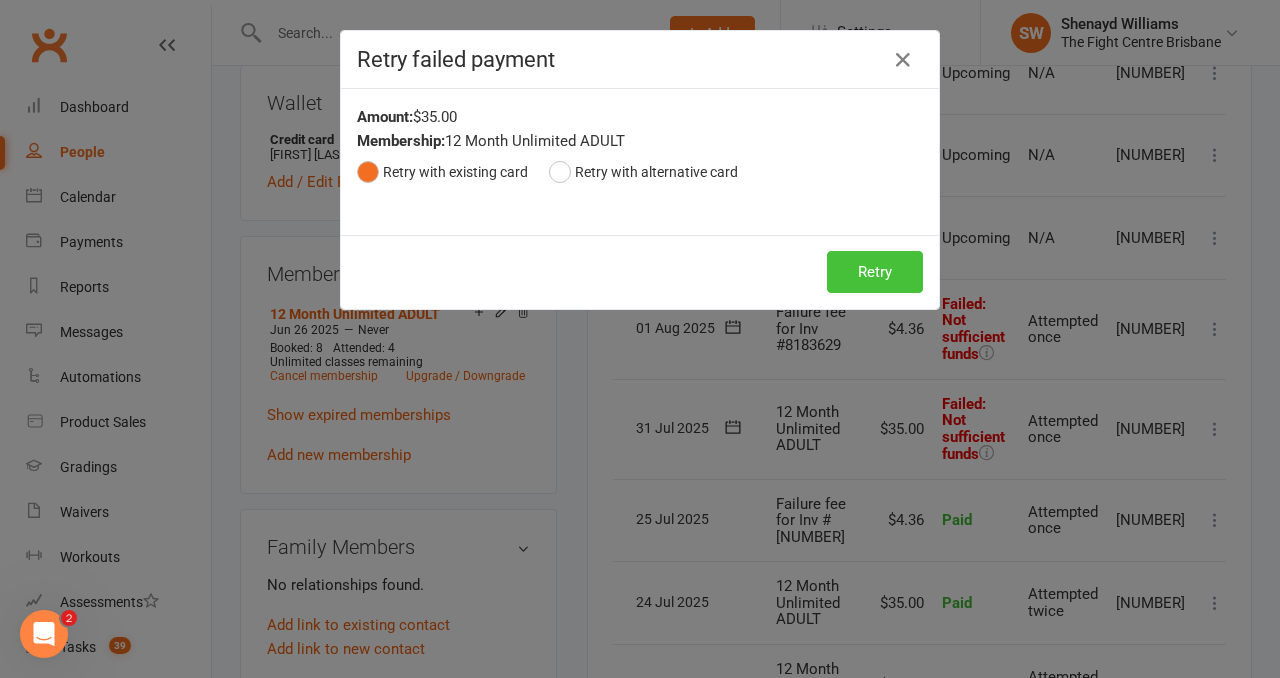 click on "Retry" at bounding box center [875, 272] 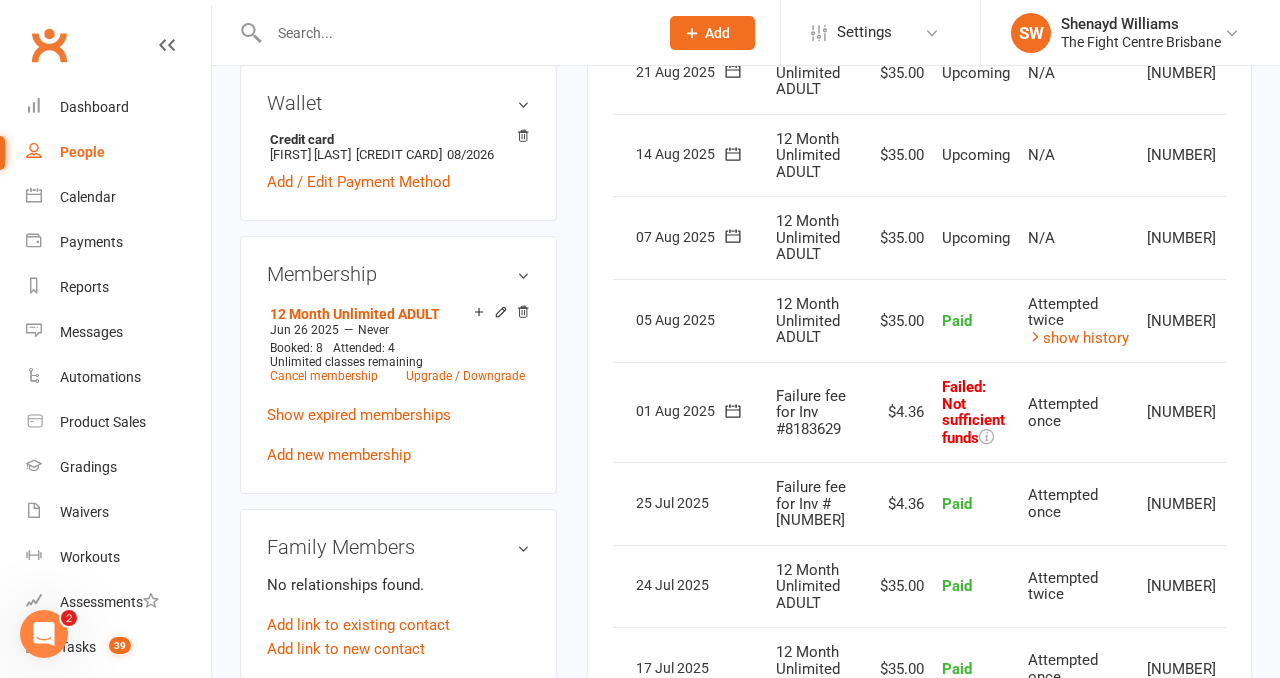 scroll, scrollTop: 0, scrollLeft: 65, axis: horizontal 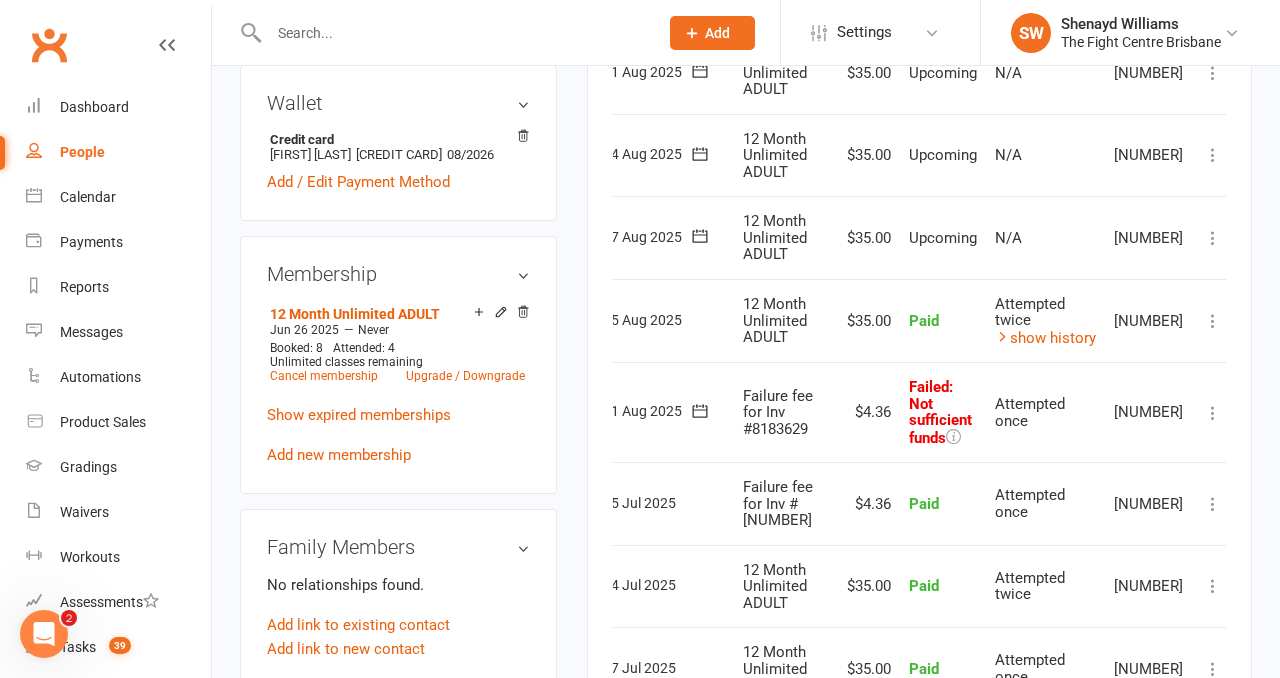 click at bounding box center [1213, 413] 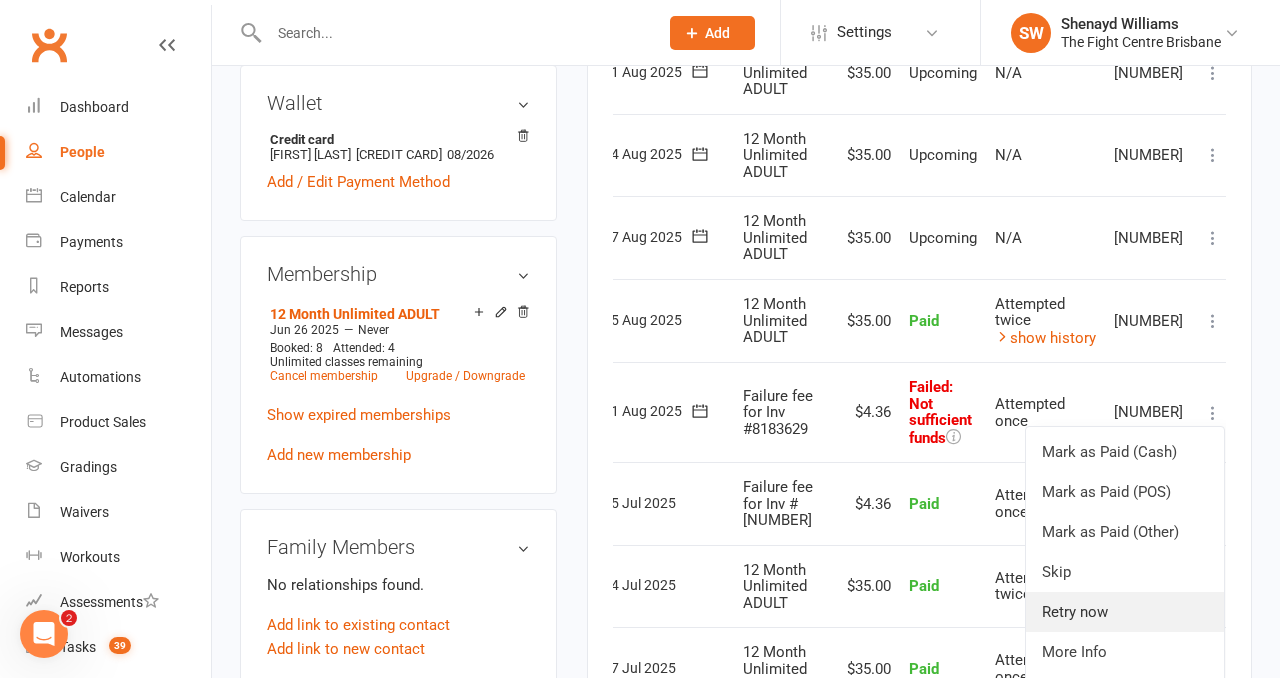 click on "Retry now" at bounding box center (1125, 612) 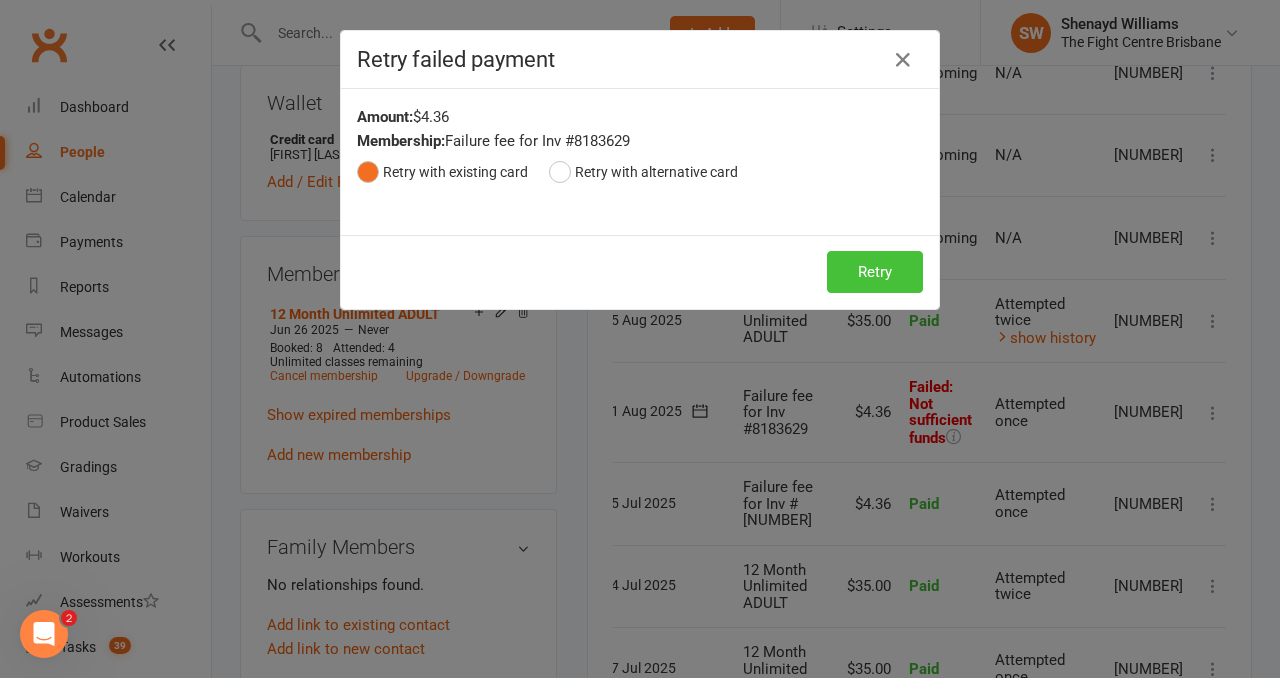 click on "Retry" at bounding box center [875, 272] 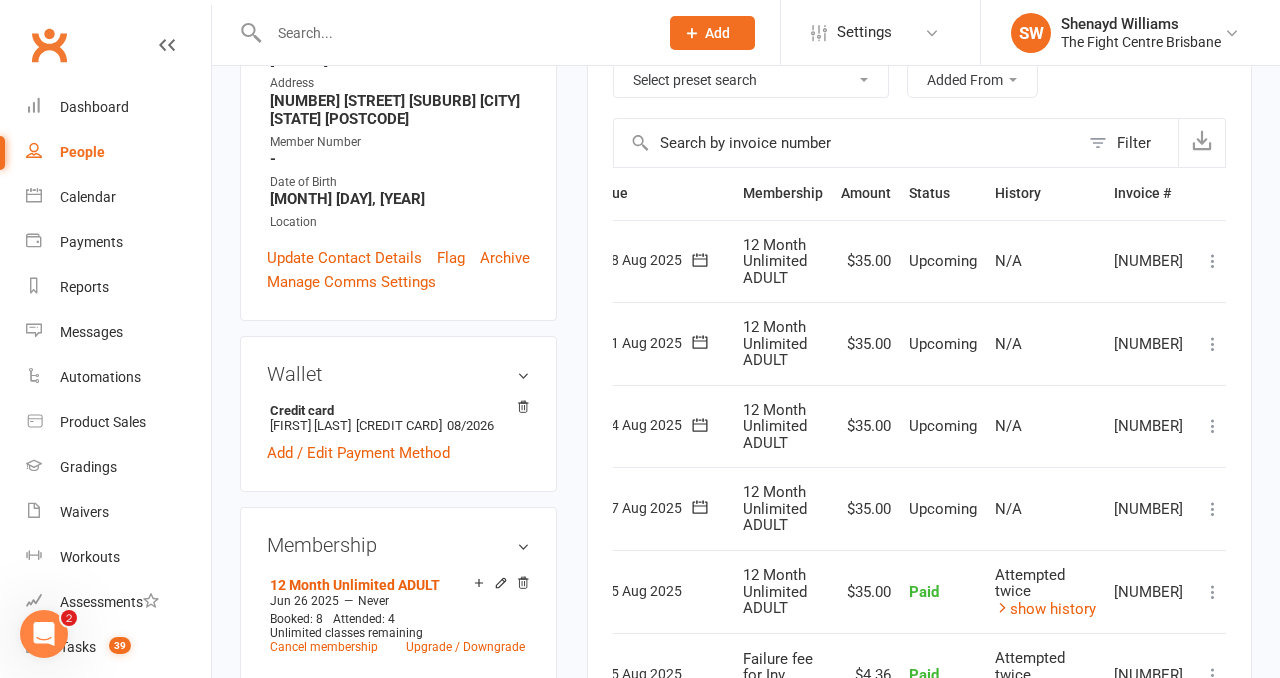 scroll, scrollTop: 0, scrollLeft: 0, axis: both 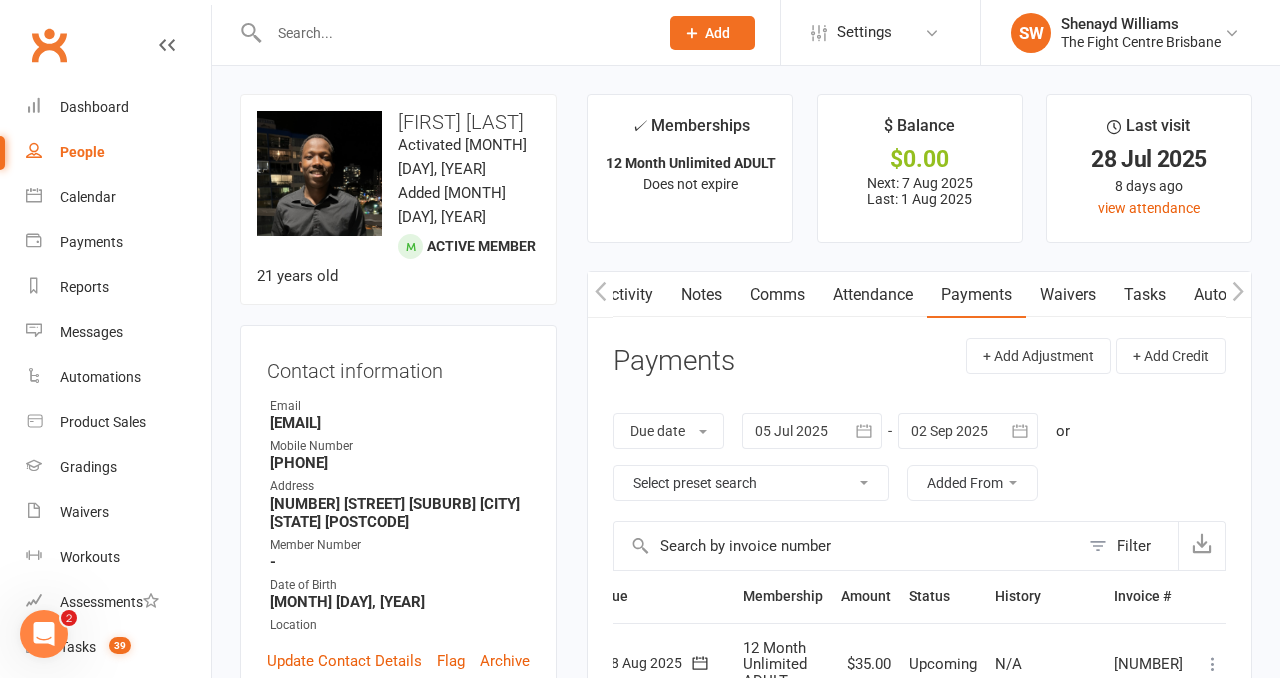 click on "Notes" at bounding box center (701, 295) 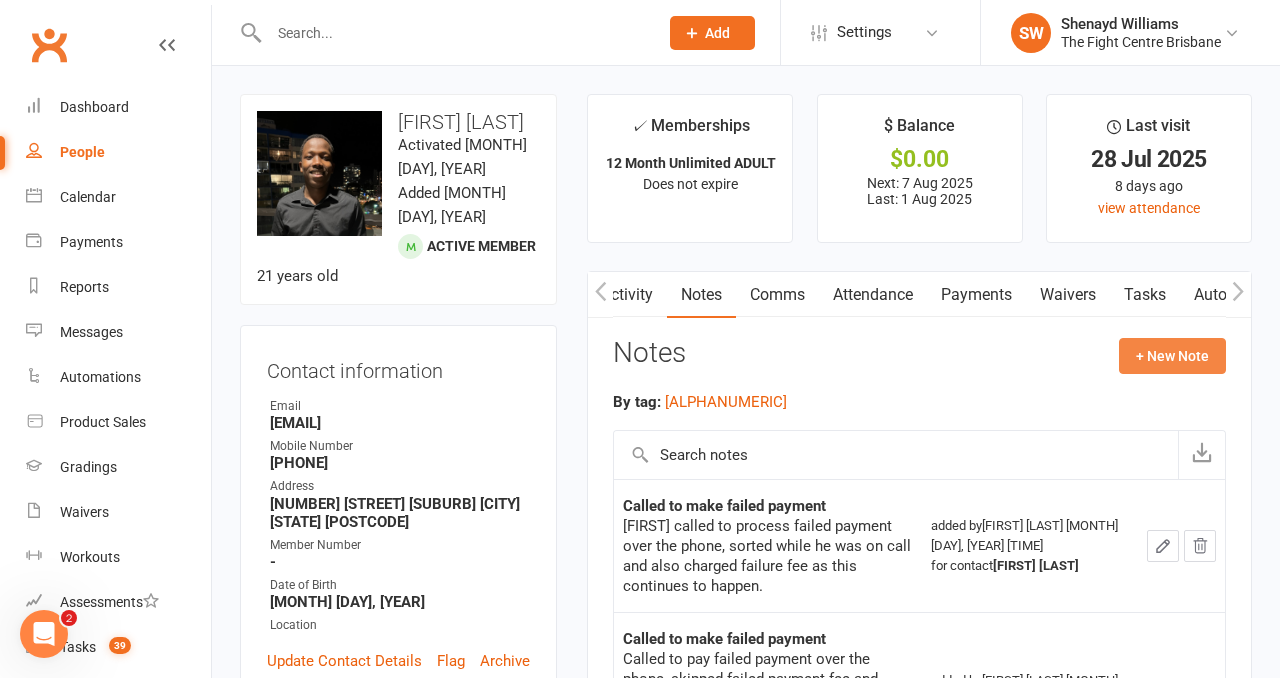 click on "+ New Note" 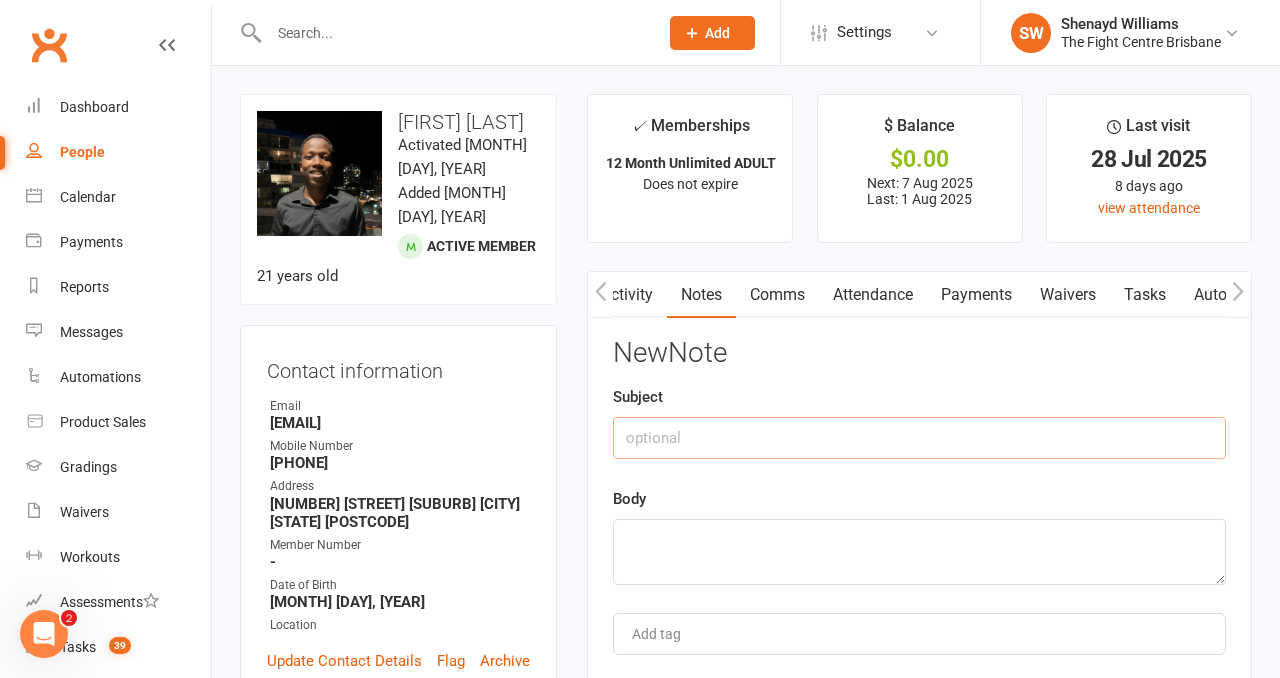 click 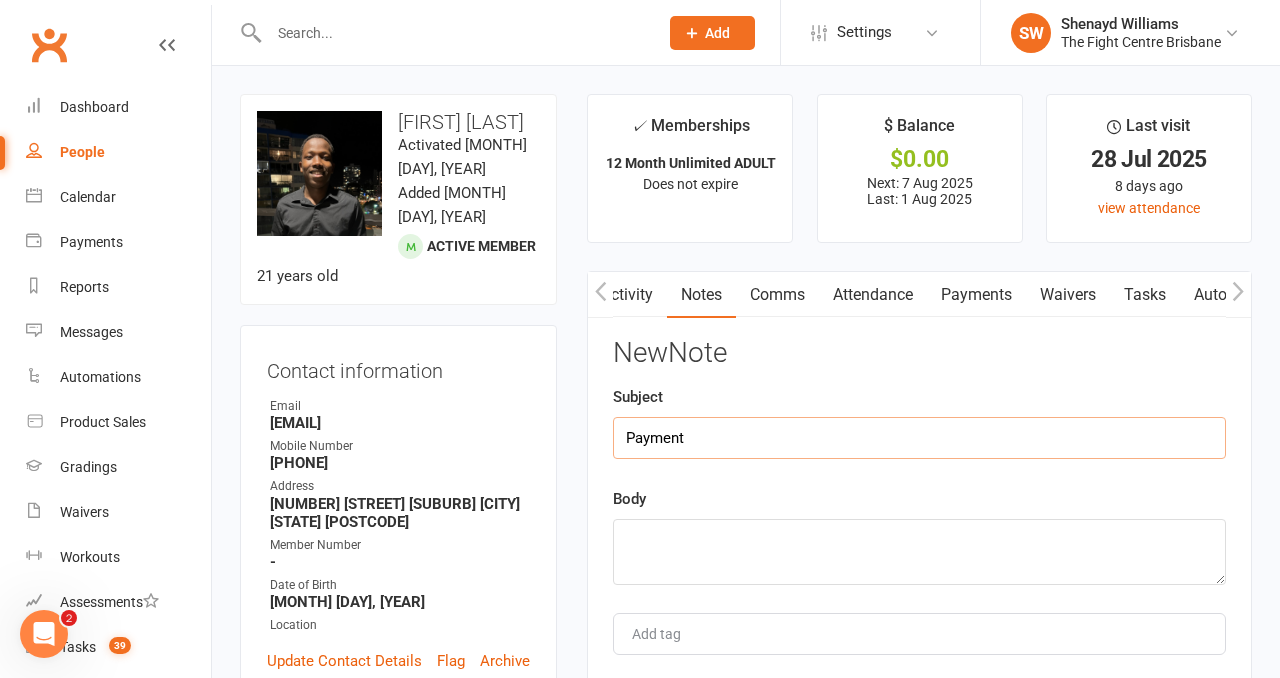 type on "Payment" 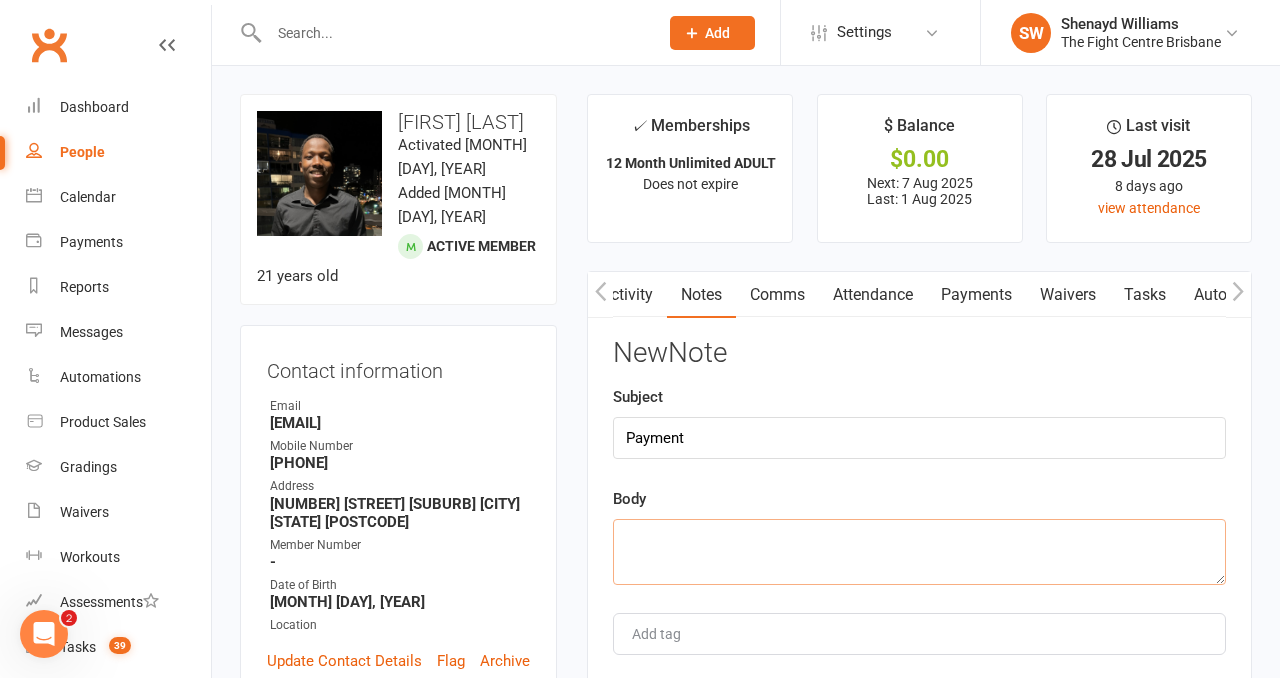 paste on "Successfully retried failed payment" 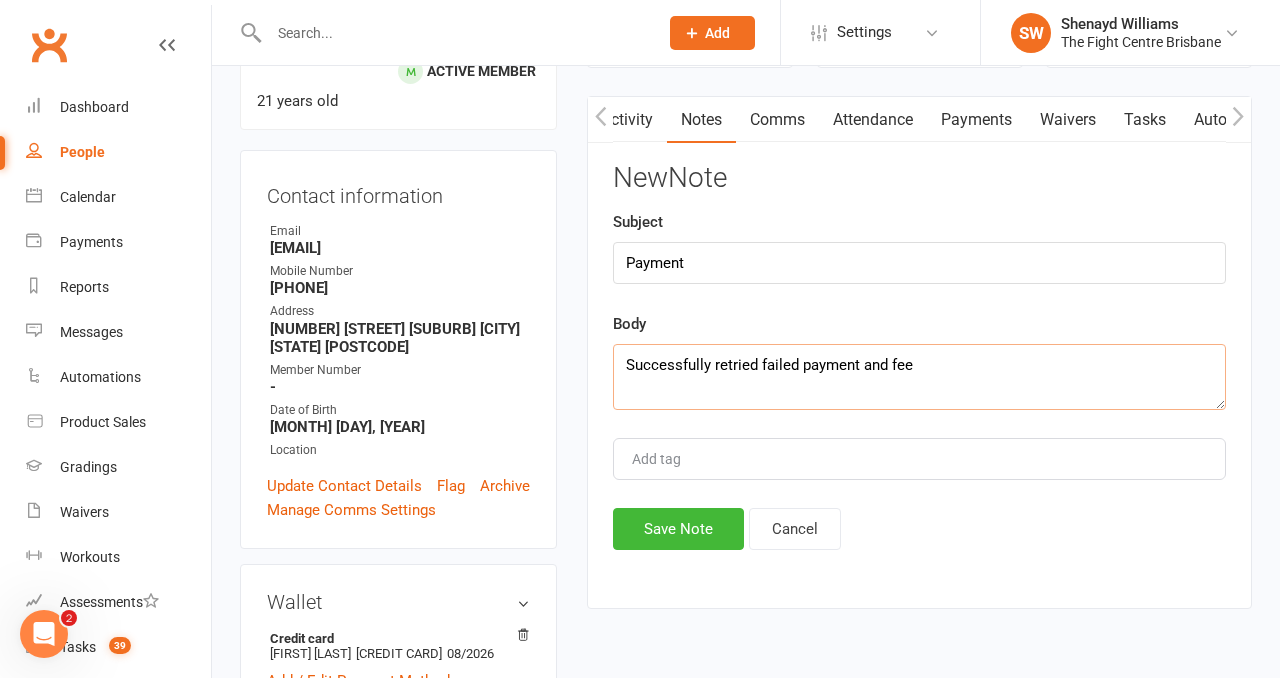 scroll, scrollTop: 209, scrollLeft: 0, axis: vertical 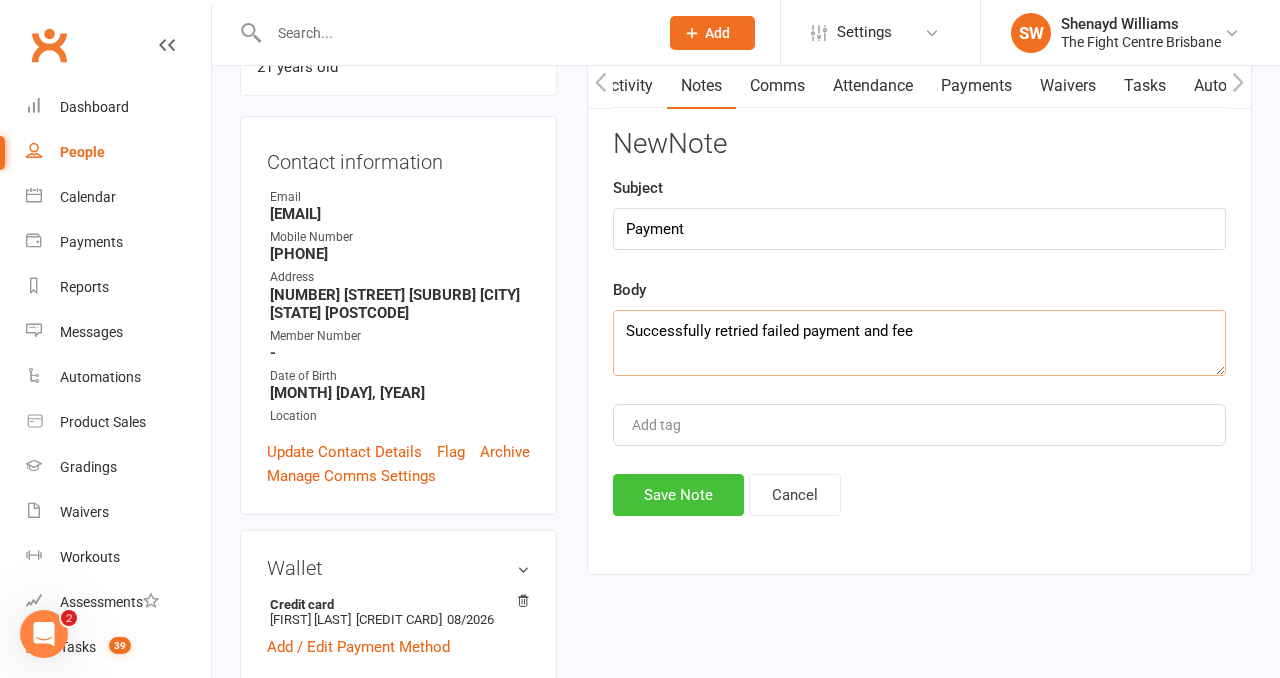 type on "Successfully retried failed payment and fee" 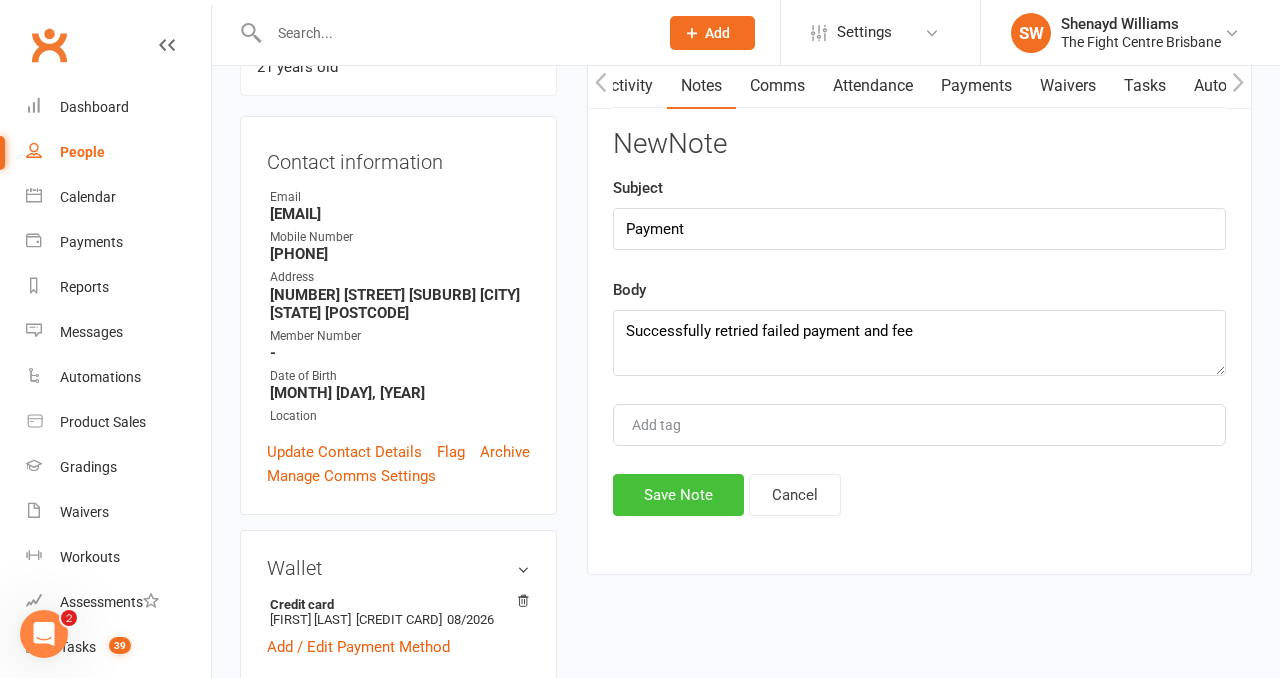 click on "Save Note" 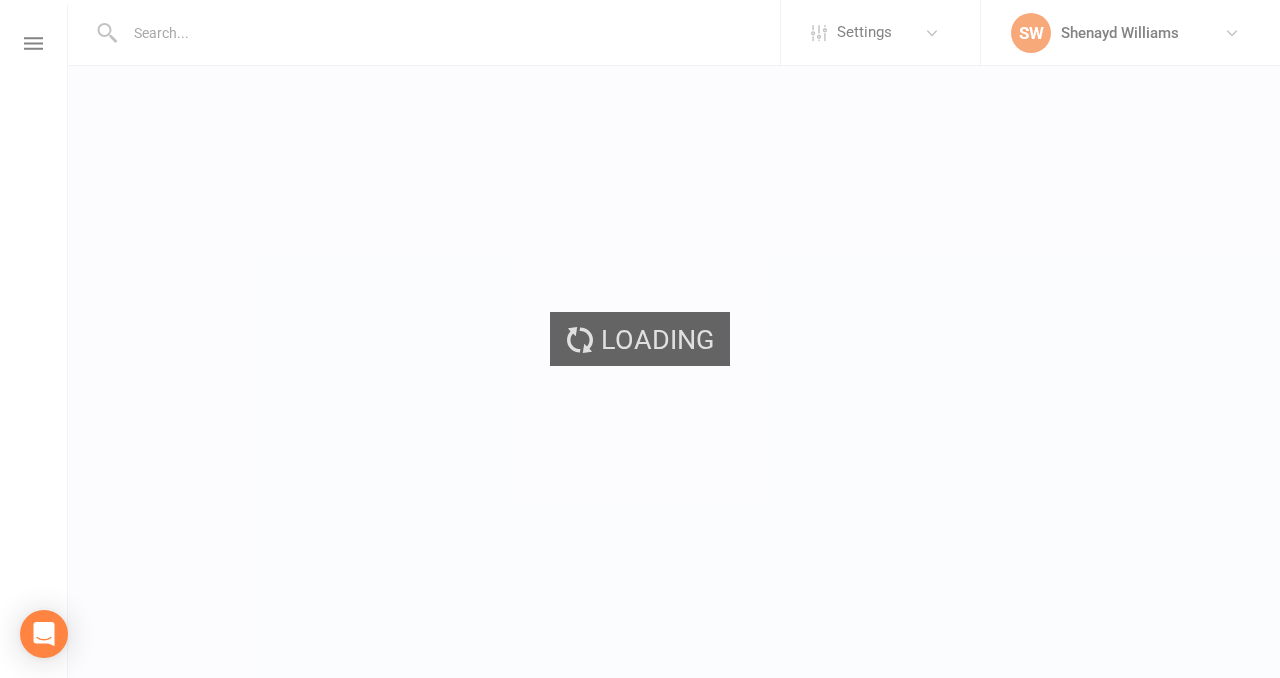 scroll, scrollTop: 0, scrollLeft: 0, axis: both 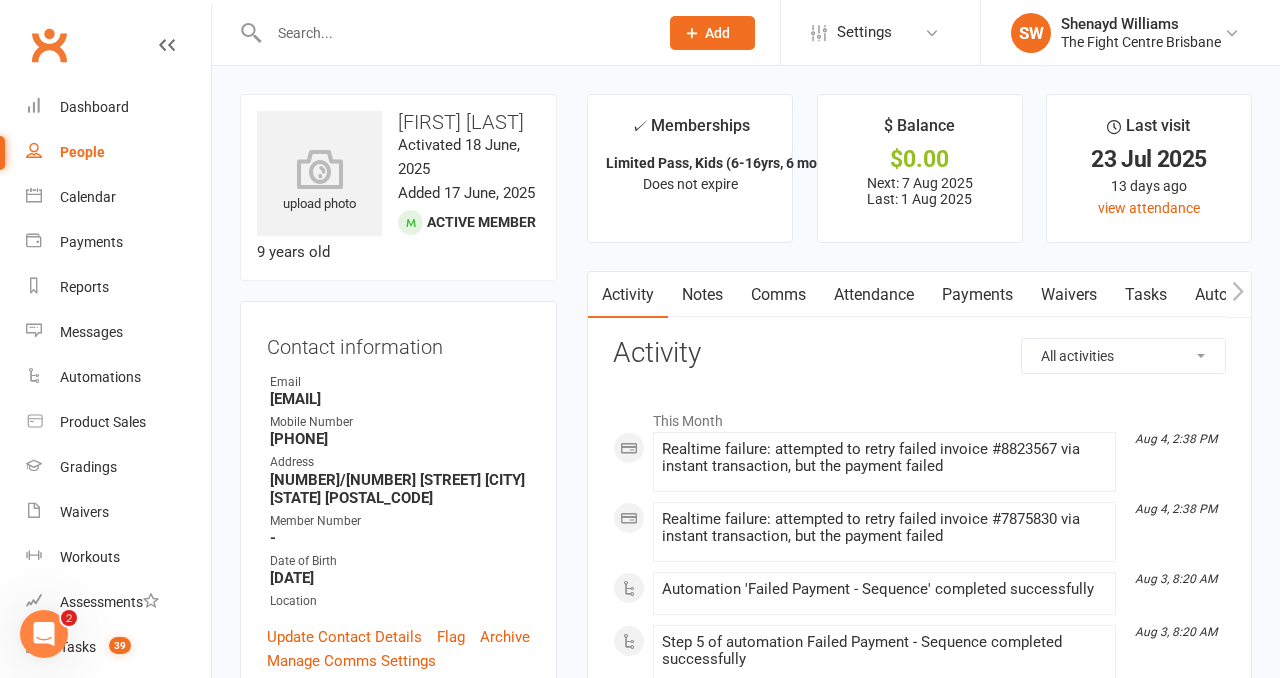 click on "Payments" at bounding box center (977, 295) 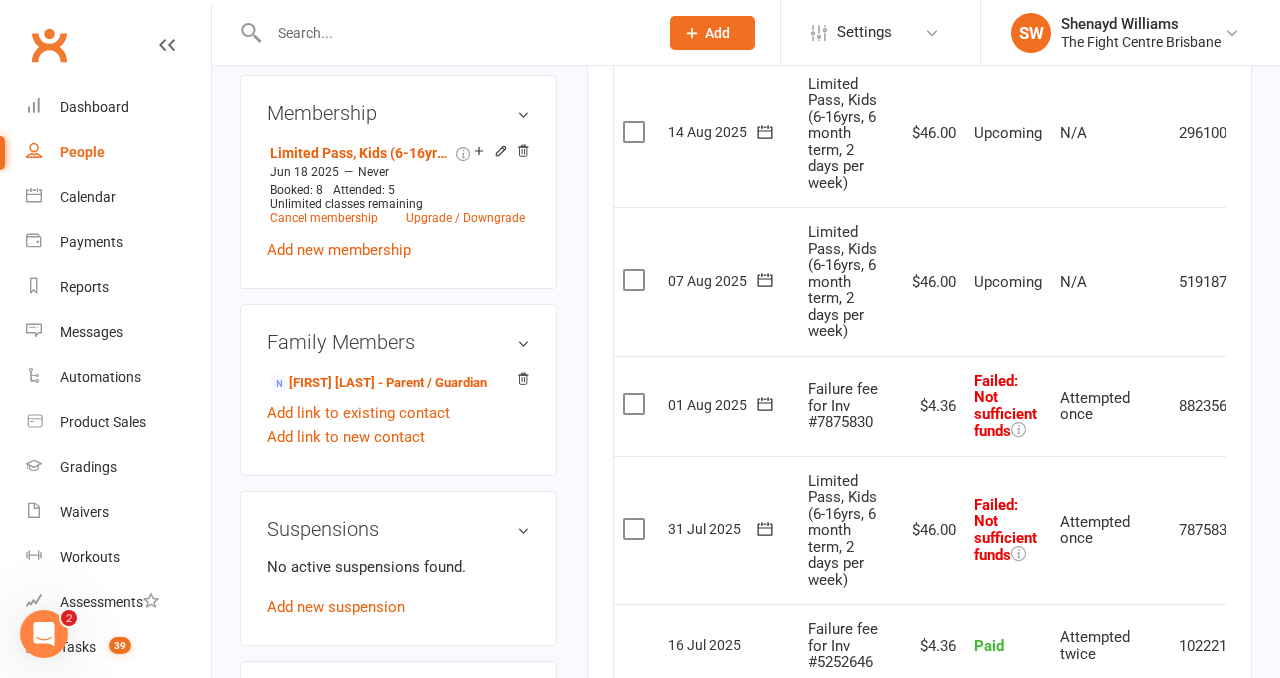 scroll, scrollTop: 889, scrollLeft: 0, axis: vertical 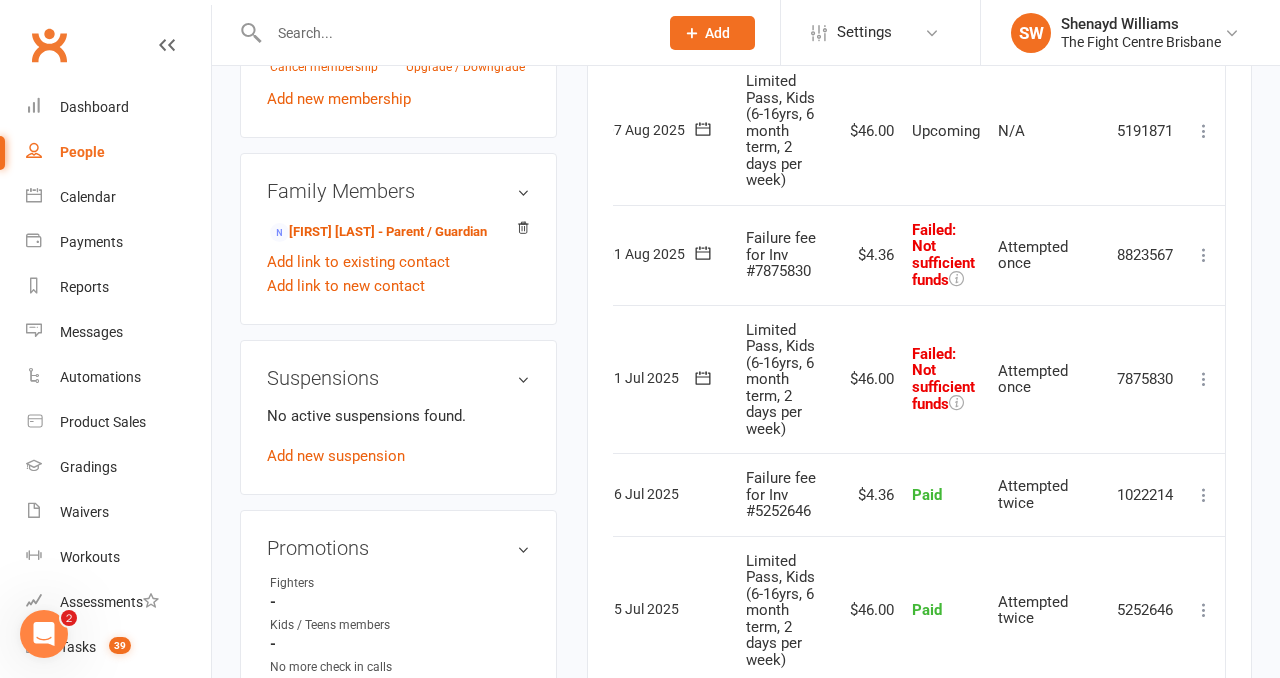click at bounding box center (1204, 379) 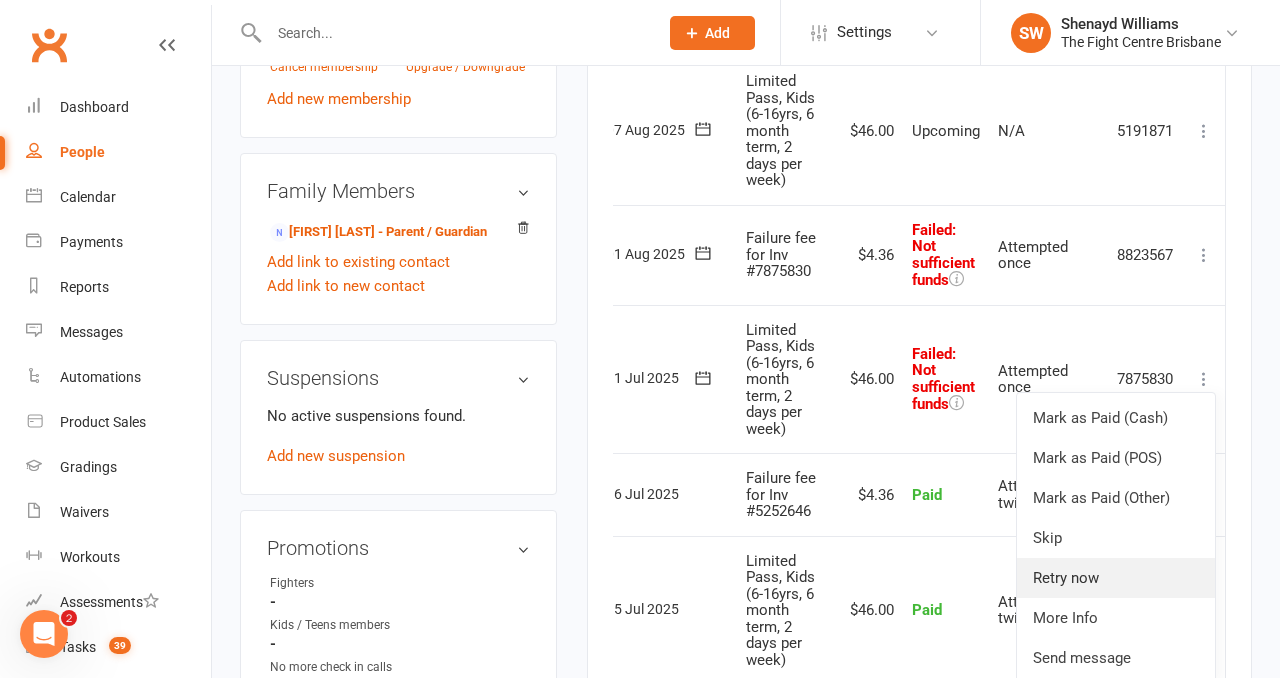 click on "Retry now" at bounding box center (1116, 578) 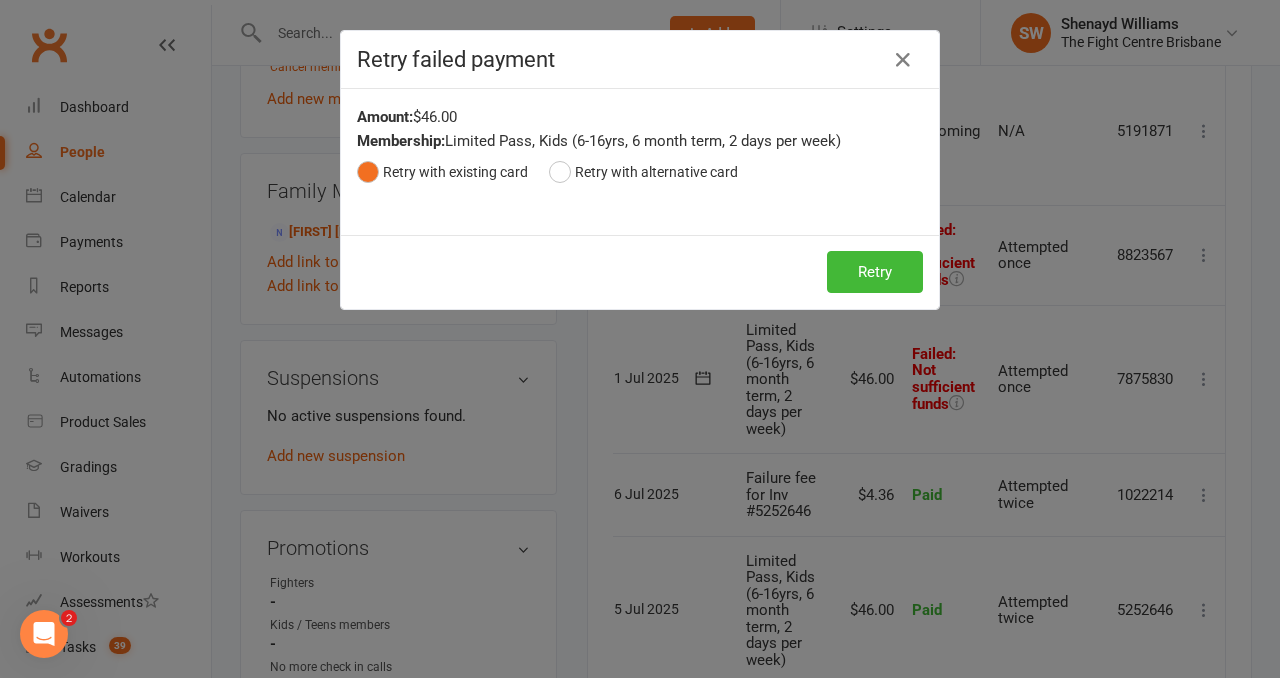 click on "Retry Retry" at bounding box center (640, 272) 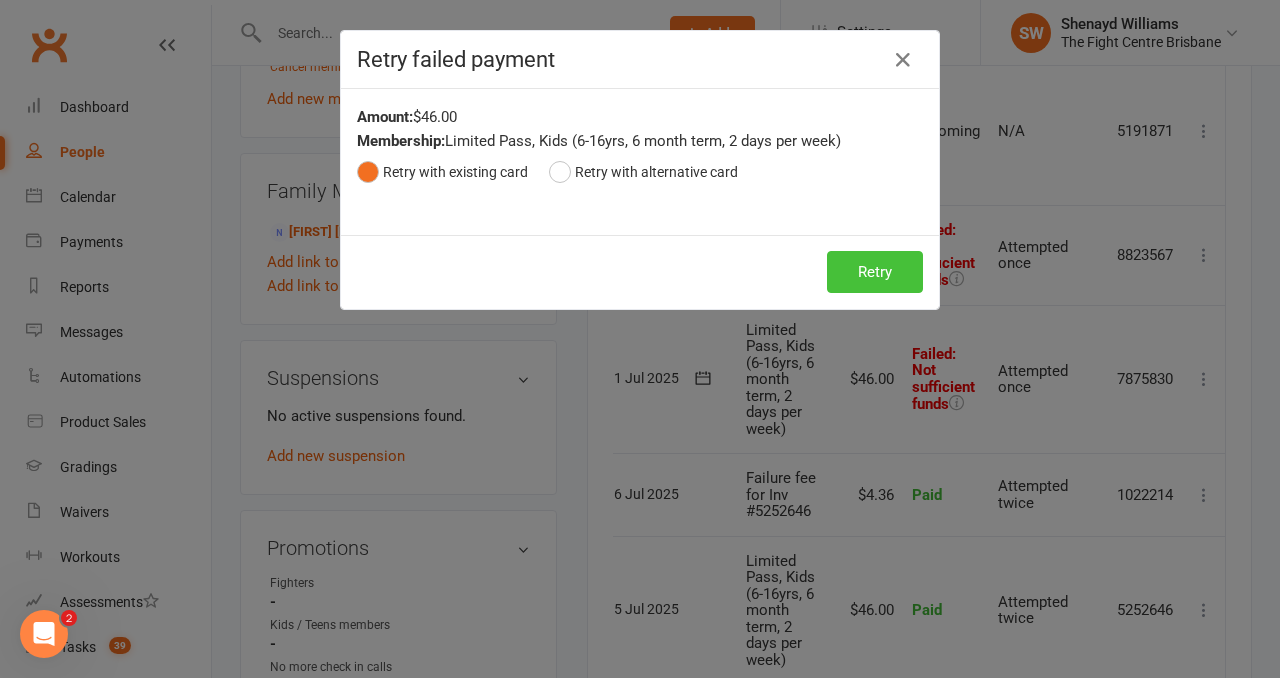 click on "Retry" at bounding box center (875, 272) 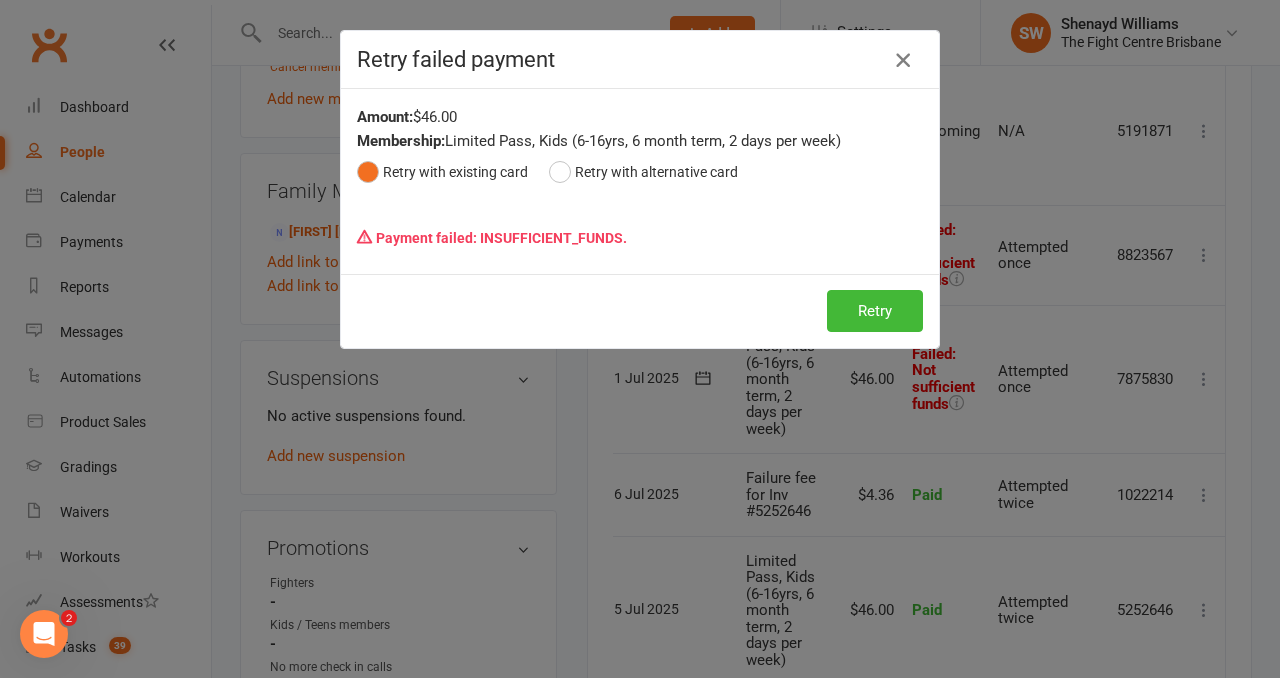 click at bounding box center (903, 60) 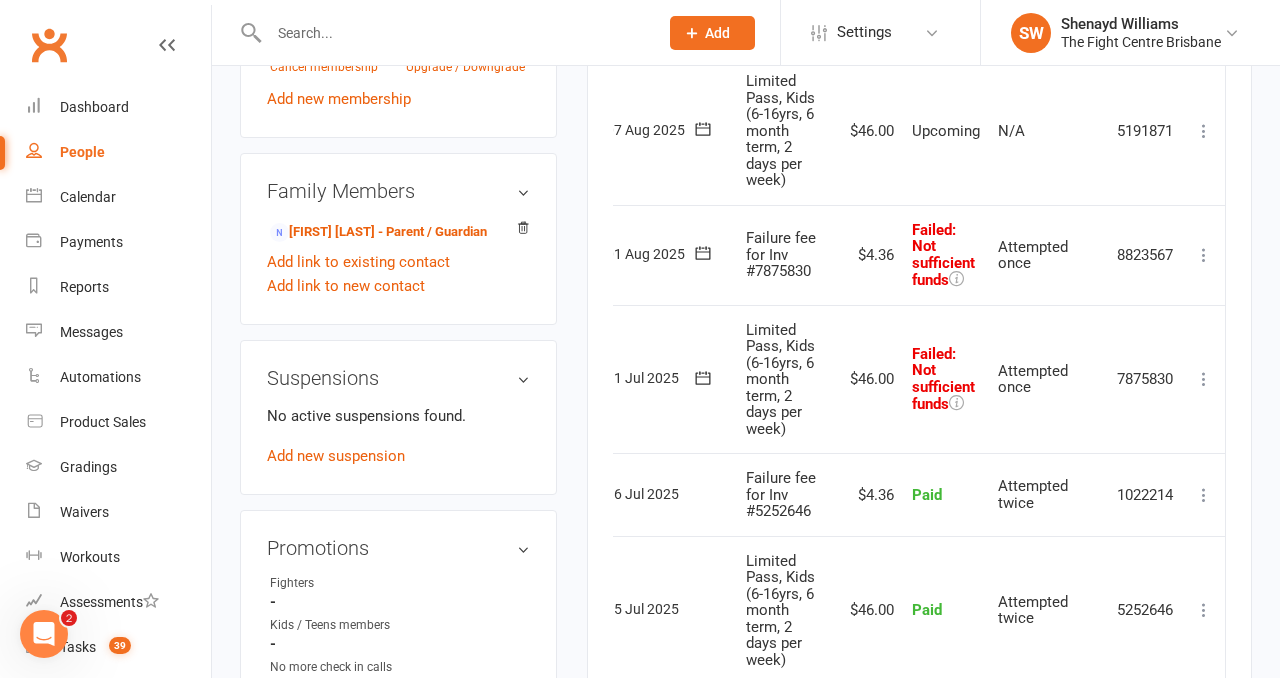 click at bounding box center [1204, 255] 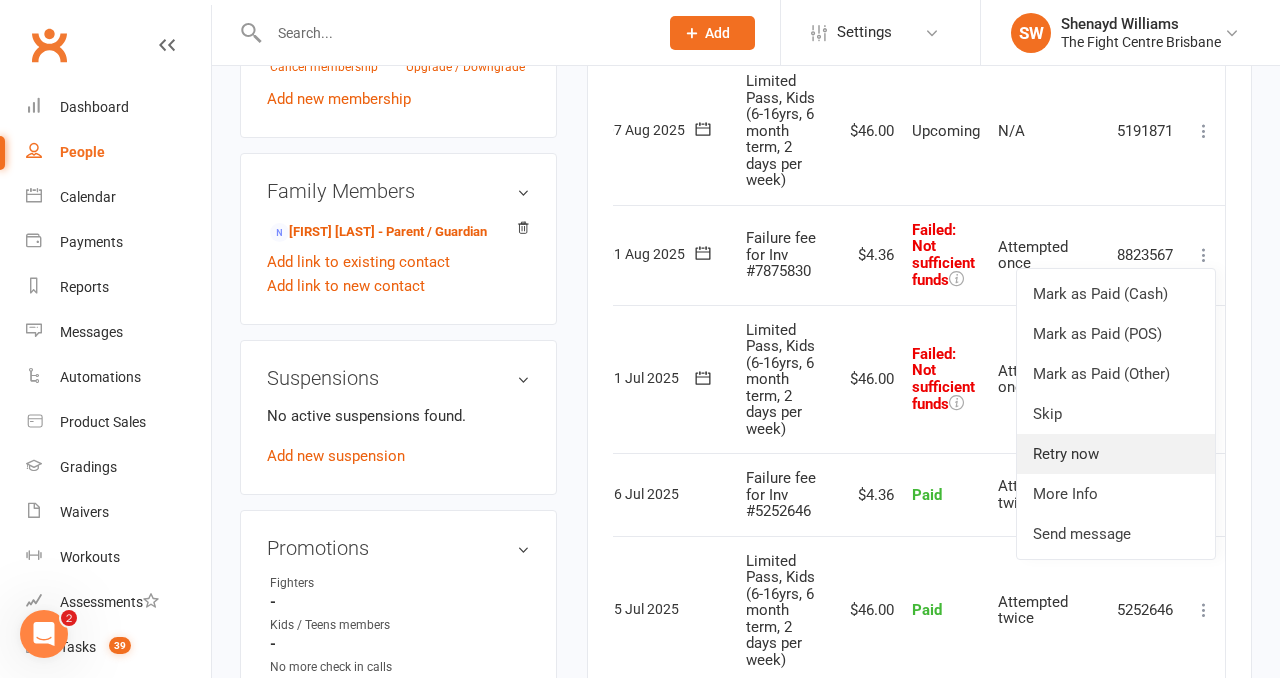 click on "Retry now" at bounding box center [1116, 454] 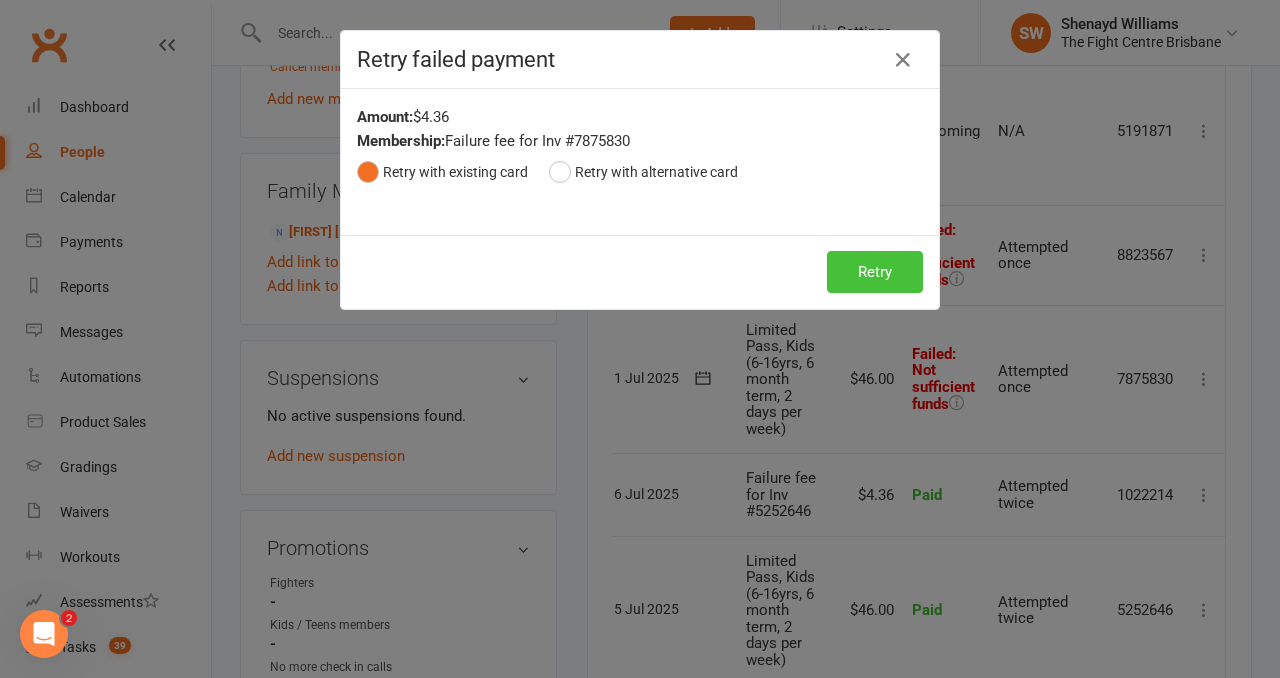 click on "Retry" at bounding box center [875, 272] 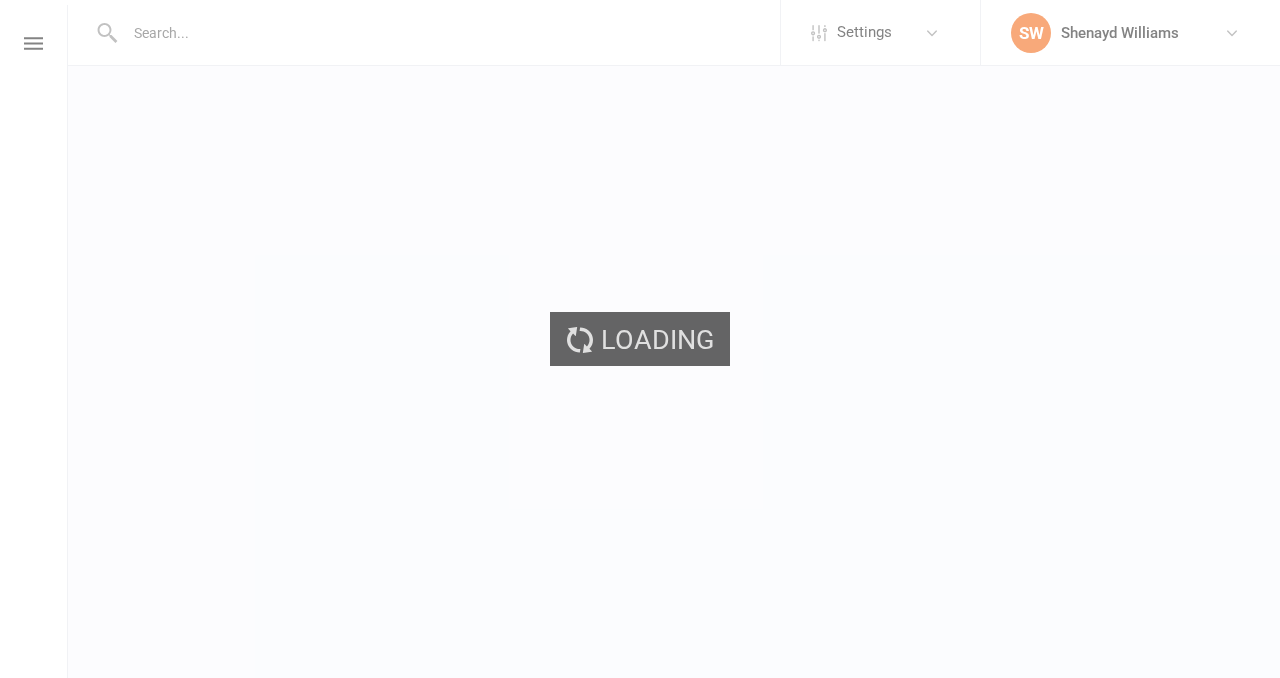 scroll, scrollTop: 0, scrollLeft: 0, axis: both 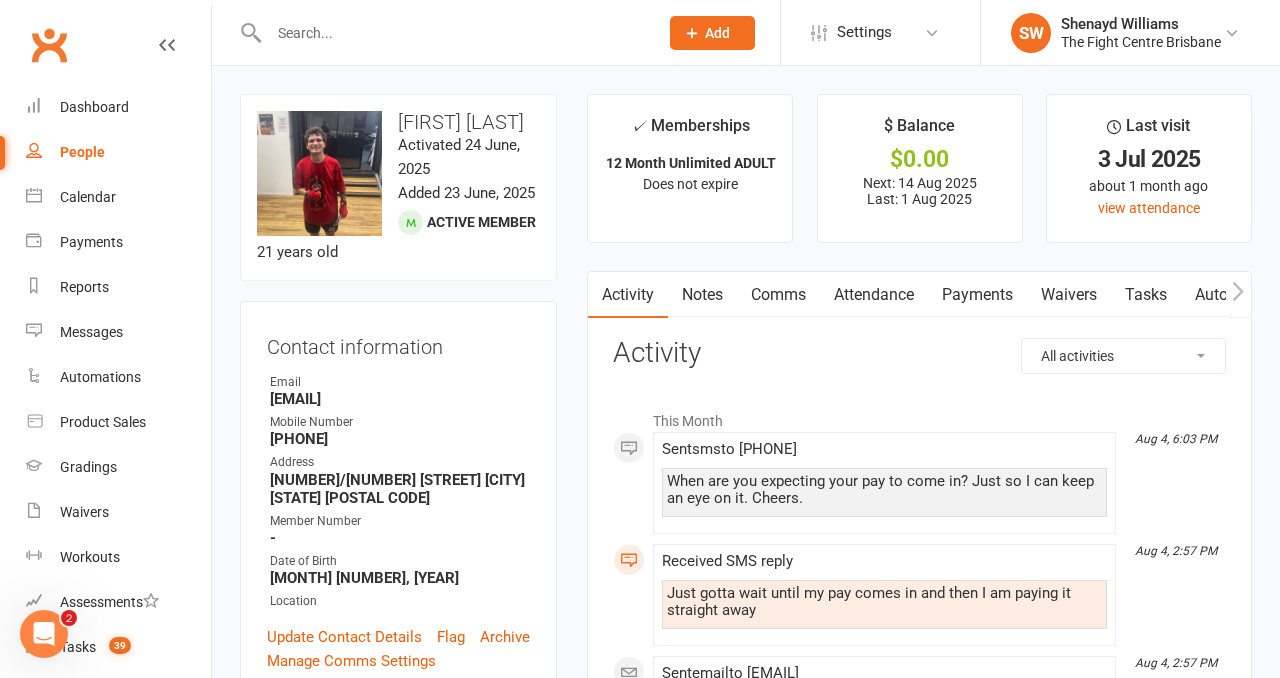 click on "Payments" at bounding box center (977, 295) 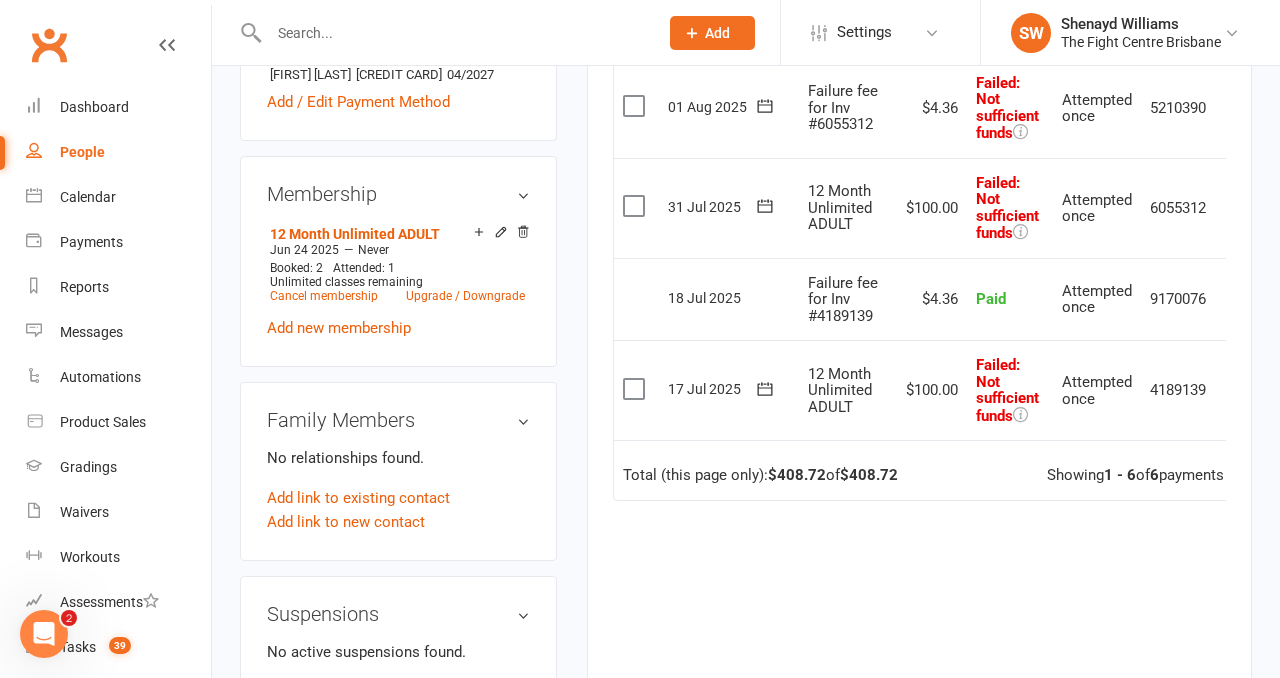 scroll, scrollTop: 741, scrollLeft: 0, axis: vertical 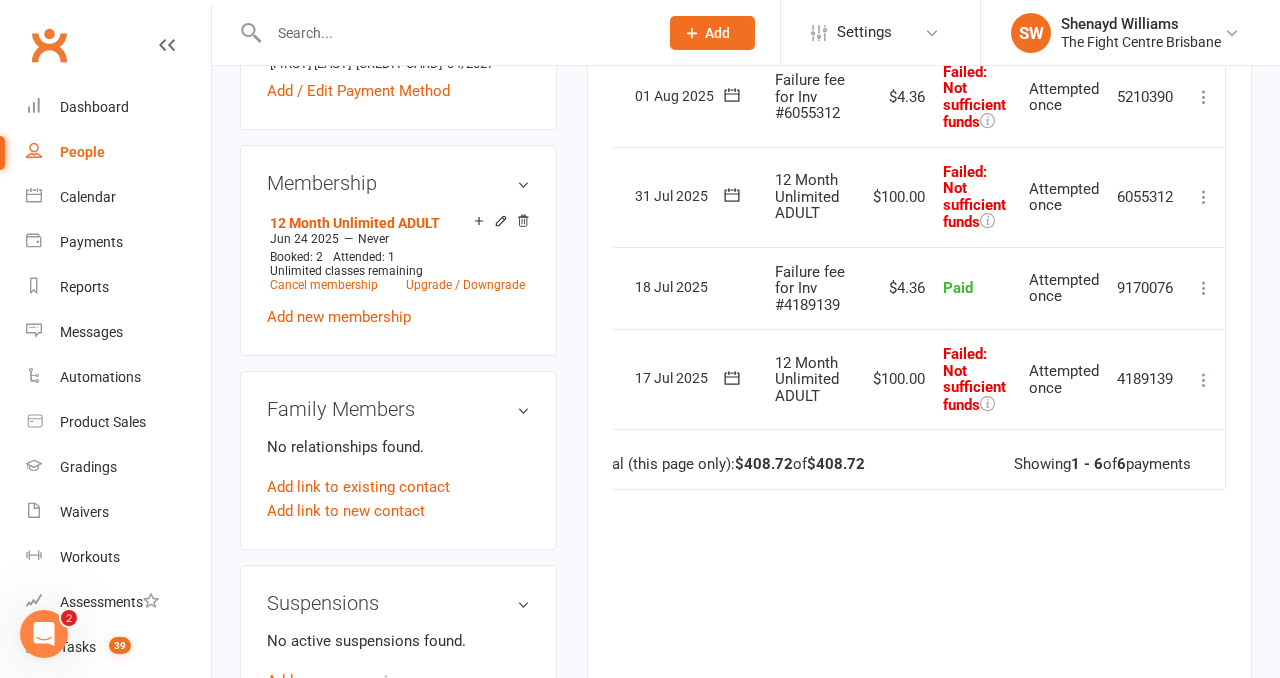 click at bounding box center [1204, 380] 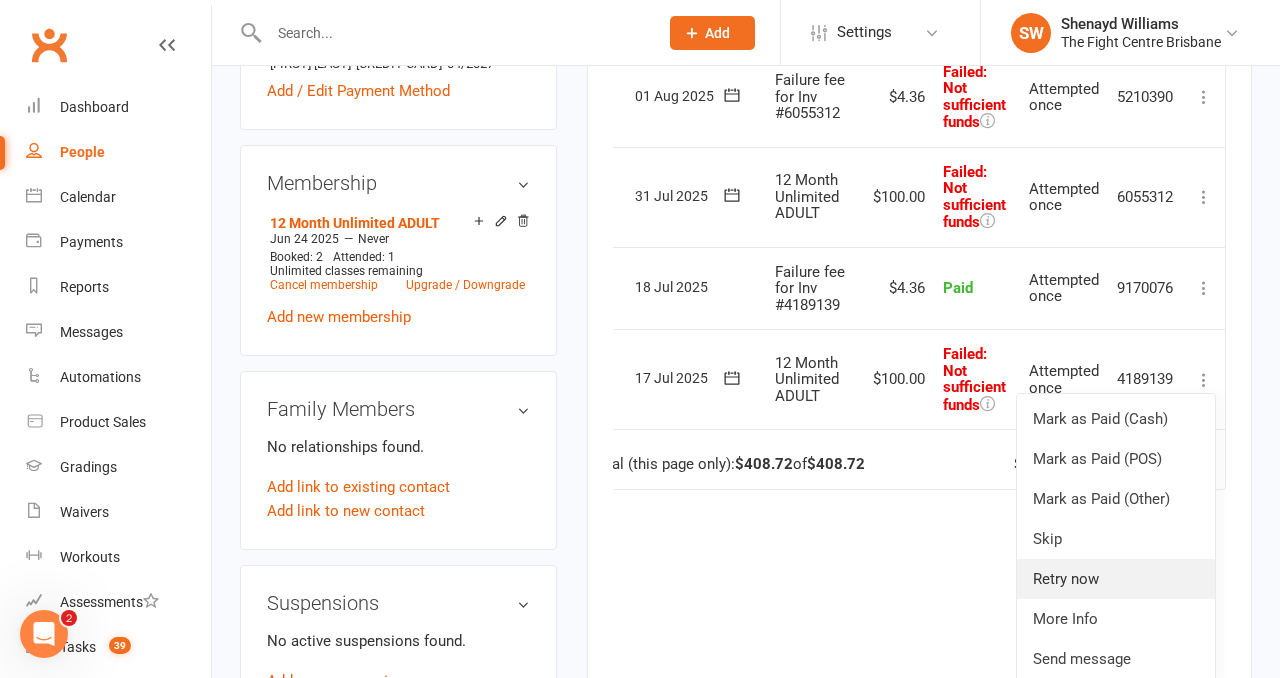 click on "Retry now" at bounding box center [1116, 579] 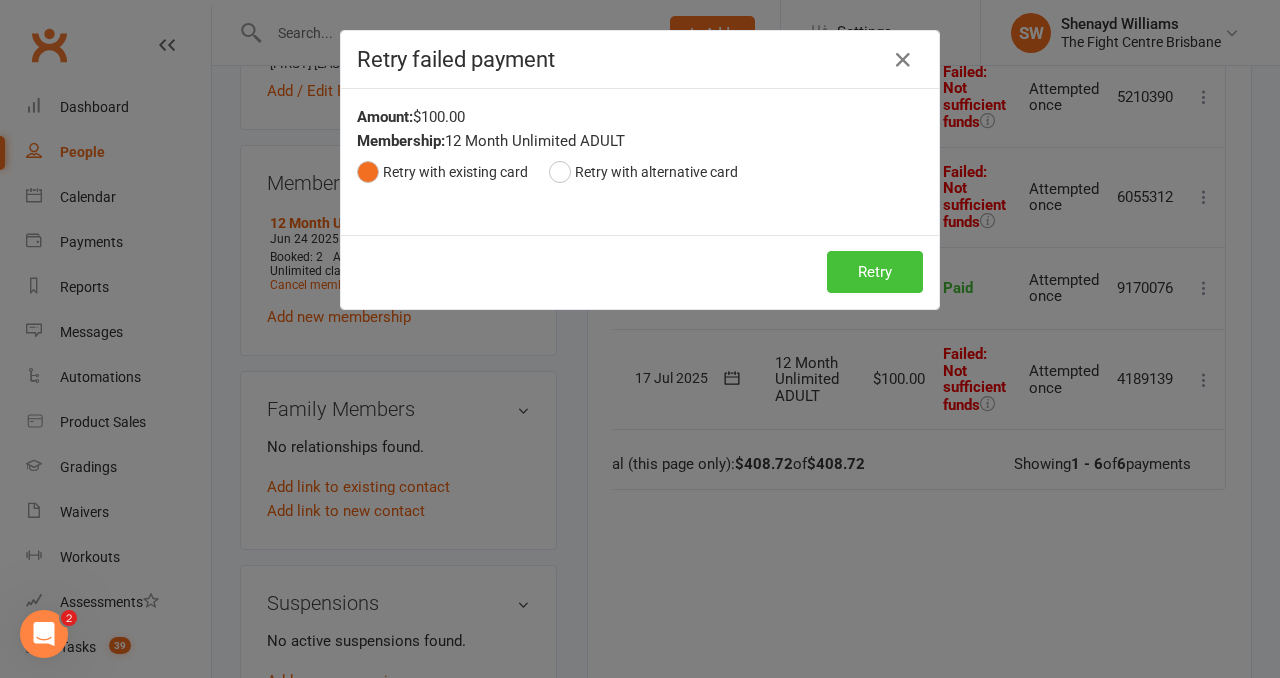 click on "Retry" at bounding box center (875, 272) 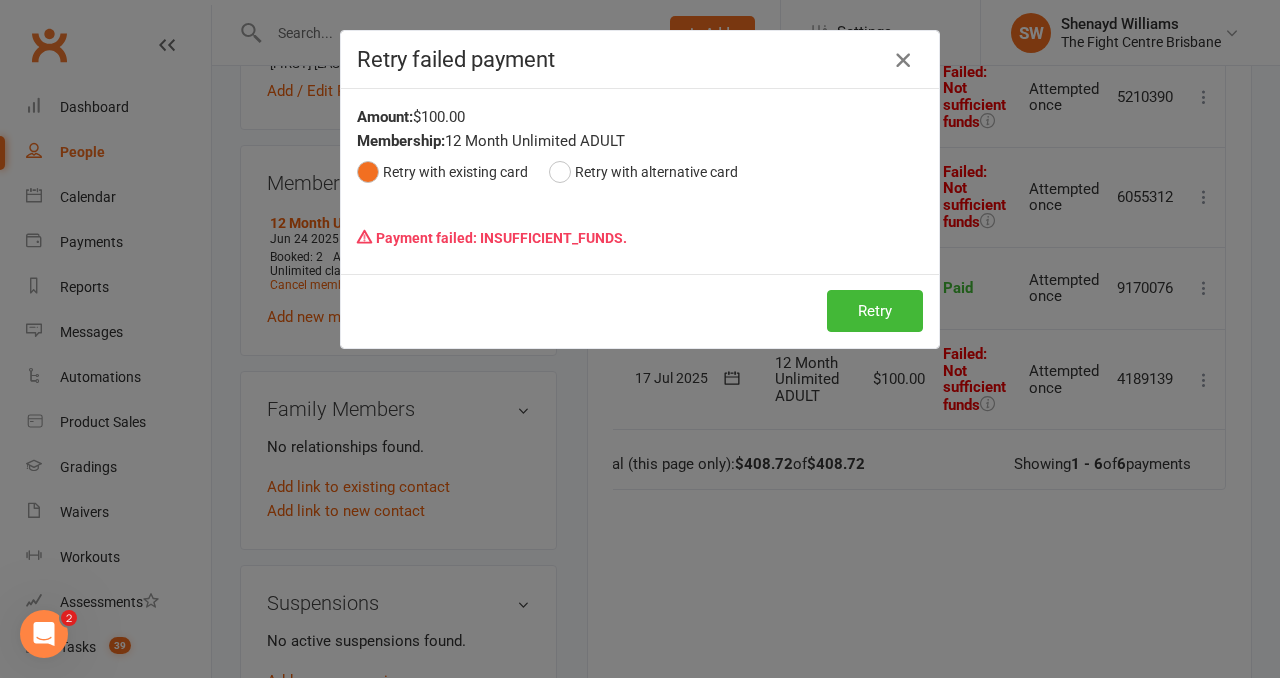 click at bounding box center (903, 60) 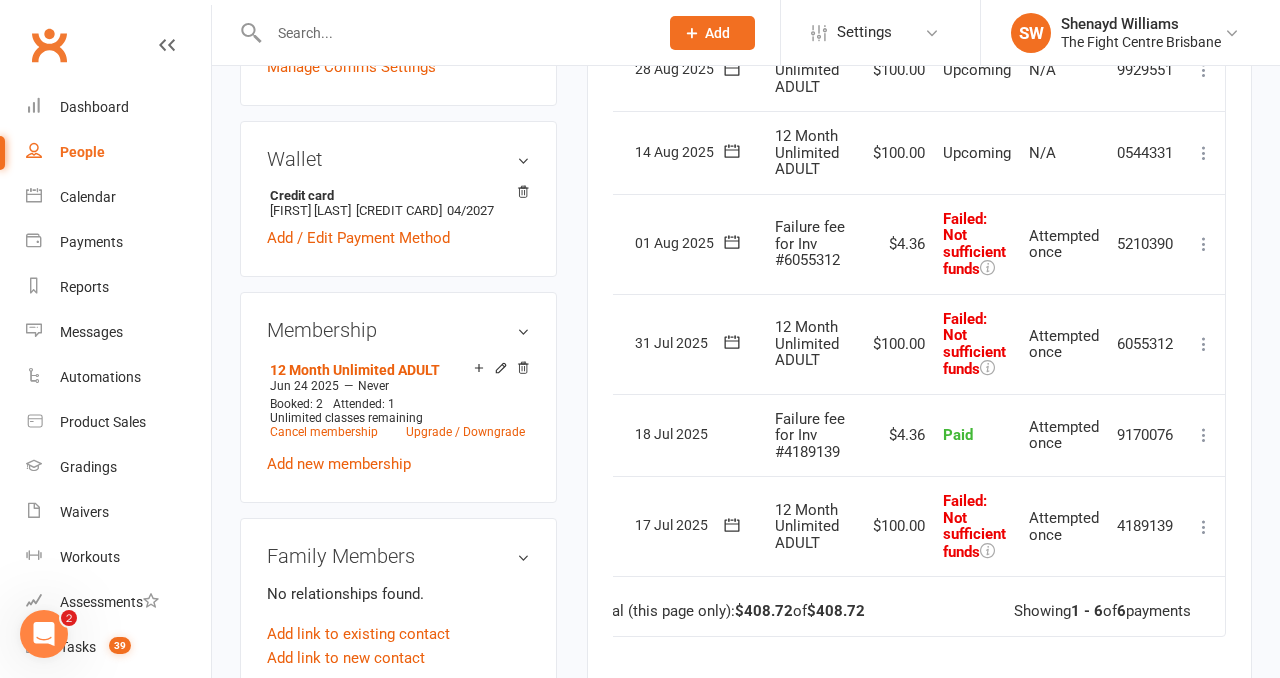 scroll, scrollTop: 573, scrollLeft: 0, axis: vertical 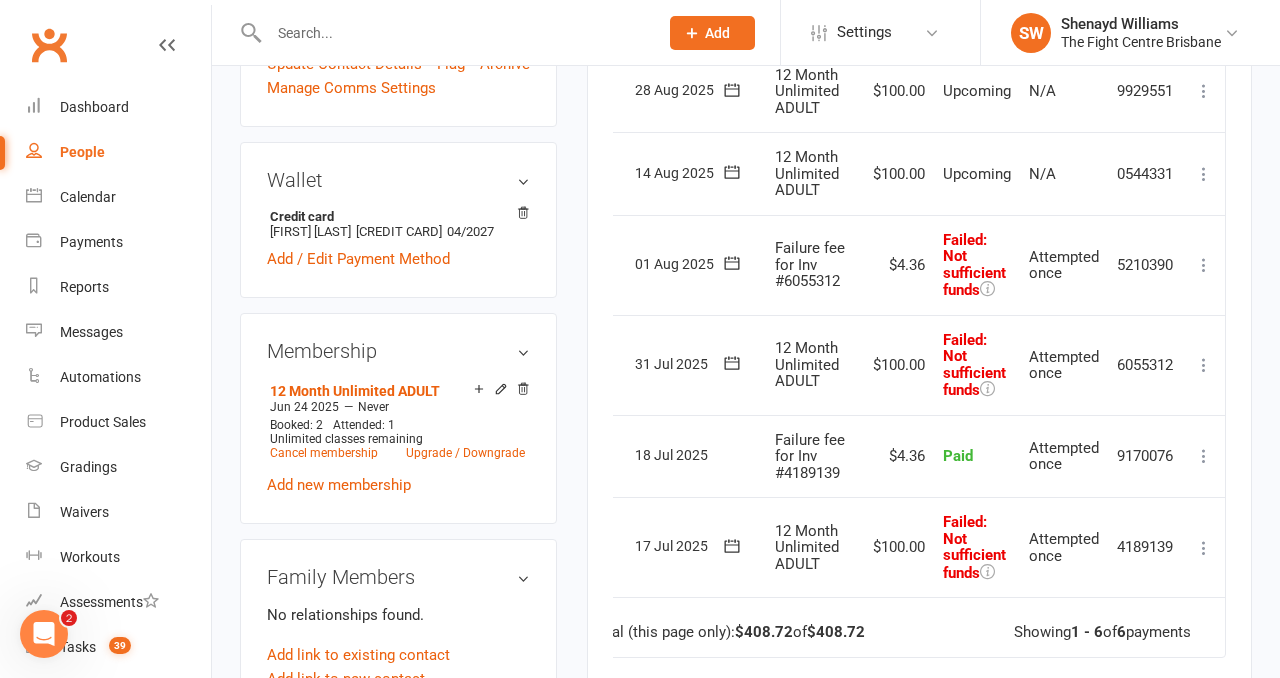 click at bounding box center (1204, 265) 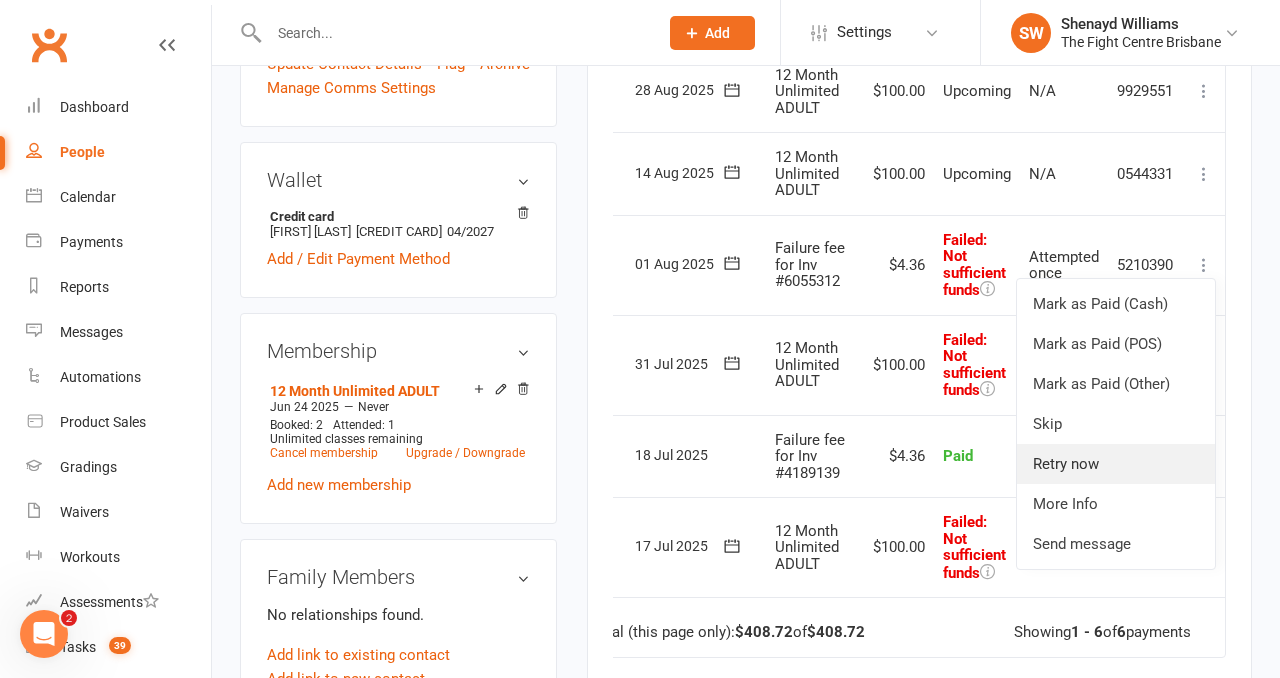 click on "Retry now" at bounding box center (1116, 464) 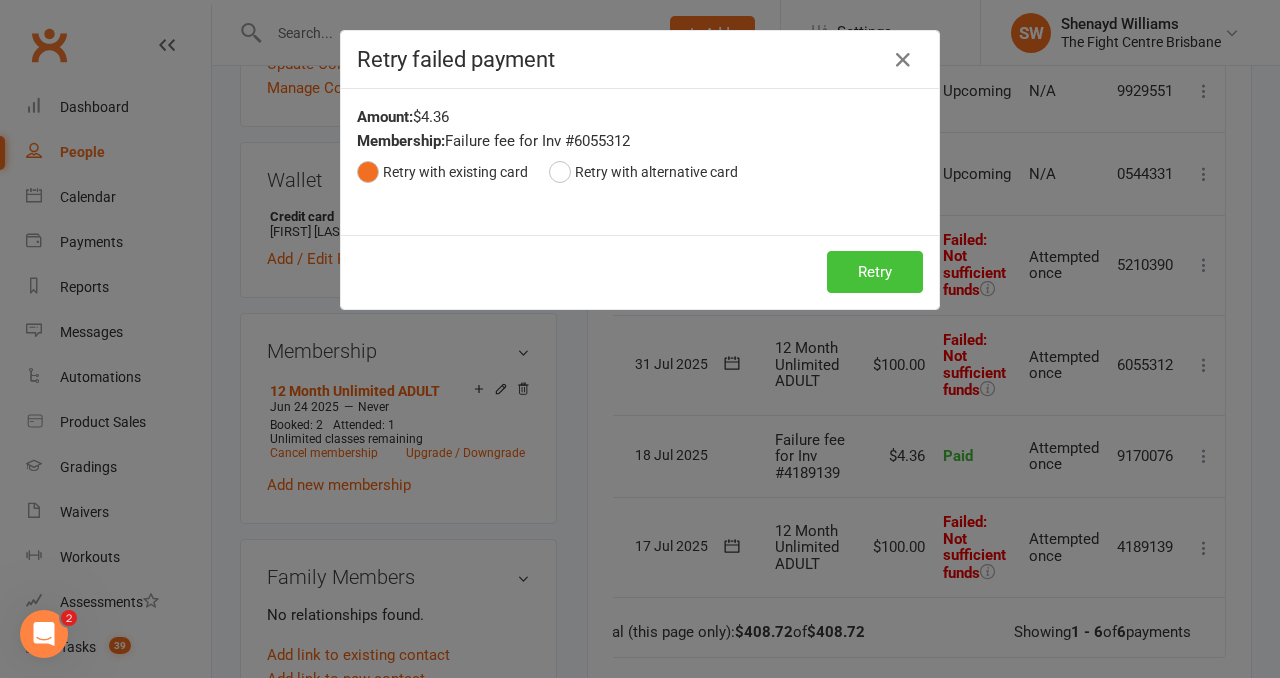 click on "Retry" at bounding box center (875, 272) 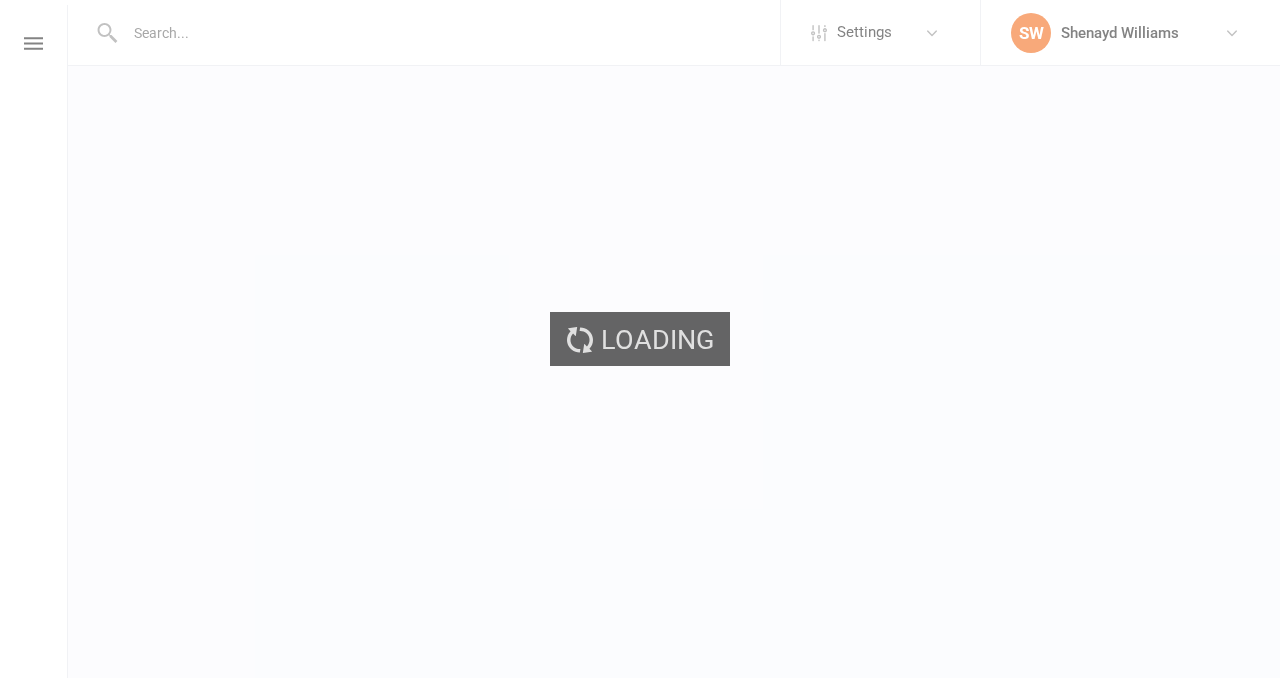 scroll, scrollTop: 0, scrollLeft: 0, axis: both 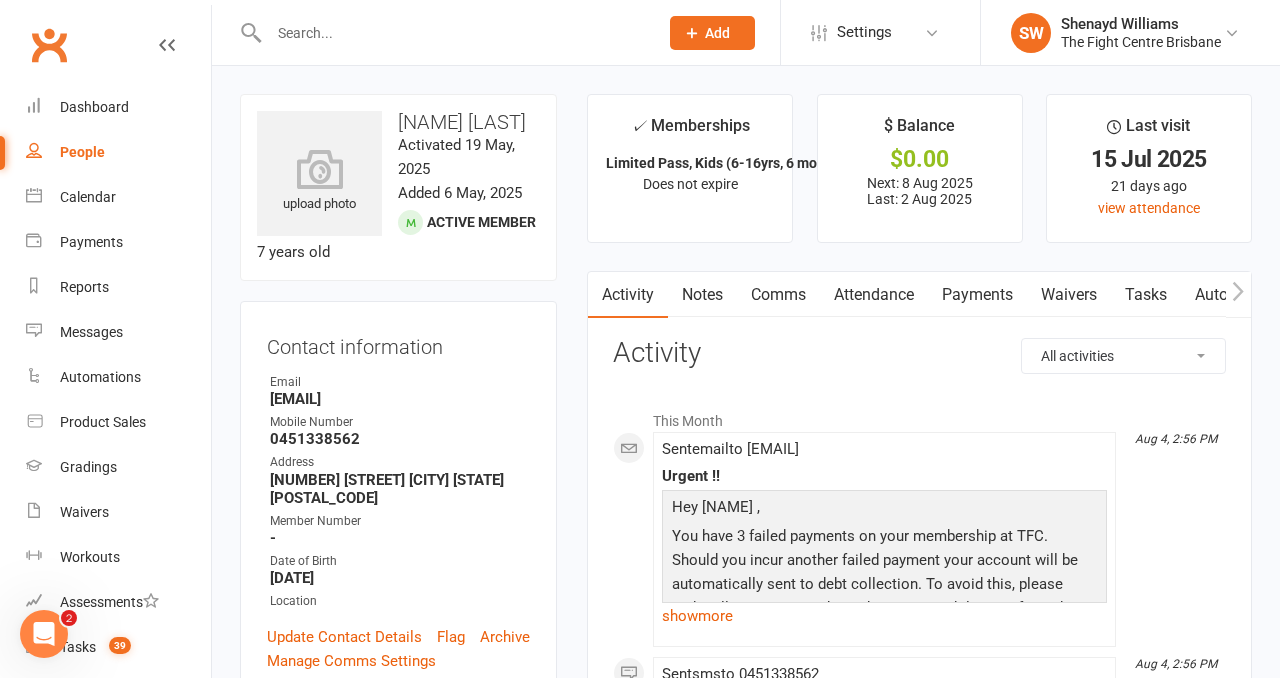 click on "Payments" at bounding box center [977, 295] 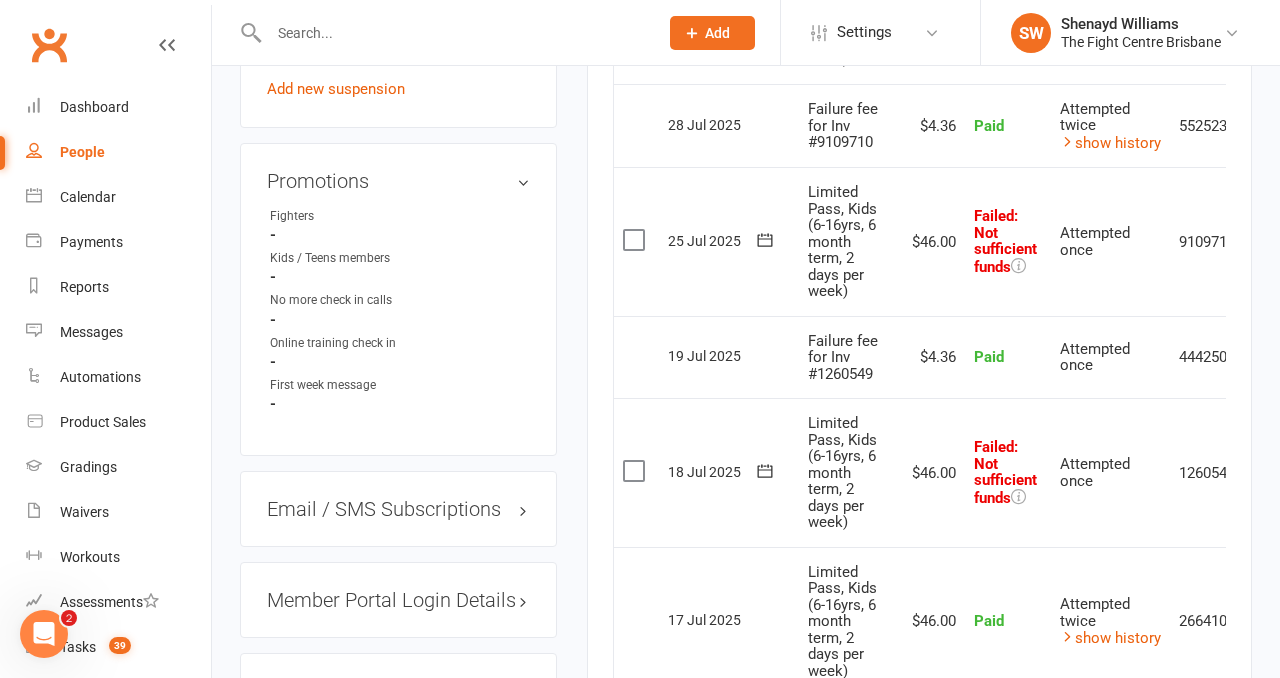 scroll, scrollTop: 1383, scrollLeft: 0, axis: vertical 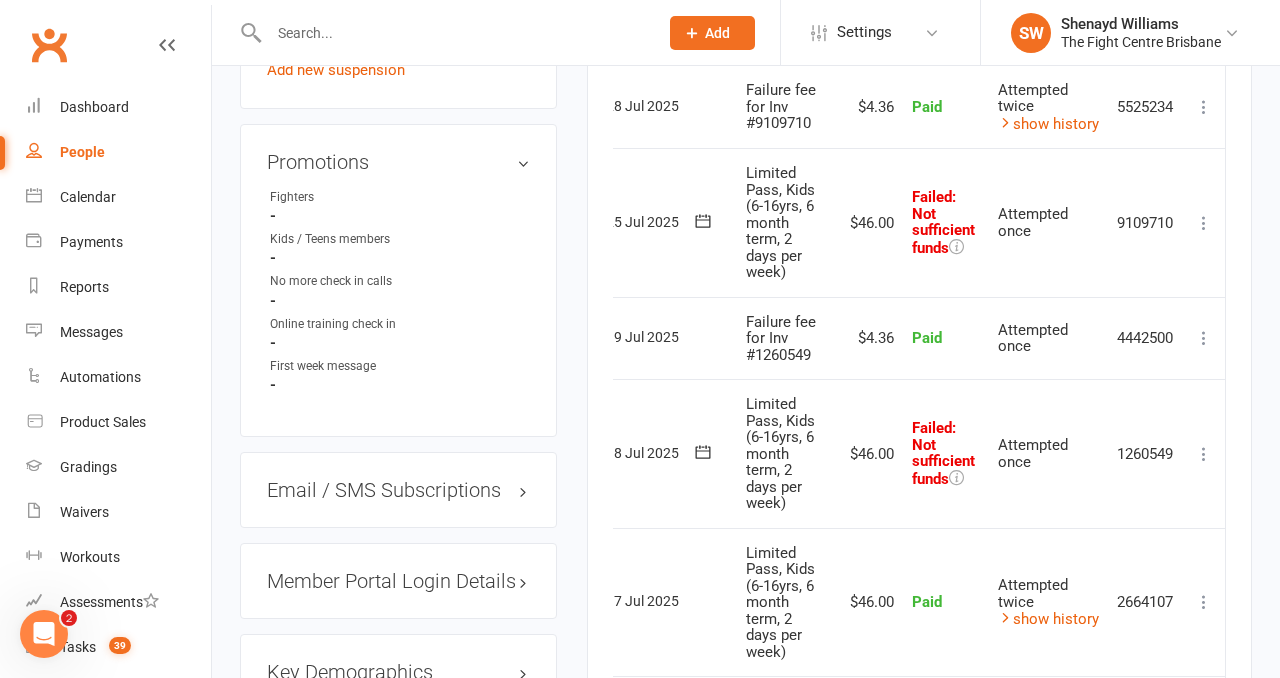 click at bounding box center (1204, 454) 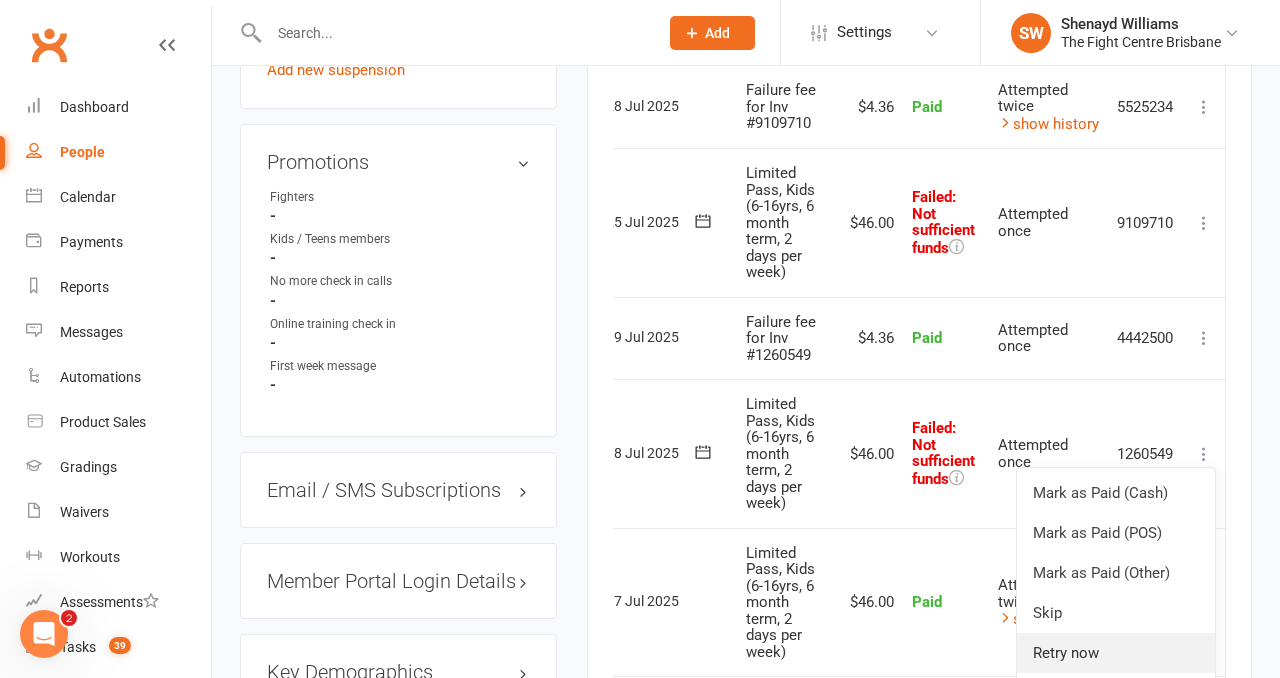 click on "Retry now" at bounding box center [1116, 653] 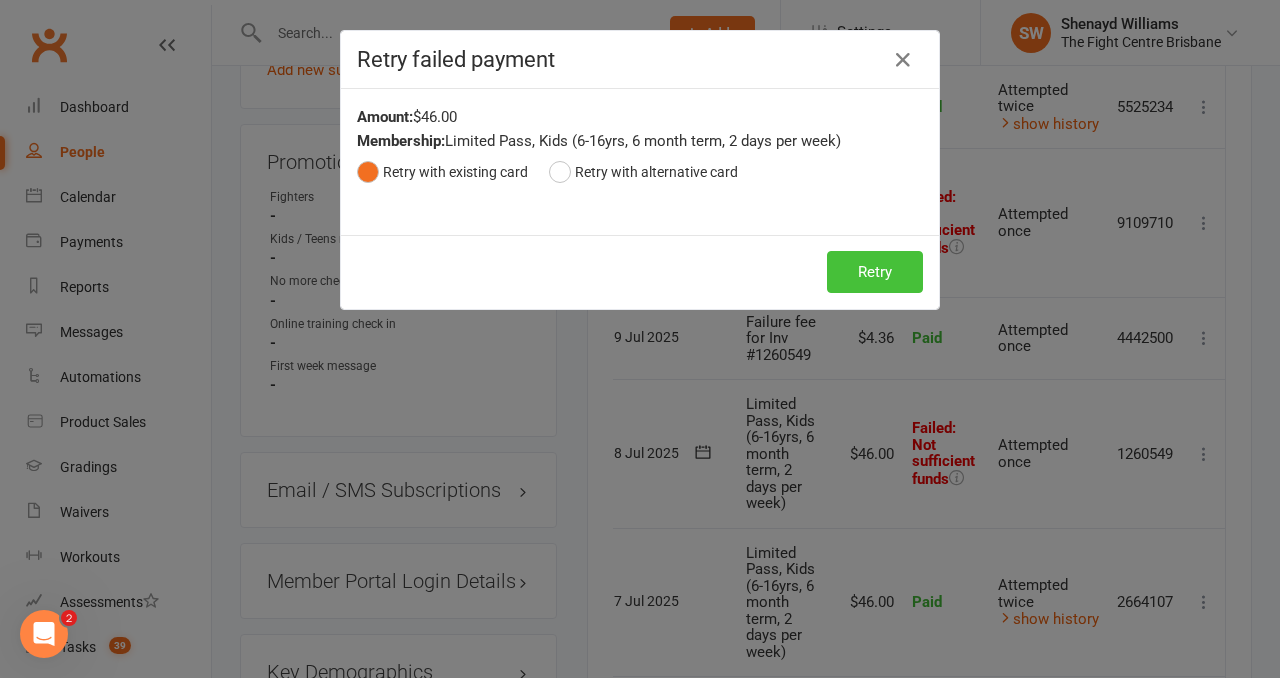 click on "Retry" at bounding box center (875, 272) 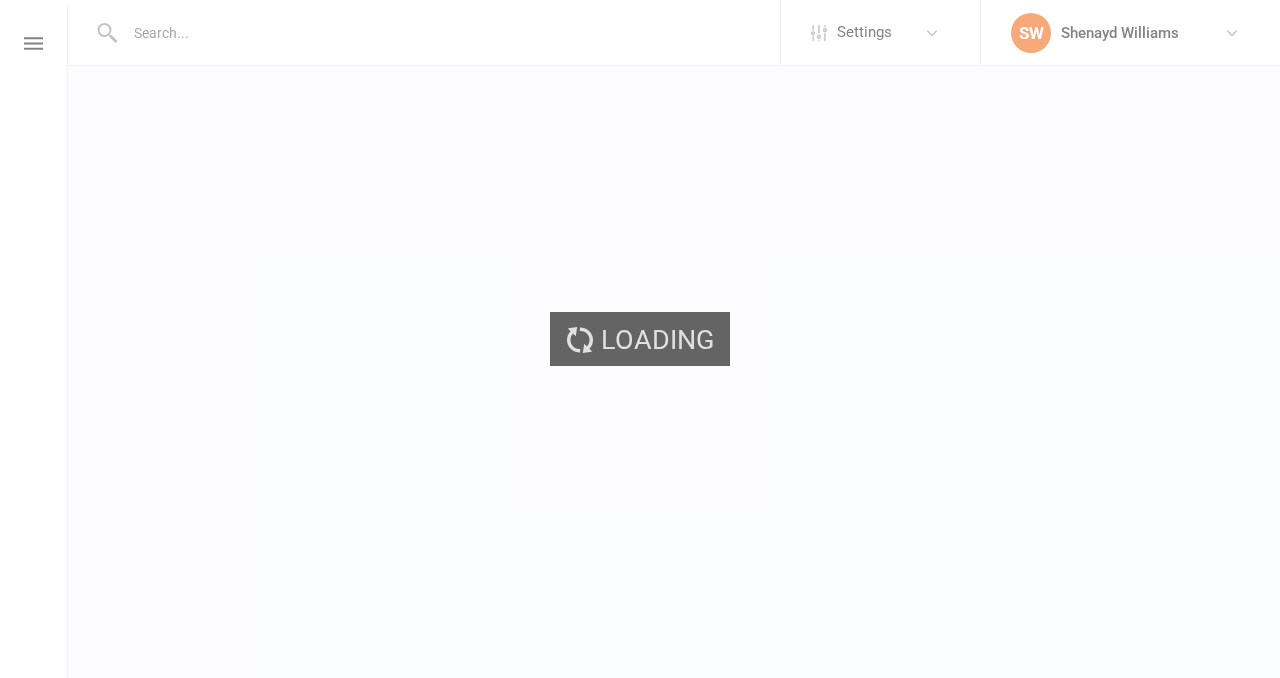 scroll, scrollTop: 0, scrollLeft: 0, axis: both 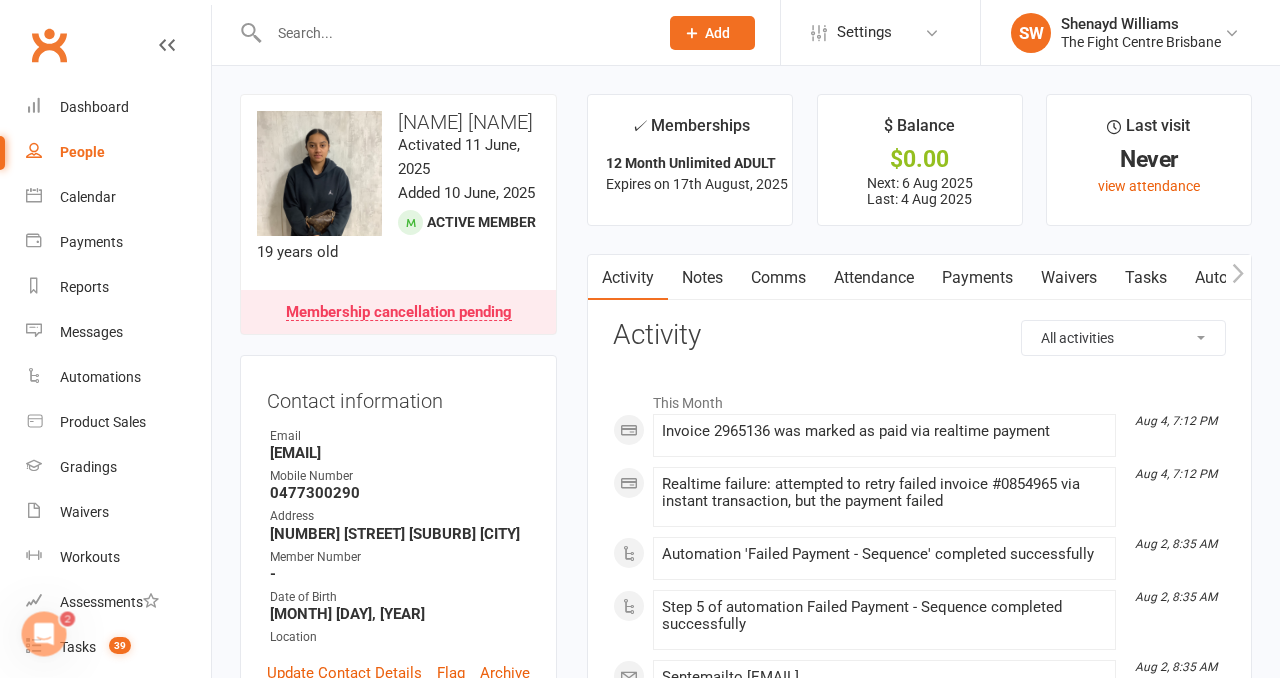 click on "Payments" at bounding box center [977, 278] 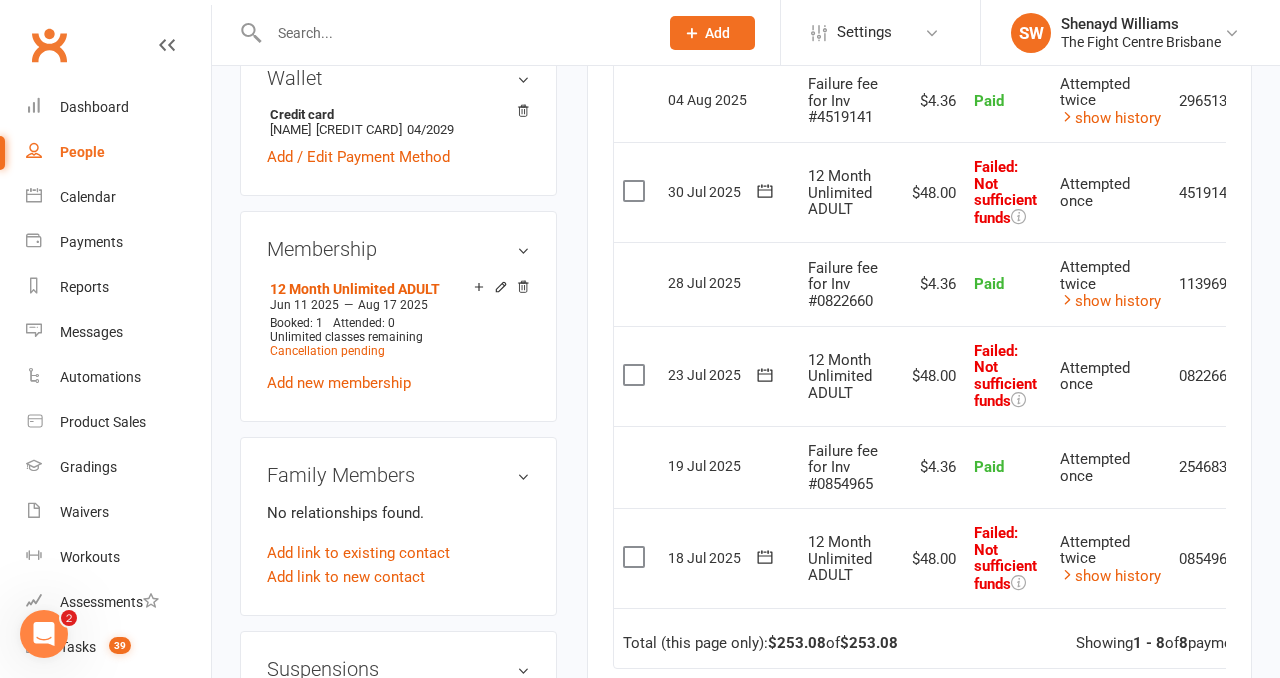 scroll, scrollTop: 729, scrollLeft: 0, axis: vertical 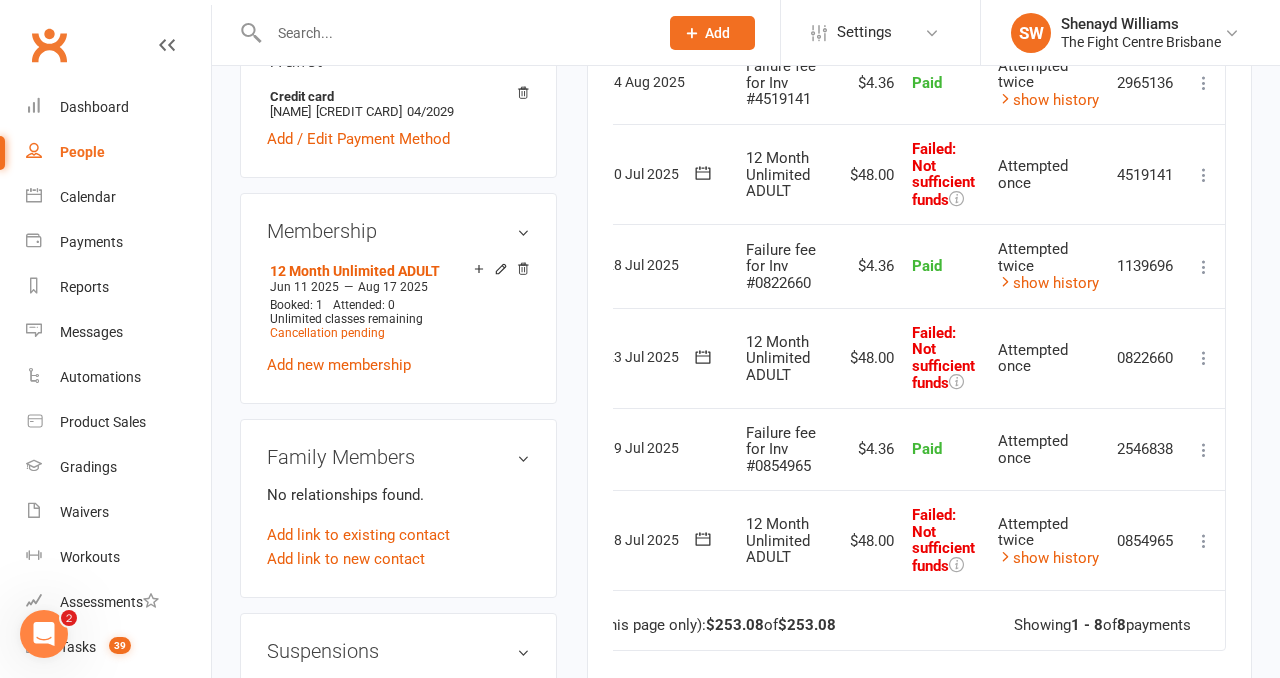 click at bounding box center (1204, 541) 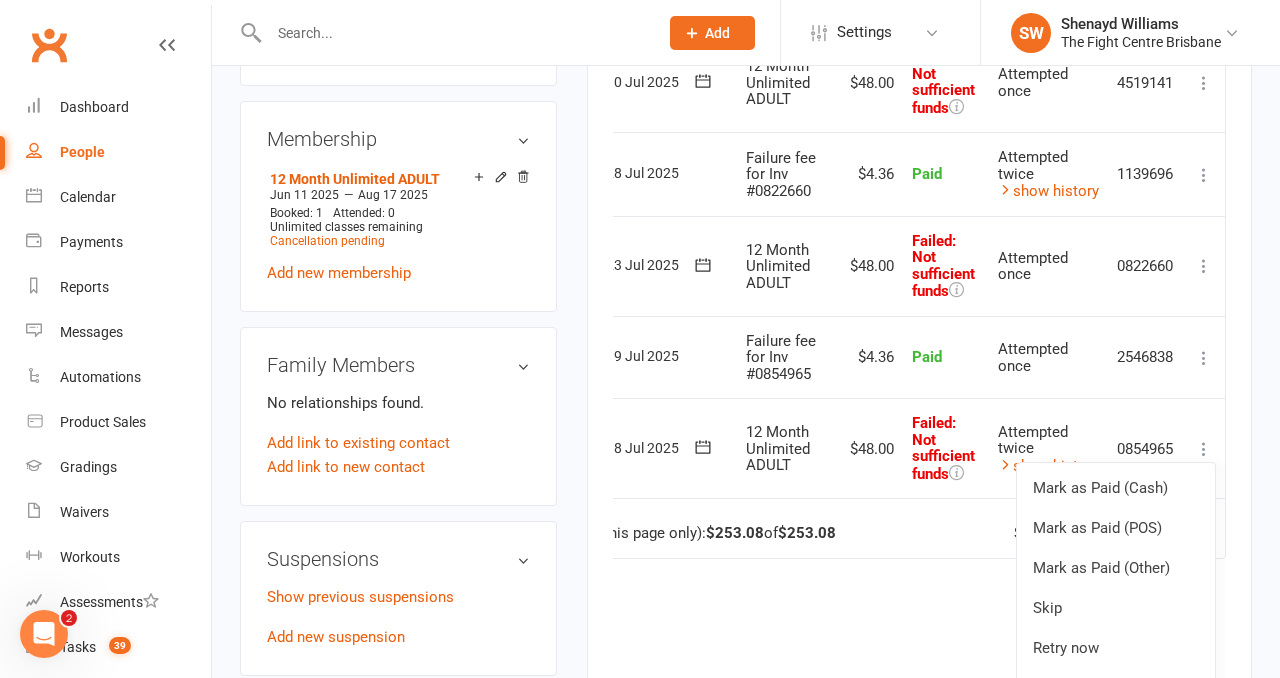 scroll, scrollTop: 840, scrollLeft: 0, axis: vertical 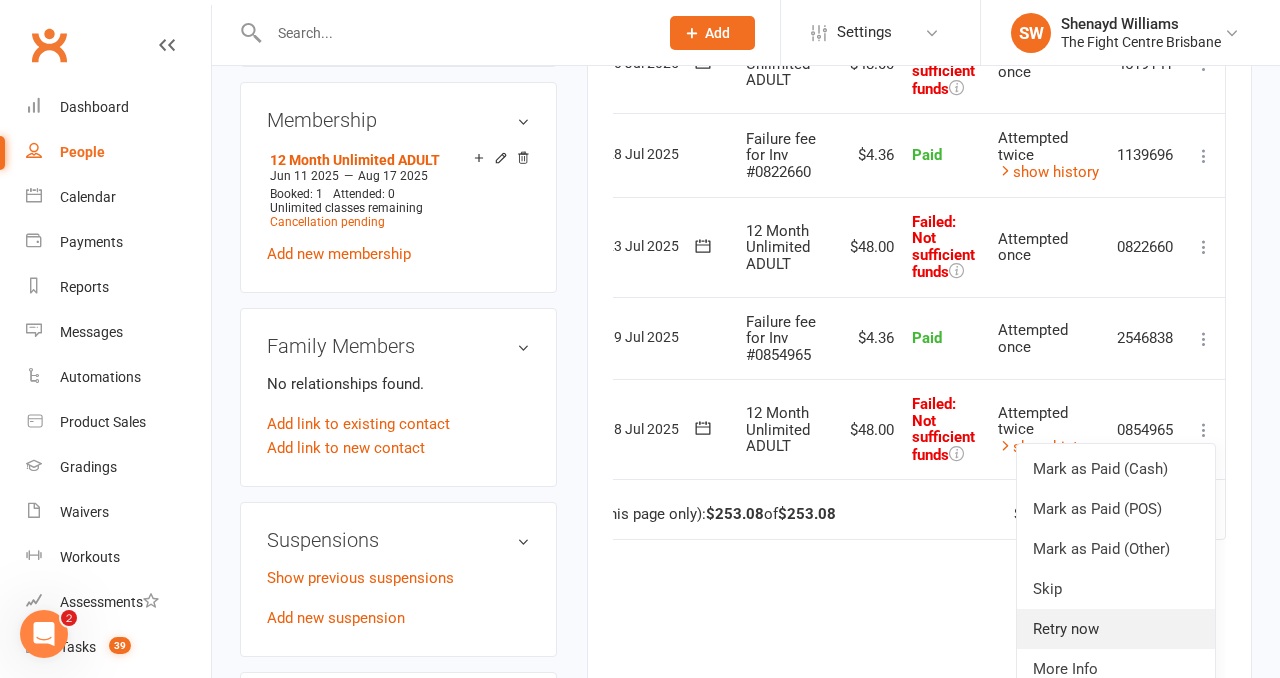 click on "Retry now" at bounding box center (1116, 629) 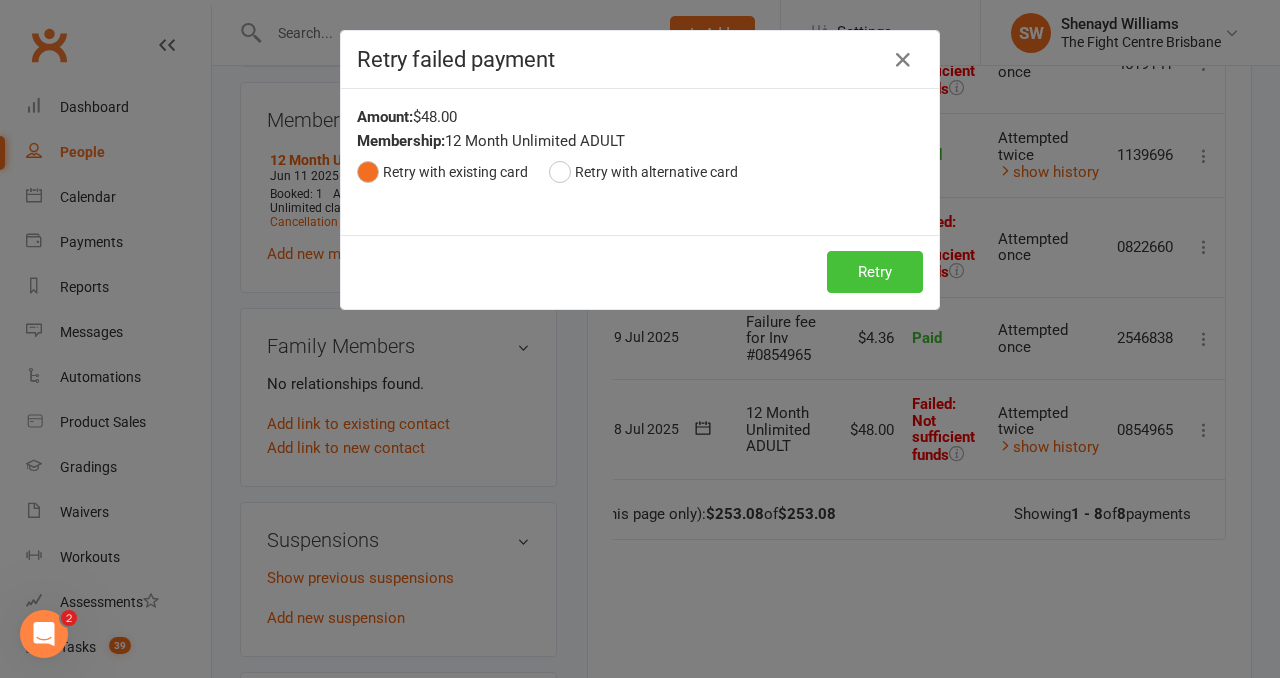 click on "Retry" at bounding box center [875, 272] 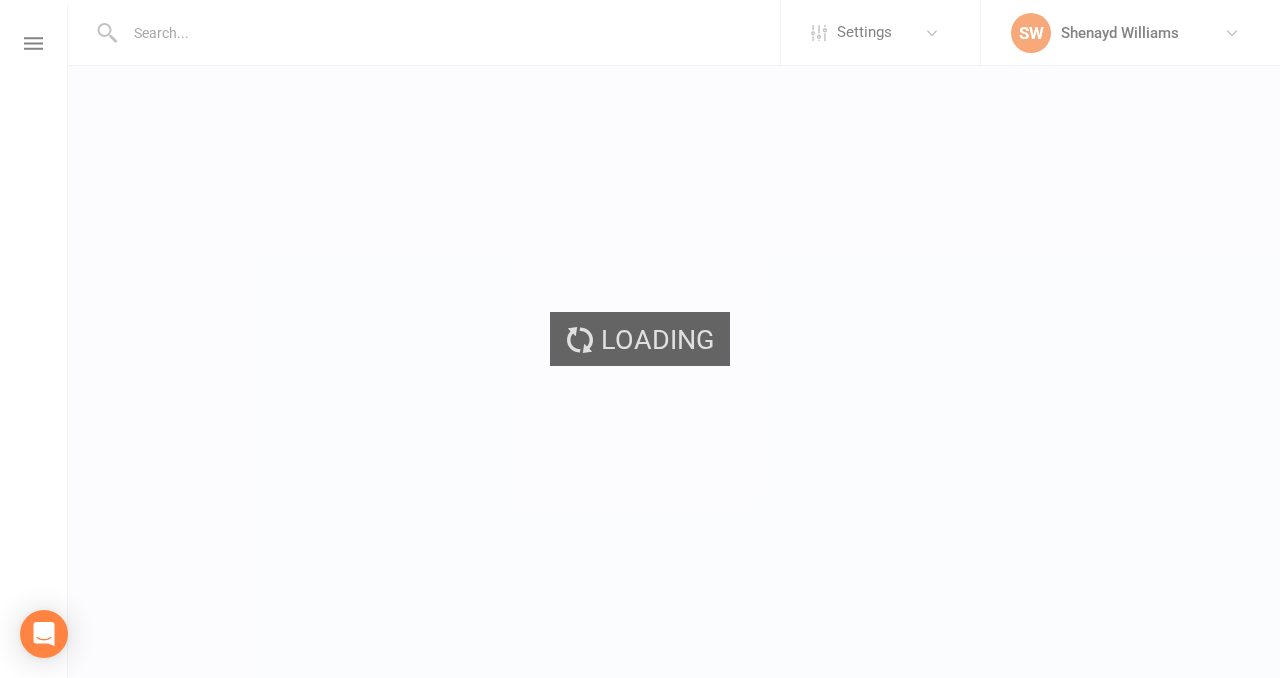 scroll, scrollTop: 0, scrollLeft: 0, axis: both 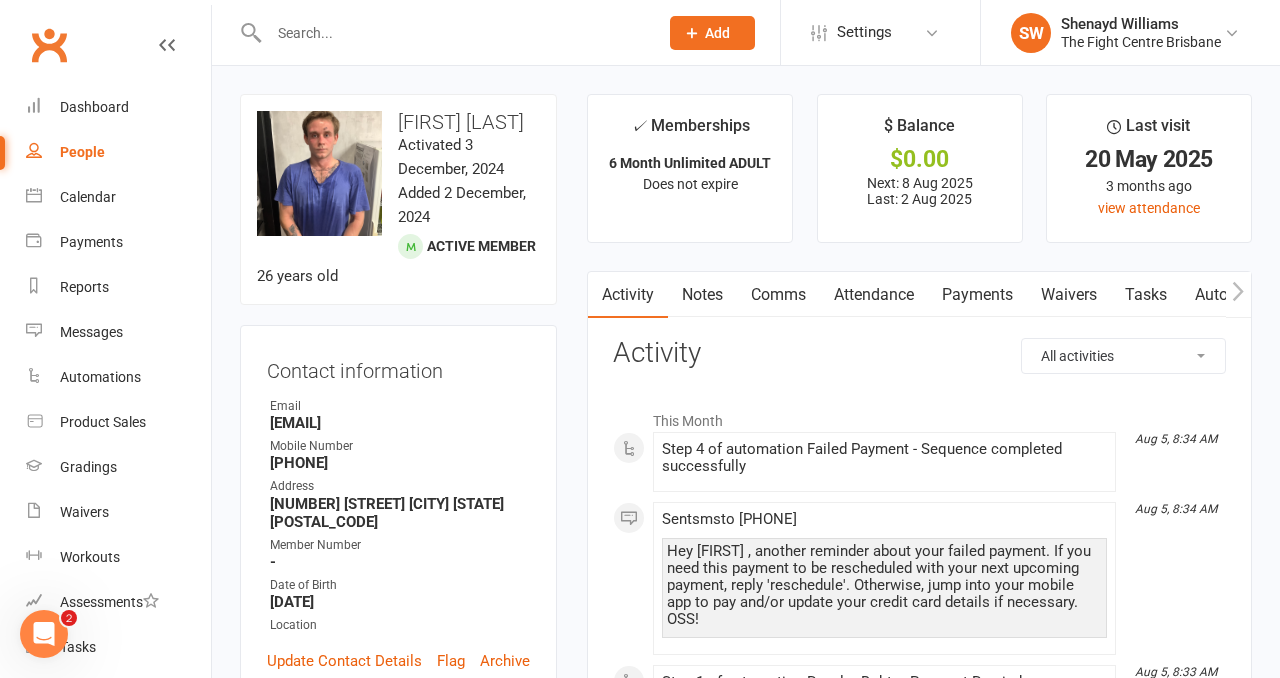 click on "Payments" at bounding box center (977, 295) 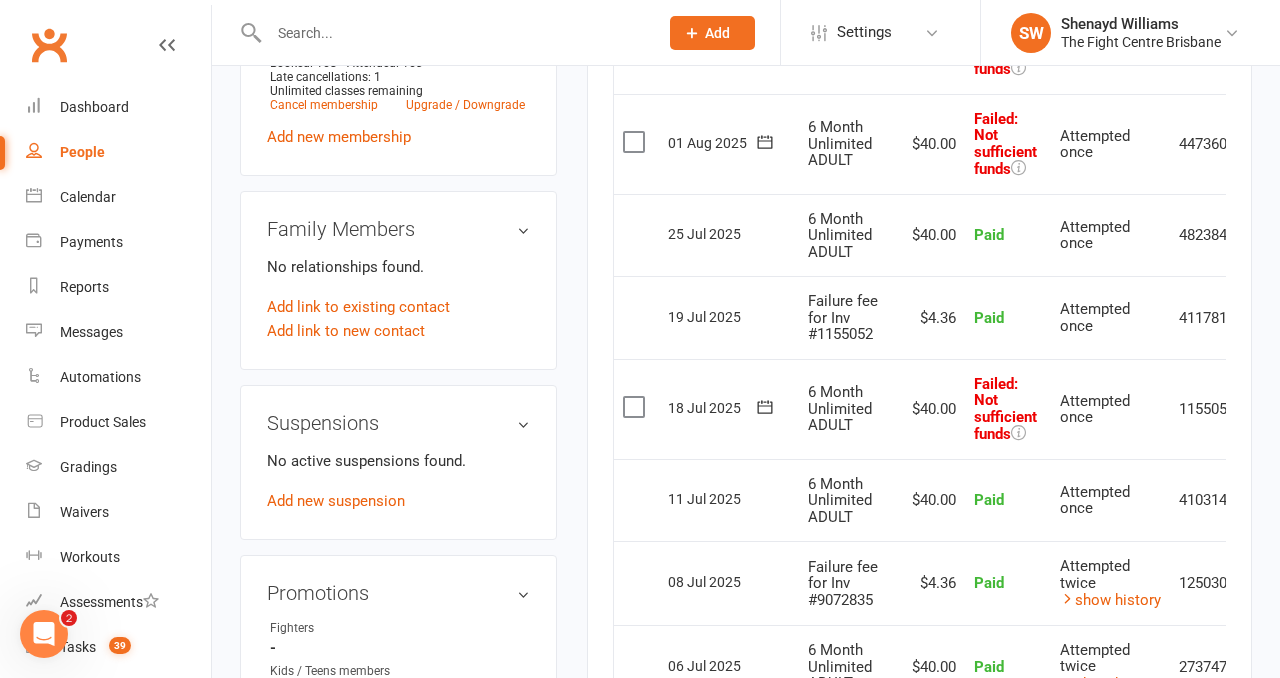 scroll, scrollTop: 1015, scrollLeft: 0, axis: vertical 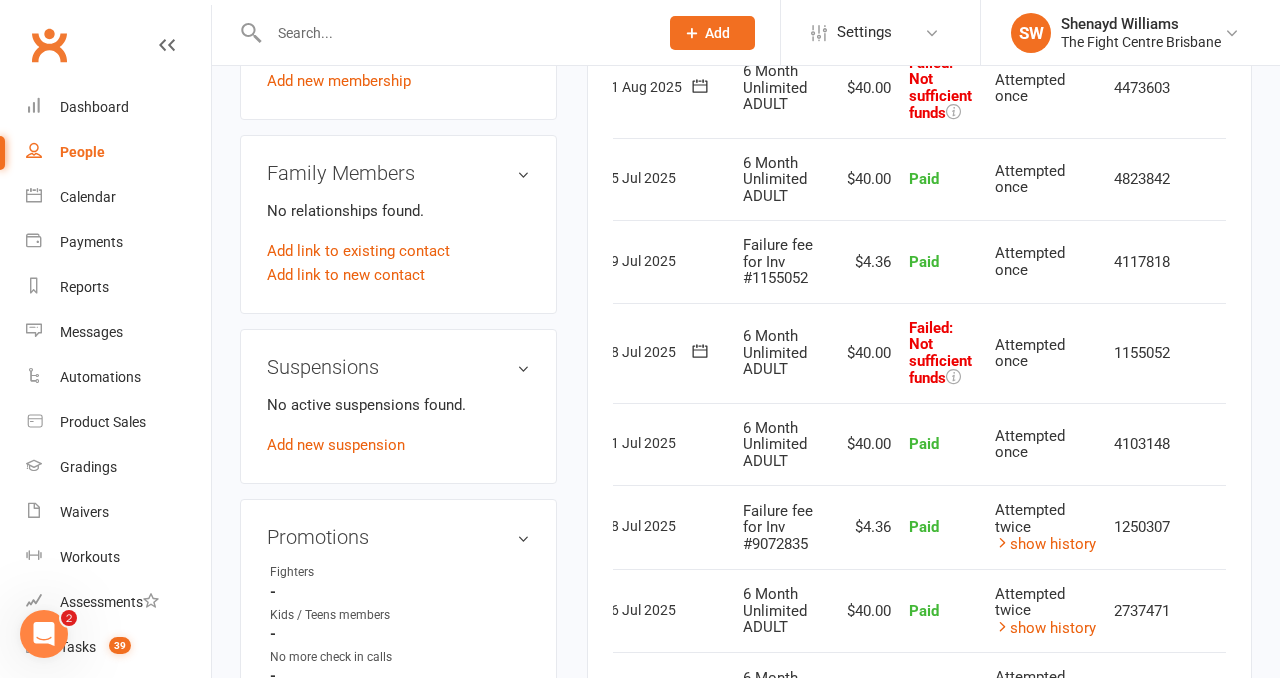 click at bounding box center [1317, 353] 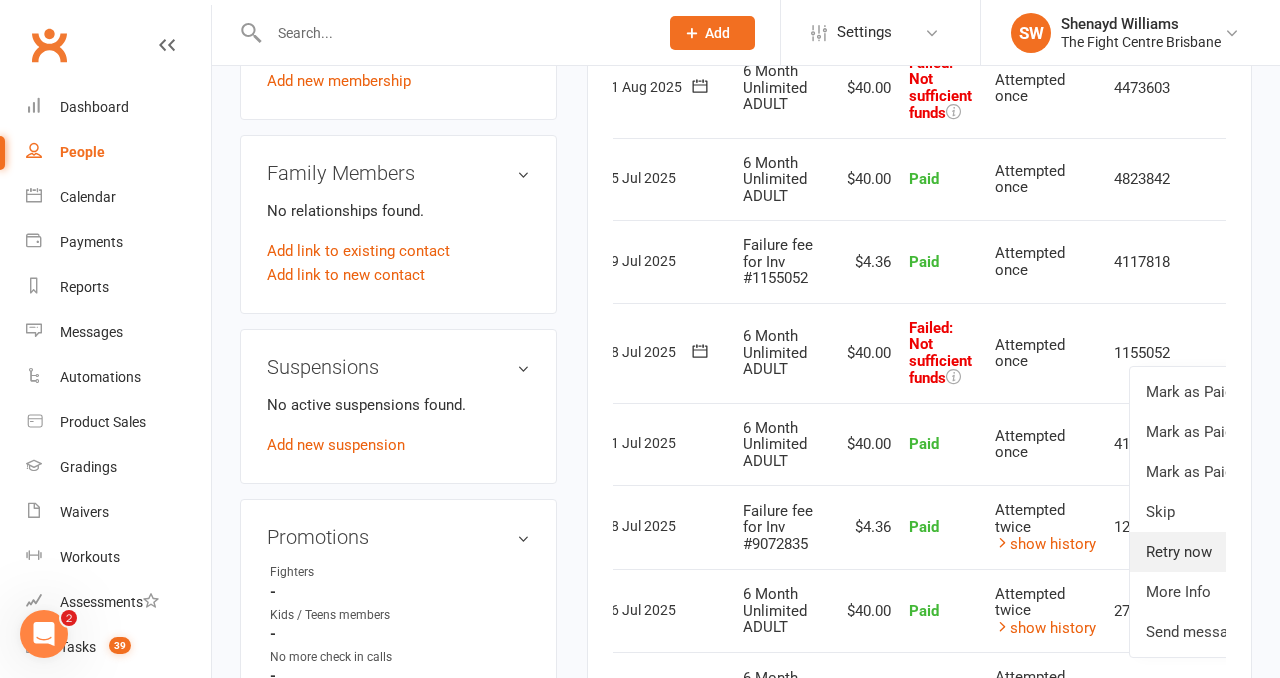 click on "Retry now" at bounding box center [1229, 552] 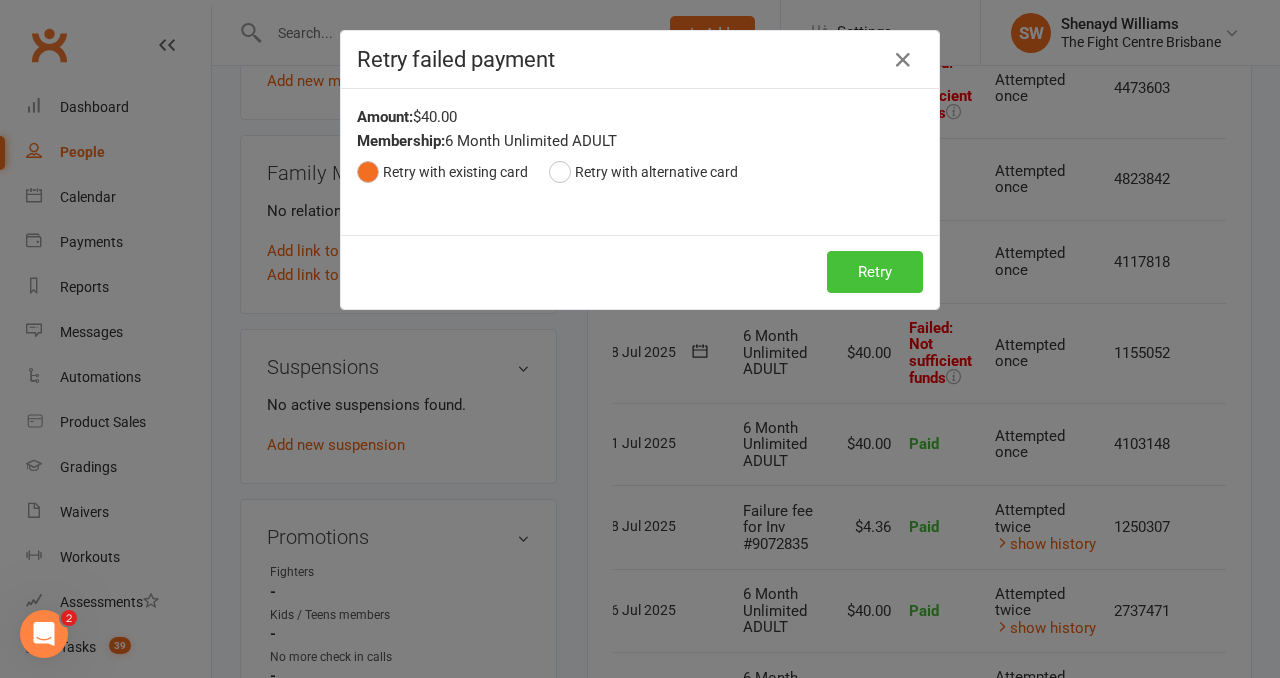 click on "Retry" at bounding box center [875, 272] 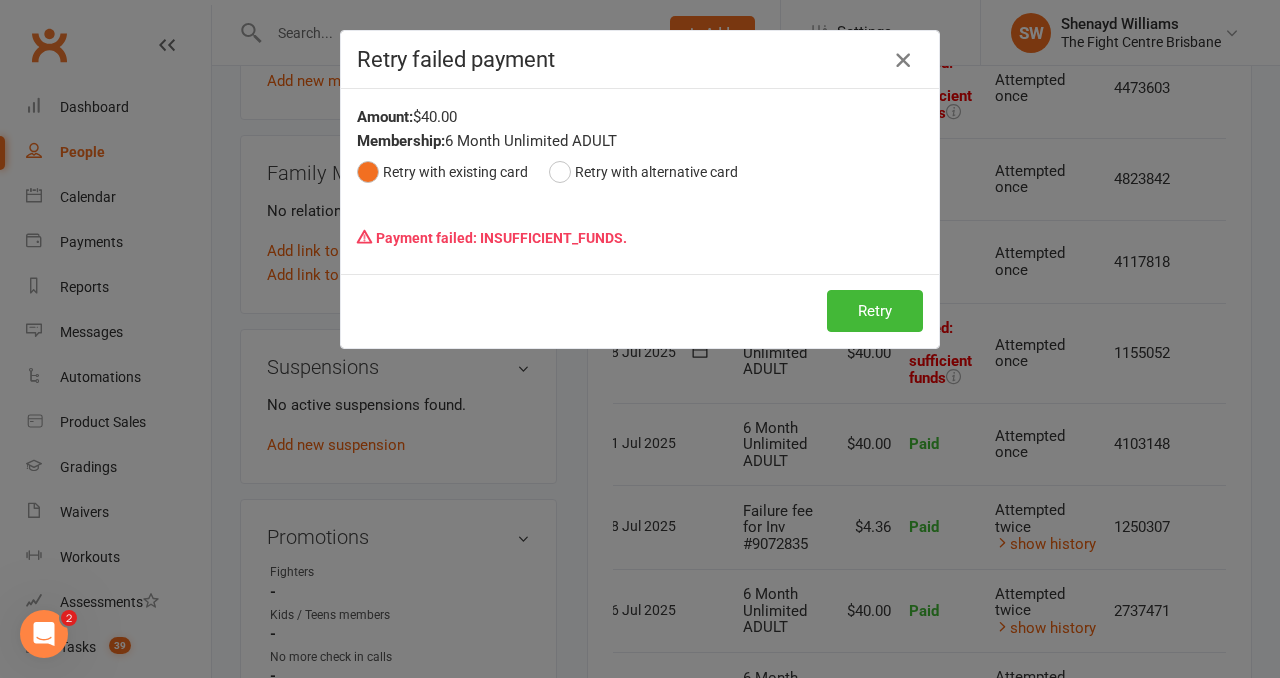 click at bounding box center [903, 60] 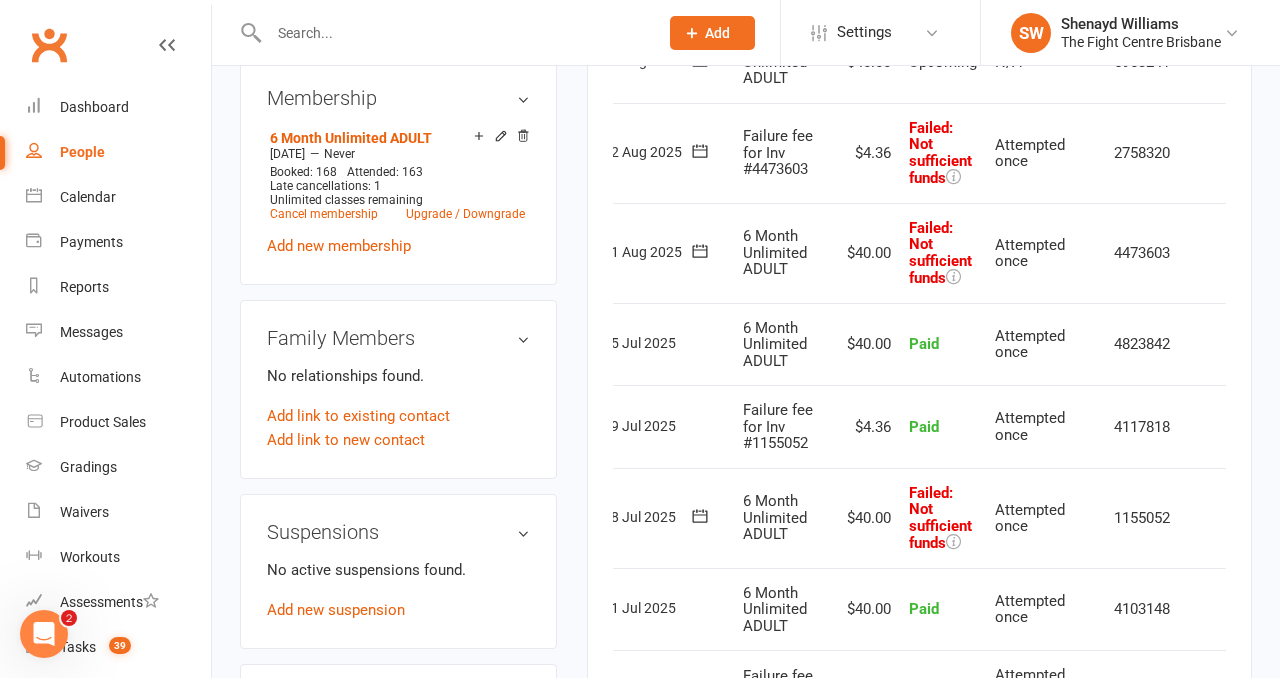 scroll, scrollTop: 846, scrollLeft: 0, axis: vertical 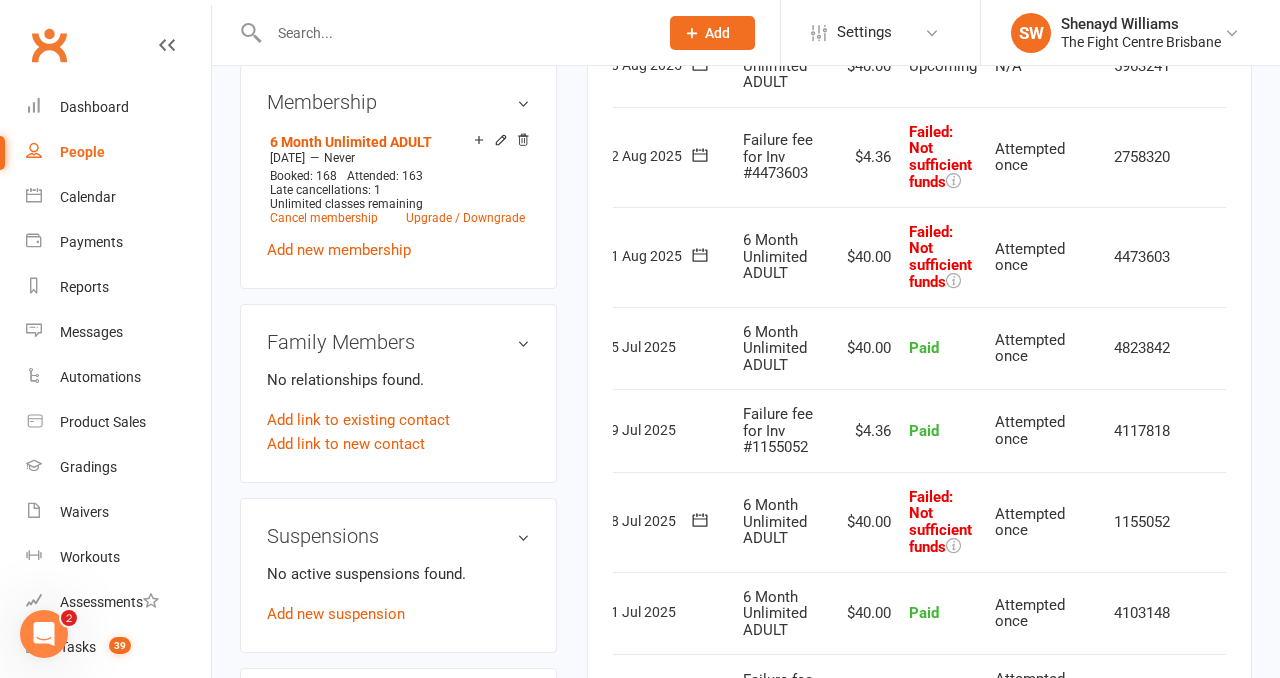 click at bounding box center [1317, 157] 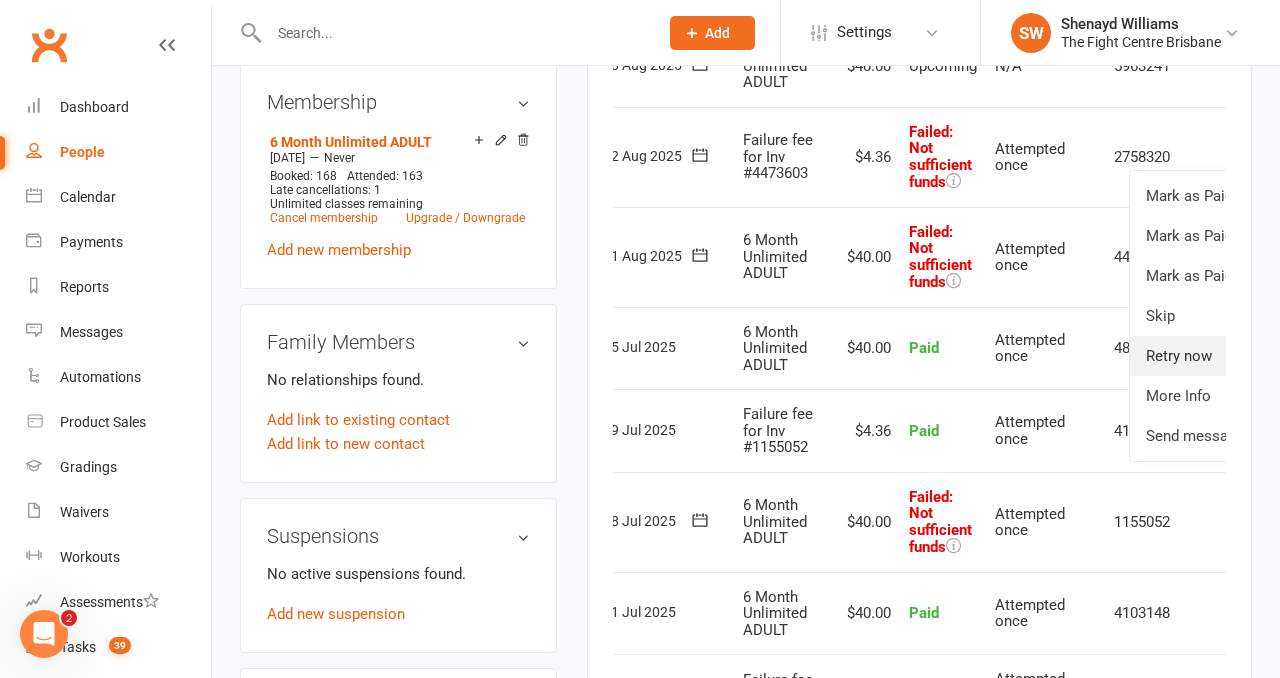 click on "Retry now" at bounding box center [1229, 356] 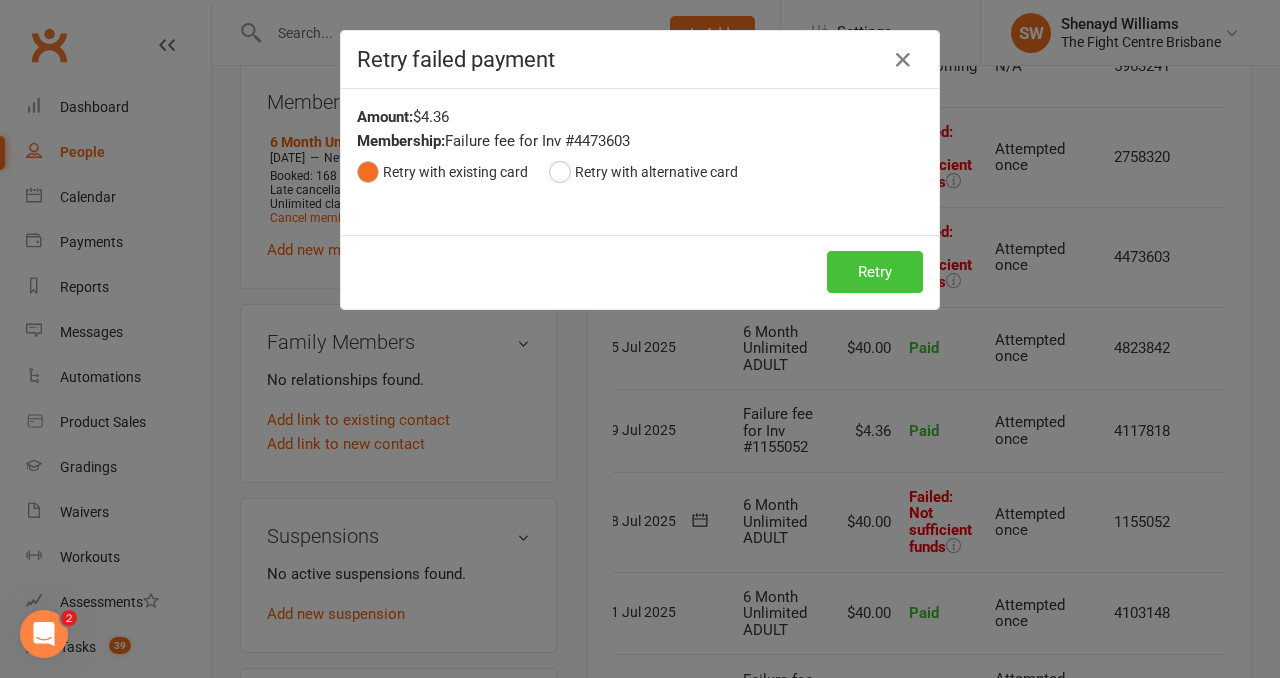 click on "Retry" at bounding box center [875, 272] 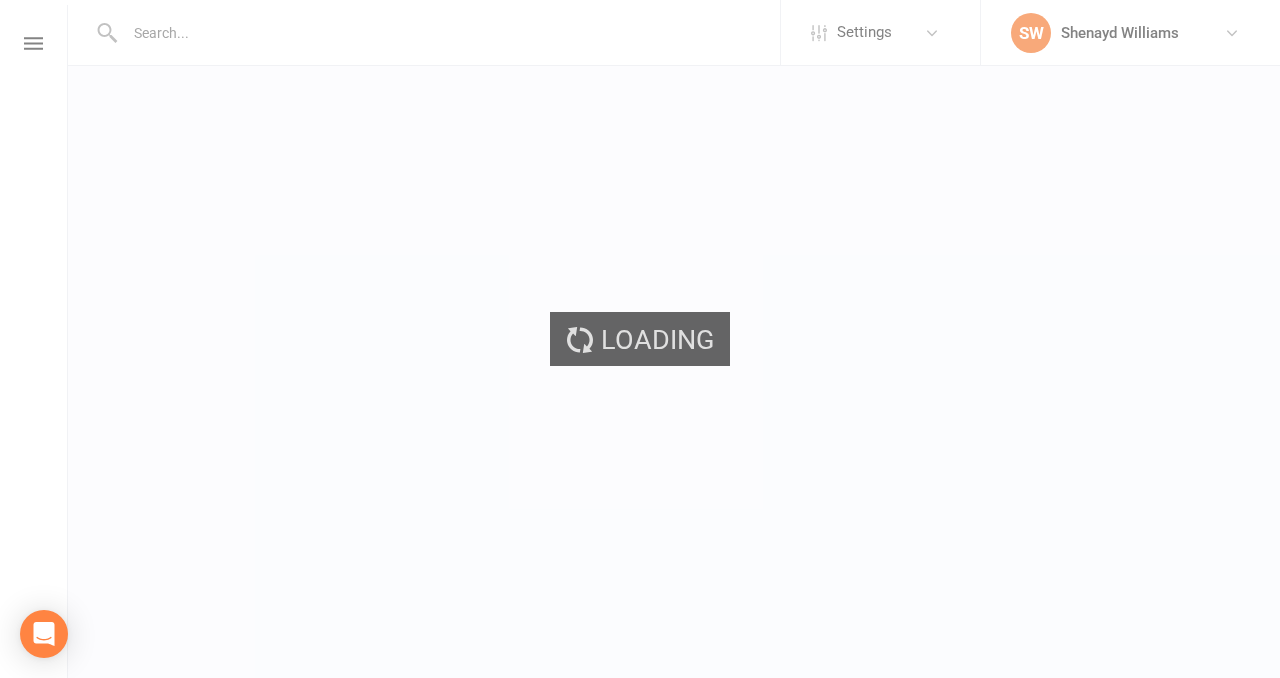 scroll, scrollTop: 0, scrollLeft: 0, axis: both 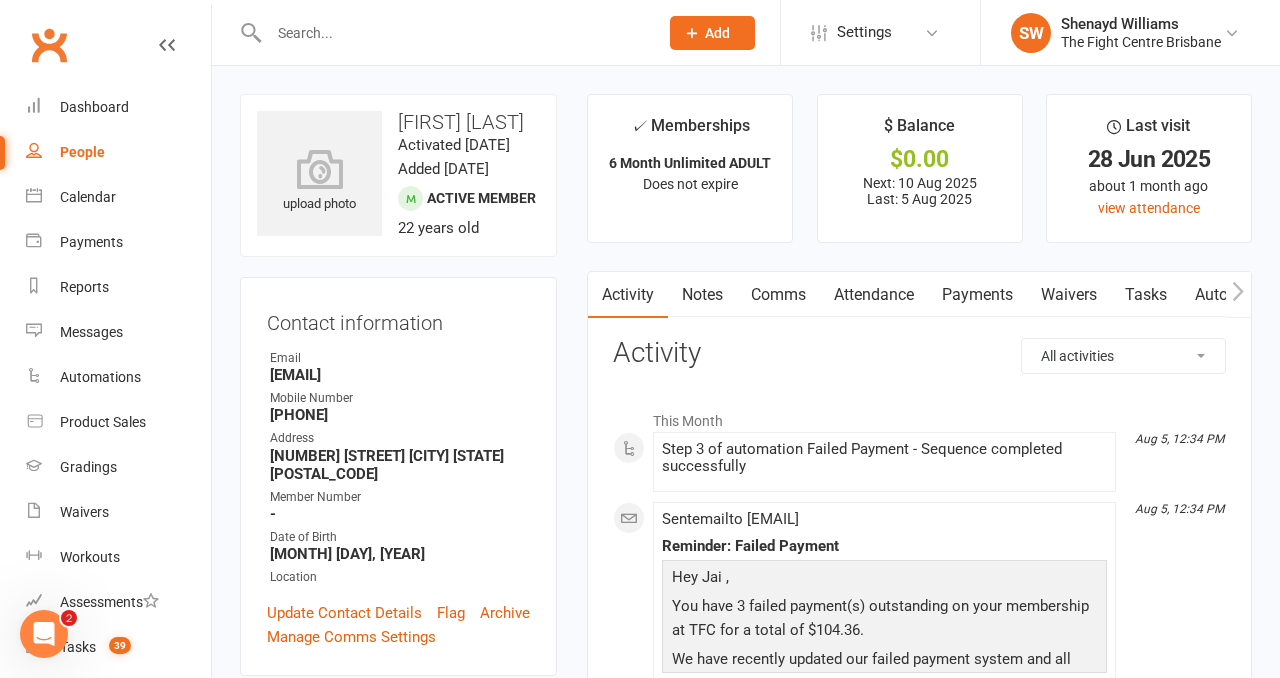 click on "Payments" at bounding box center (977, 295) 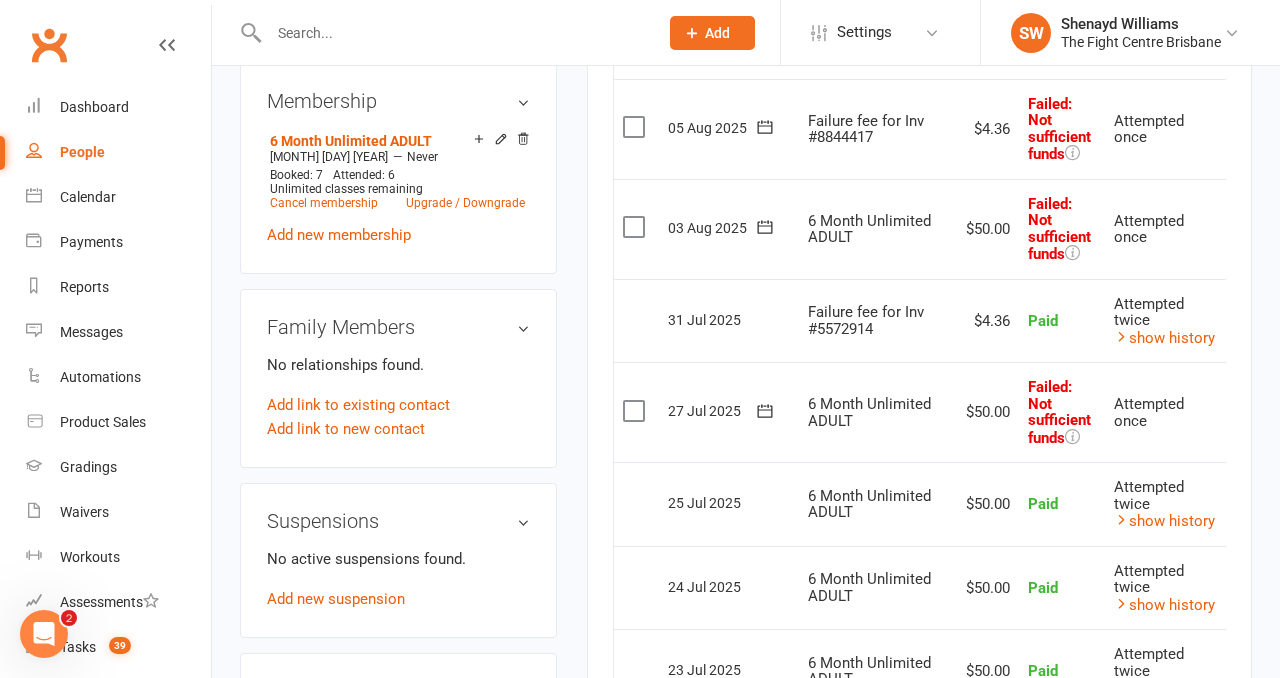 scroll, scrollTop: 815, scrollLeft: 0, axis: vertical 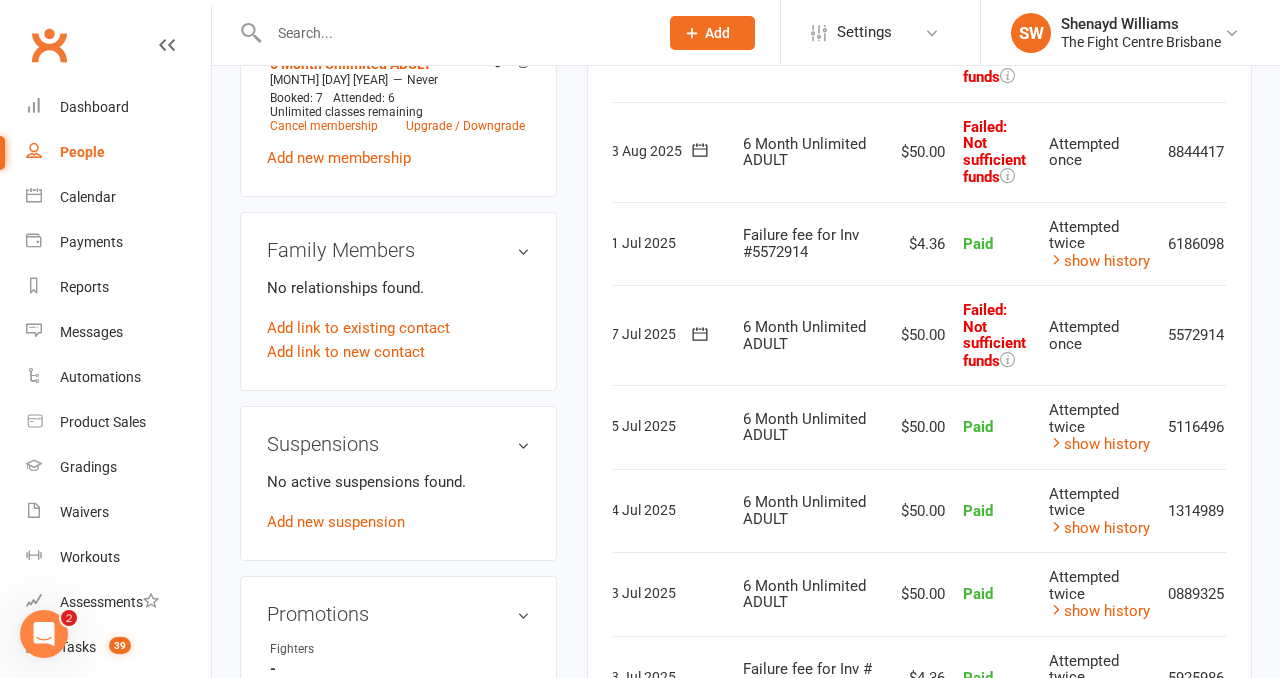 click at bounding box center (1255, 336) 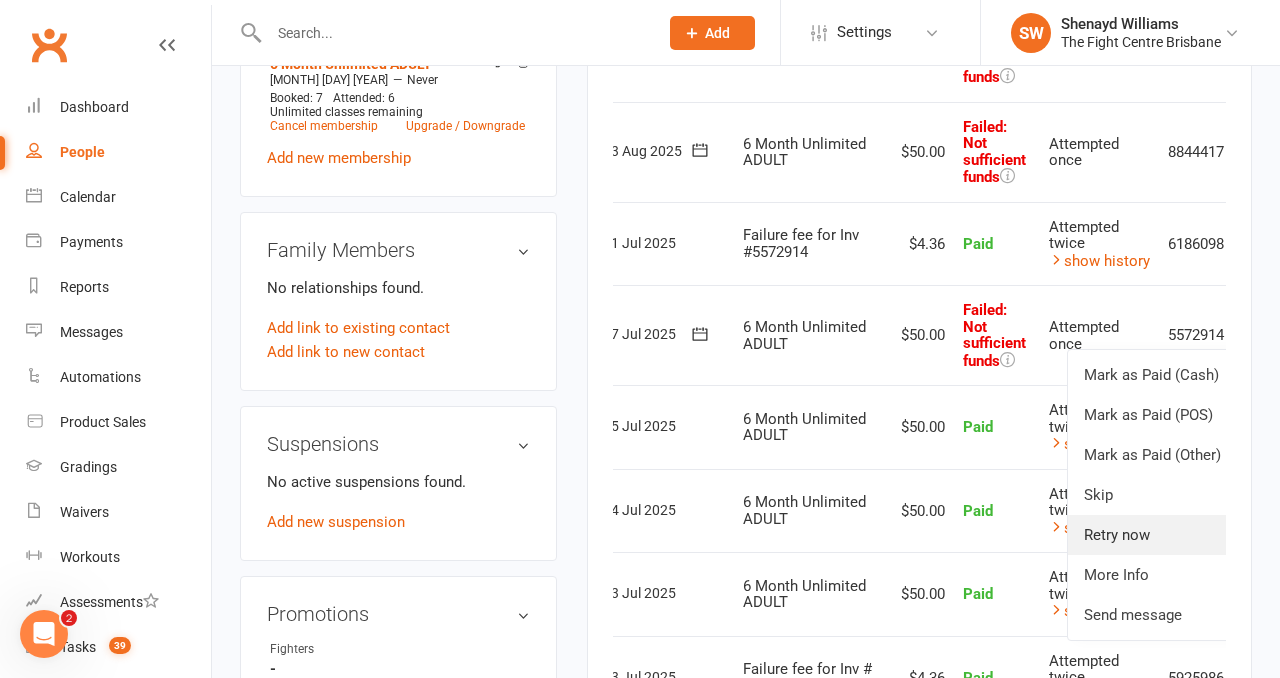 click on "Retry now" at bounding box center [1167, 535] 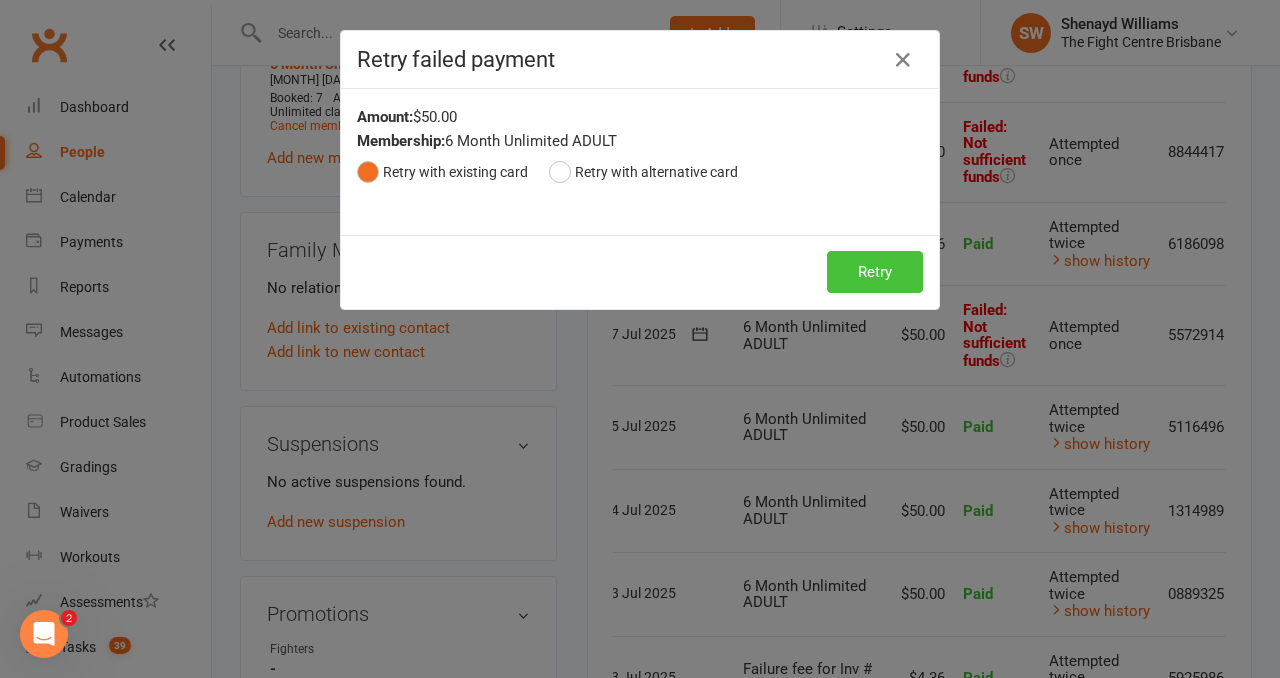 click on "Retry" at bounding box center [875, 272] 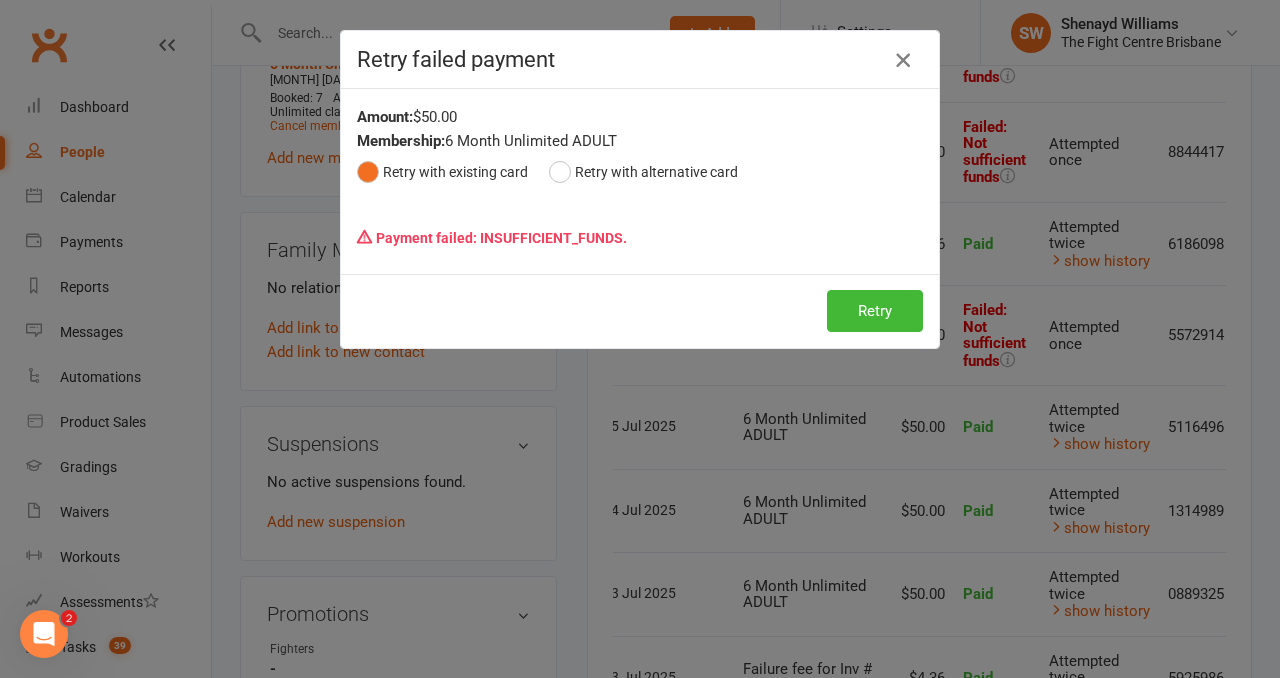click at bounding box center [903, 60] 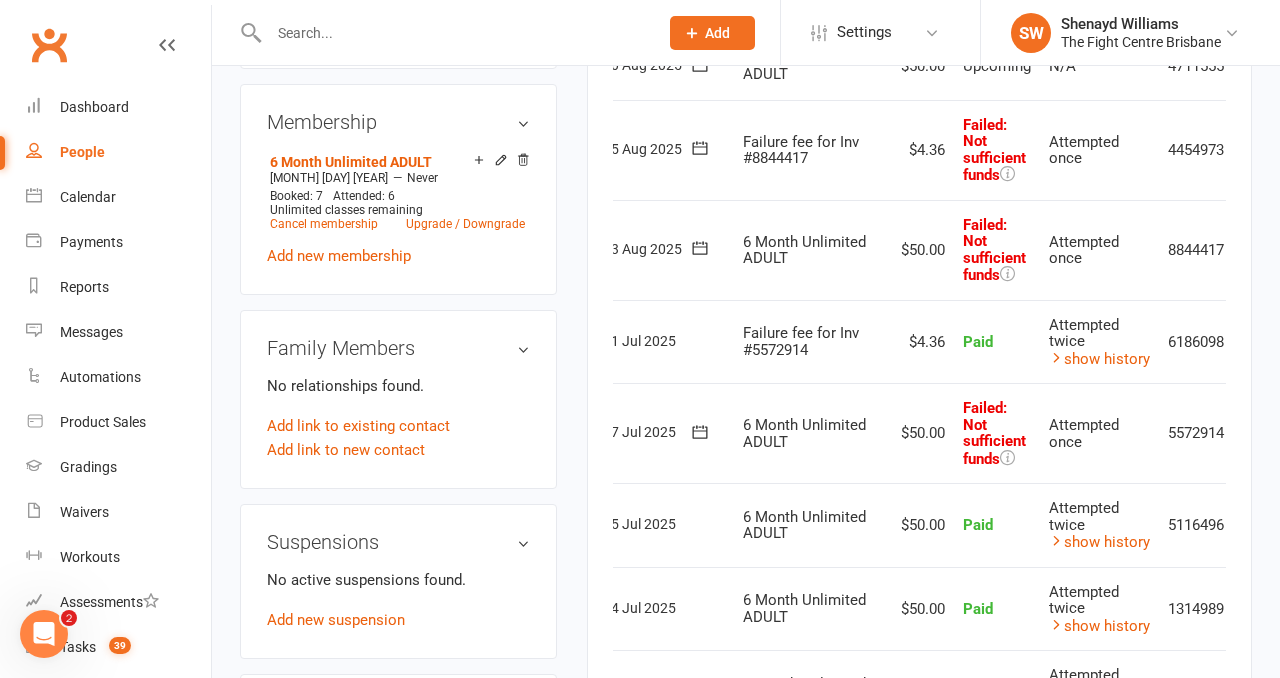 scroll, scrollTop: 795, scrollLeft: 0, axis: vertical 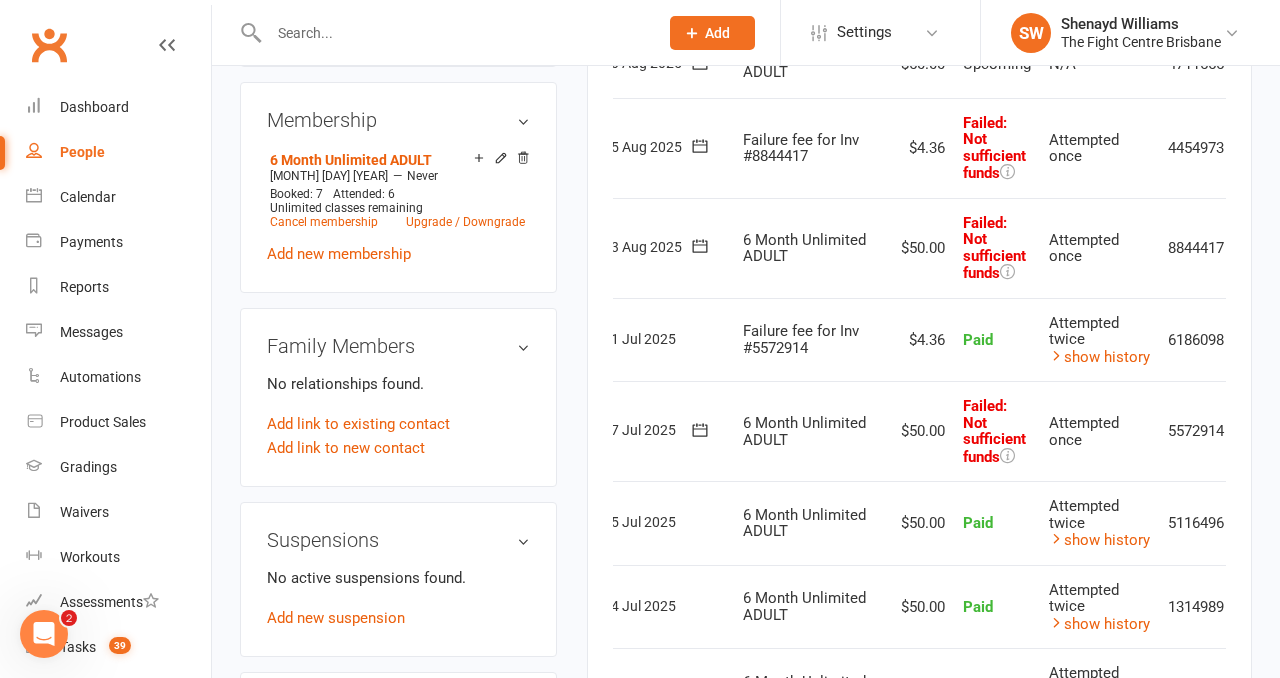 click at bounding box center (1255, 148) 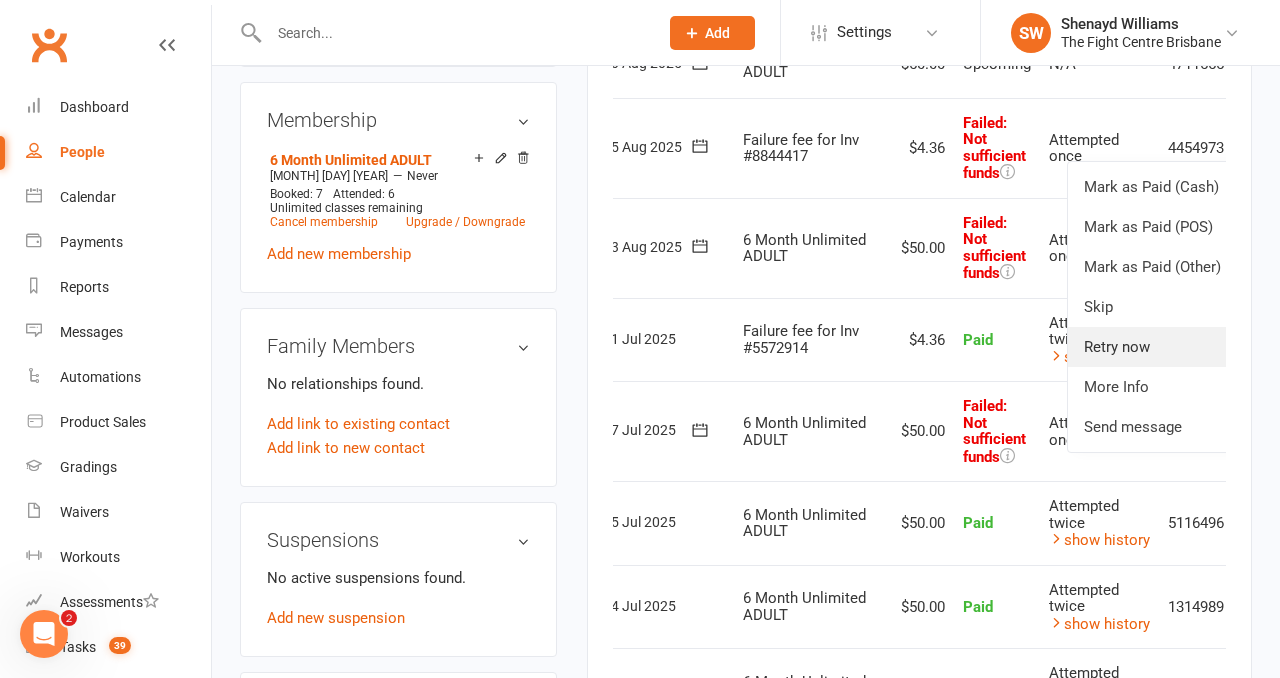 click on "Retry now" at bounding box center (1167, 347) 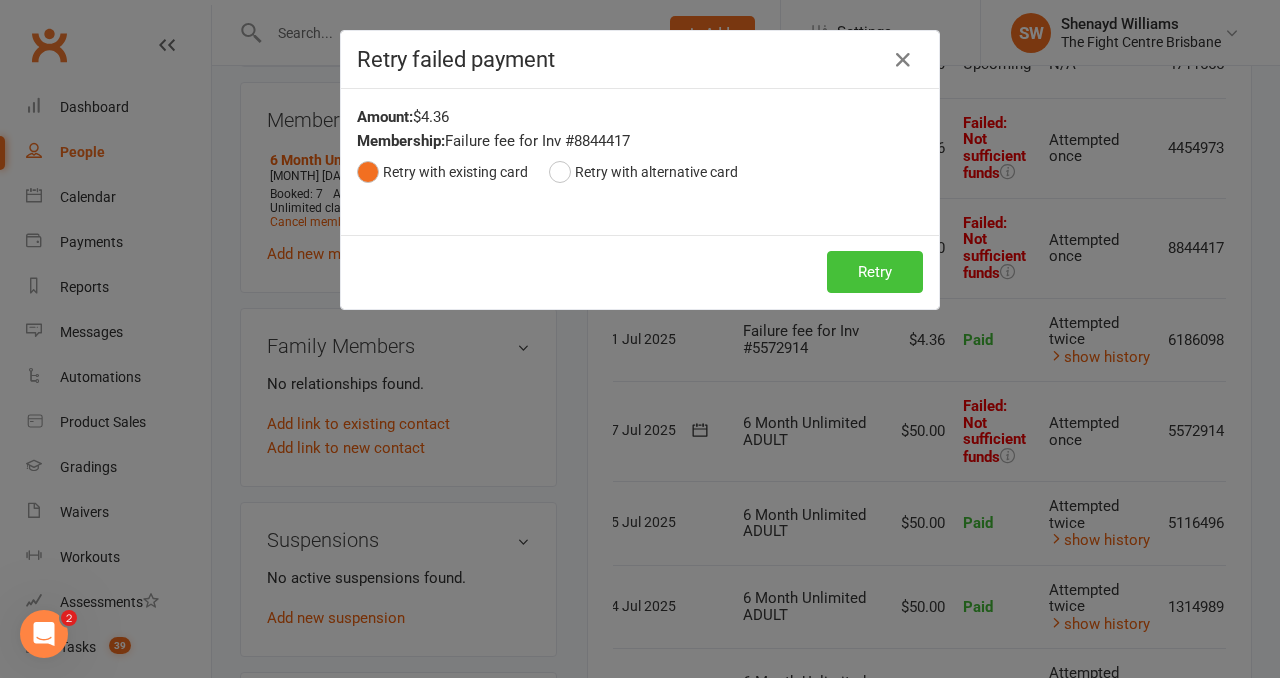 click on "Retry" at bounding box center [875, 272] 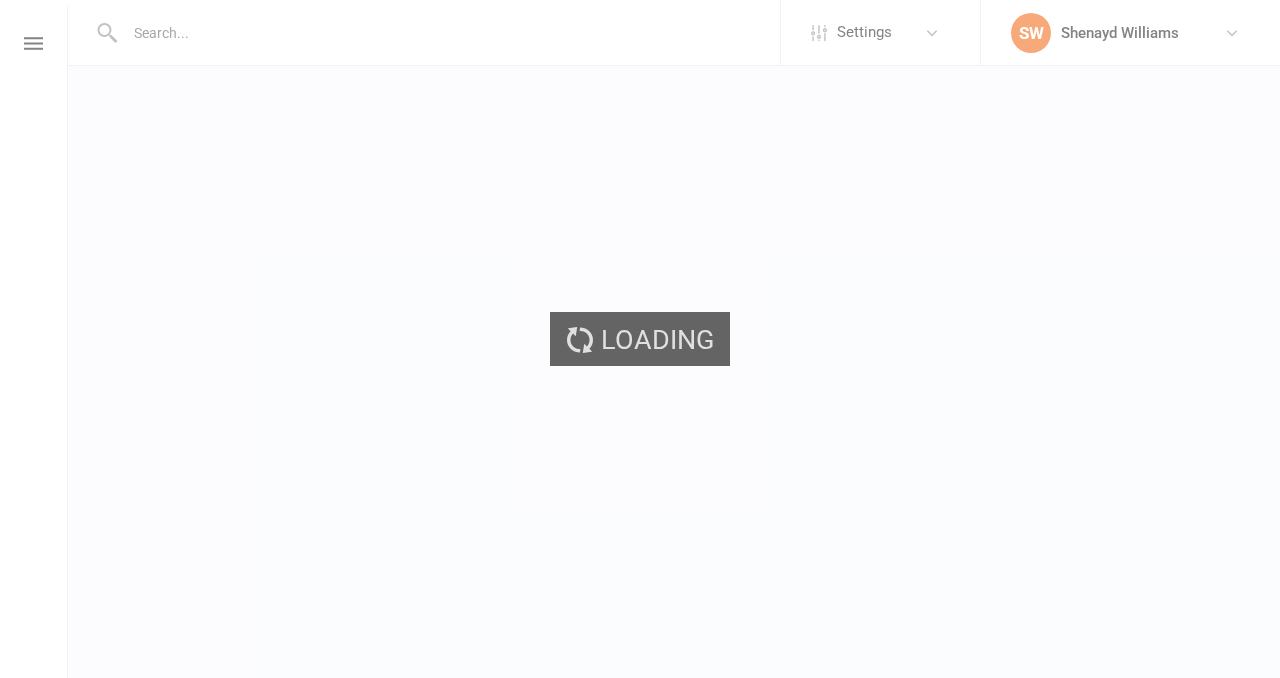 scroll, scrollTop: 0, scrollLeft: 0, axis: both 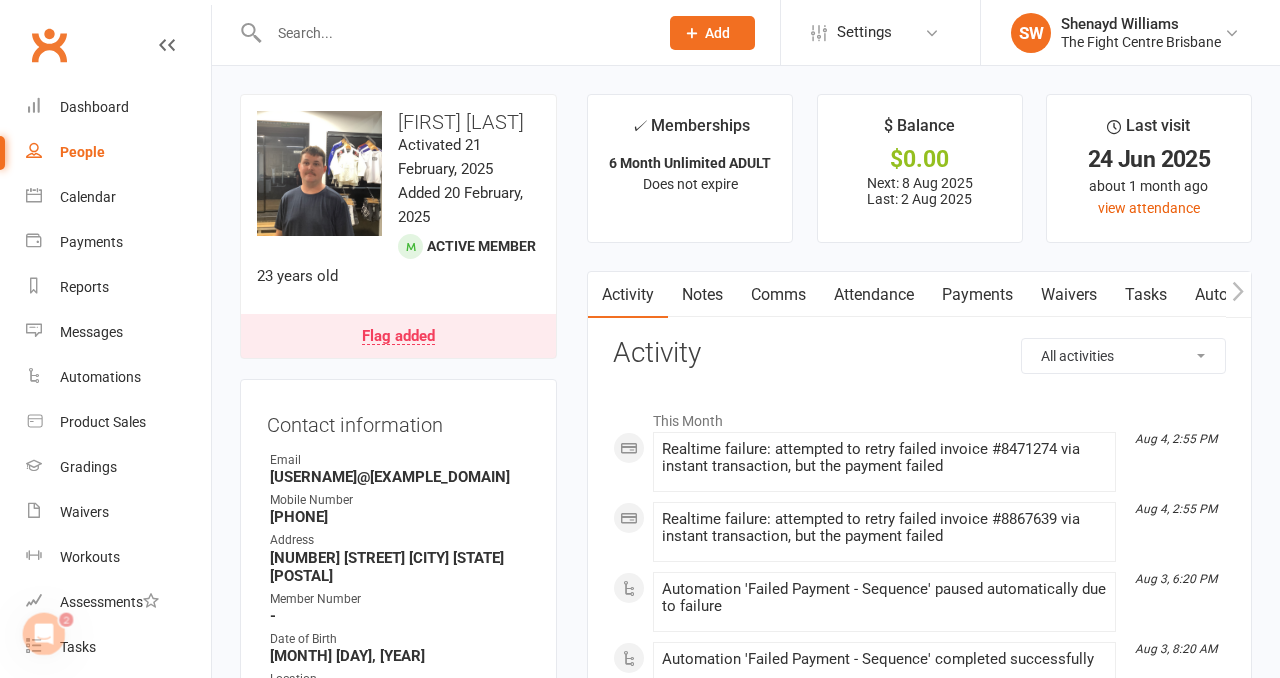 click on "Payments" at bounding box center (977, 295) 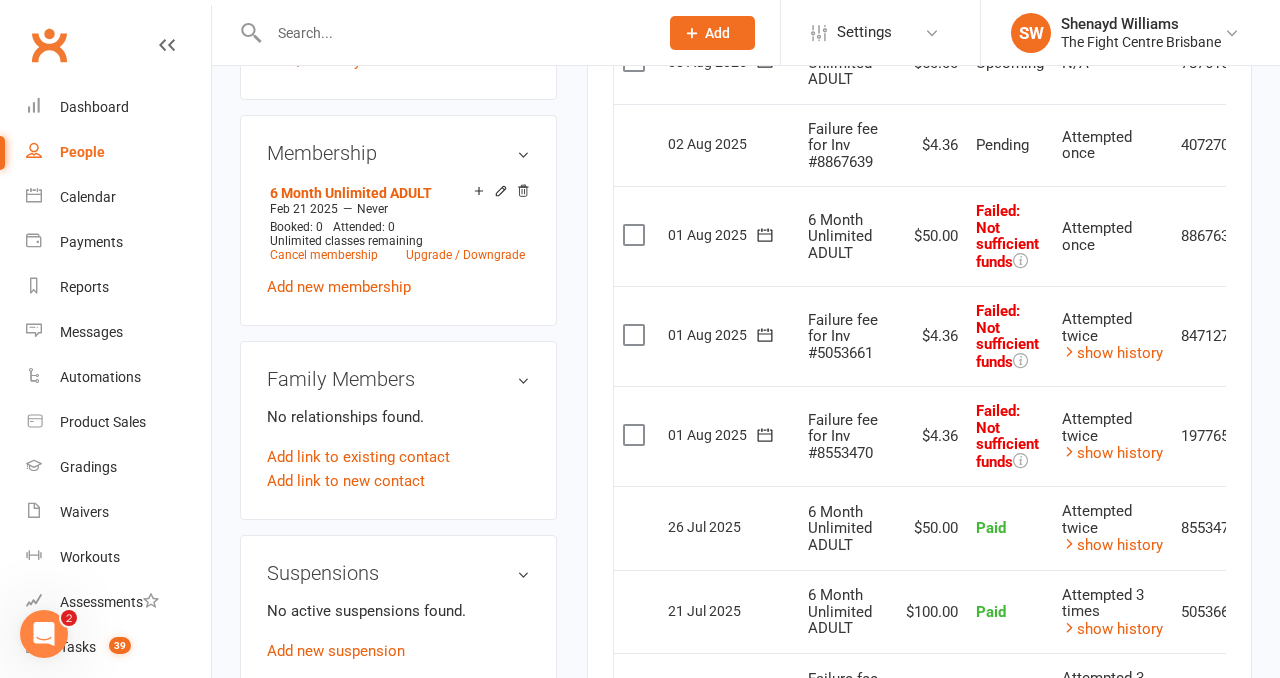 scroll, scrollTop: 865, scrollLeft: 0, axis: vertical 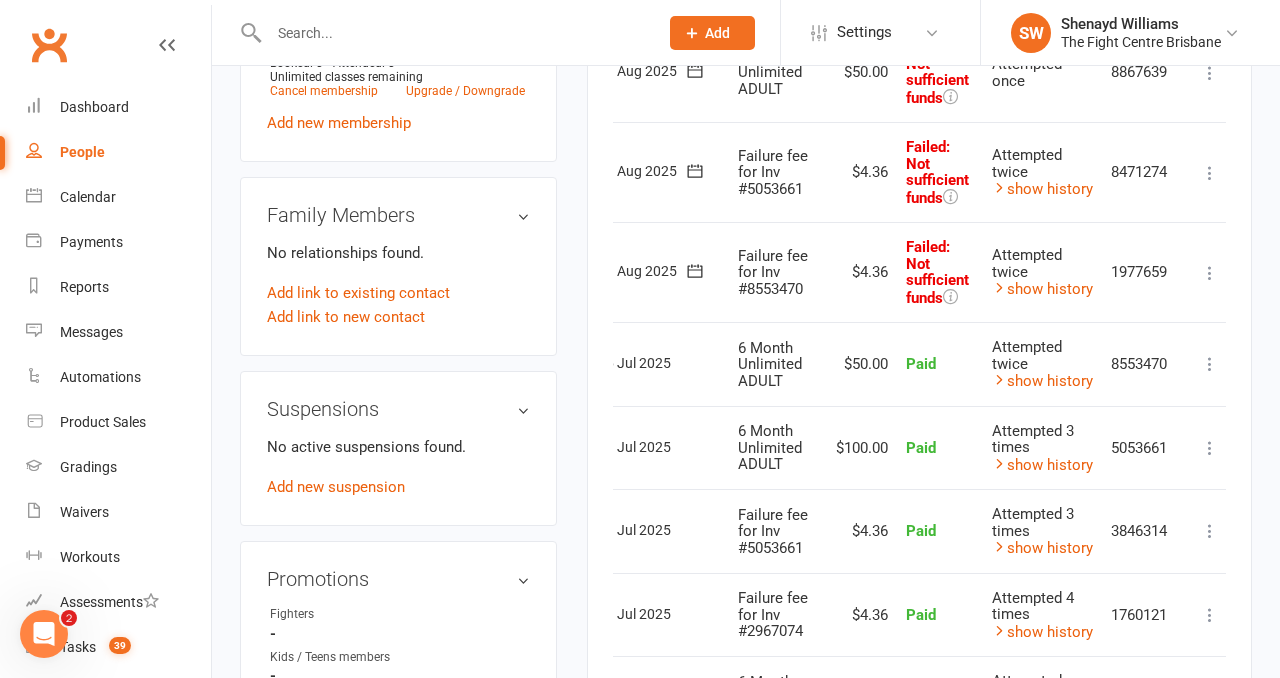 click at bounding box center (1210, 273) 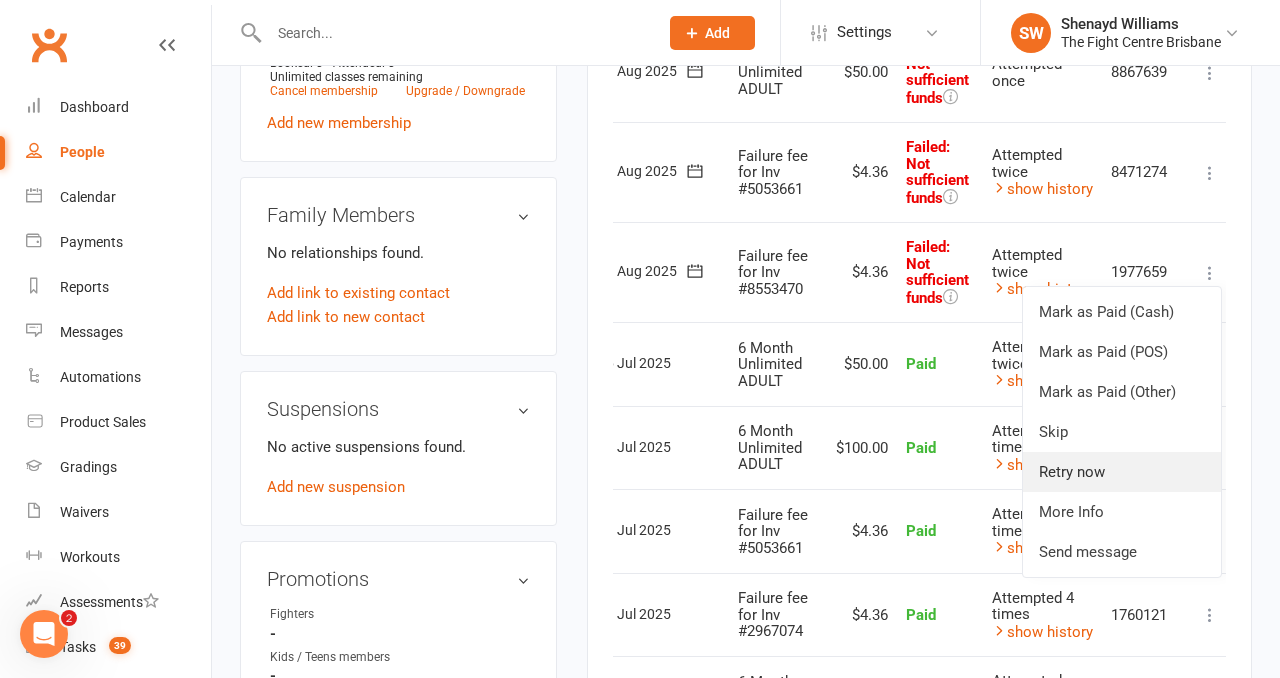 click on "Retry now" at bounding box center [1122, 472] 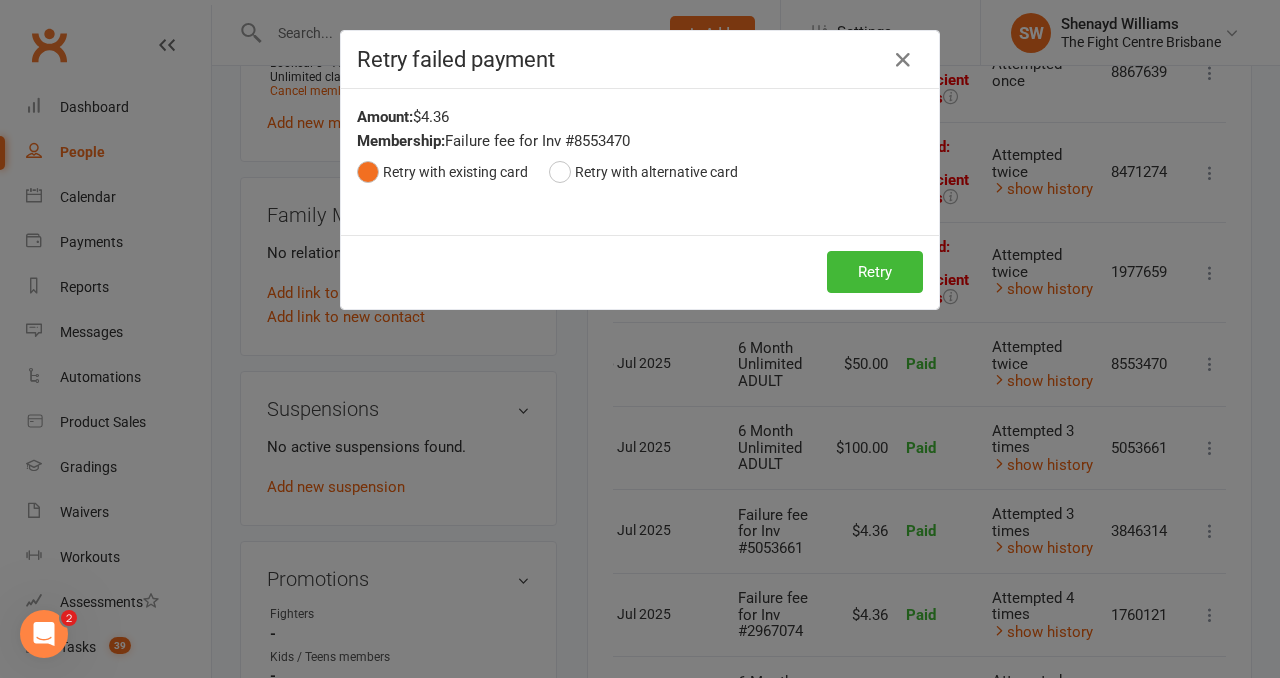 click on "Retry Retry" at bounding box center (640, 272) 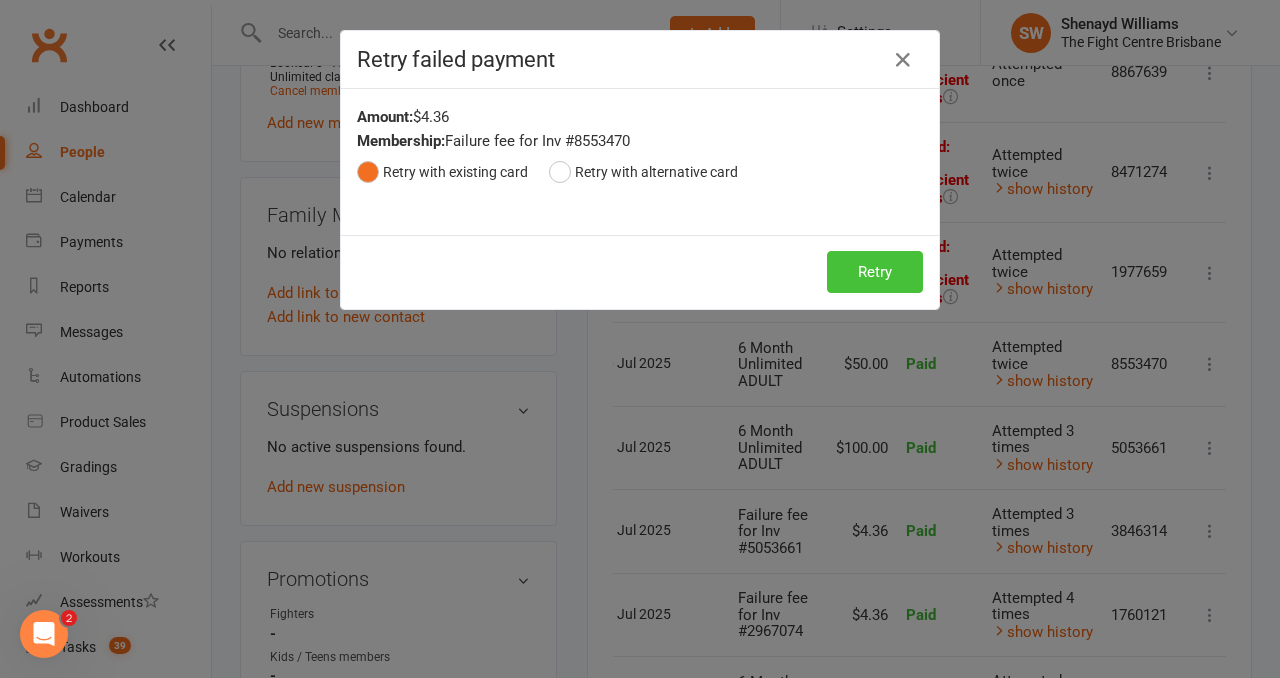 click on "Retry" at bounding box center (875, 272) 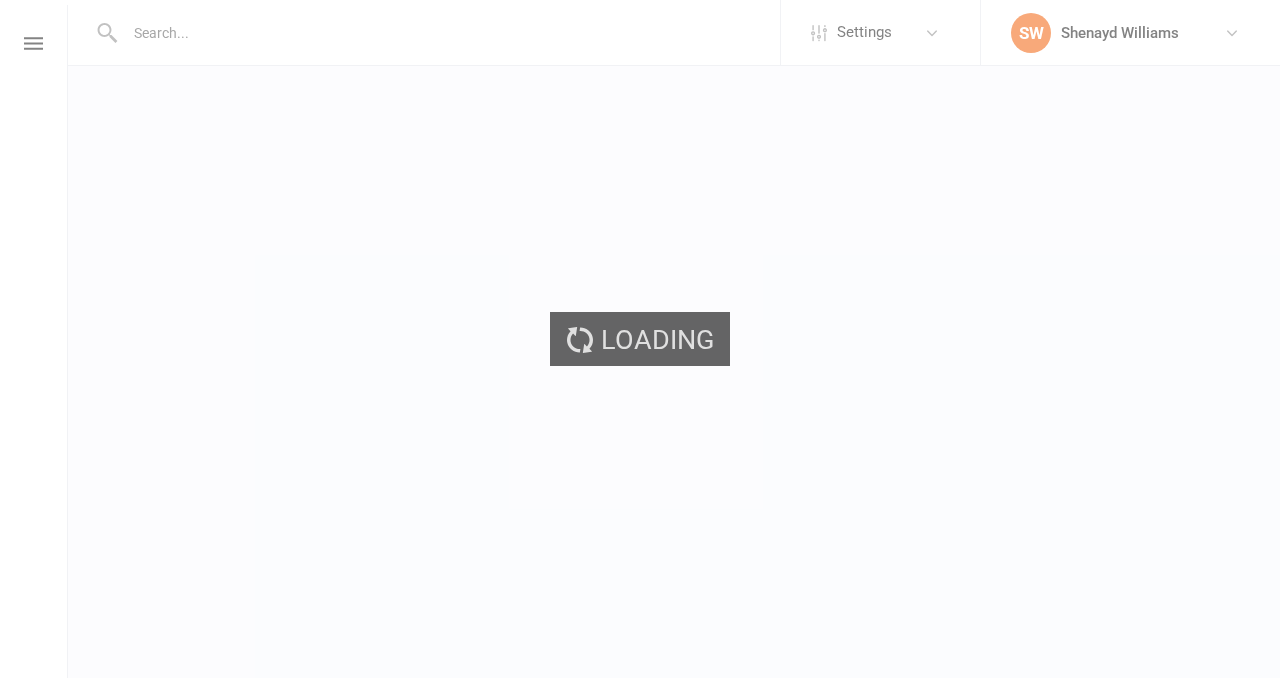 scroll, scrollTop: 0, scrollLeft: 0, axis: both 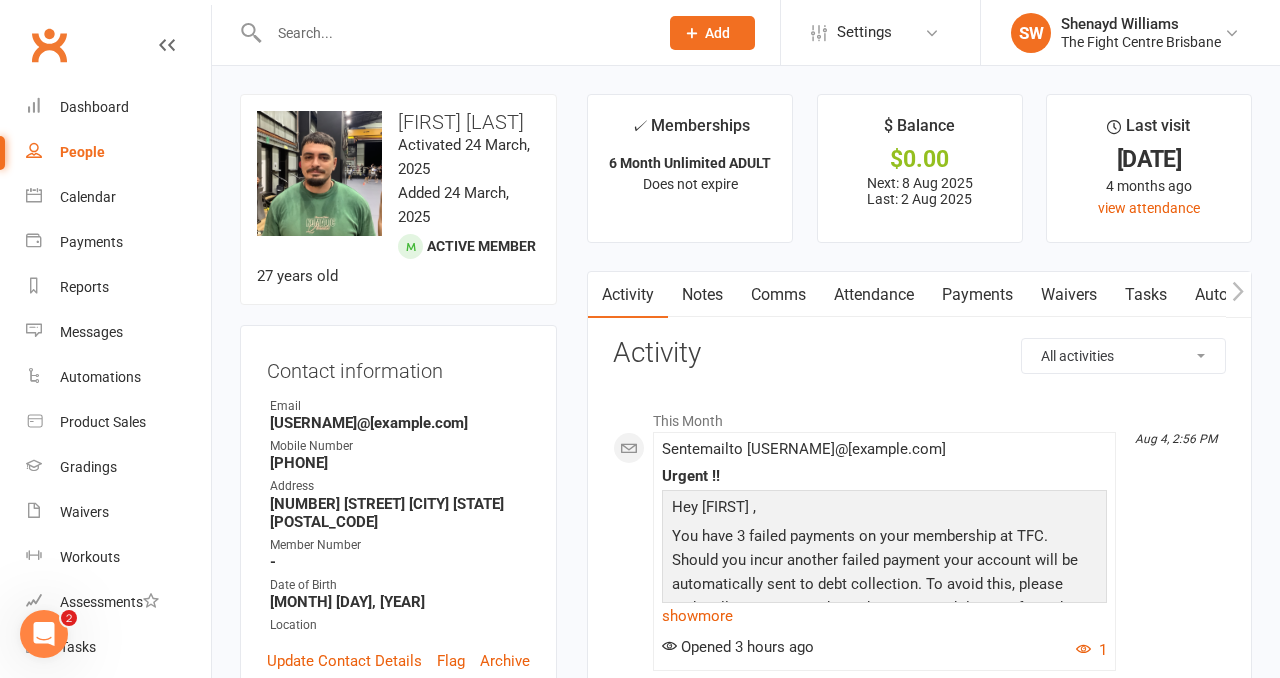 click on "Payments" at bounding box center [977, 295] 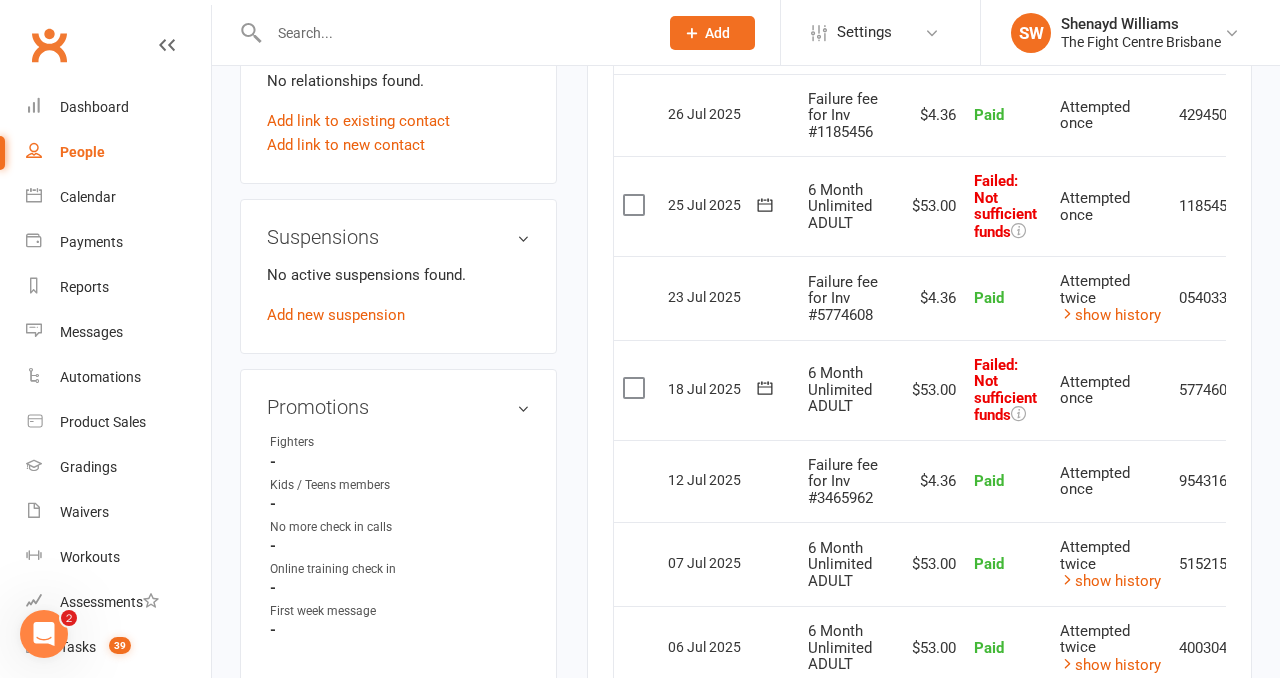 scroll, scrollTop: 1171, scrollLeft: 0, axis: vertical 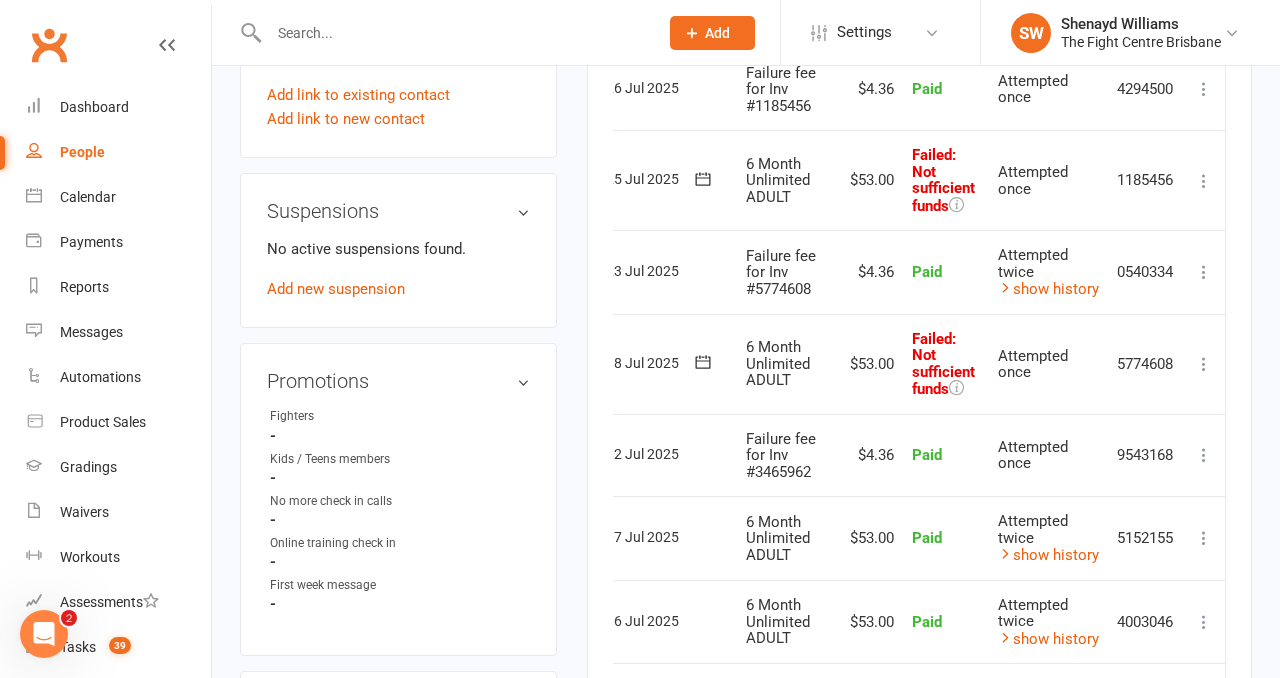 click at bounding box center [1204, 364] 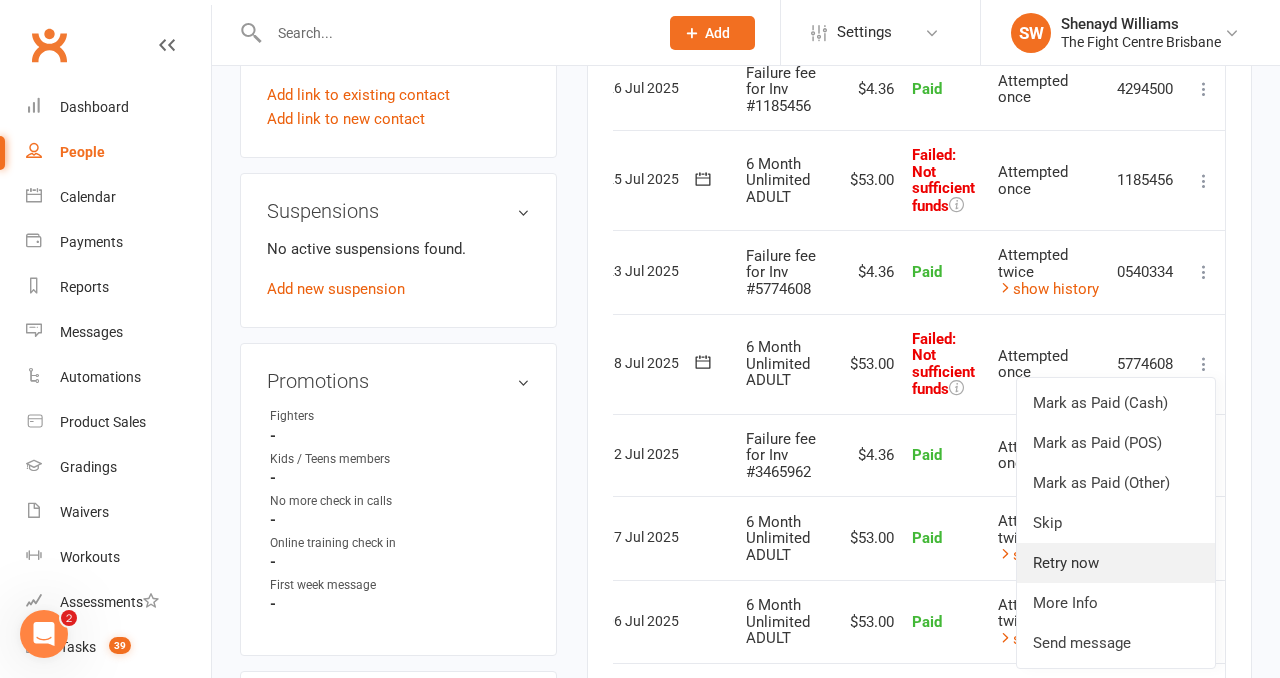 click on "Retry now" at bounding box center (1116, 563) 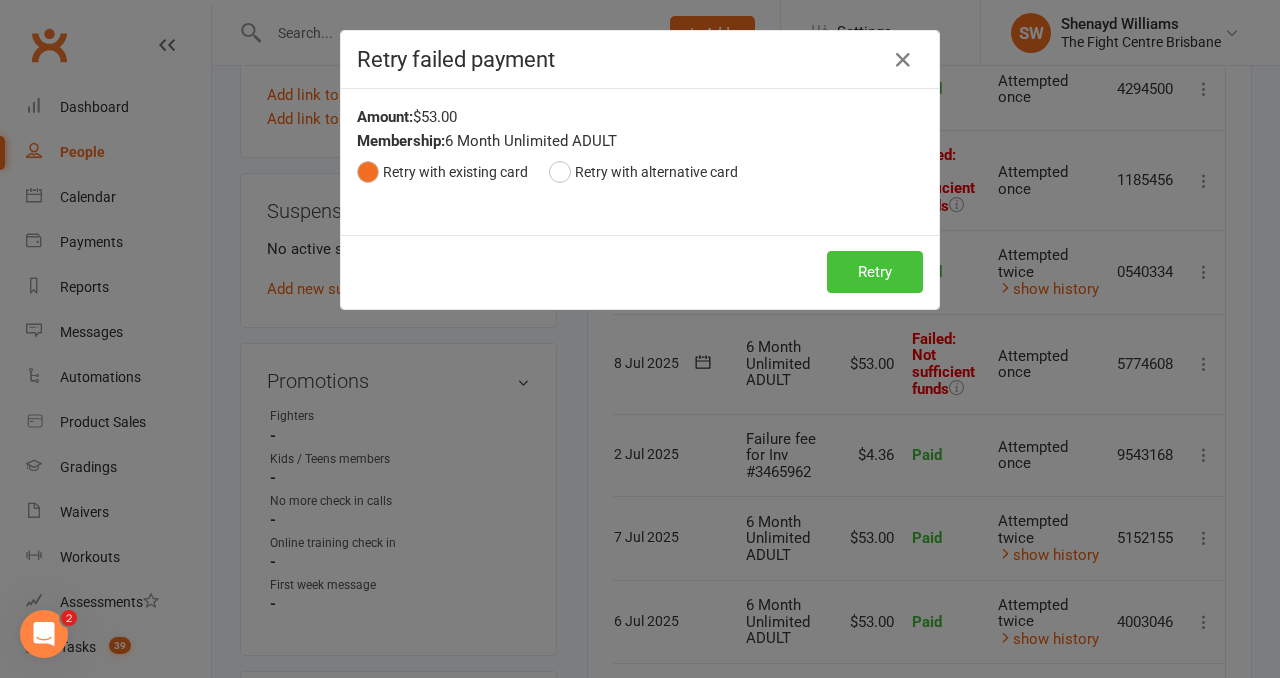 click on "Retry" at bounding box center [875, 272] 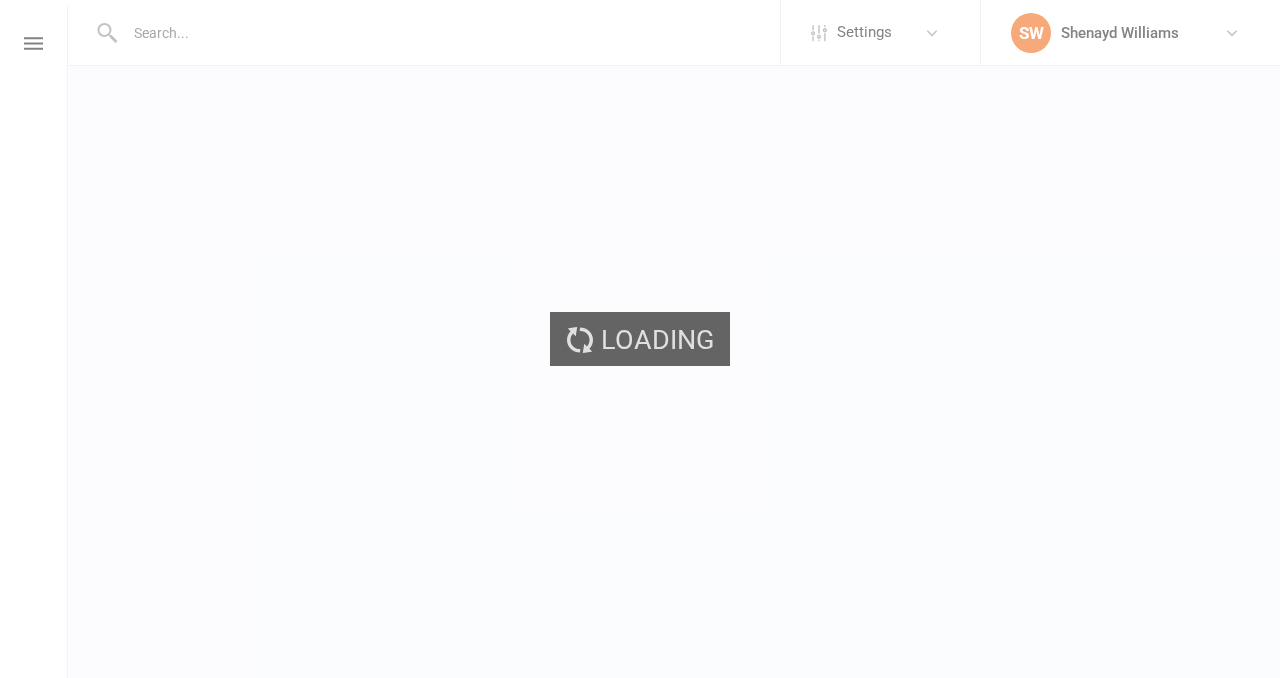 scroll, scrollTop: 0, scrollLeft: 0, axis: both 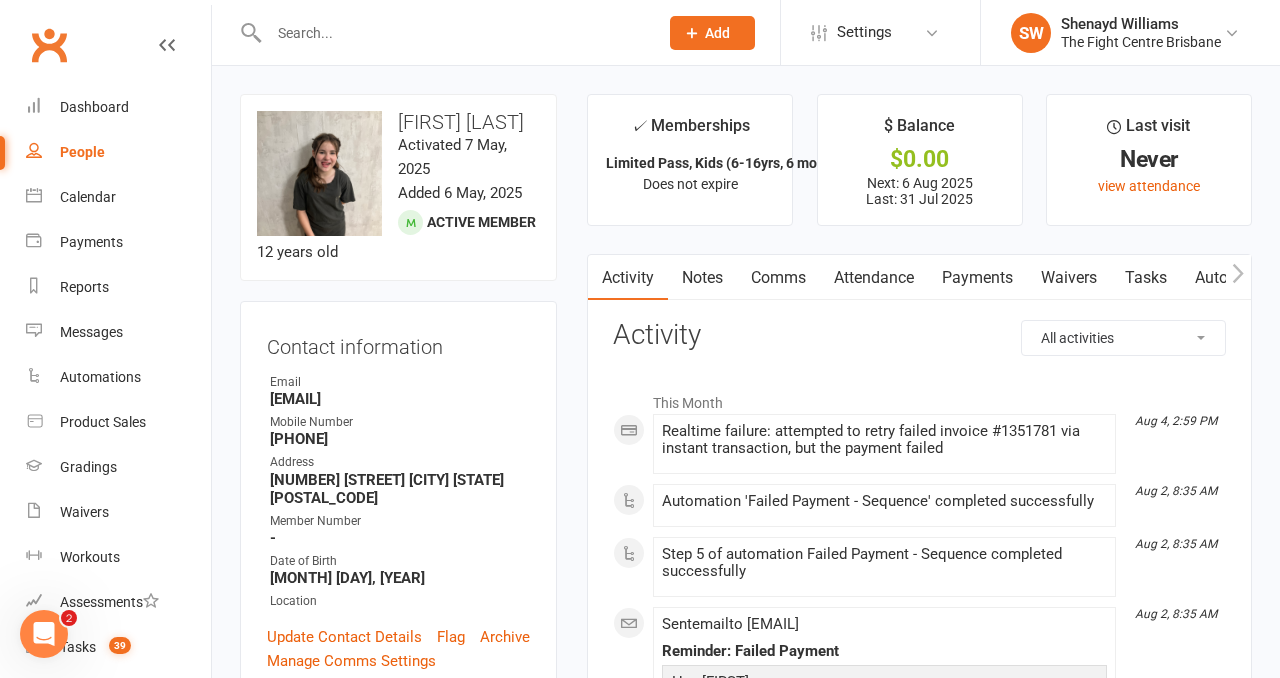 click on "Payments" at bounding box center (977, 278) 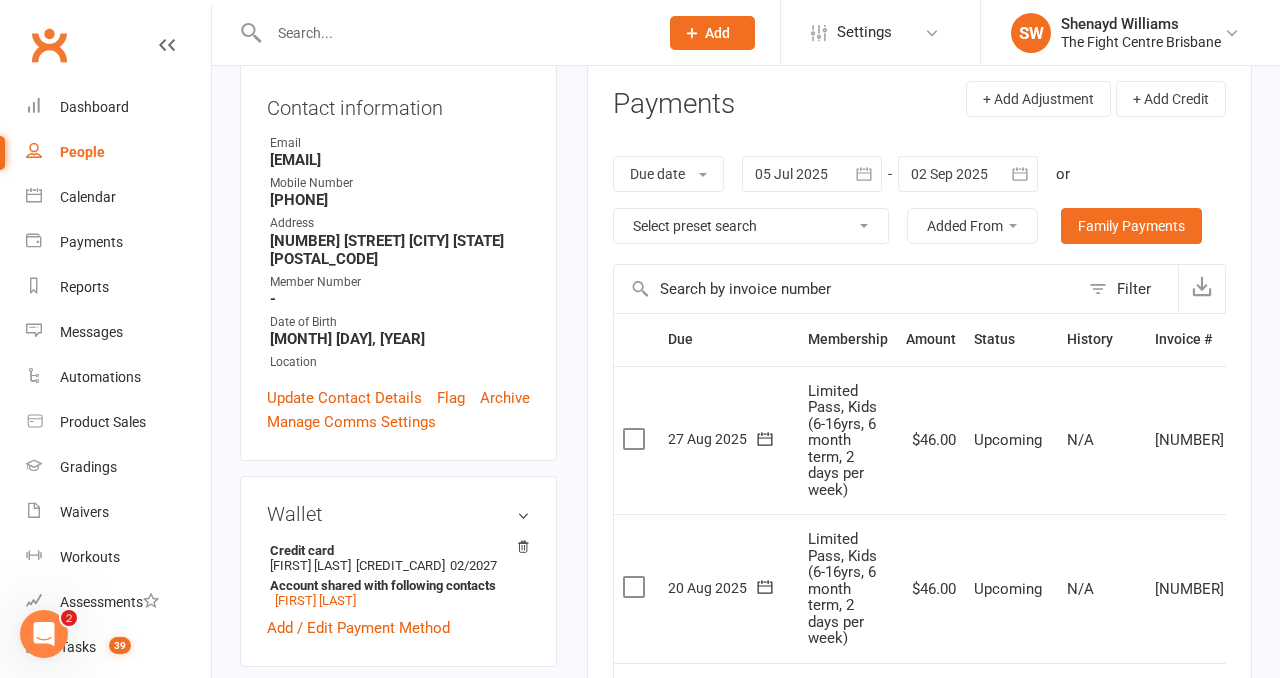 scroll, scrollTop: 25, scrollLeft: 0, axis: vertical 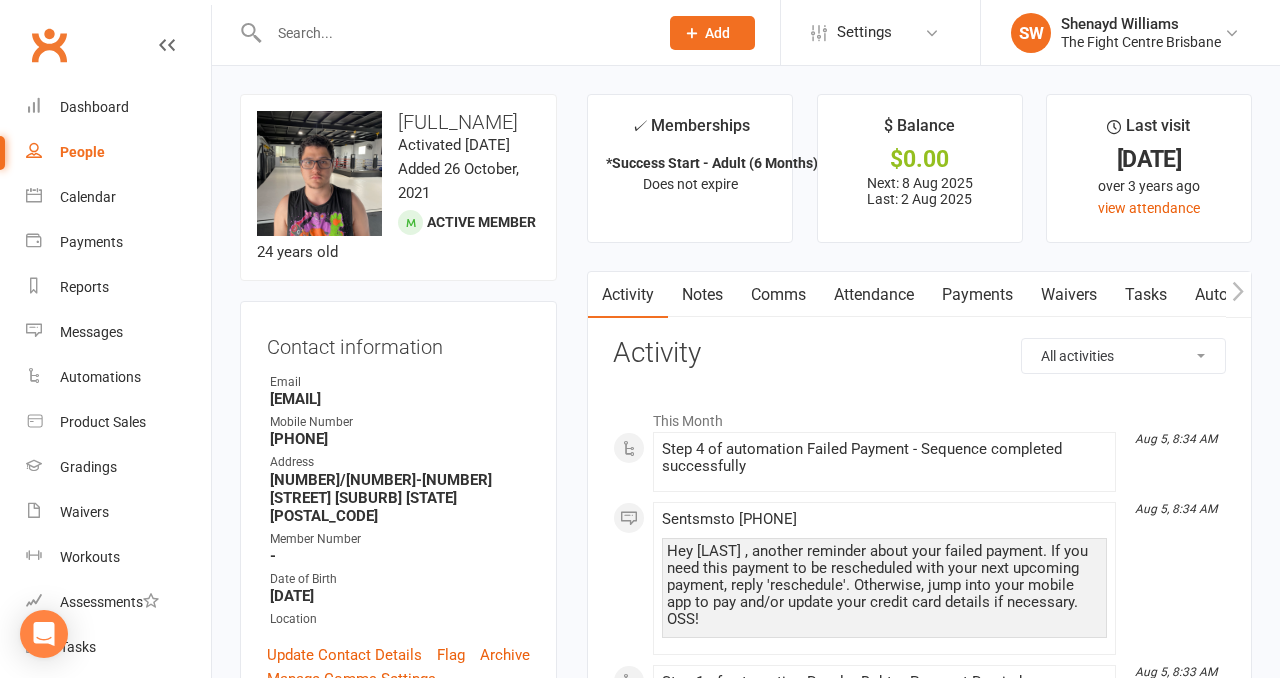 click on "Payments" at bounding box center [977, 295] 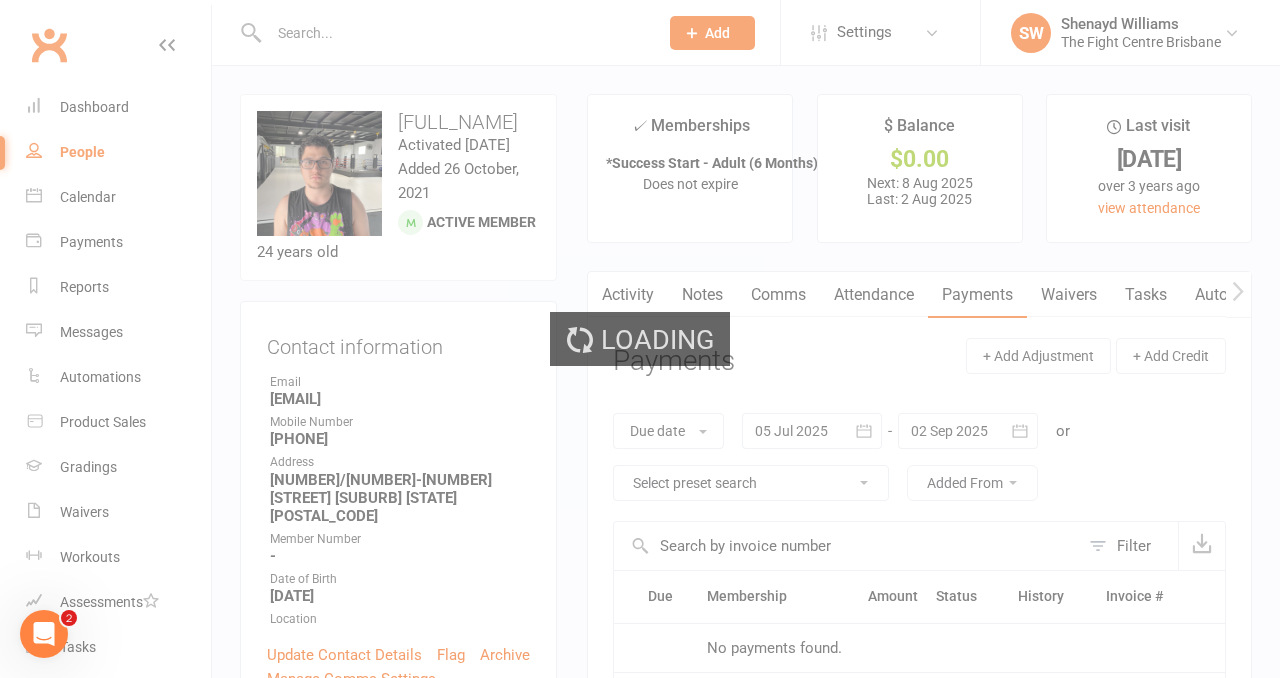 scroll, scrollTop: 0, scrollLeft: 0, axis: both 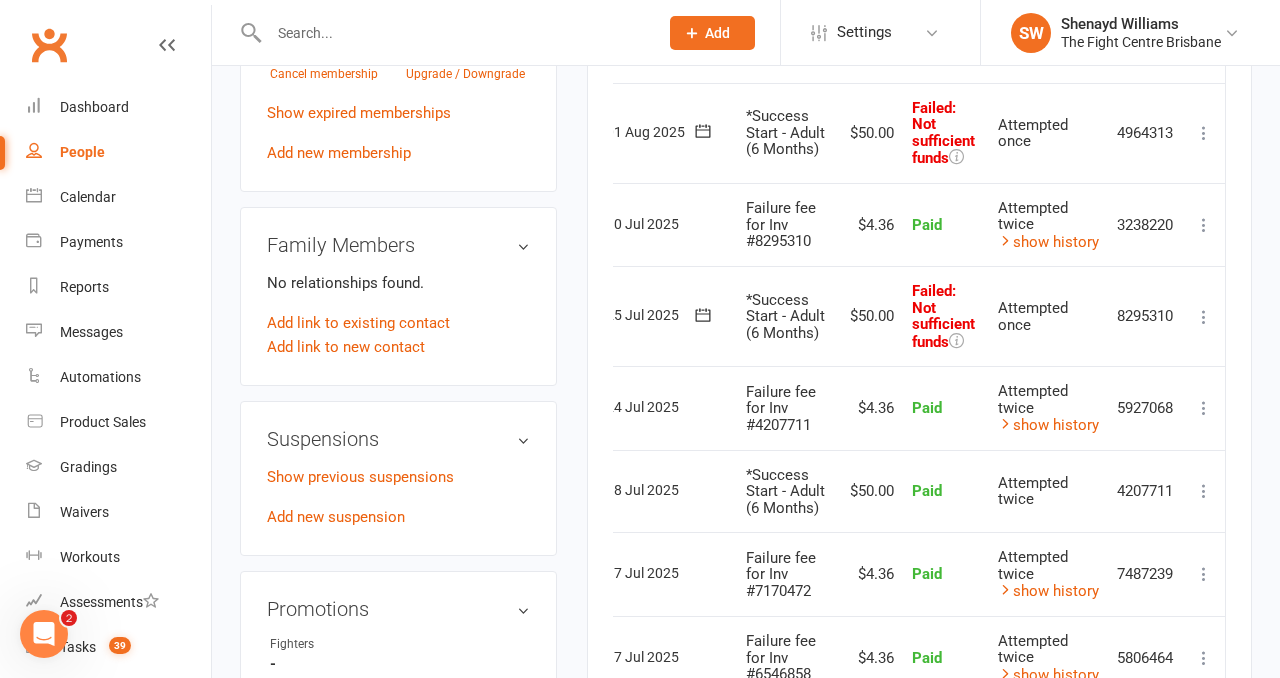 click at bounding box center [1204, 317] 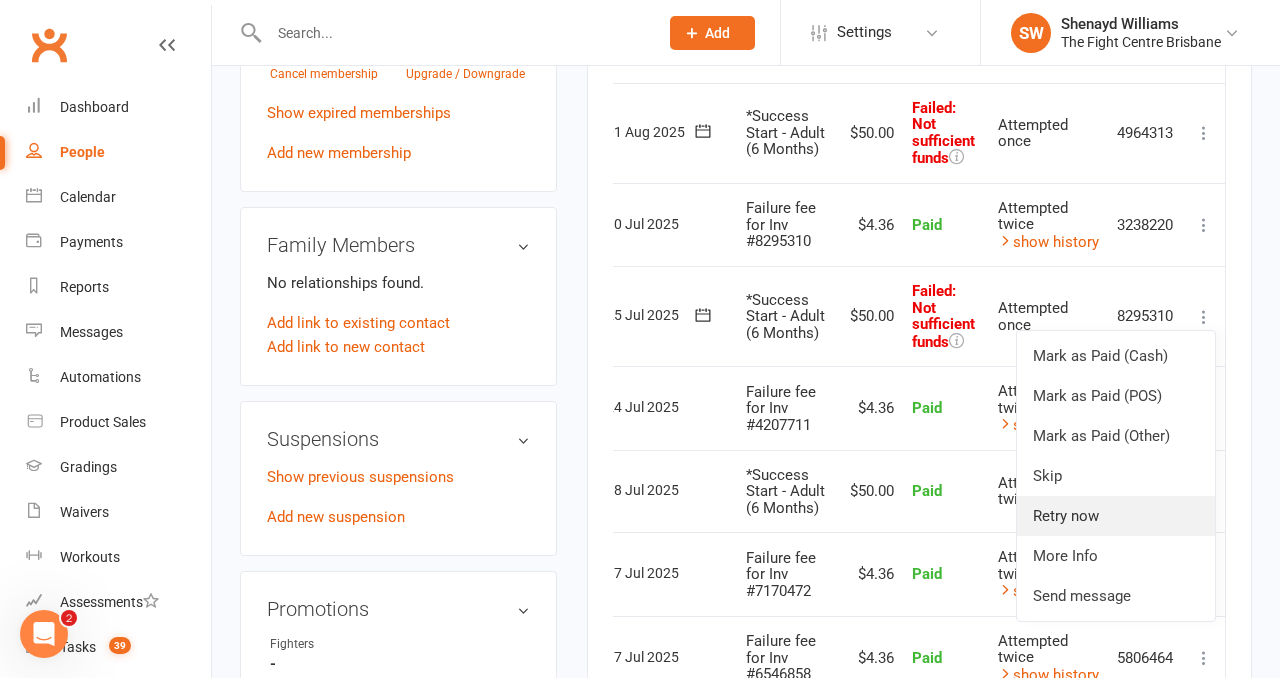 click on "Retry now" at bounding box center (1116, 516) 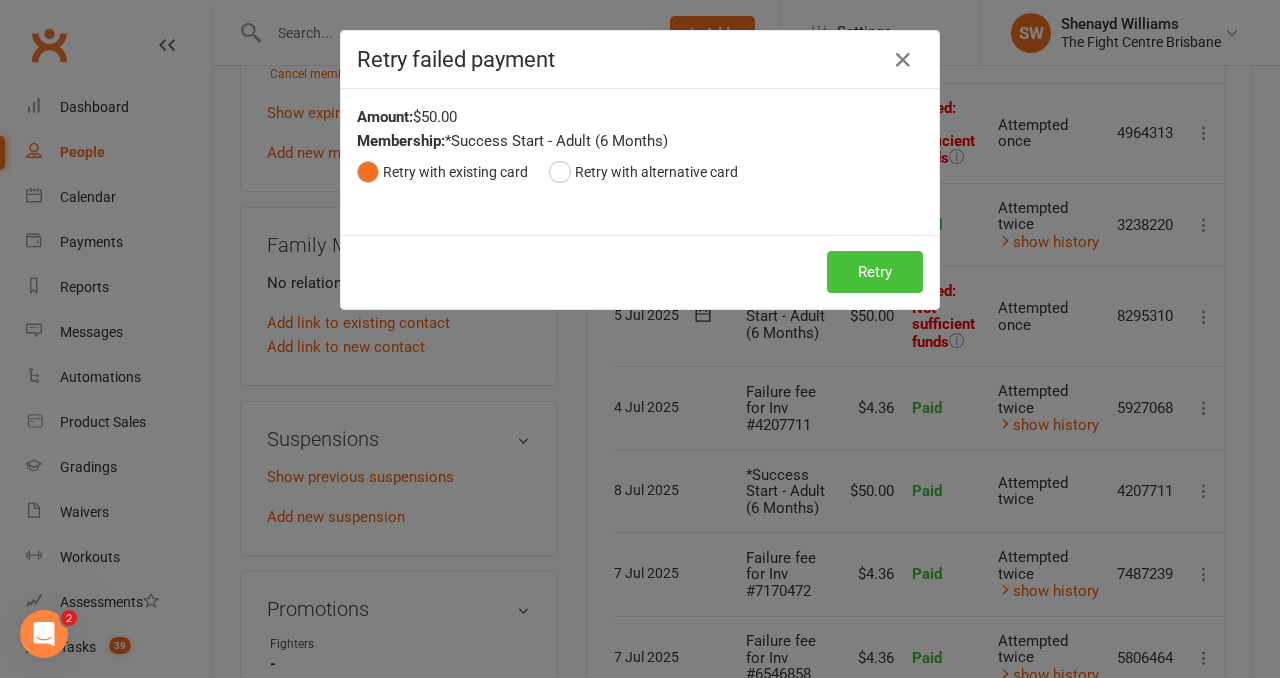 click on "Retry" at bounding box center [875, 272] 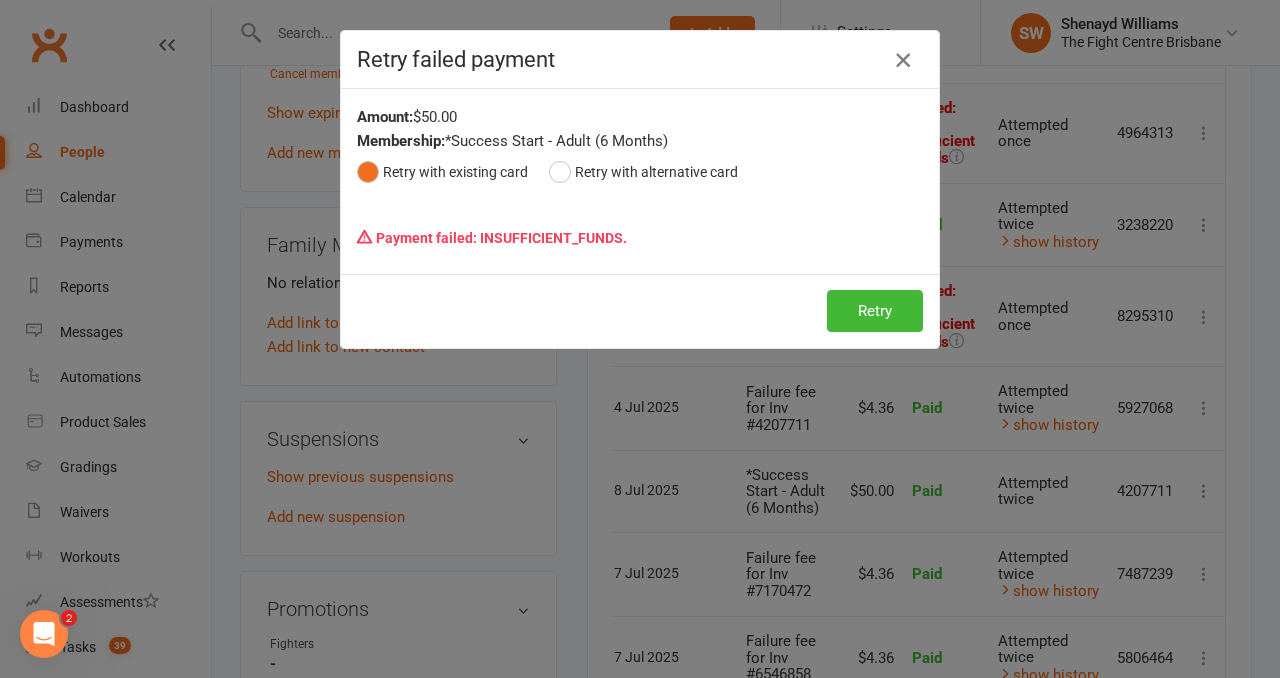 click at bounding box center [903, 60] 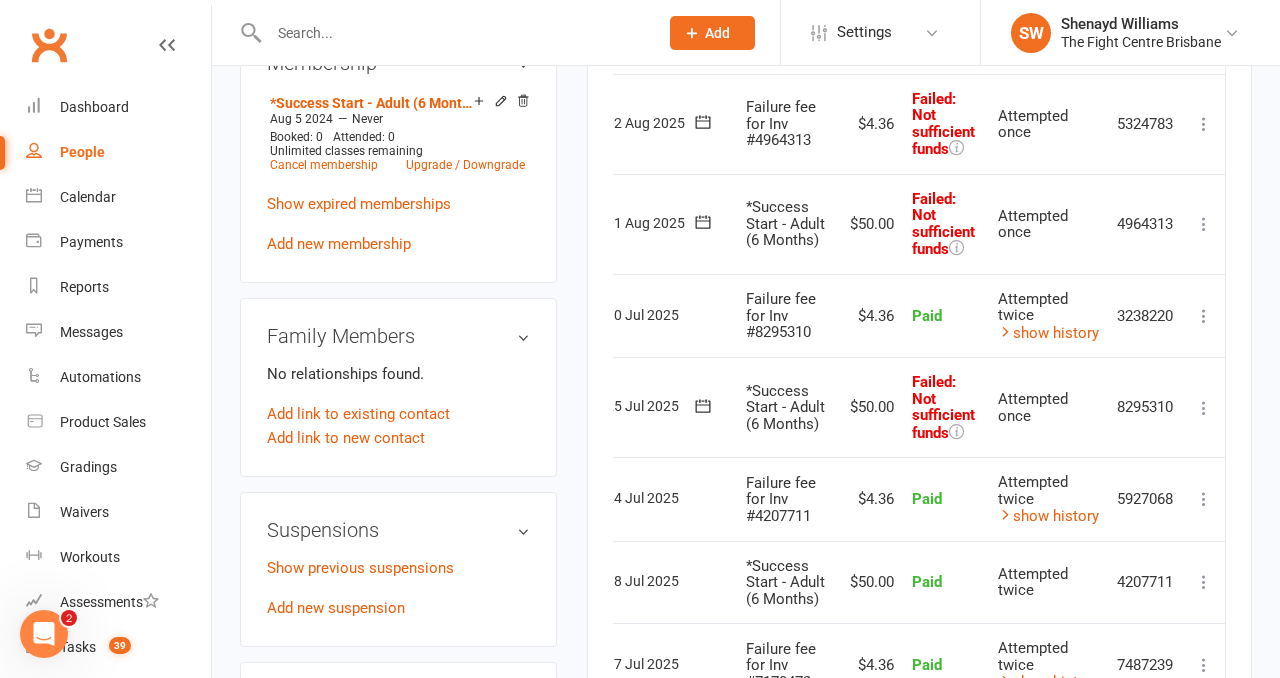 scroll, scrollTop: 850, scrollLeft: 0, axis: vertical 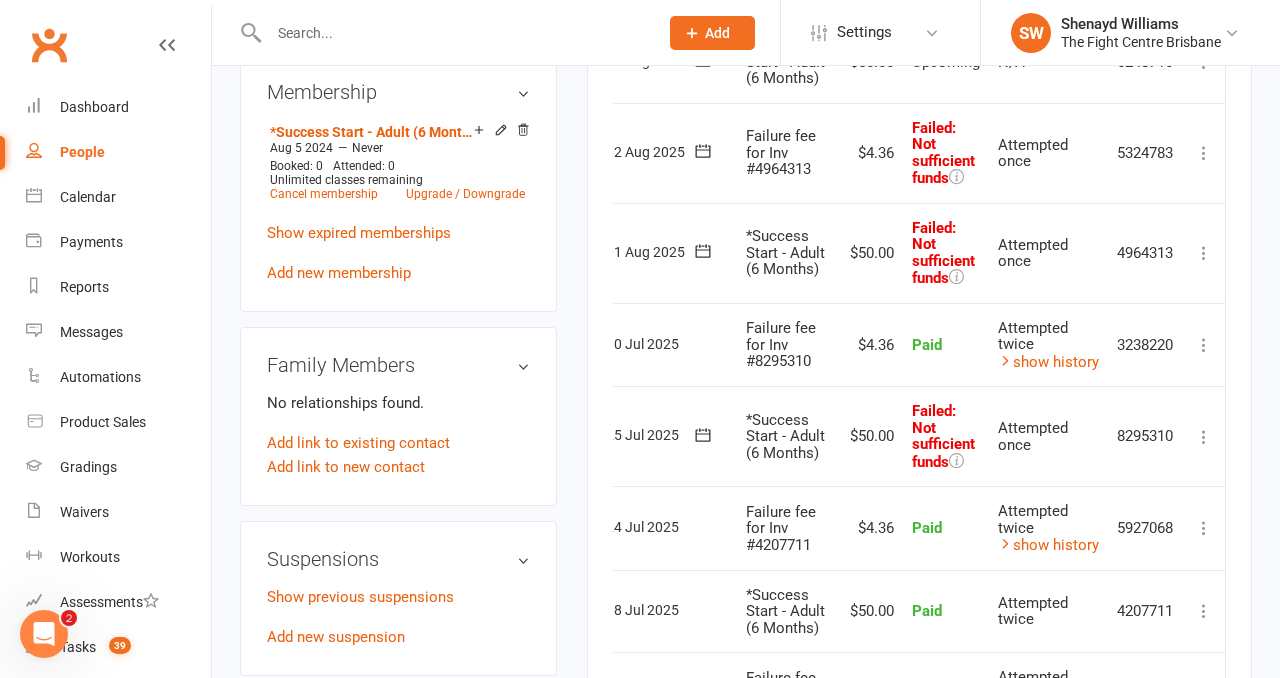 click at bounding box center (1204, 153) 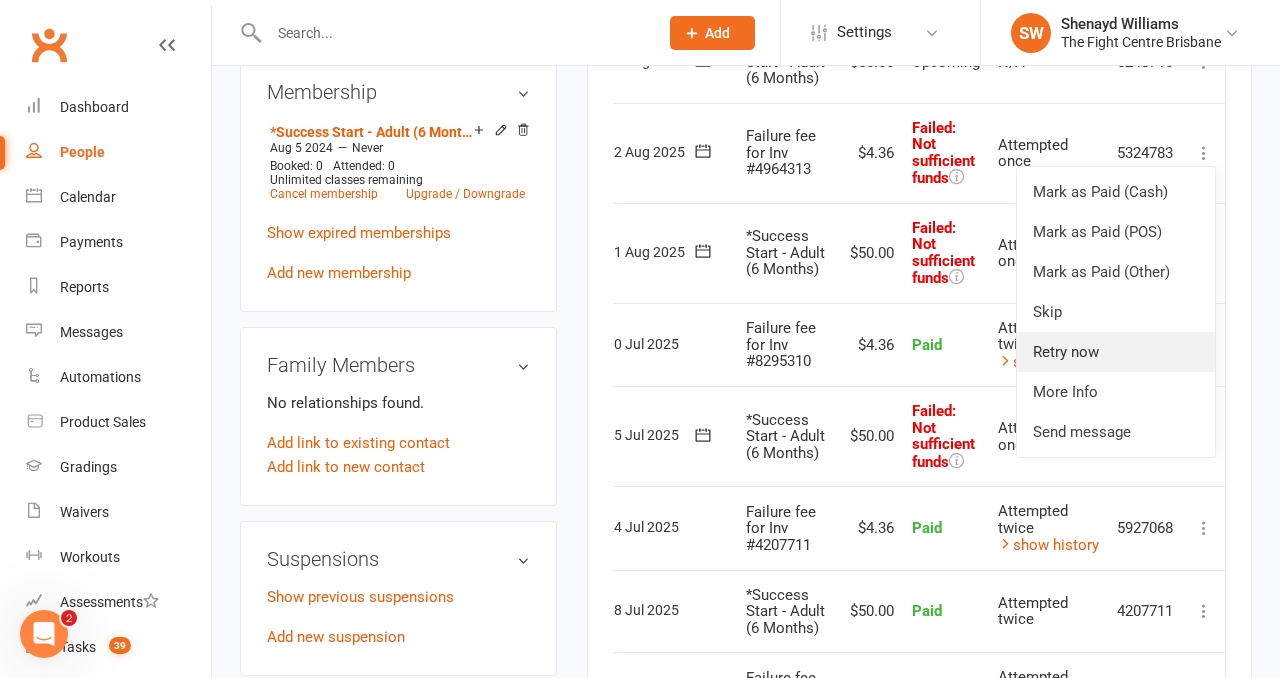 click on "Retry now" at bounding box center (1116, 352) 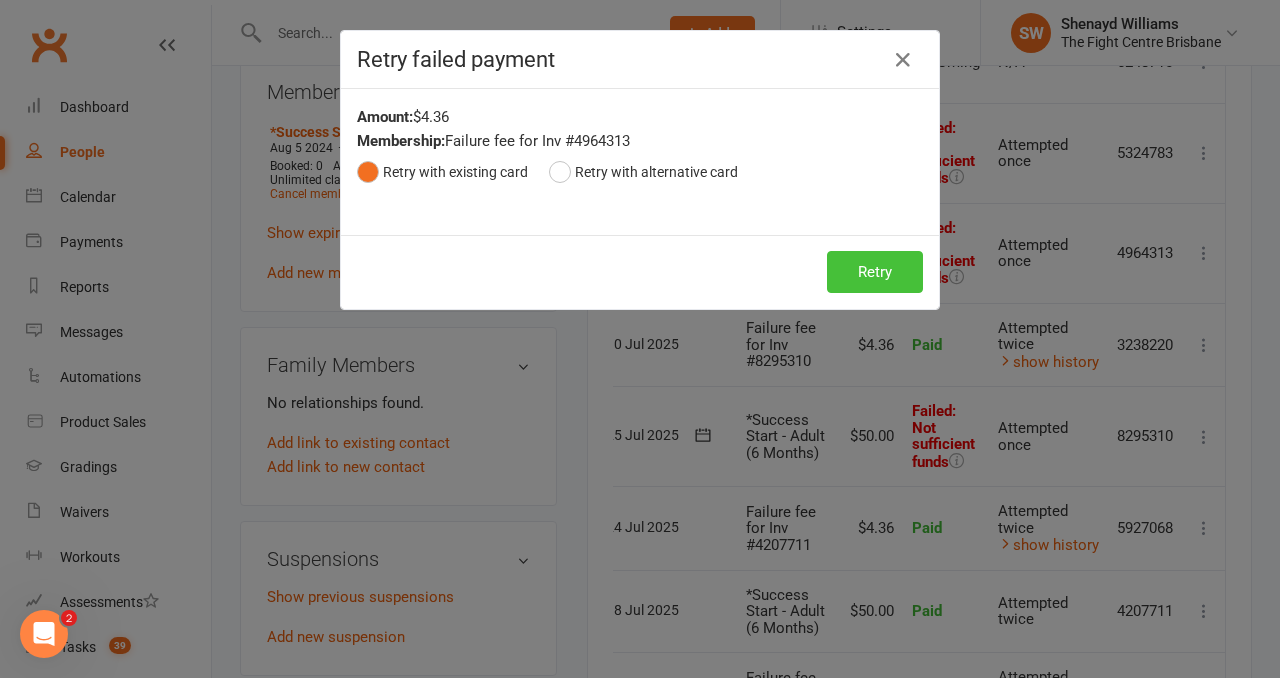 click on "Retry" at bounding box center (875, 272) 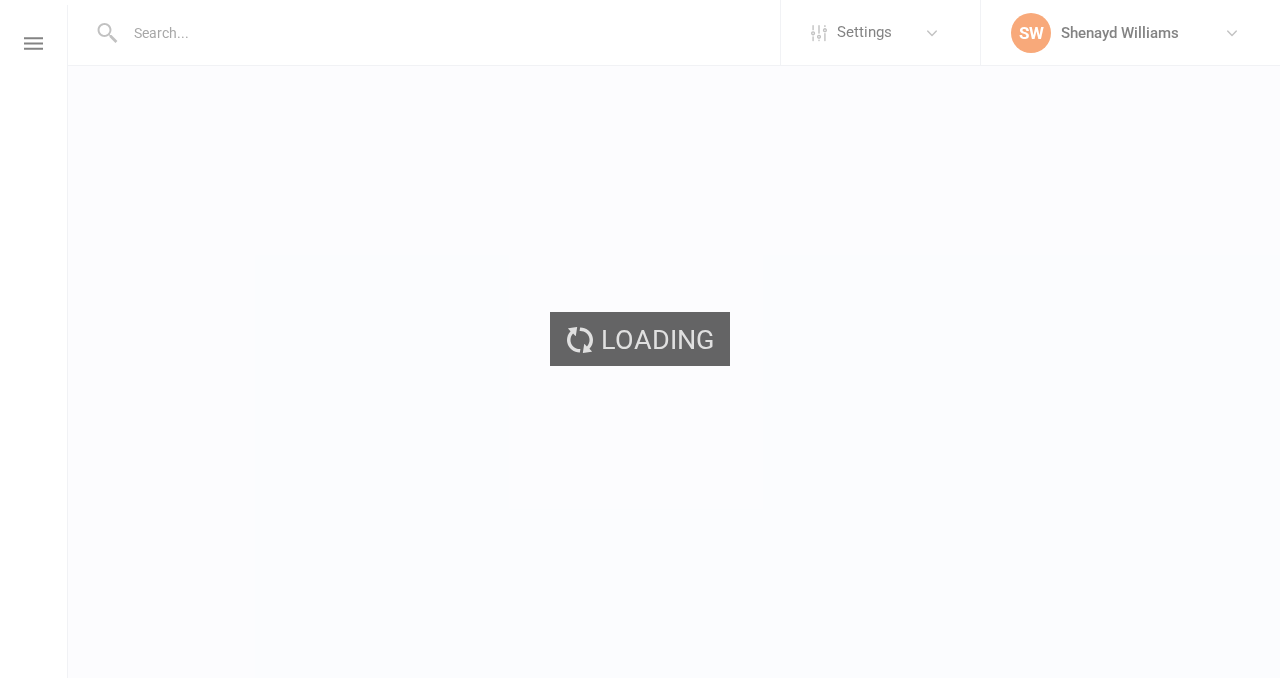 scroll, scrollTop: 0, scrollLeft: 0, axis: both 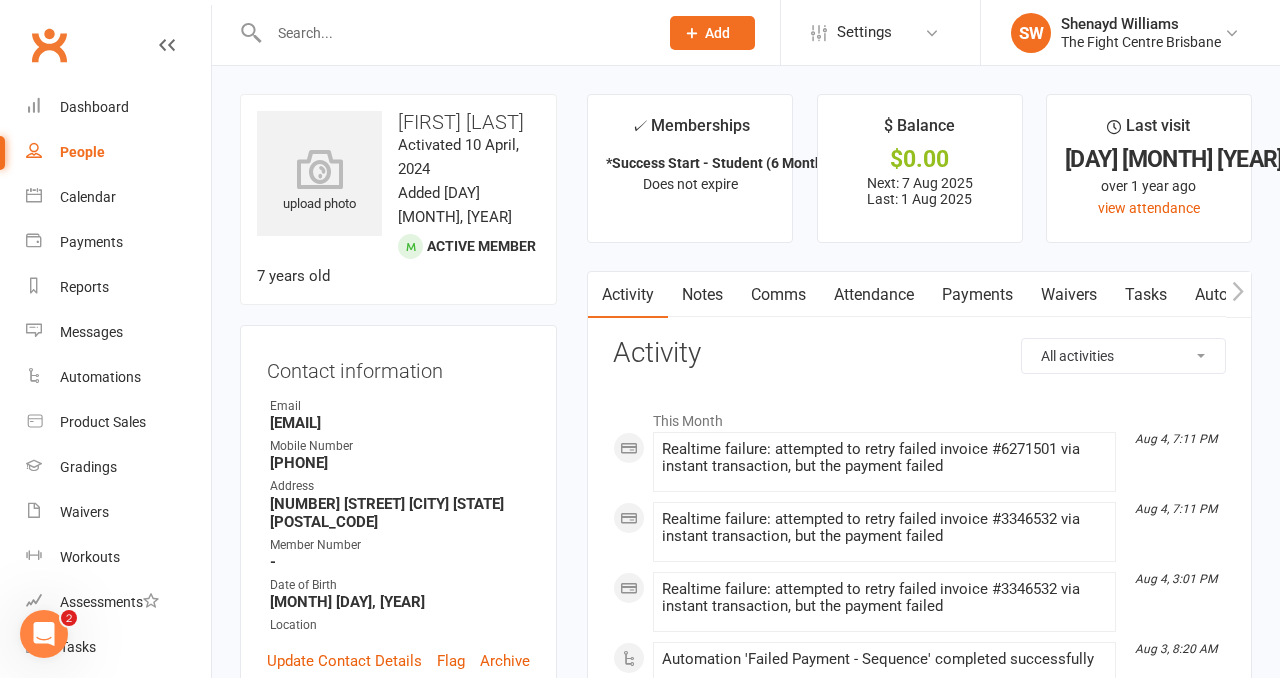 click on "Payments" at bounding box center (977, 295) 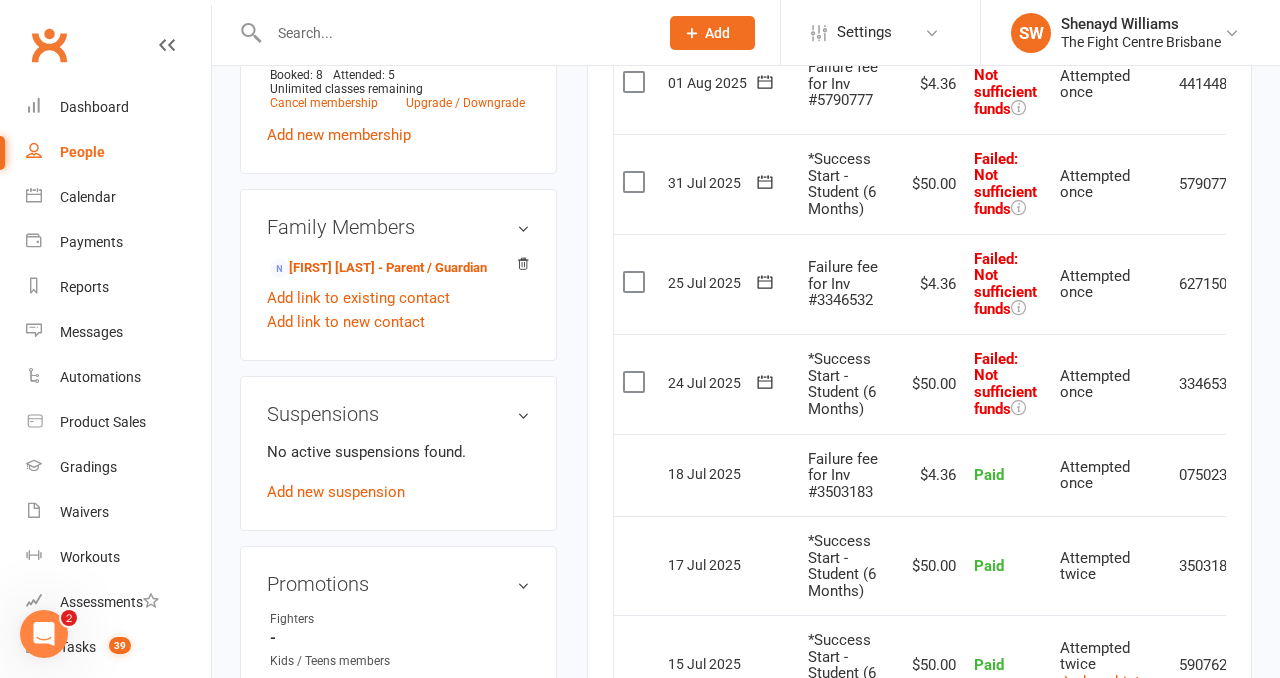 scroll, scrollTop: 986, scrollLeft: 0, axis: vertical 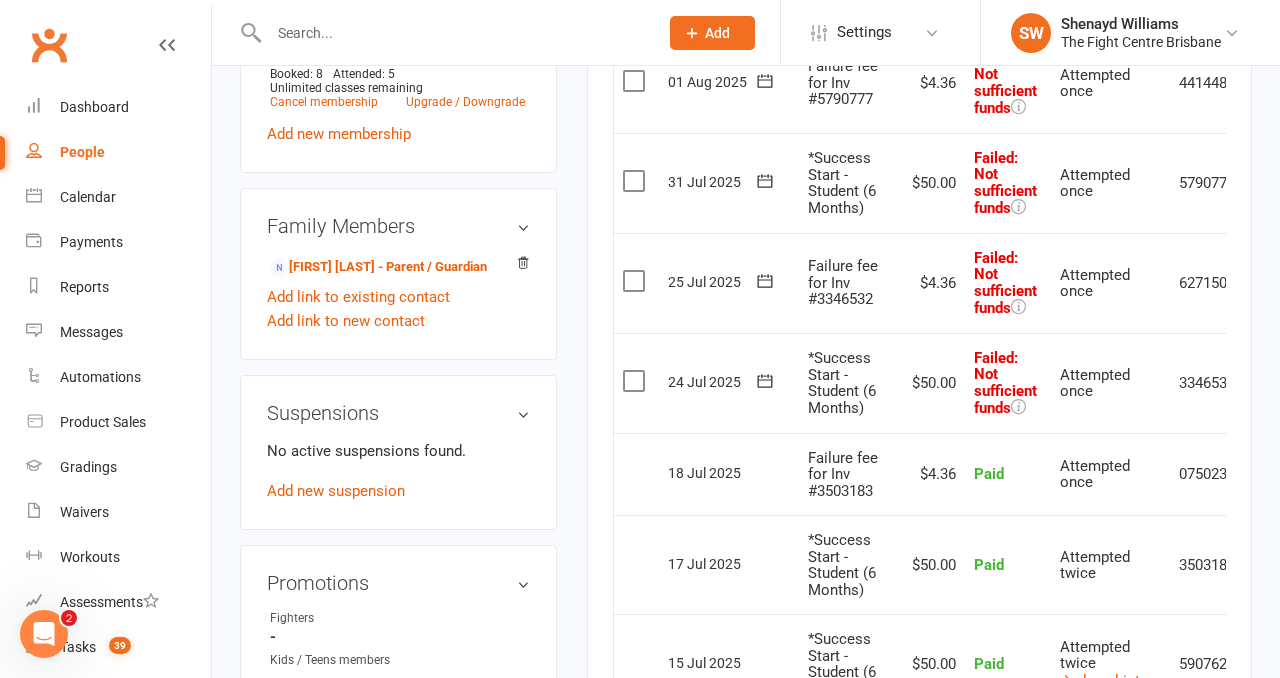 click on "3346532" at bounding box center [1207, 383] 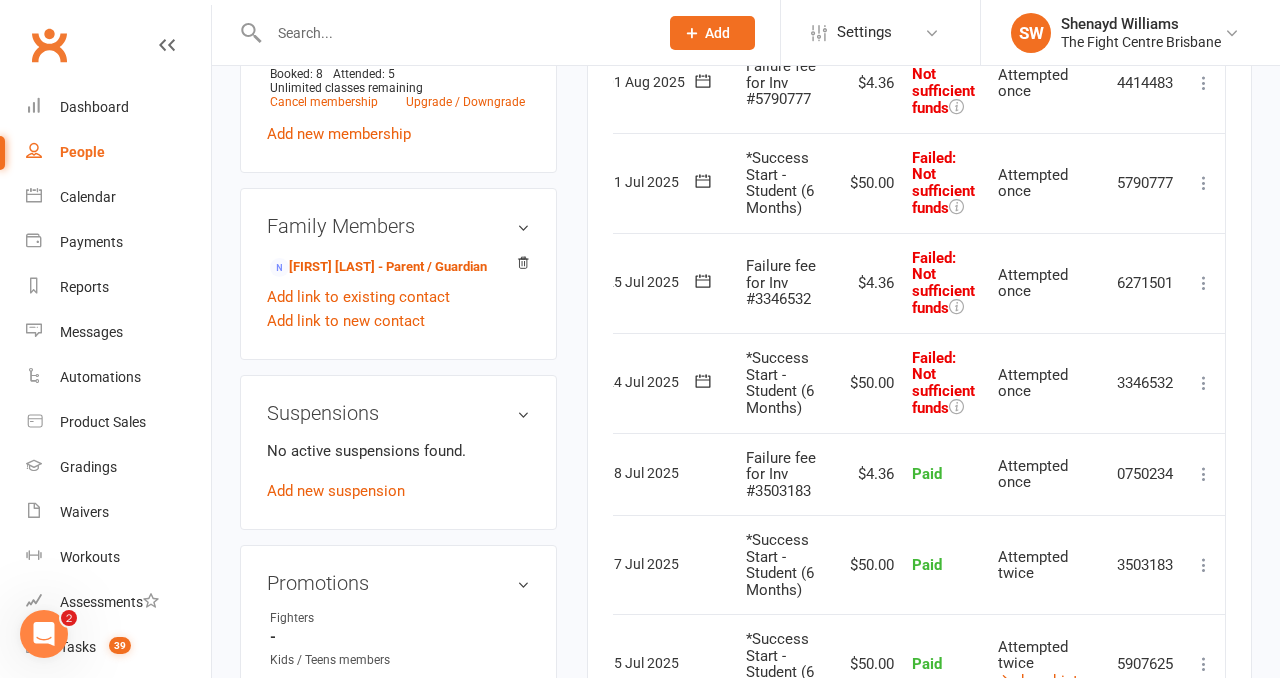 click on "Mark as Paid (Cash)  Mark as Paid (POS)  Mark as Paid (Other)  Skip  Retry now More Info Send message" at bounding box center [1204, 383] 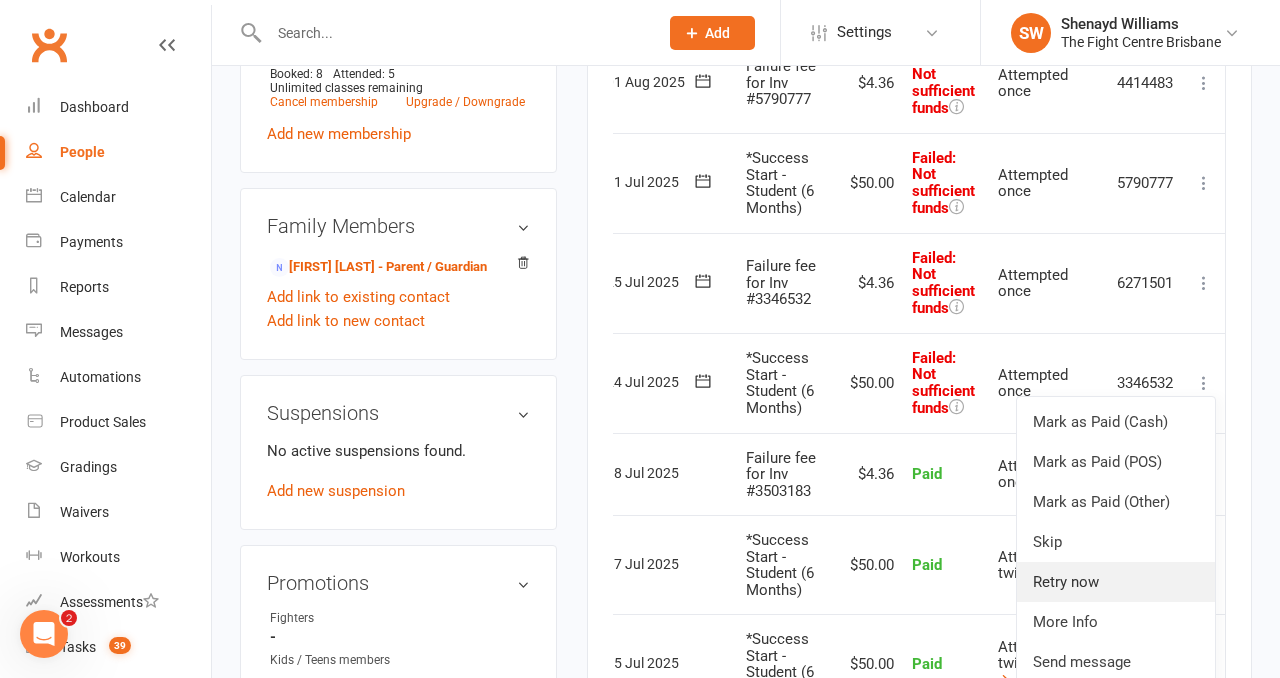 click on "Retry now" at bounding box center [1116, 582] 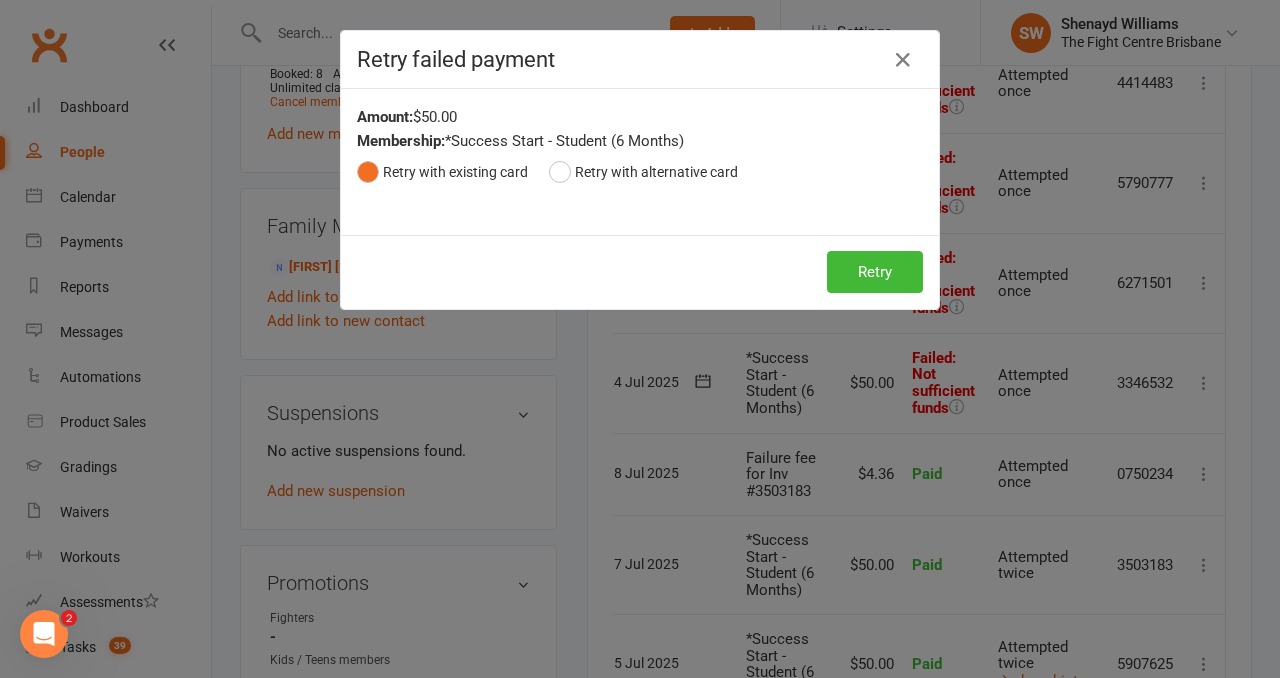 click on "Retry Retry" at bounding box center (640, 272) 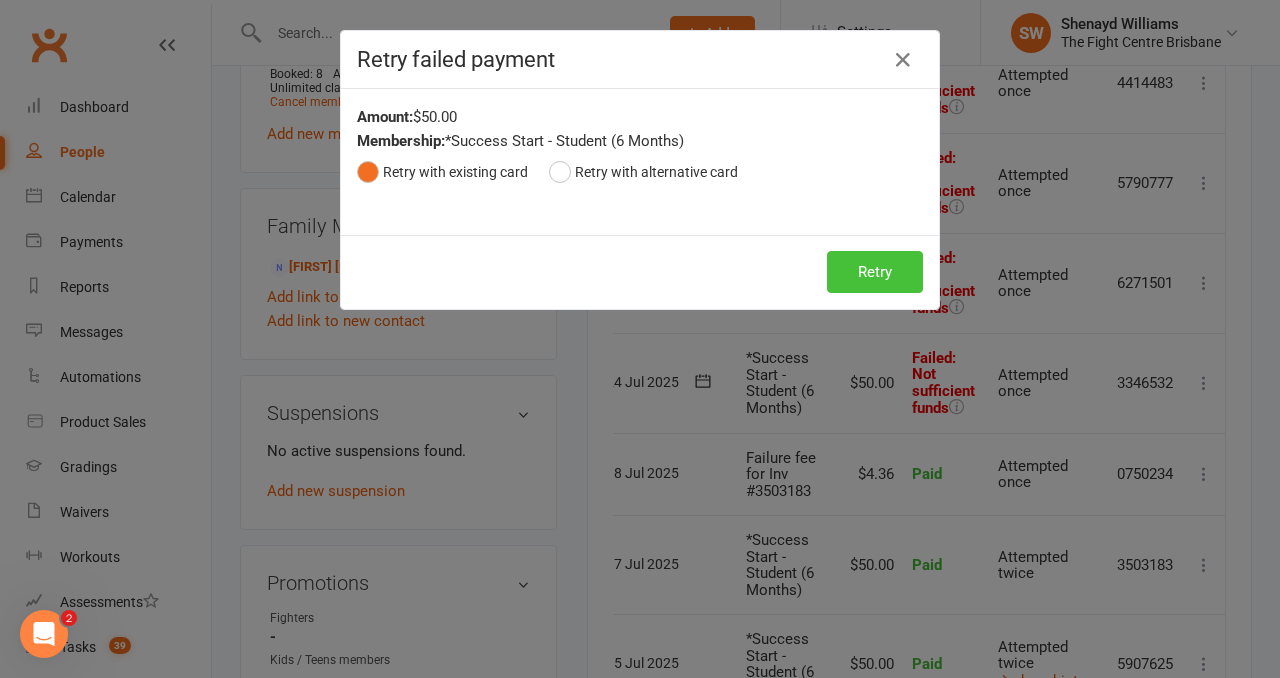 click on "Retry" at bounding box center (875, 272) 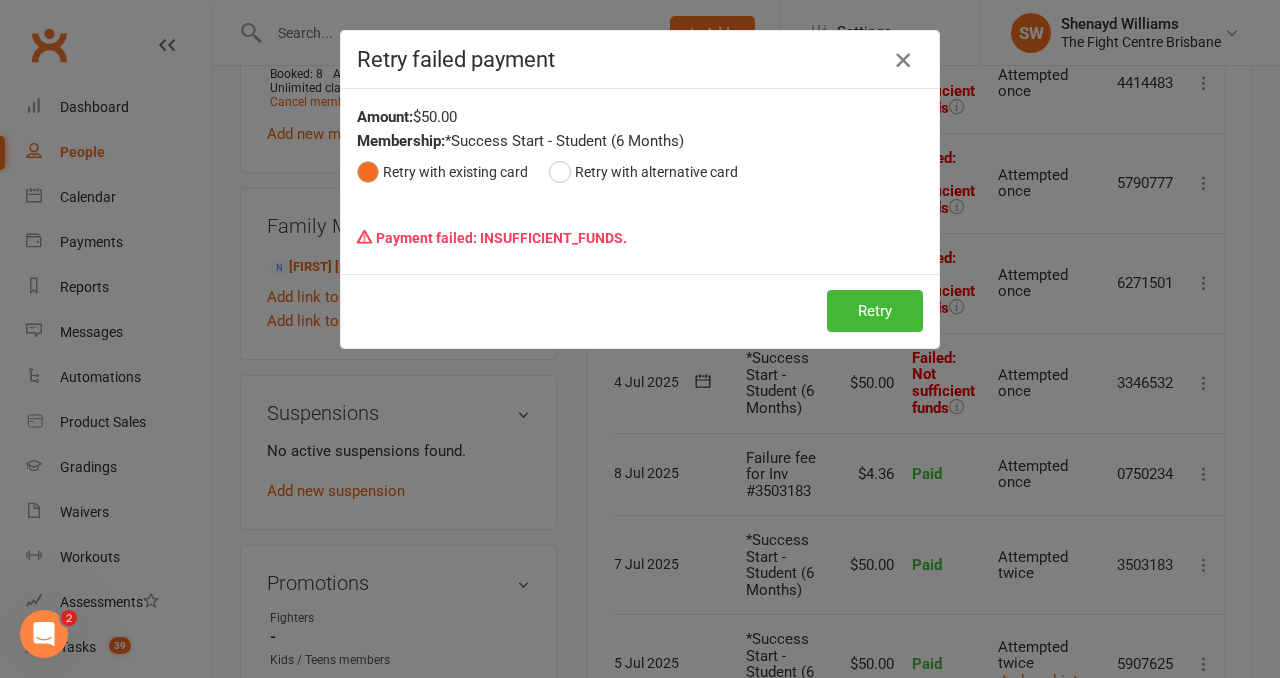 click at bounding box center [903, 60] 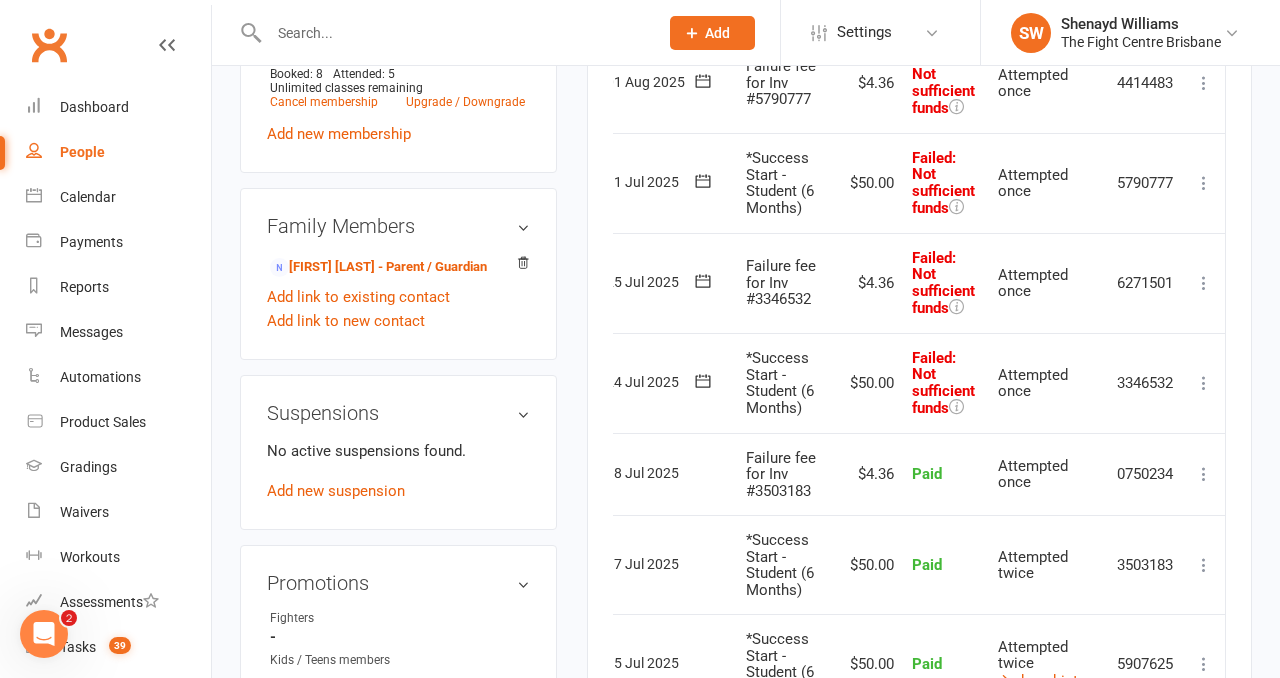 click at bounding box center (1204, 283) 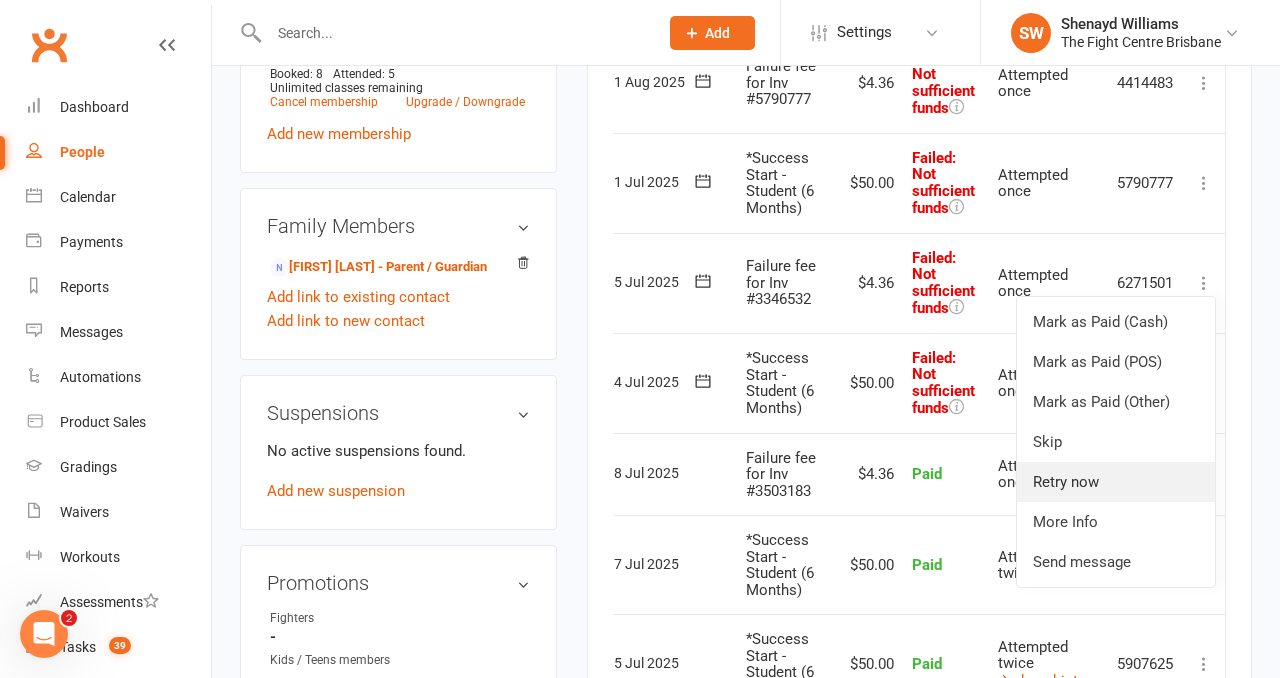 click on "Retry now" at bounding box center (1116, 482) 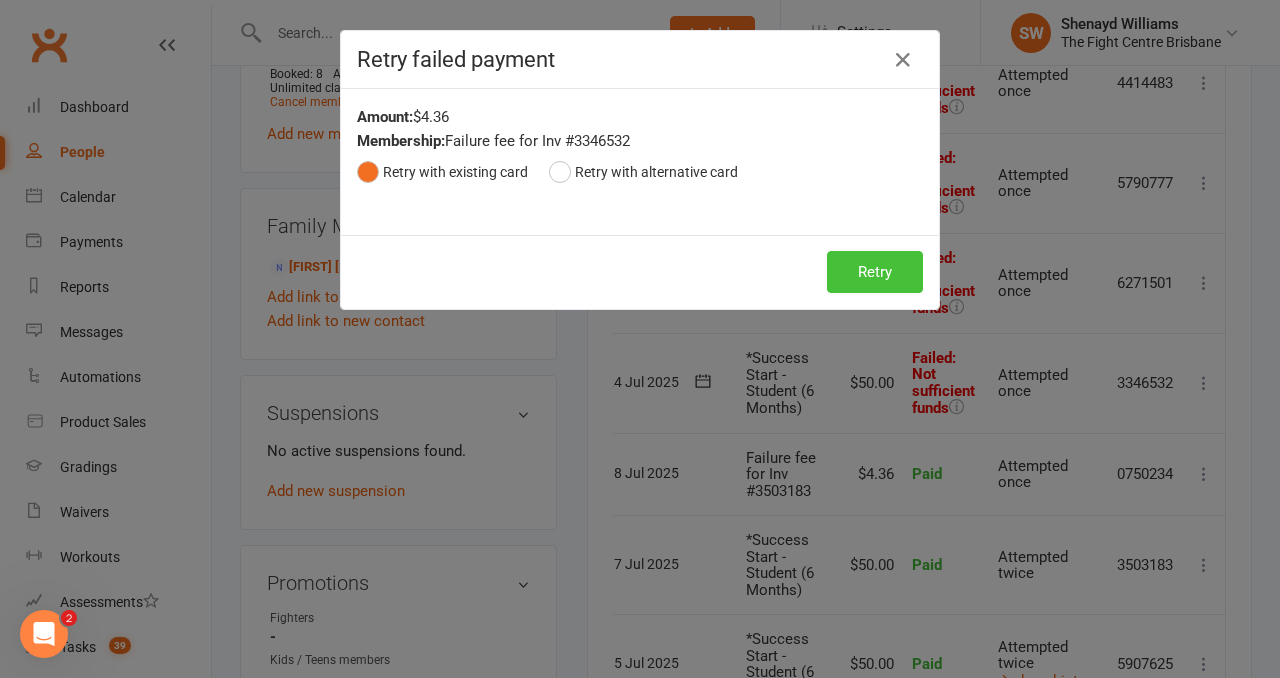 click on "Retry" at bounding box center [875, 272] 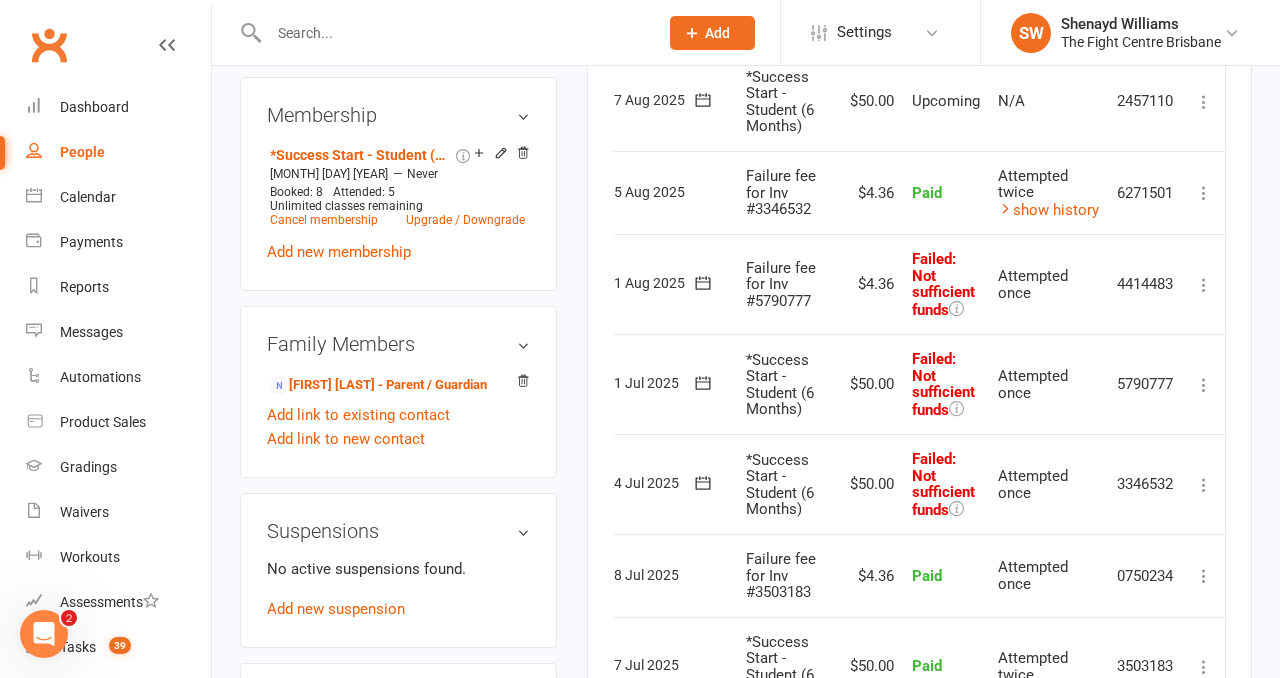 scroll, scrollTop: 865, scrollLeft: 0, axis: vertical 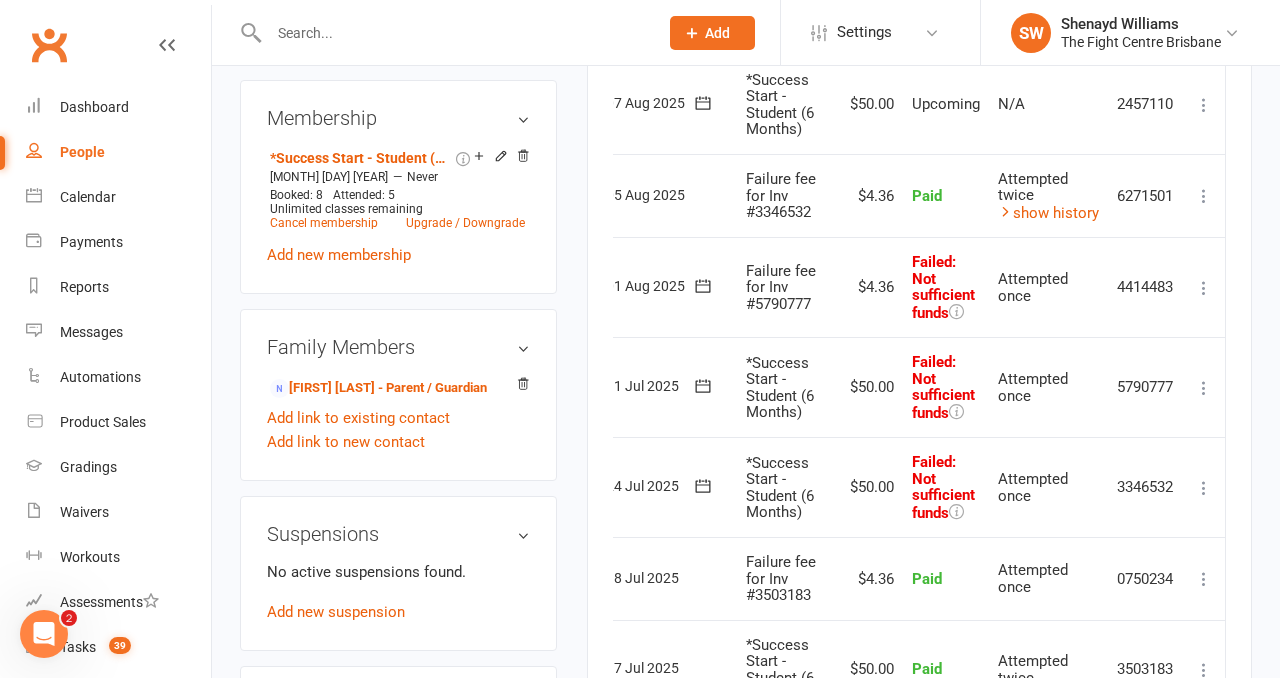 click at bounding box center [1204, 288] 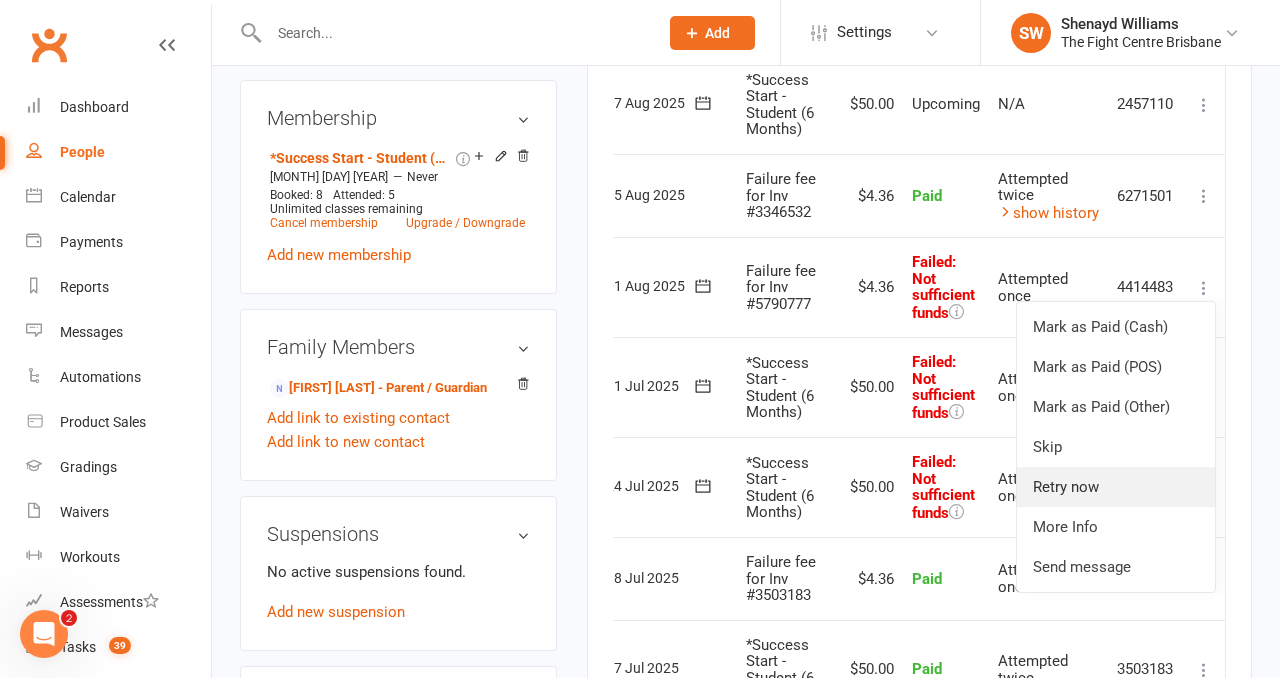click on "Retry now" at bounding box center (1116, 487) 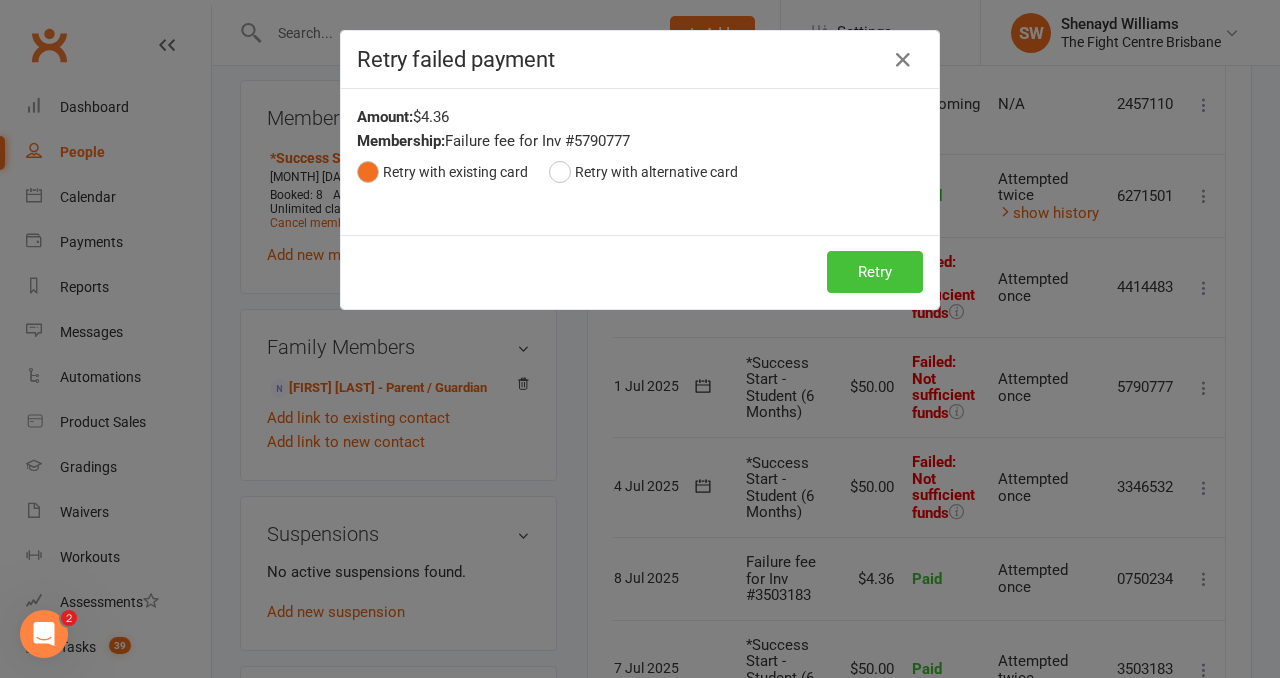 click on "Retry" at bounding box center [875, 272] 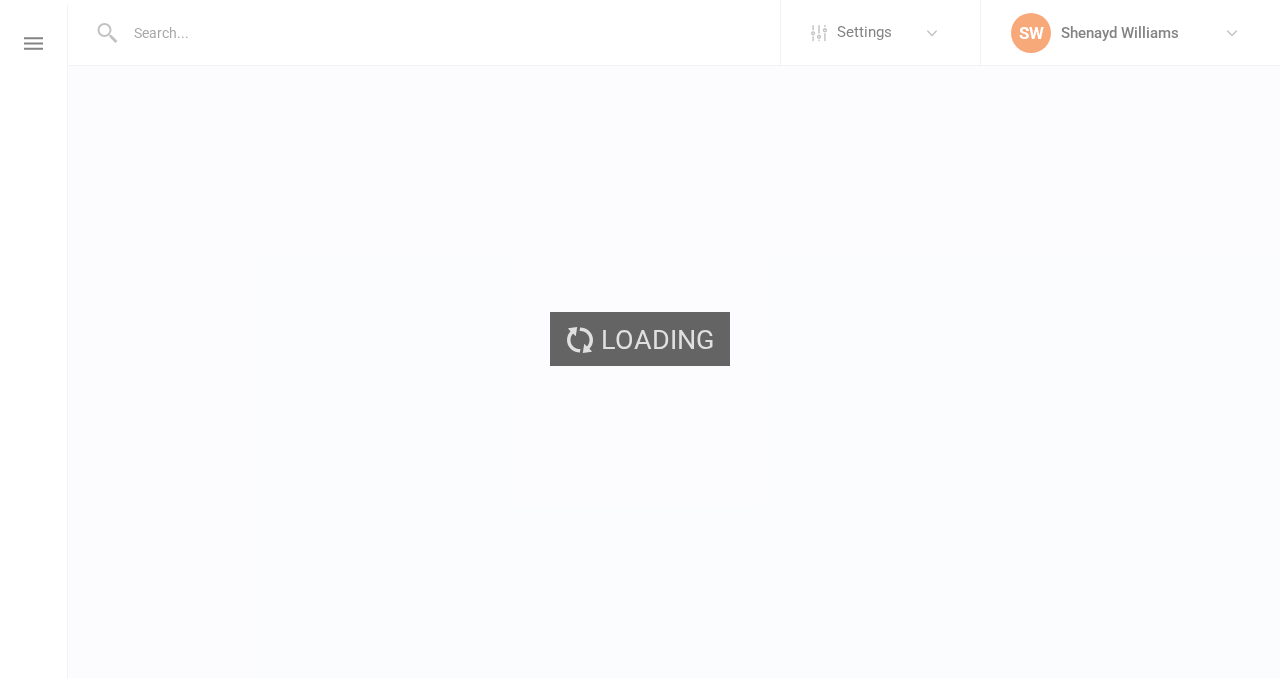 scroll, scrollTop: 0, scrollLeft: 0, axis: both 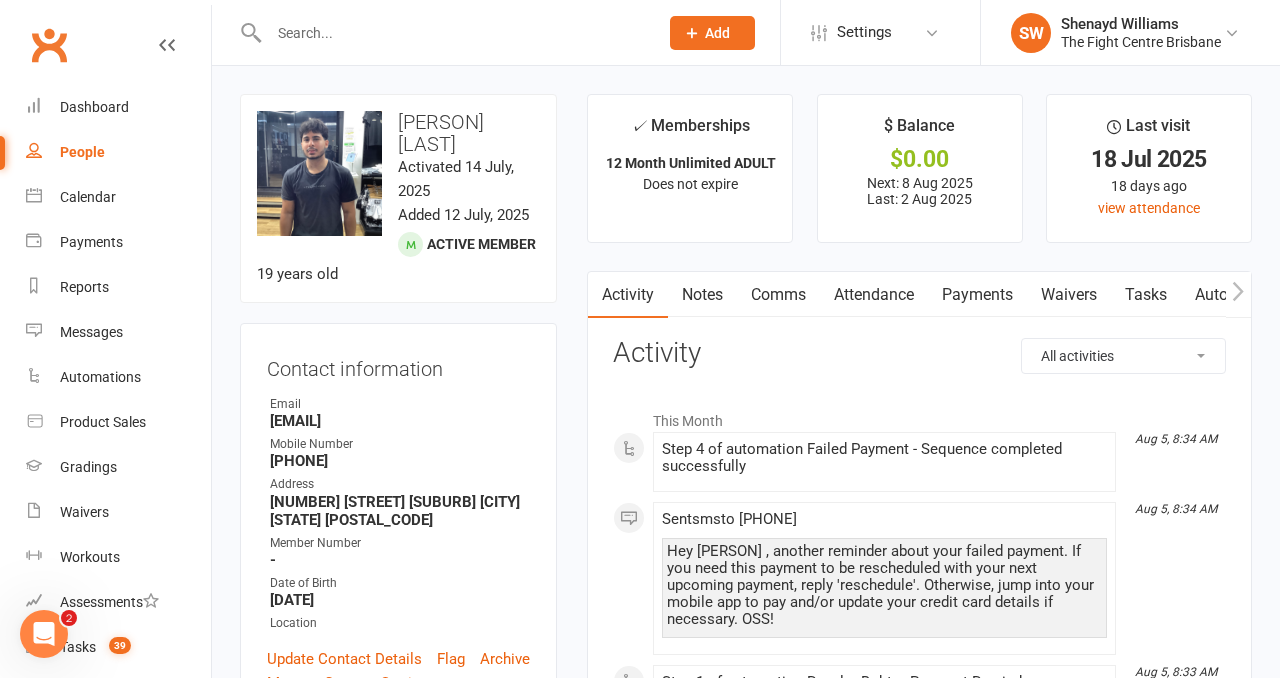 click on "Payments" at bounding box center [977, 295] 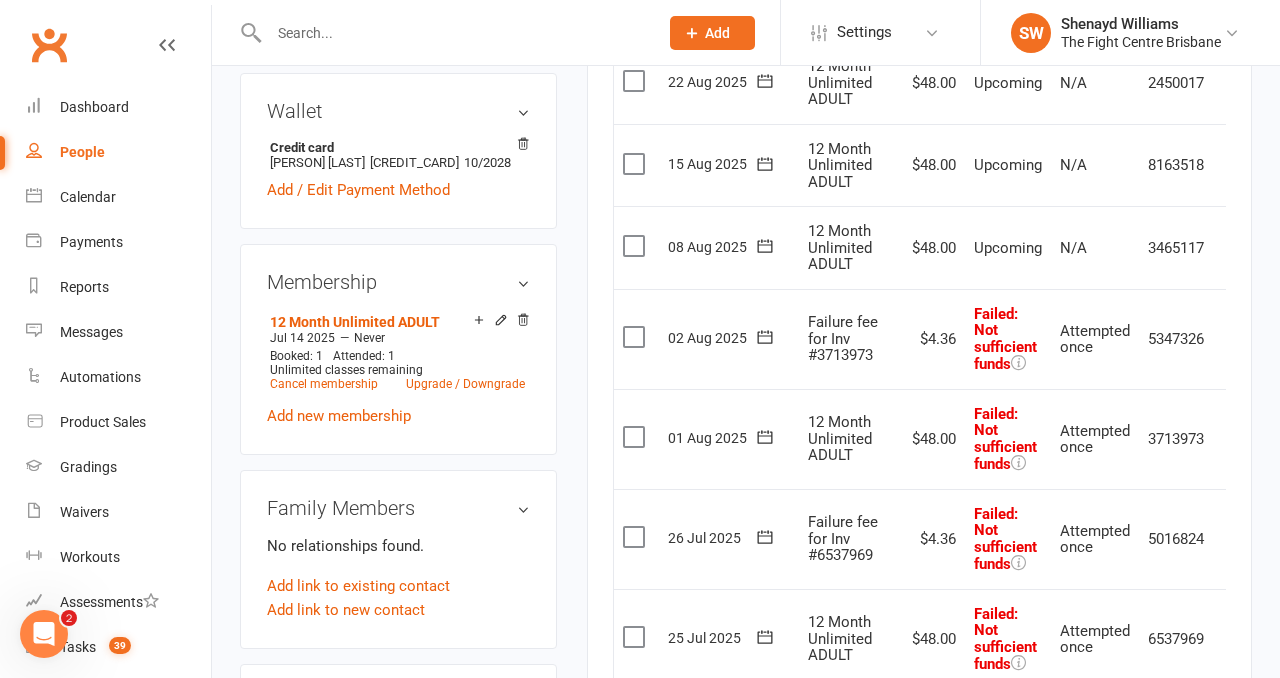 scroll, scrollTop: 845, scrollLeft: 0, axis: vertical 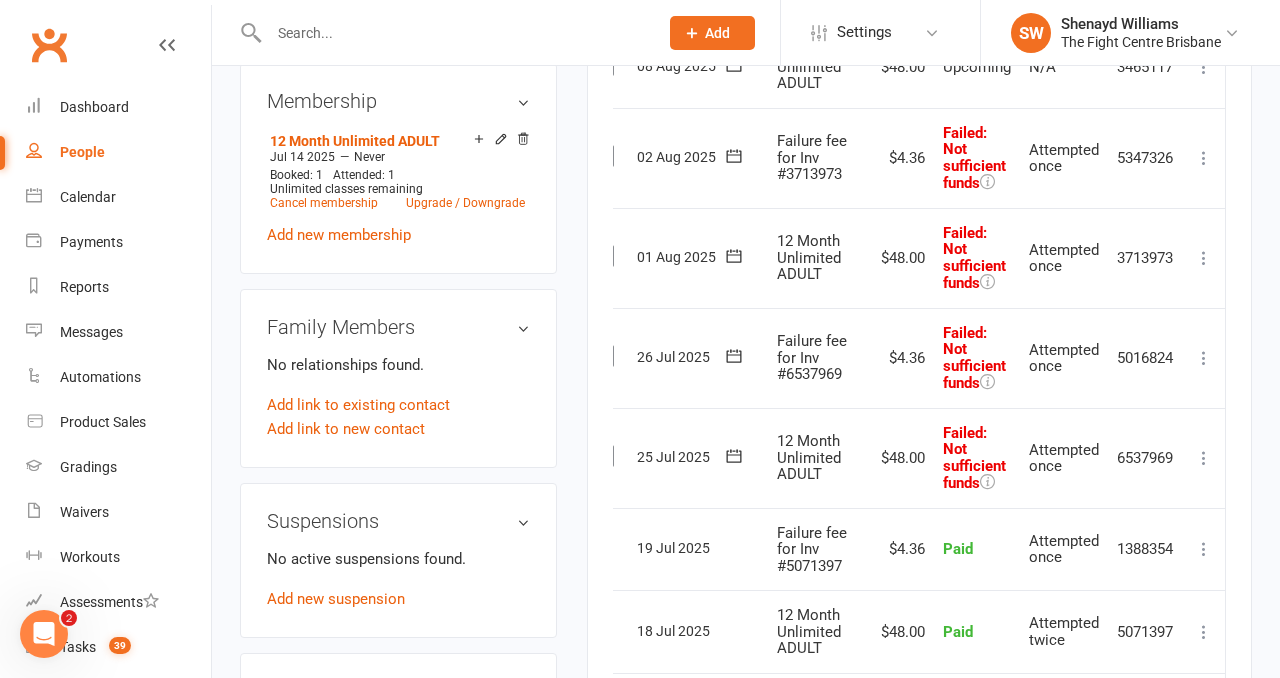 click at bounding box center (1204, 458) 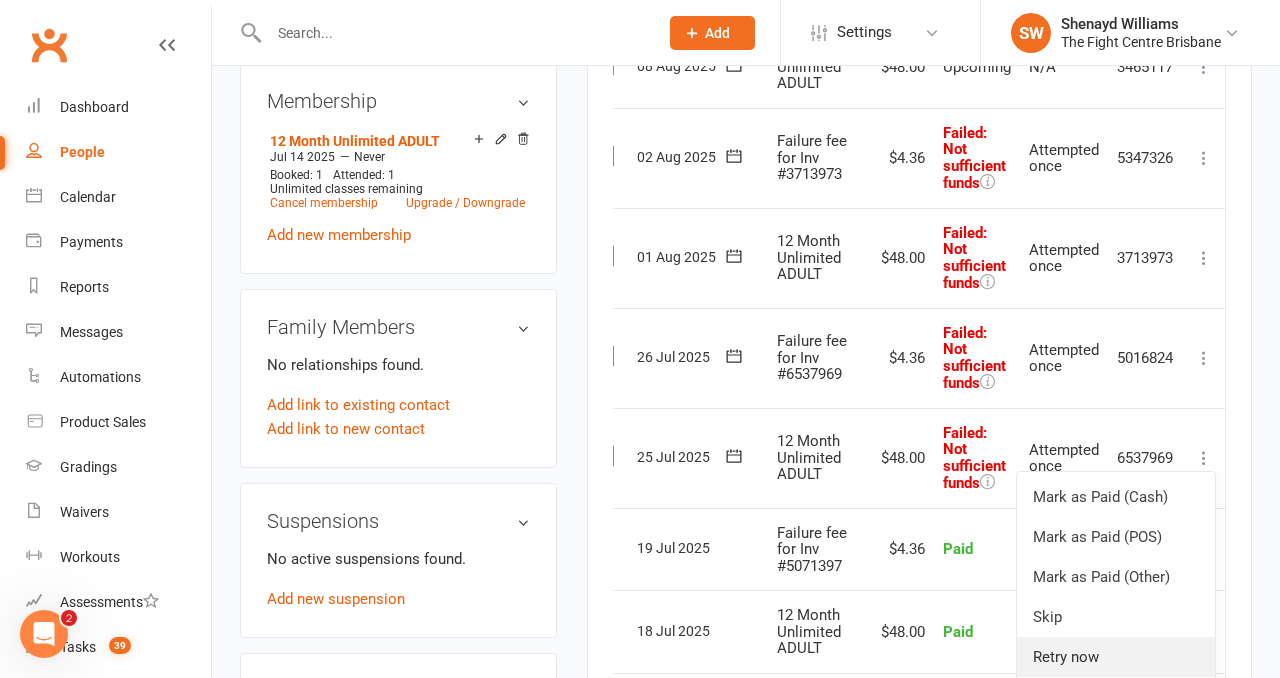click on "Retry now" at bounding box center (1116, 657) 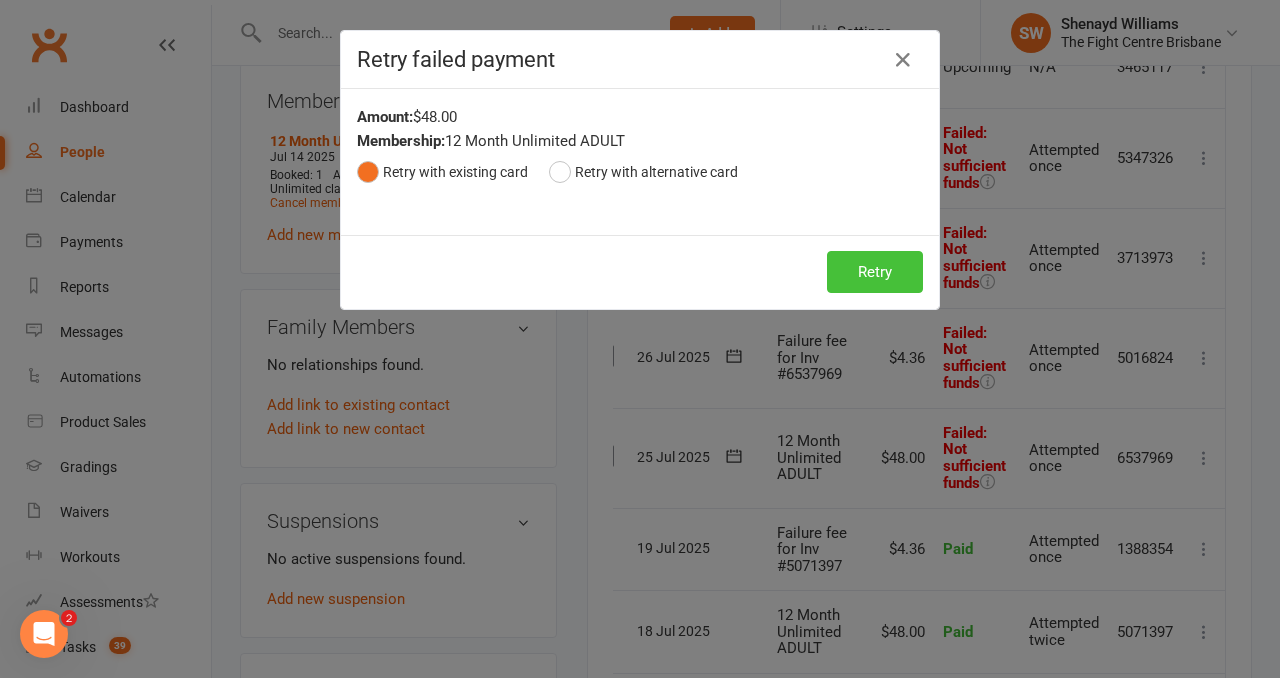 click on "Retry" at bounding box center (875, 272) 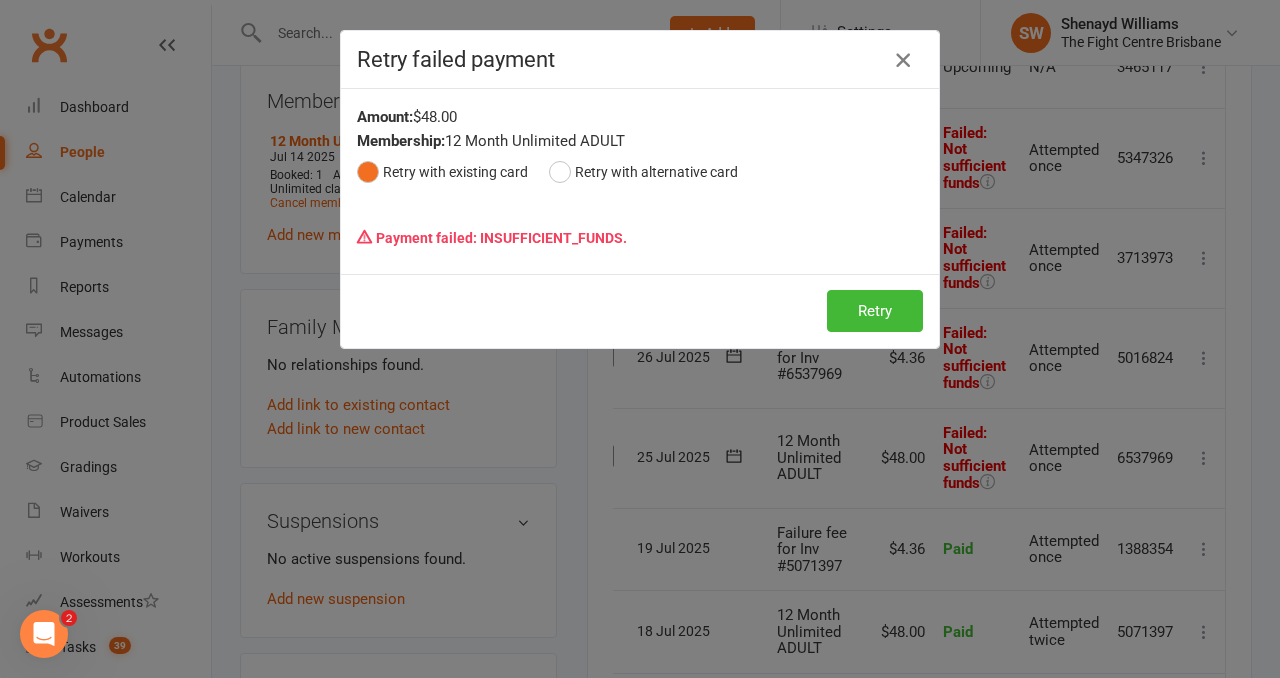click at bounding box center [903, 60] 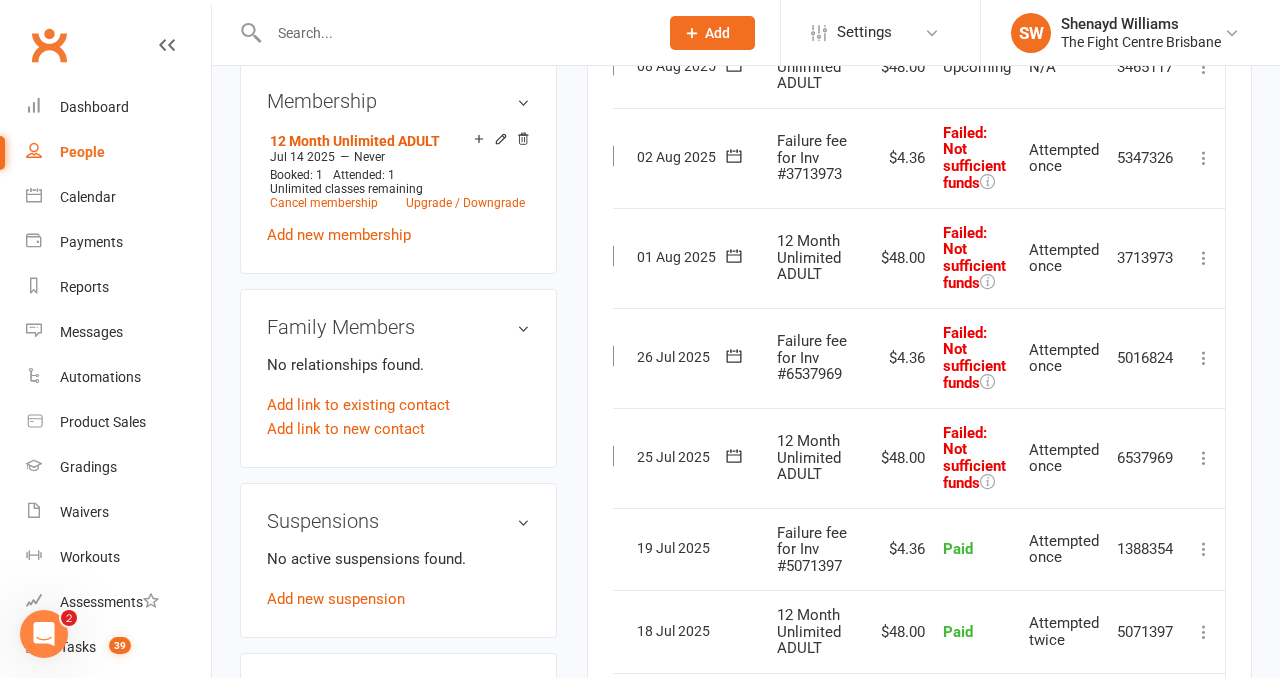 click at bounding box center (1204, 358) 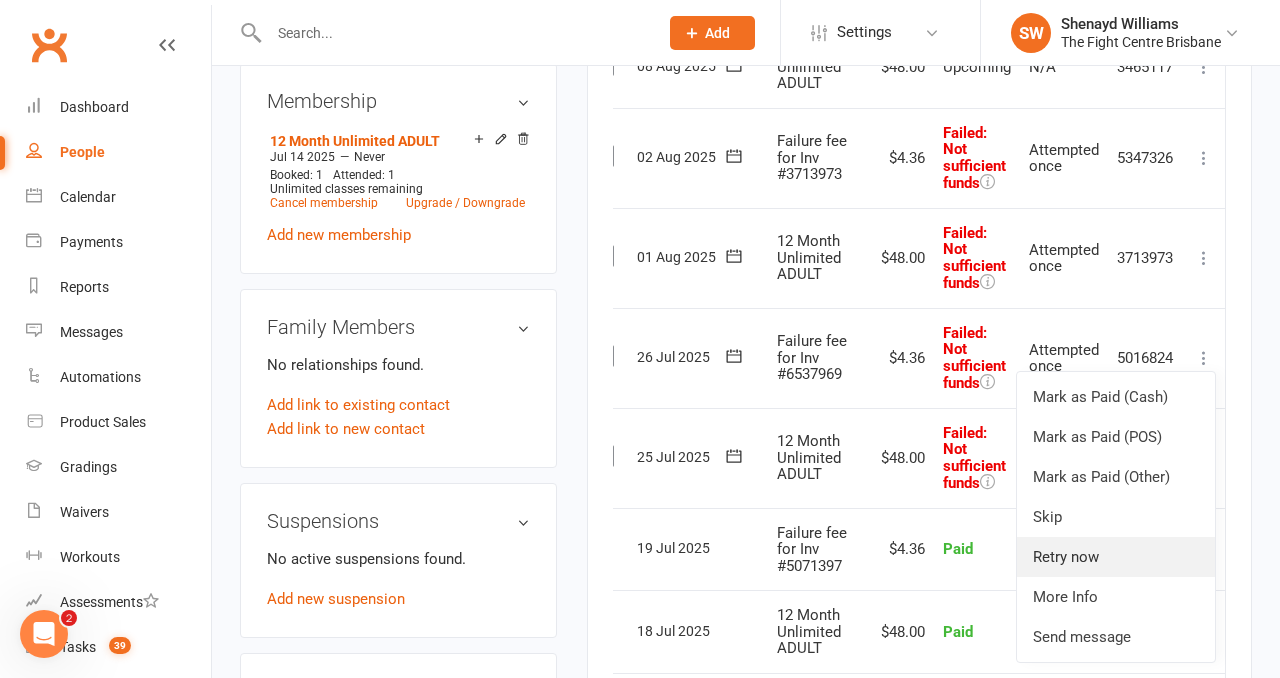 click on "Retry now" at bounding box center [1116, 557] 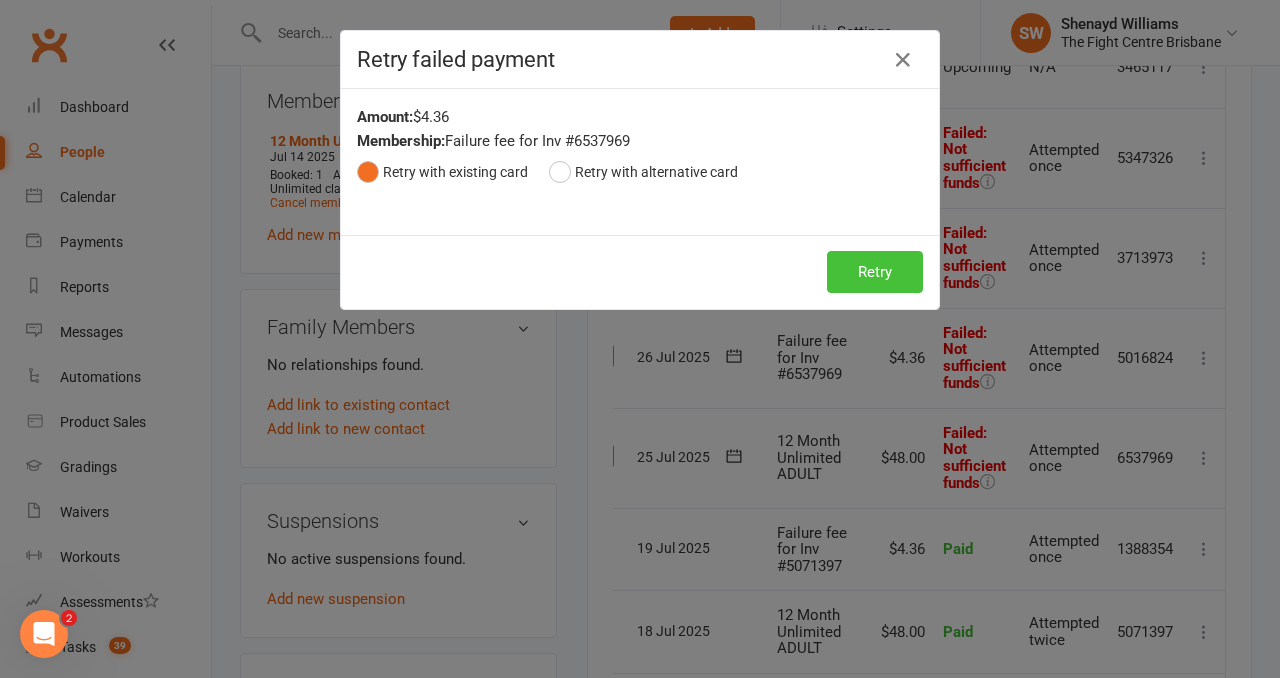 click on "Retry" at bounding box center (875, 272) 